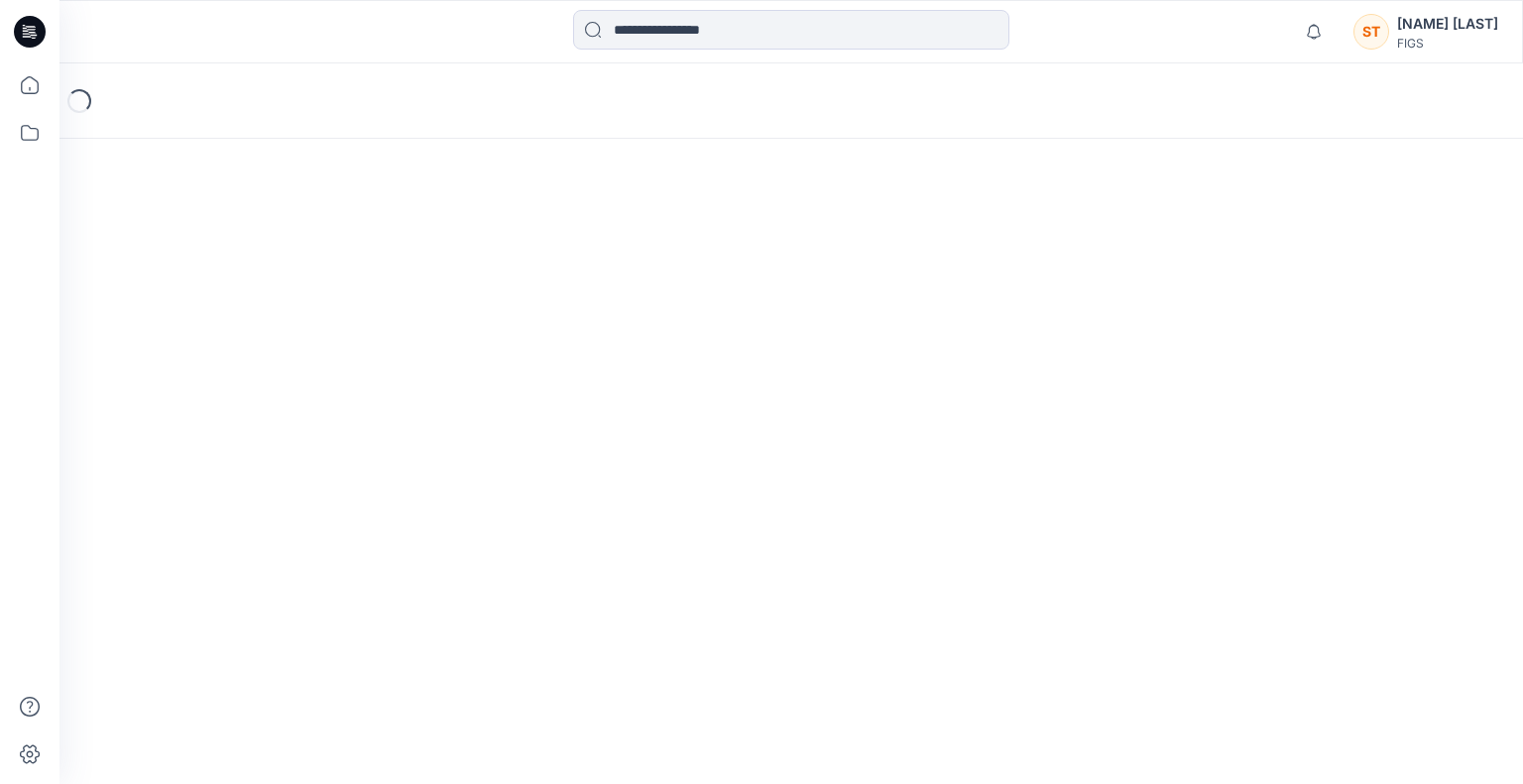 scroll, scrollTop: 0, scrollLeft: 0, axis: both 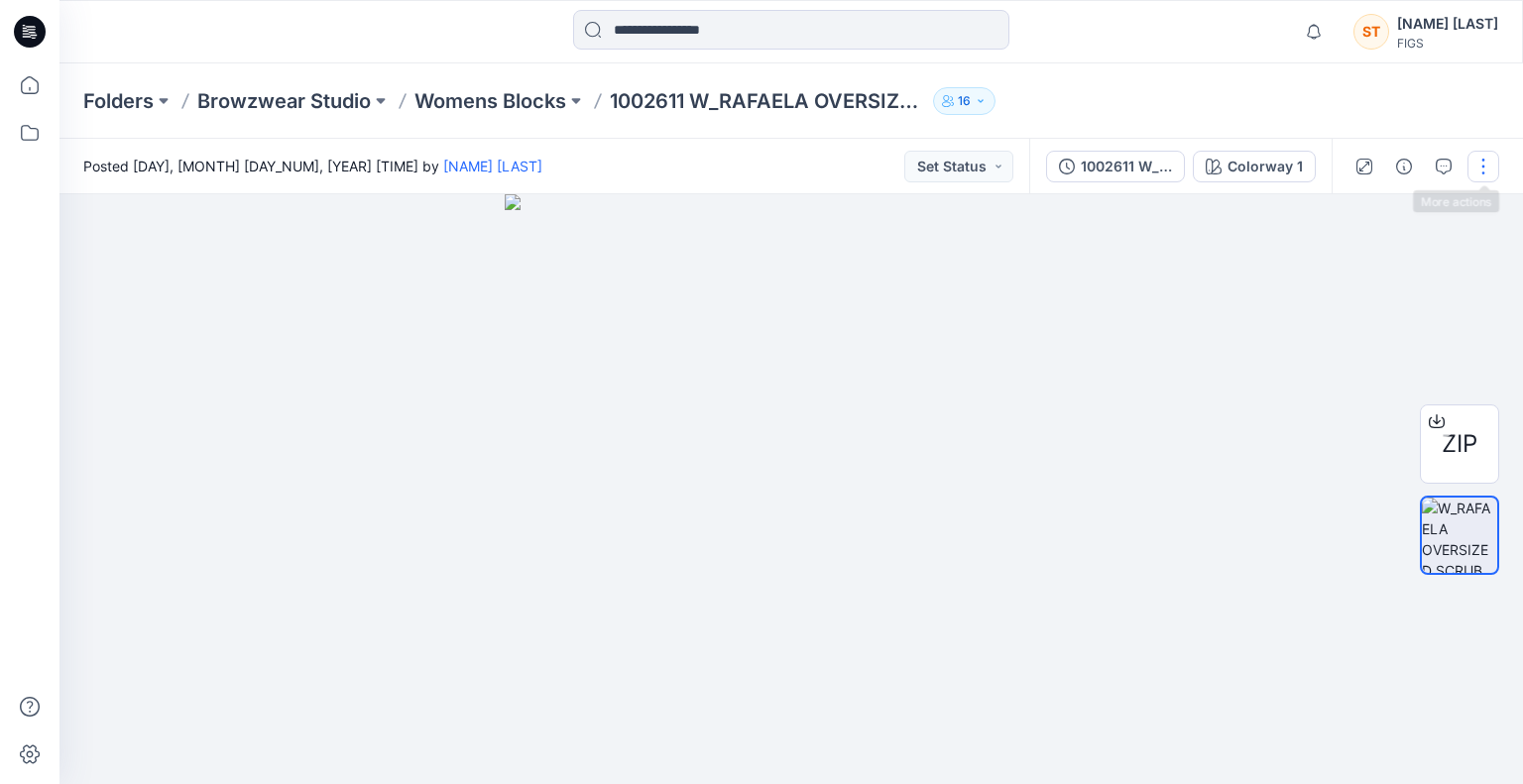 click at bounding box center (1483, 167) 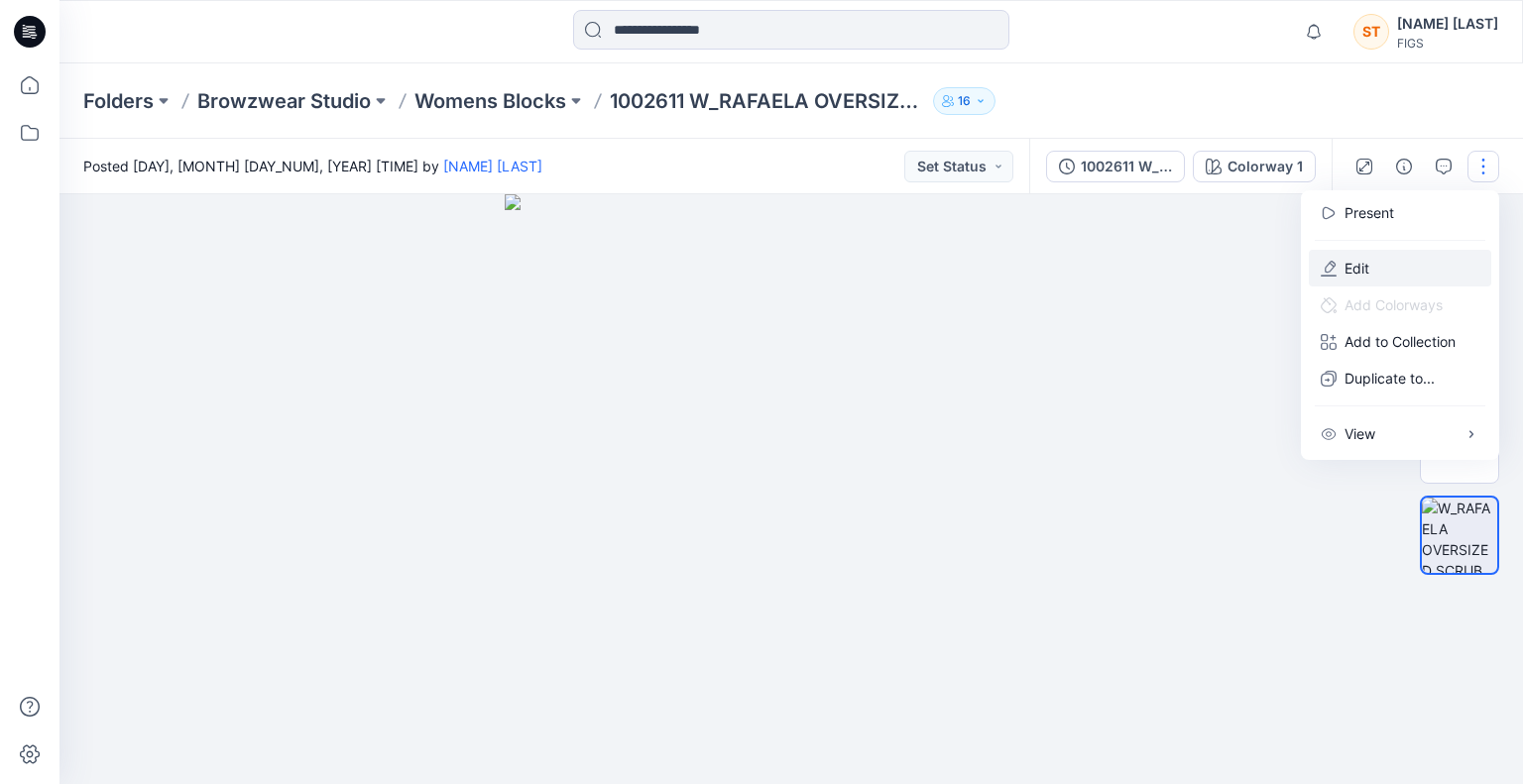 click on "Edit" at bounding box center [1400, 268] 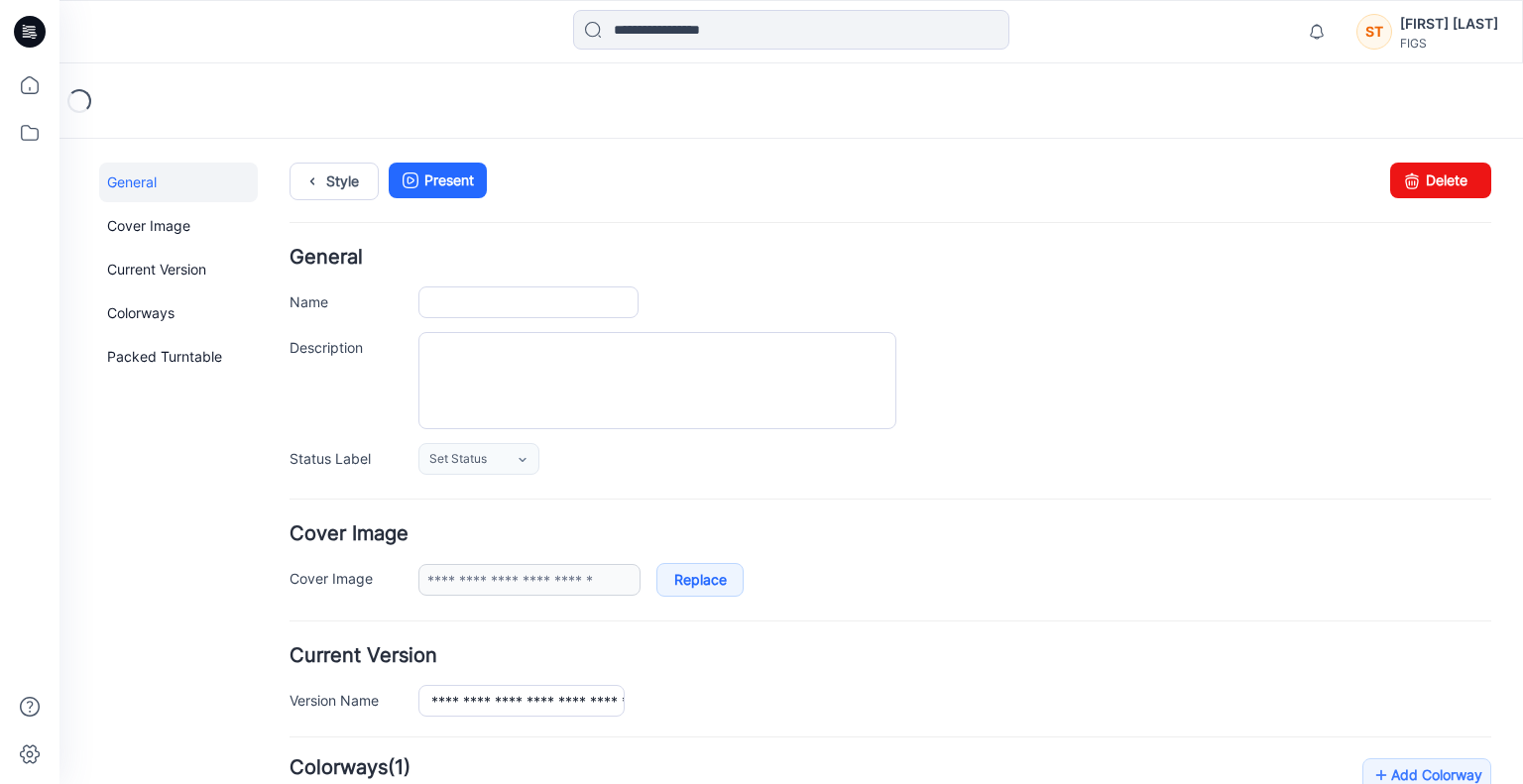 scroll, scrollTop: 0, scrollLeft: 0, axis: both 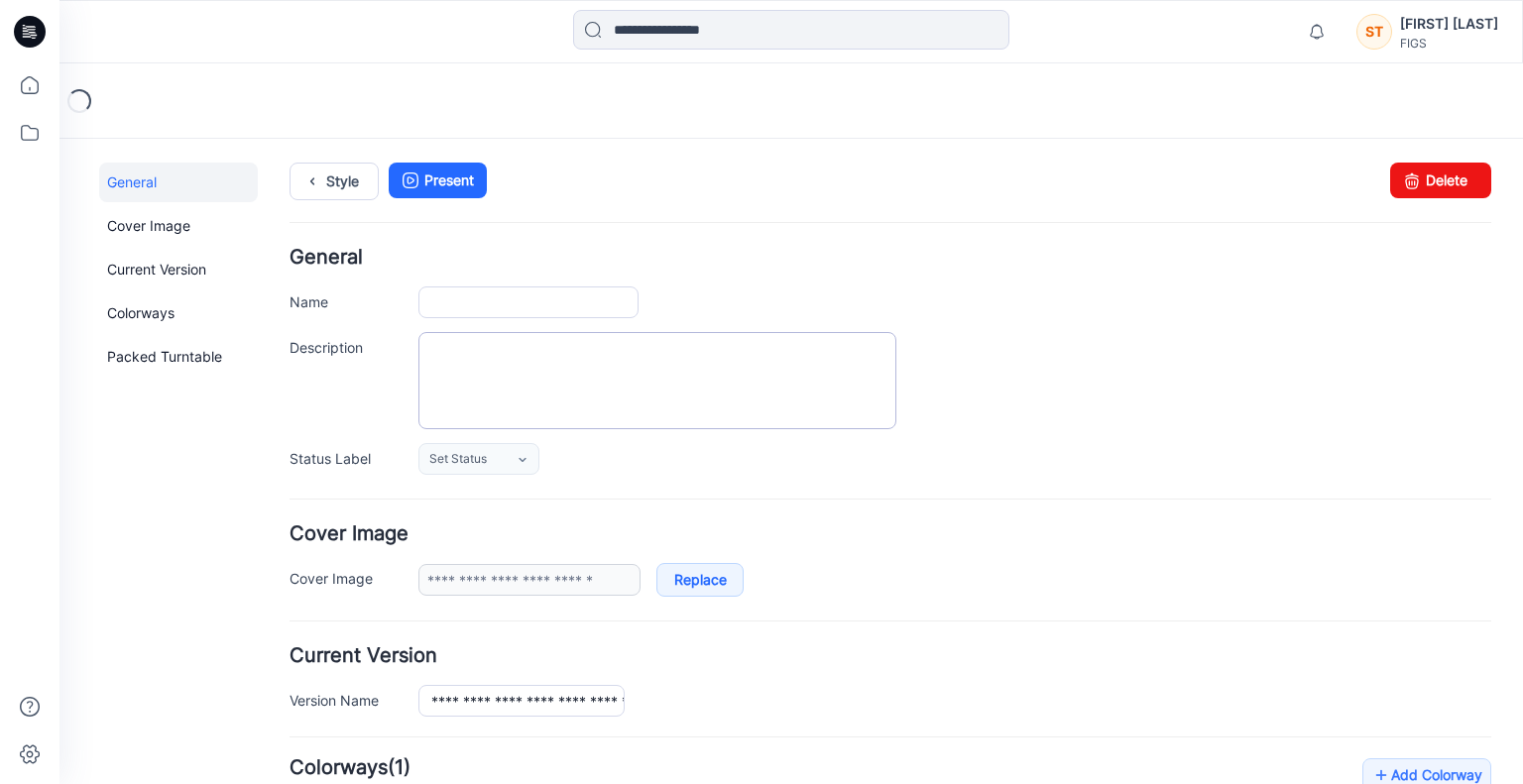 type on "**********" 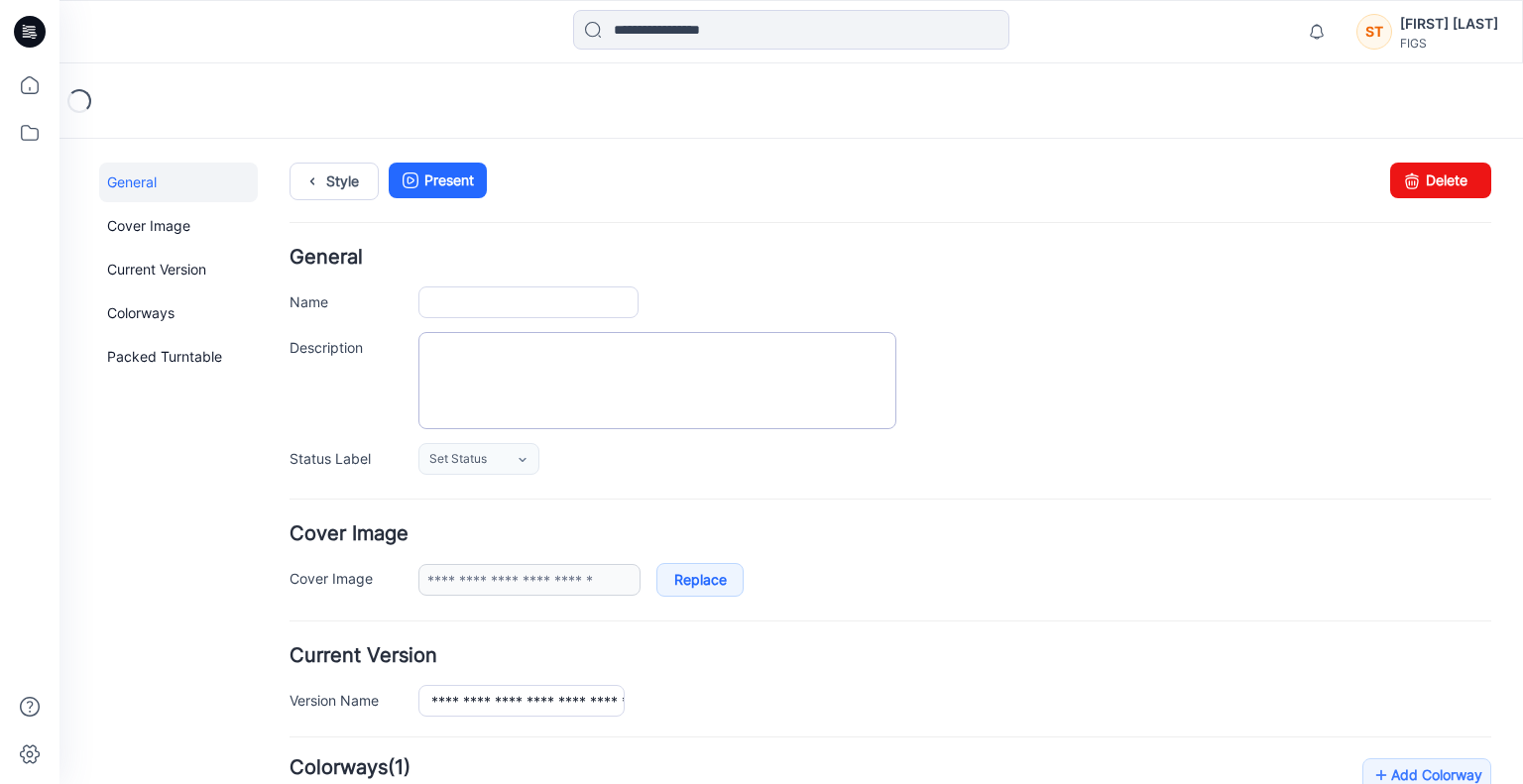 type on "**********" 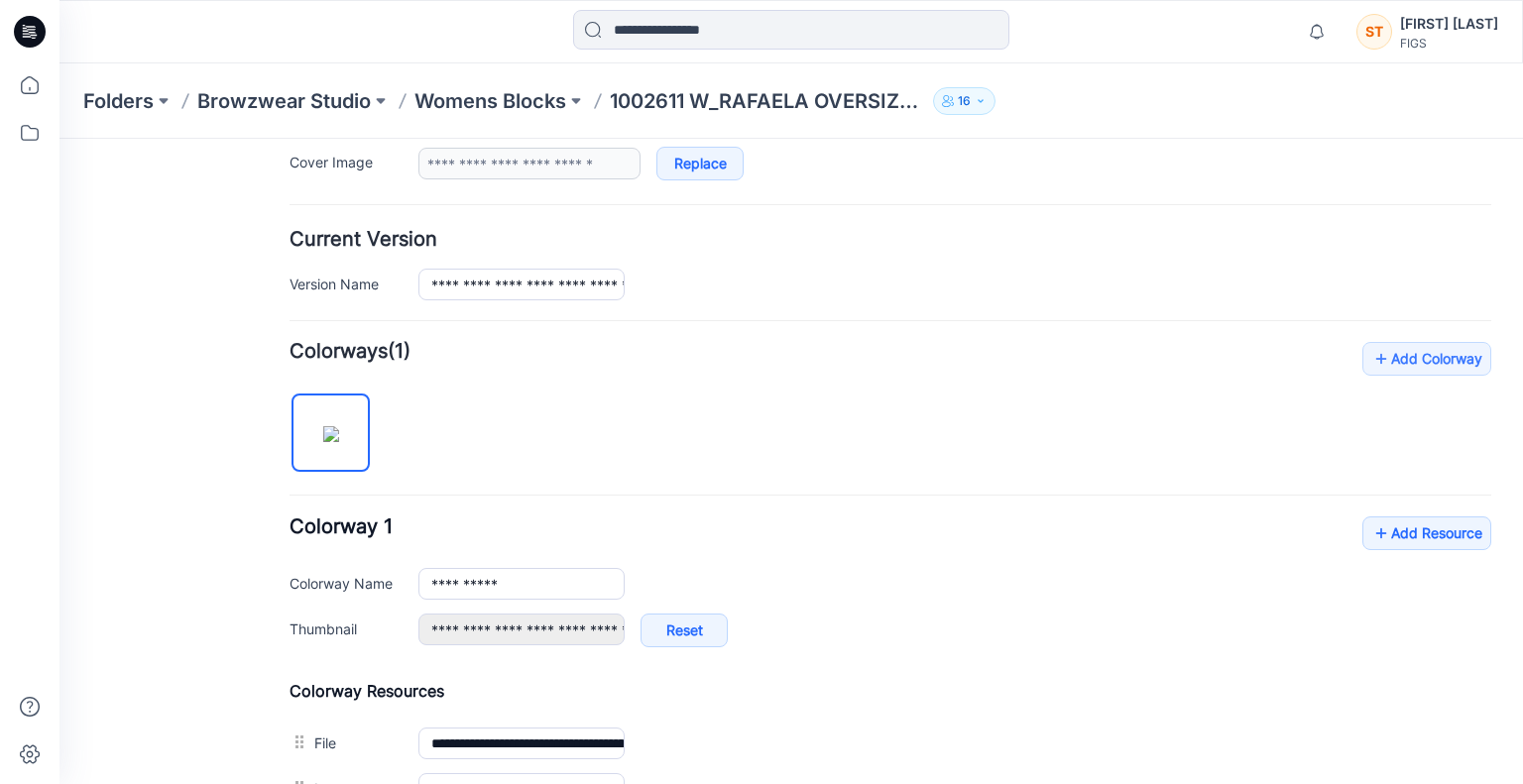 scroll, scrollTop: 428, scrollLeft: 0, axis: vertical 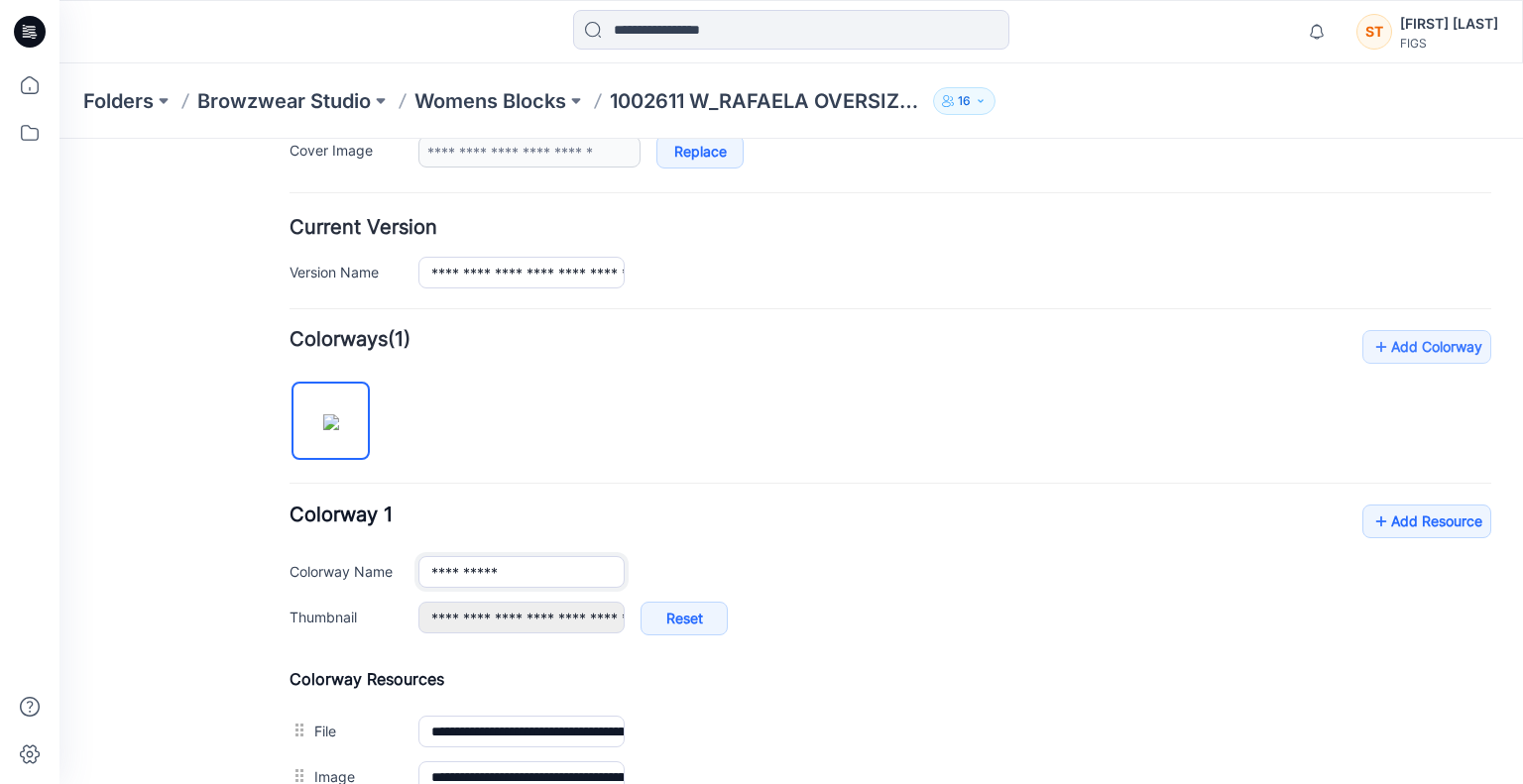 click on "**********" at bounding box center [522, 572] 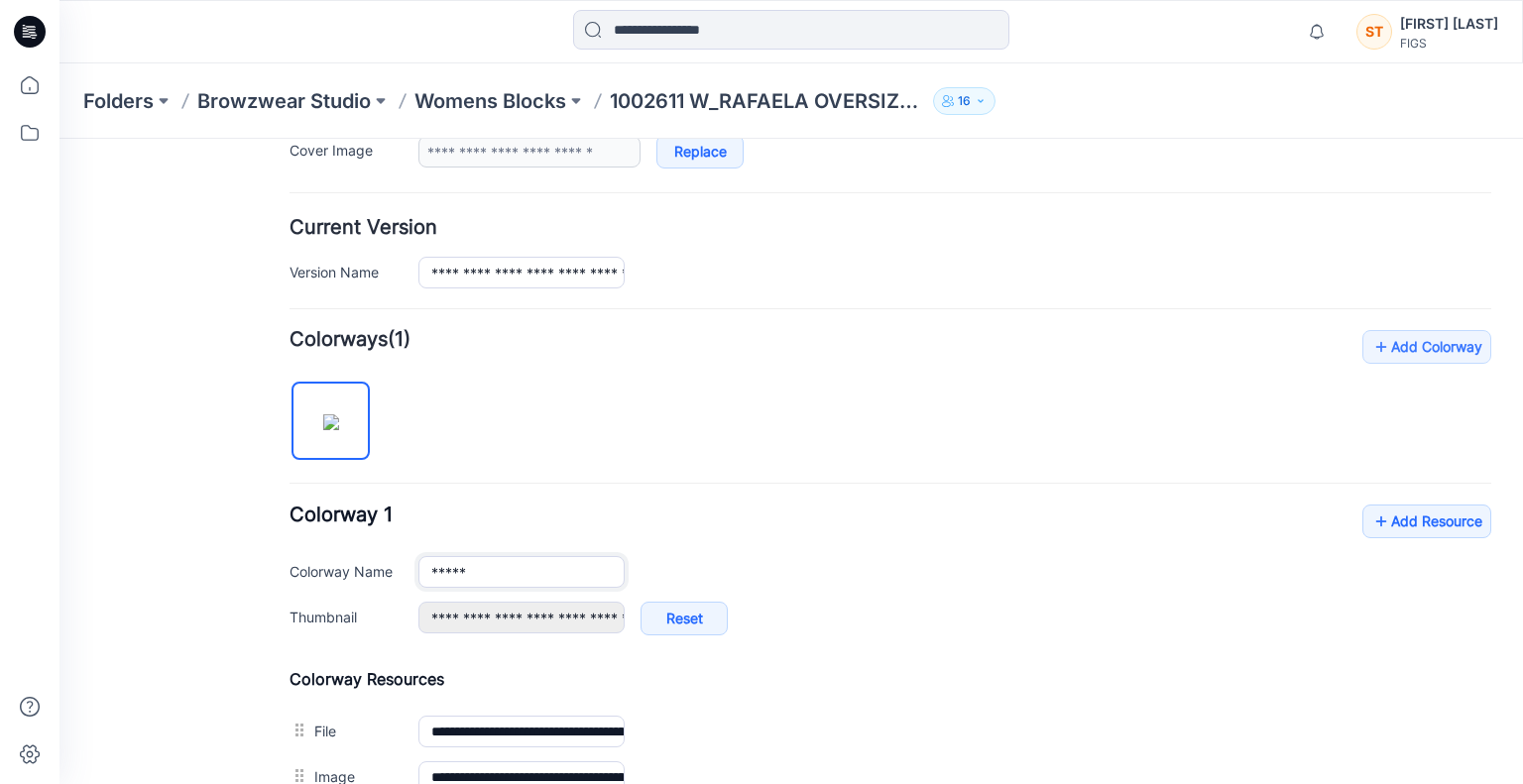 type on "*****" 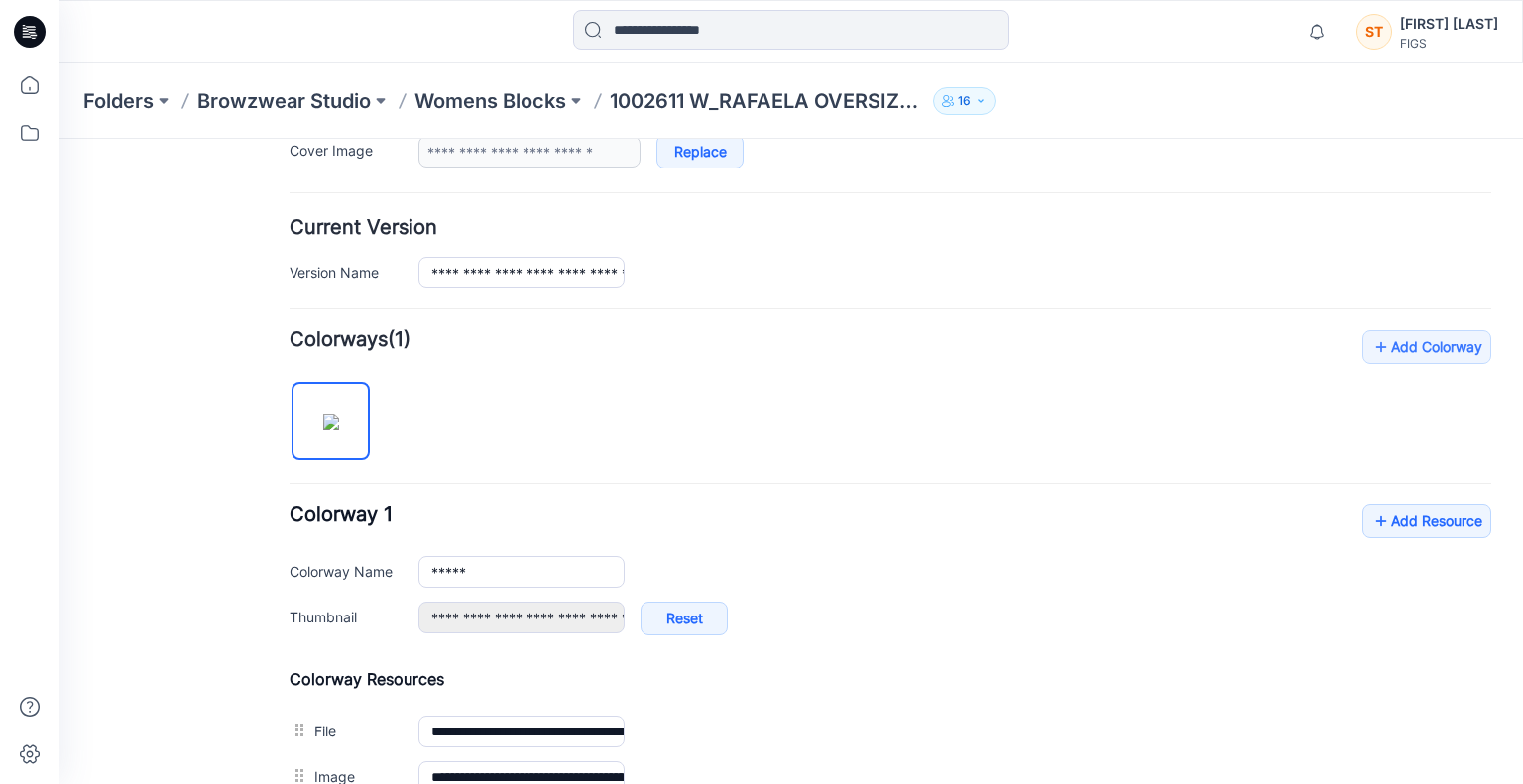 click on "General
Cover Image
Current Version
Colorways
Packed Turntable" at bounding box center [178, 371] 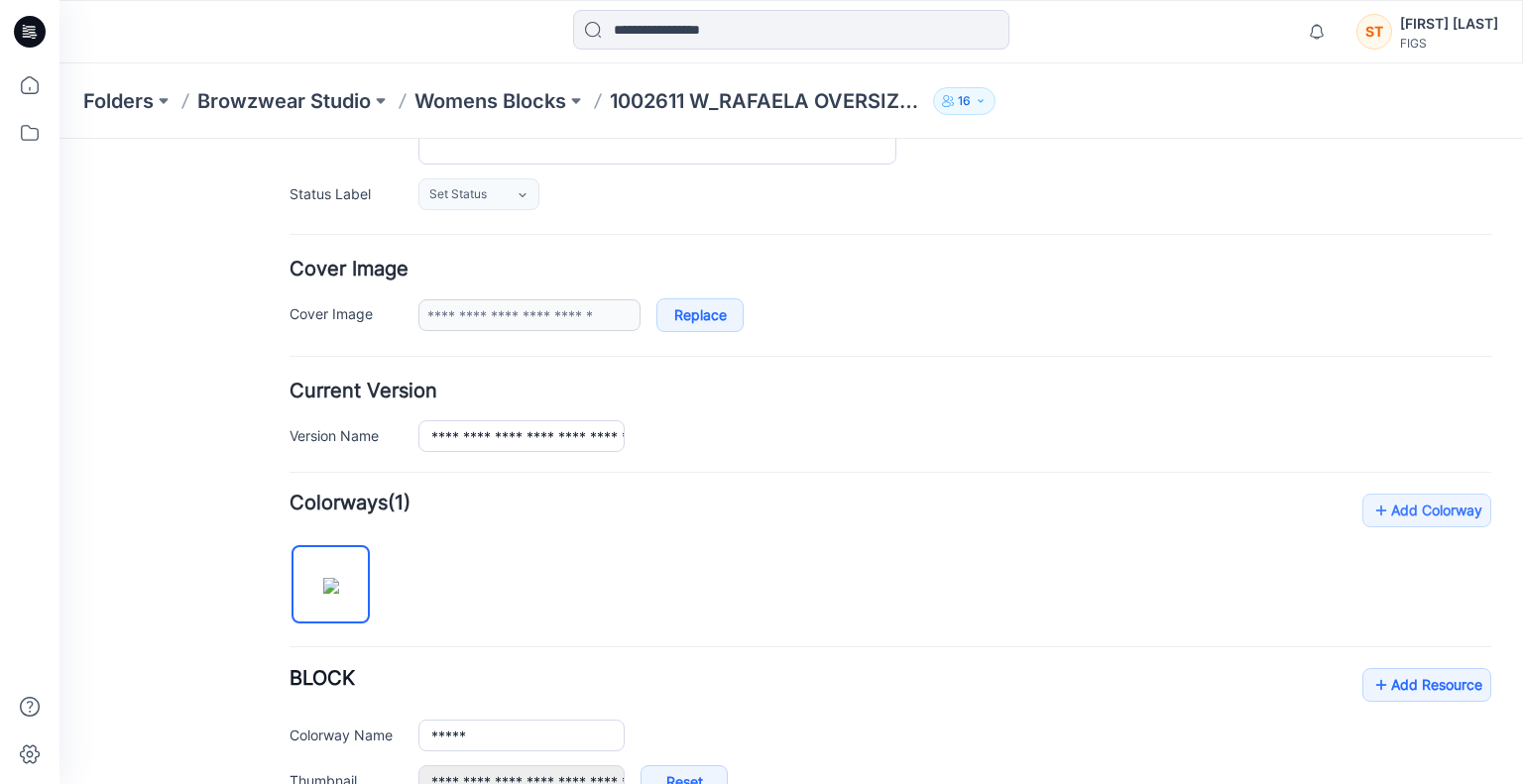 scroll, scrollTop: 0, scrollLeft: 0, axis: both 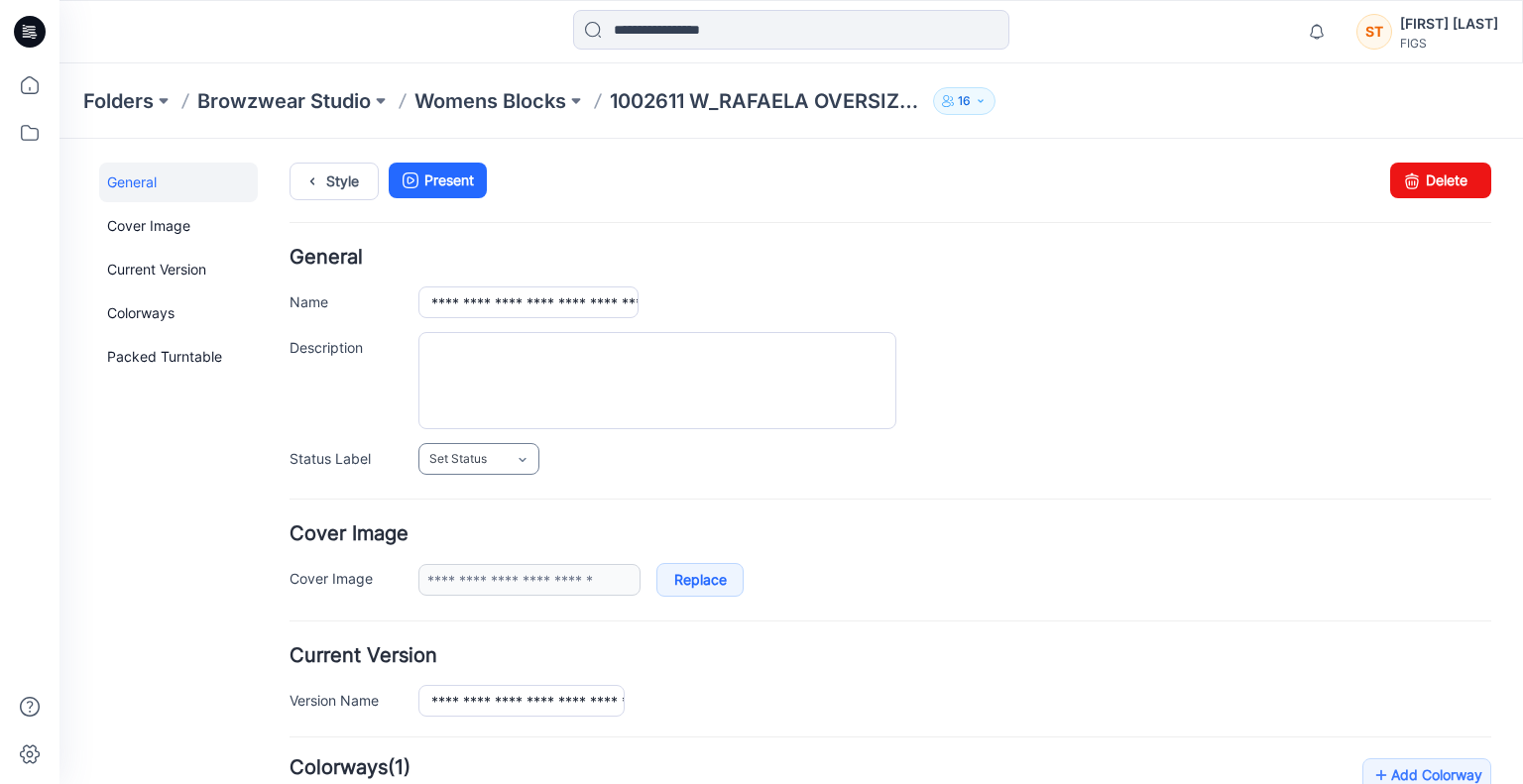 click on "Set Status" at bounding box center [458, 459] 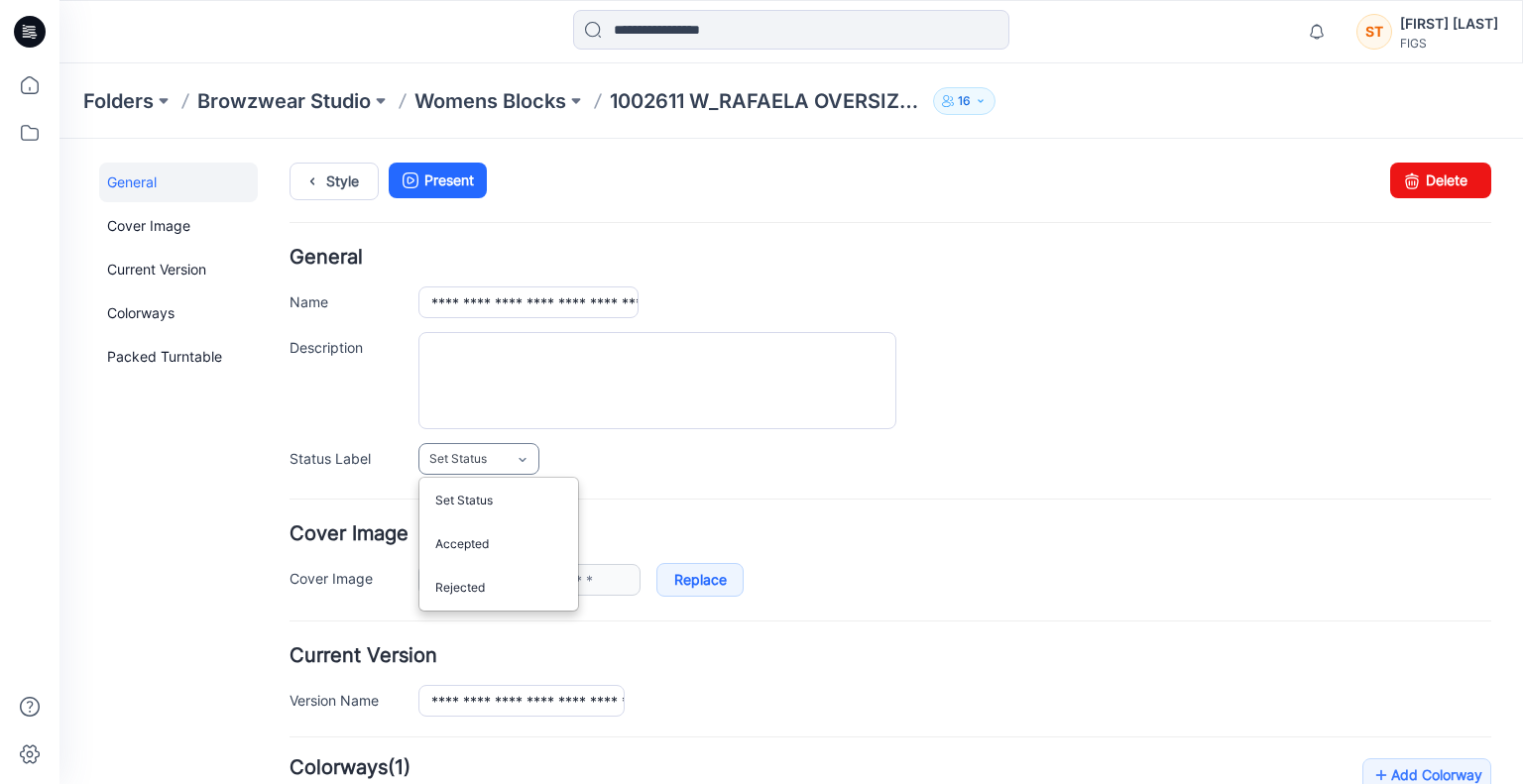 click on "Set Status" at bounding box center (458, 459) 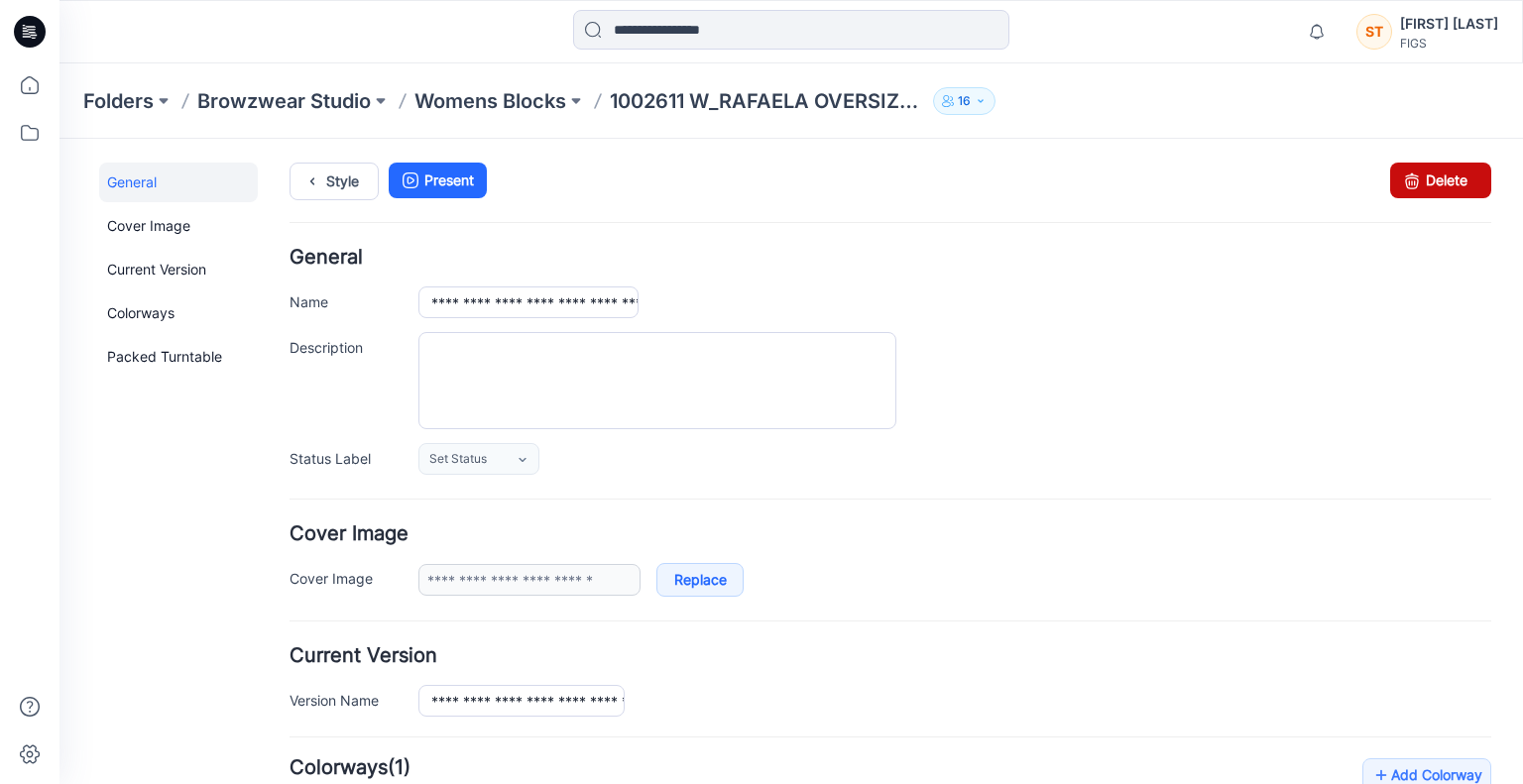 drag, startPoint x: 1410, startPoint y: 195, endPoint x: 917, endPoint y: 225, distance: 493.9119 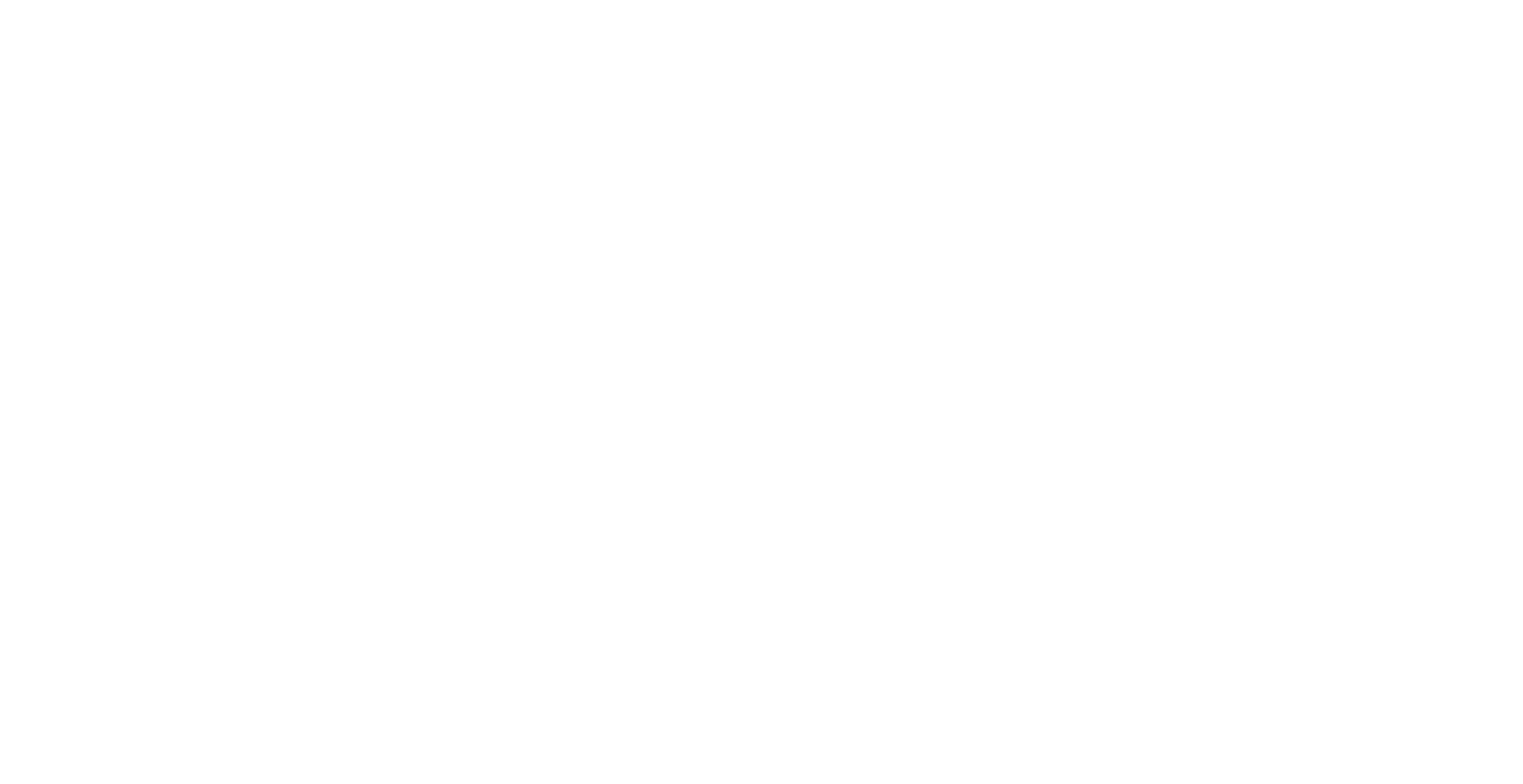 scroll, scrollTop: 0, scrollLeft: 0, axis: both 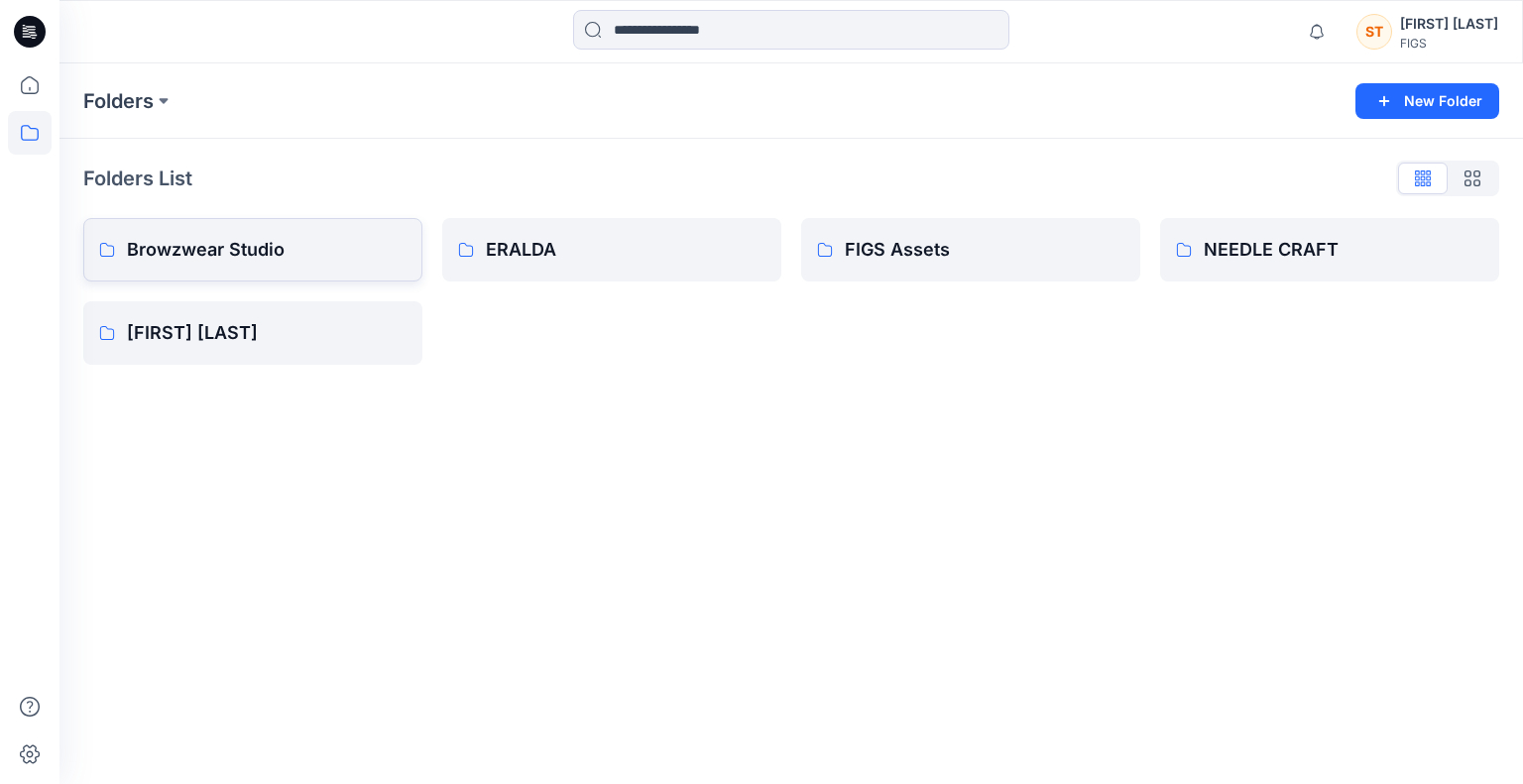 click on "Browzwear Studio" at bounding box center (267, 250) 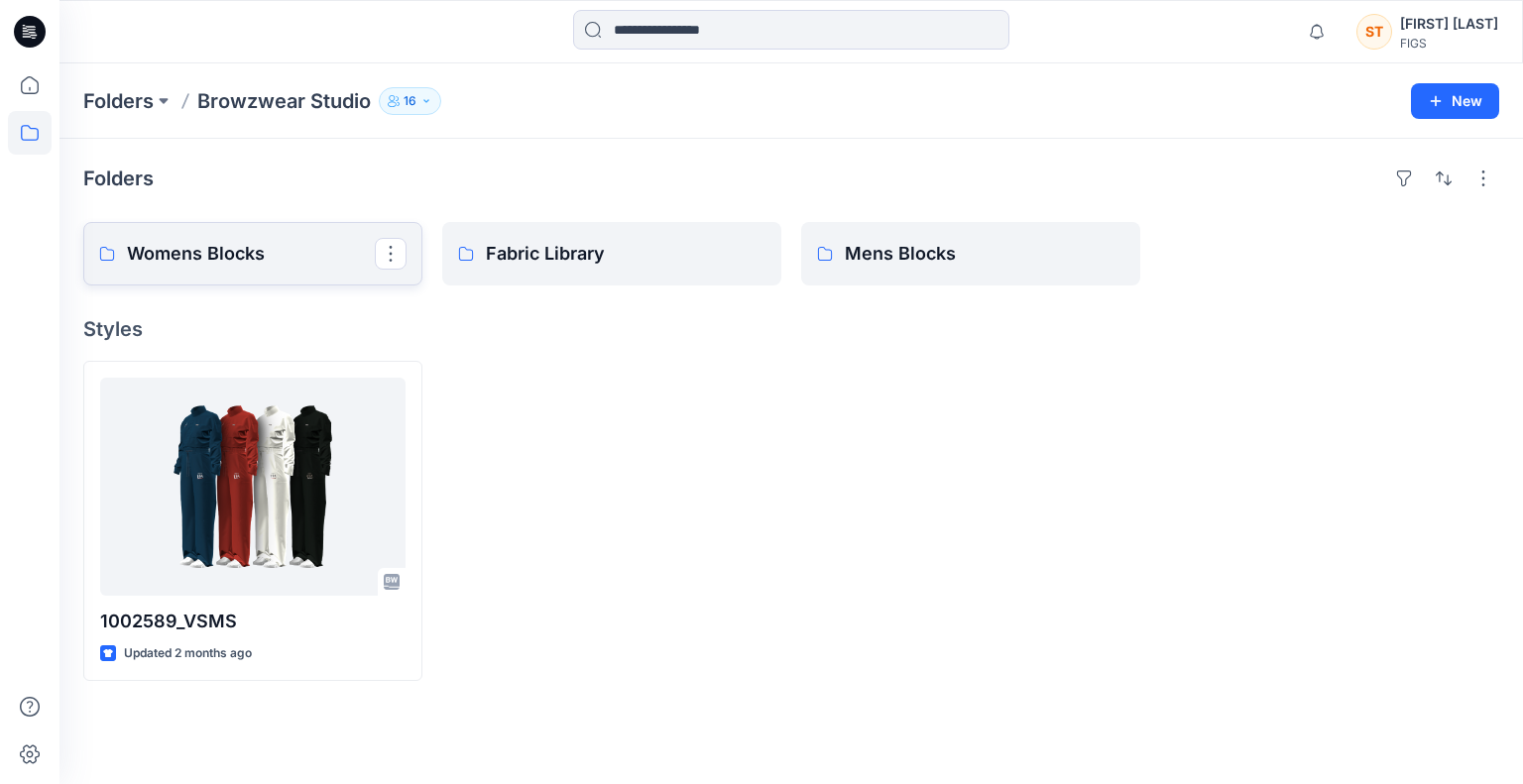 click on "Womens Blocks" at bounding box center (251, 254) 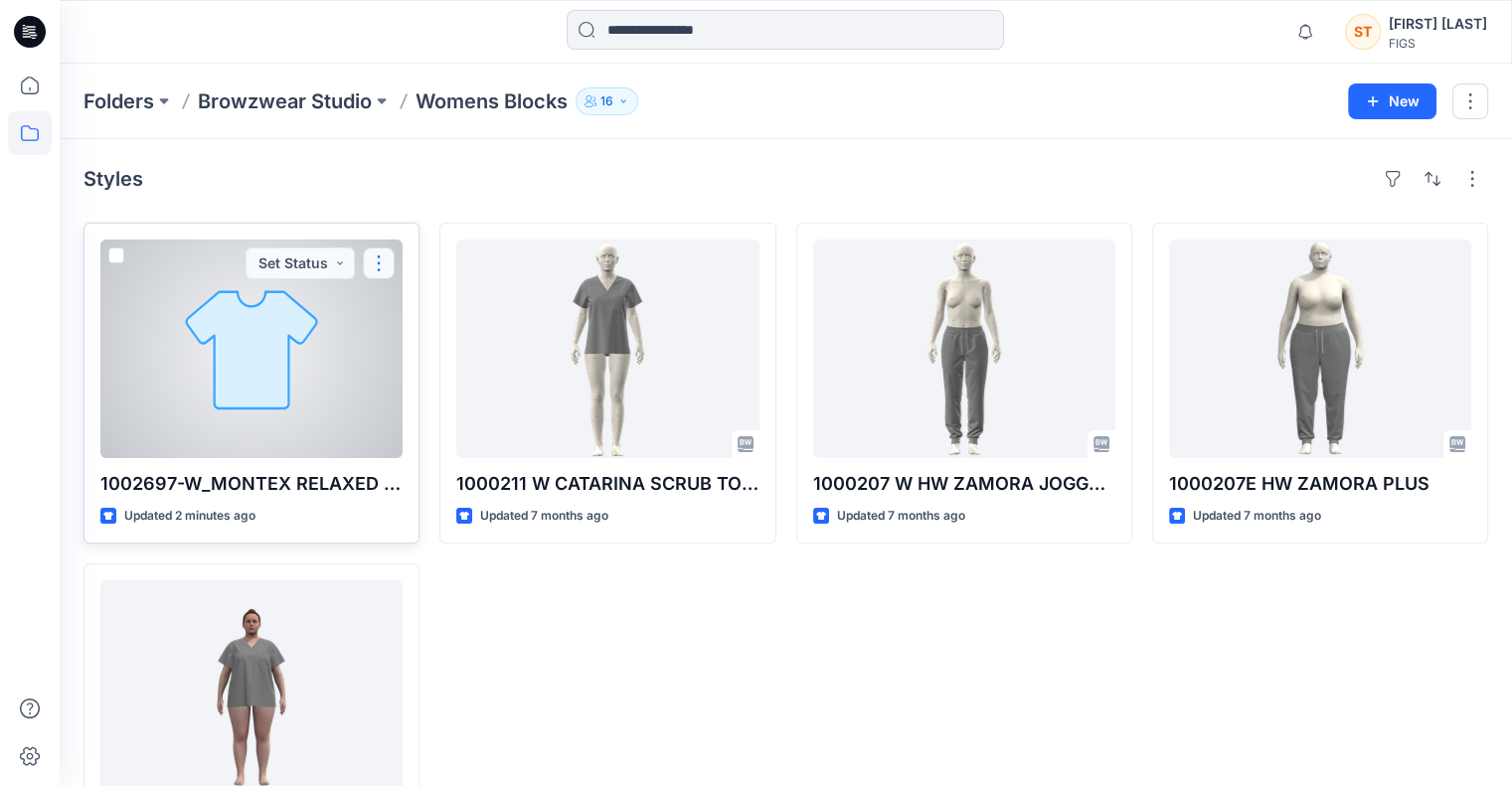 click at bounding box center (379, 263) 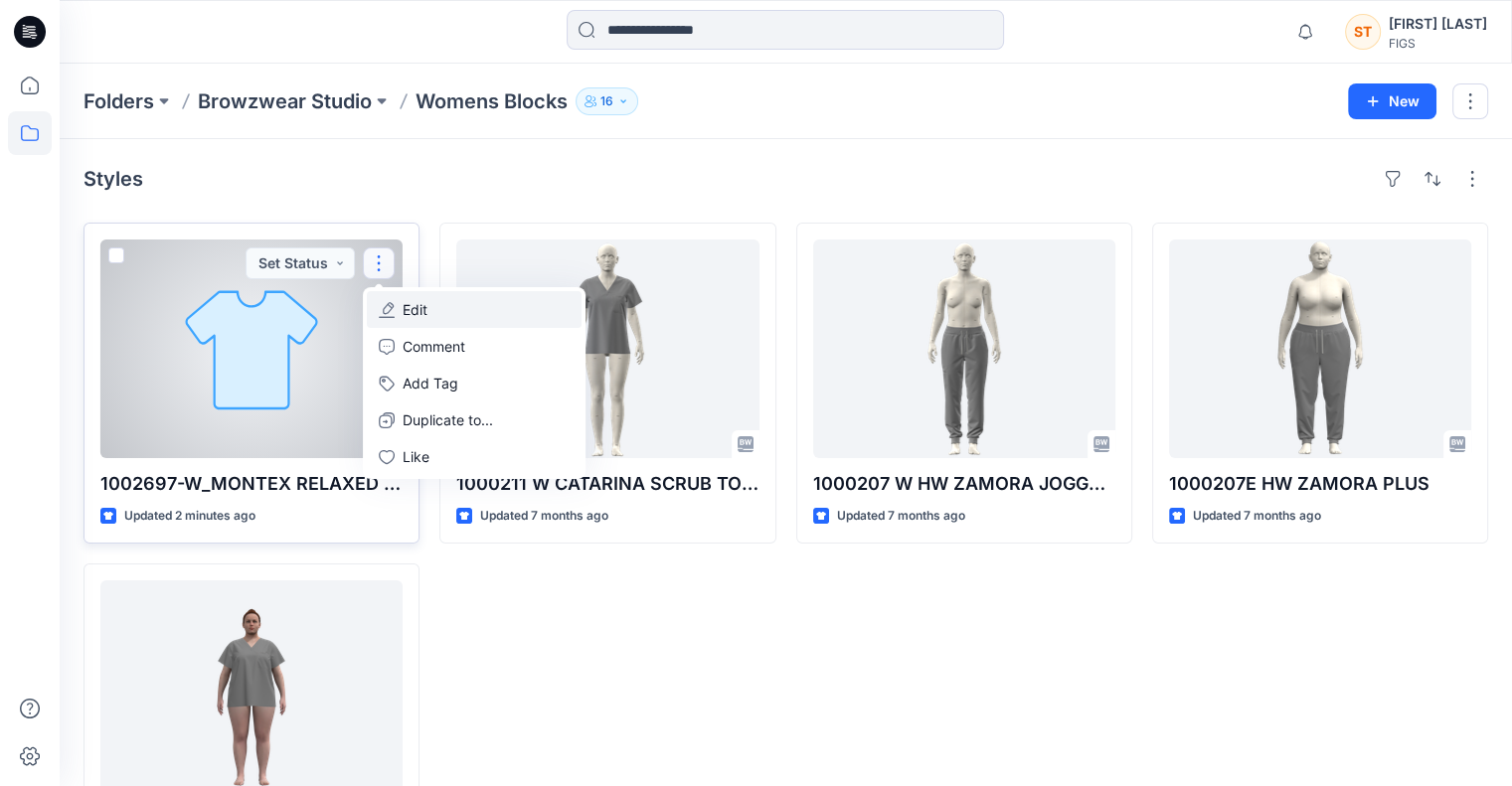 click on "Edit" at bounding box center (415, 309) 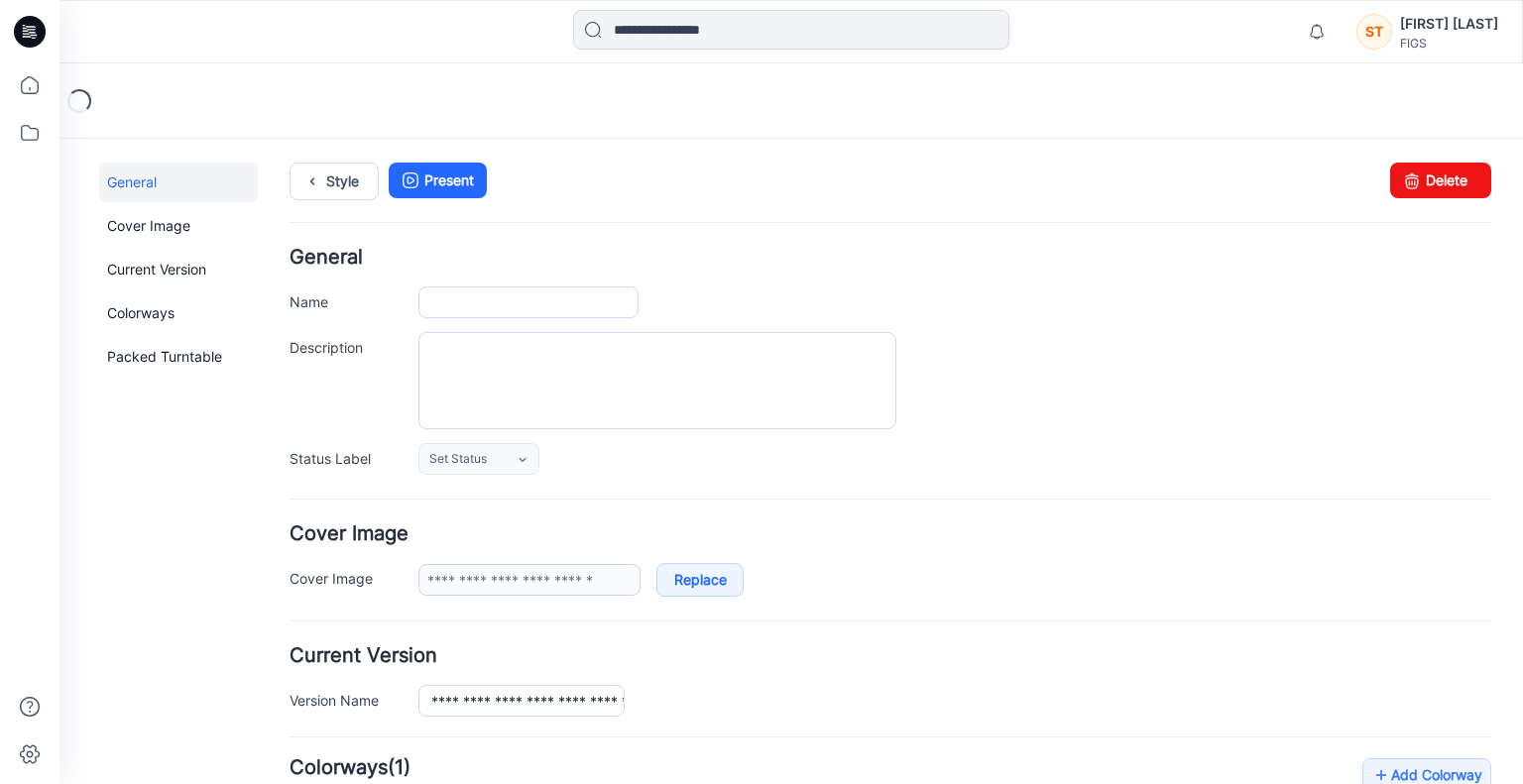 scroll, scrollTop: 0, scrollLeft: 0, axis: both 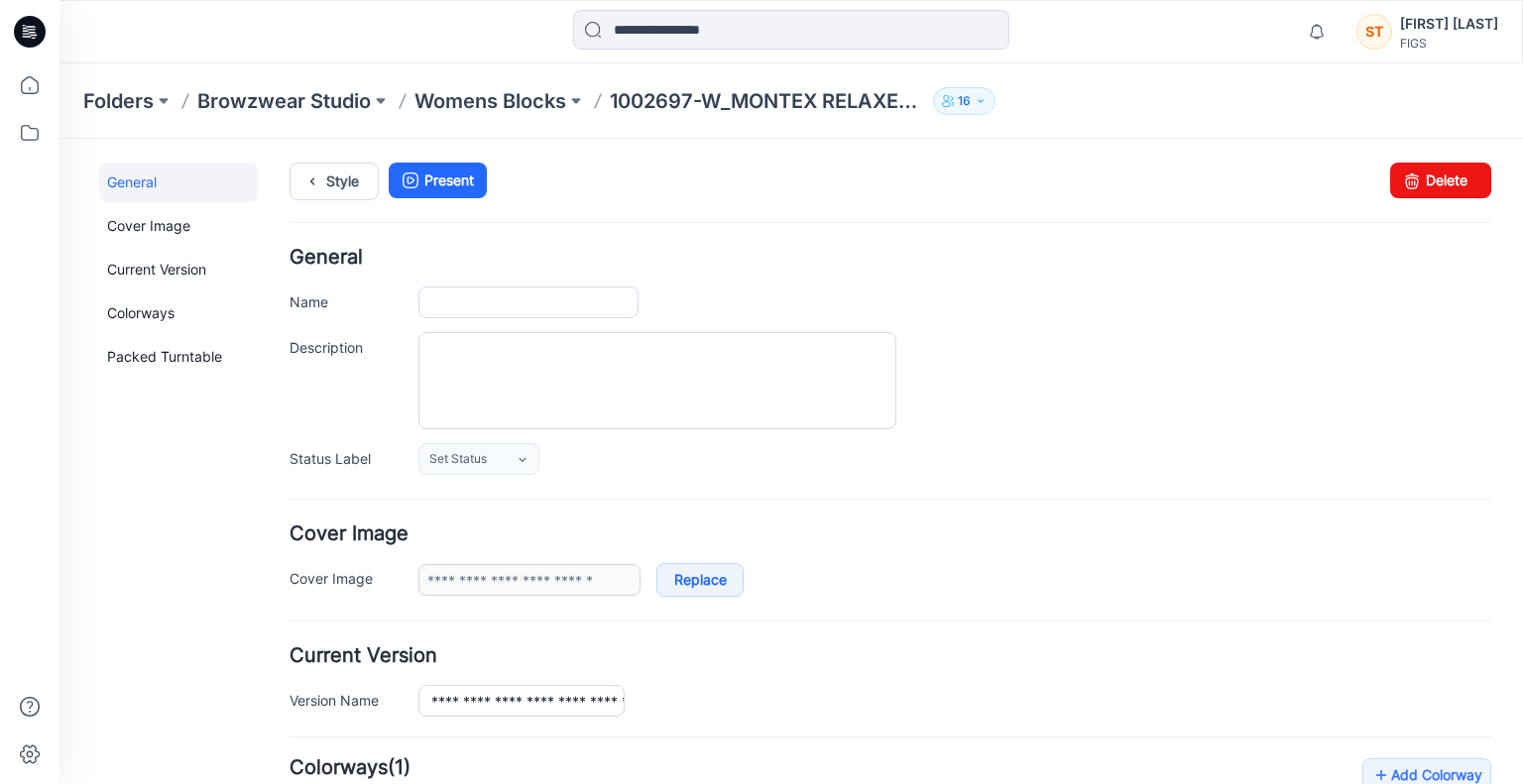type on "**********" 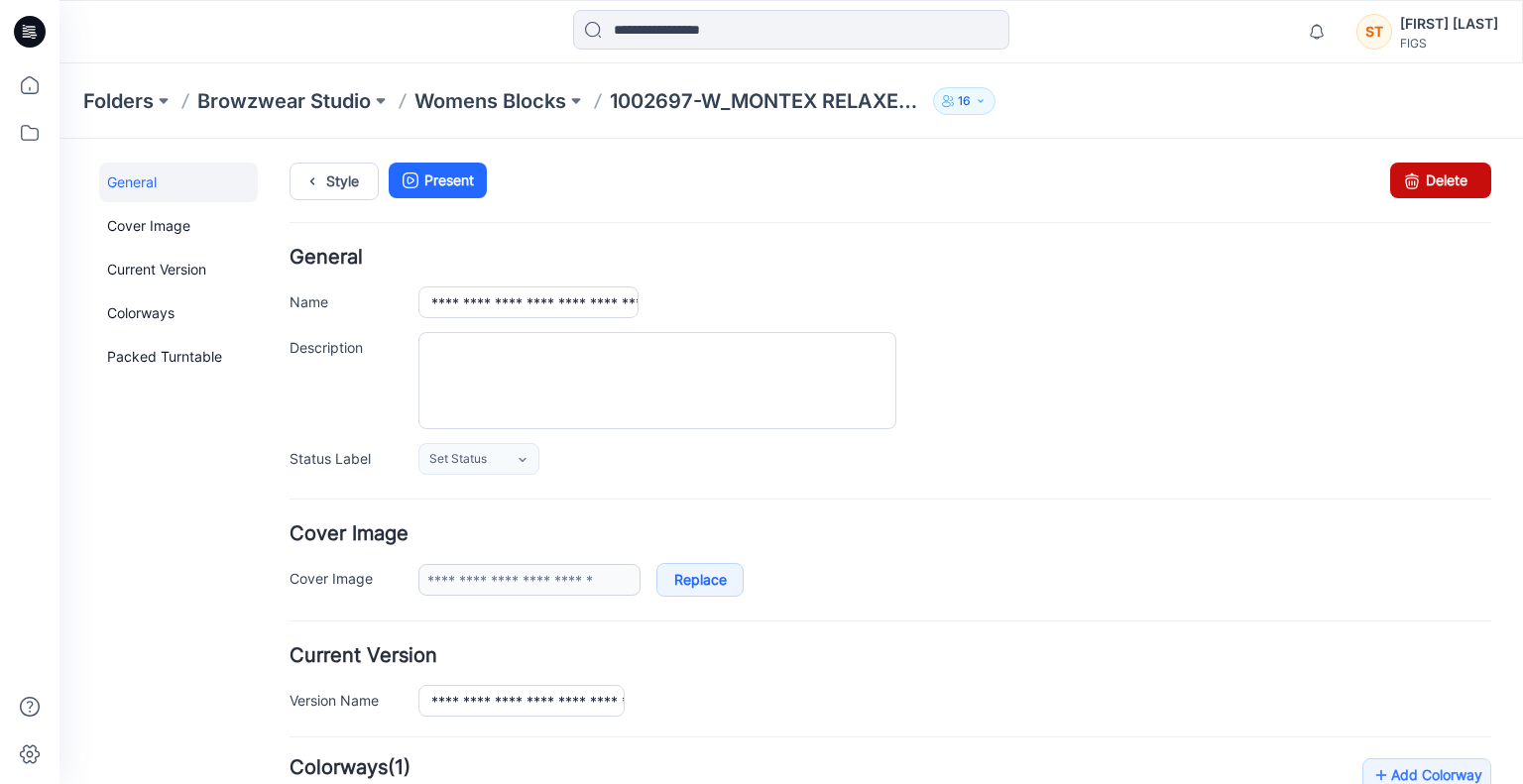 click on "Delete" at bounding box center (1441, 180) 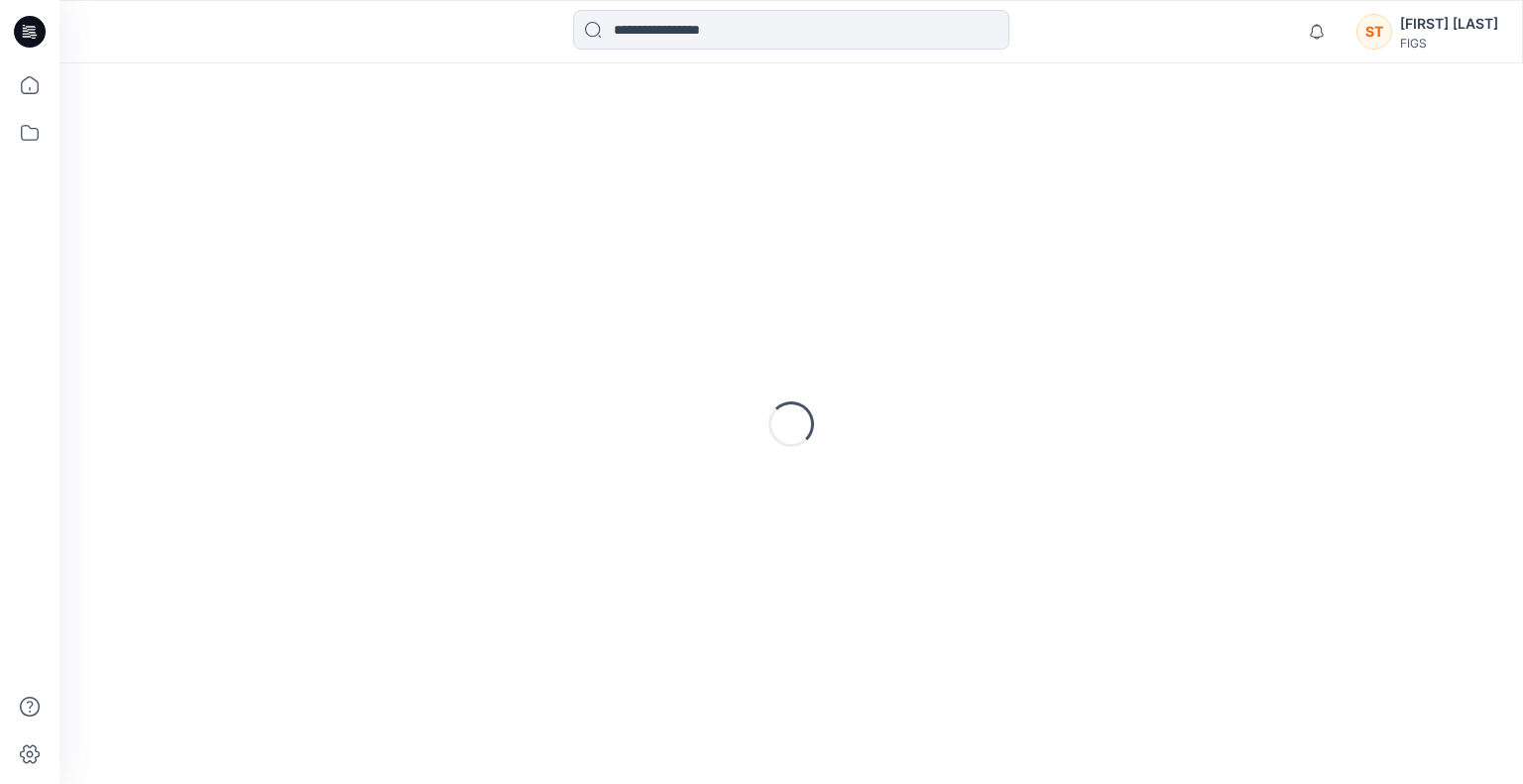 scroll, scrollTop: 0, scrollLeft: 0, axis: both 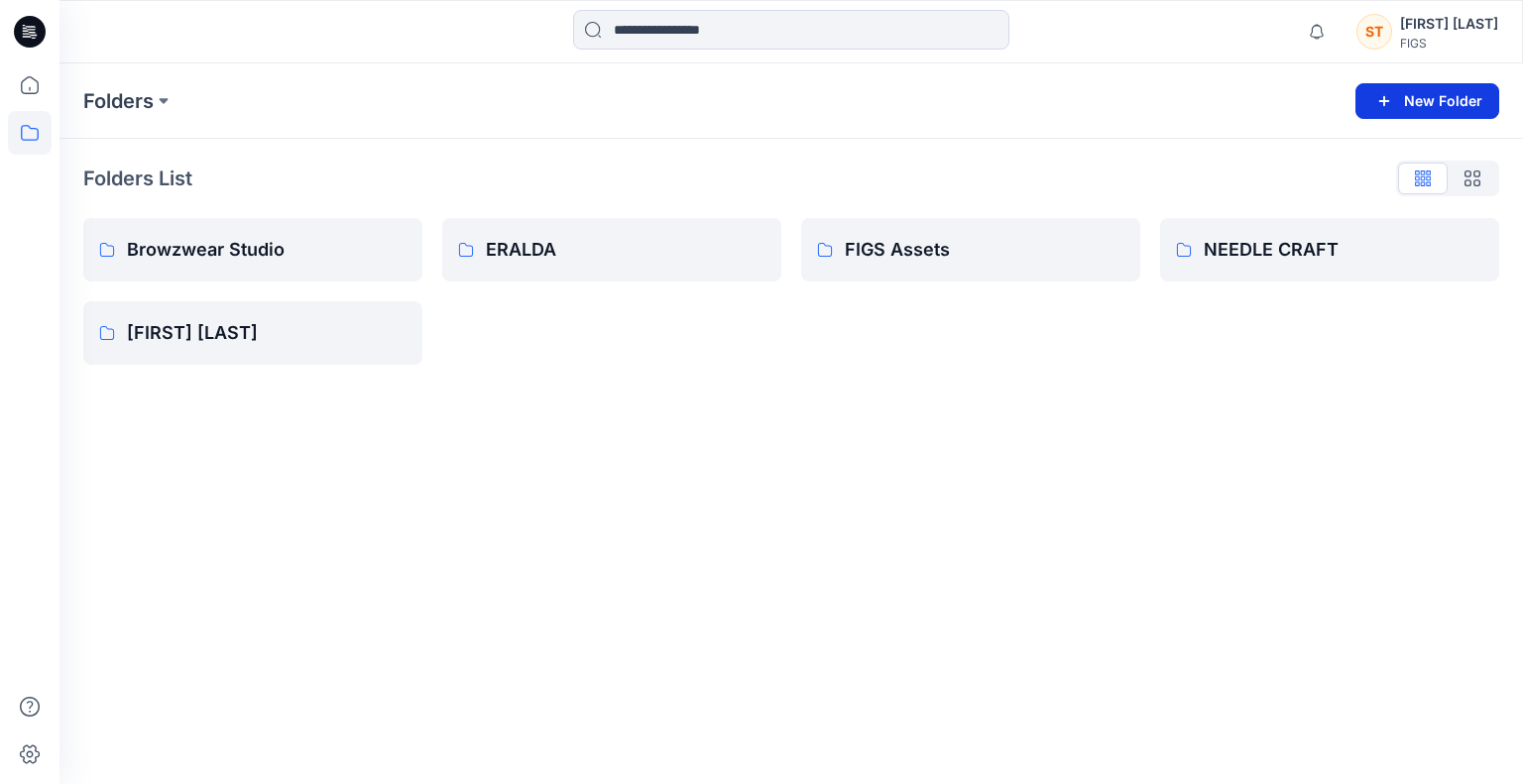 click on "New Folder" at bounding box center [1427, 101] 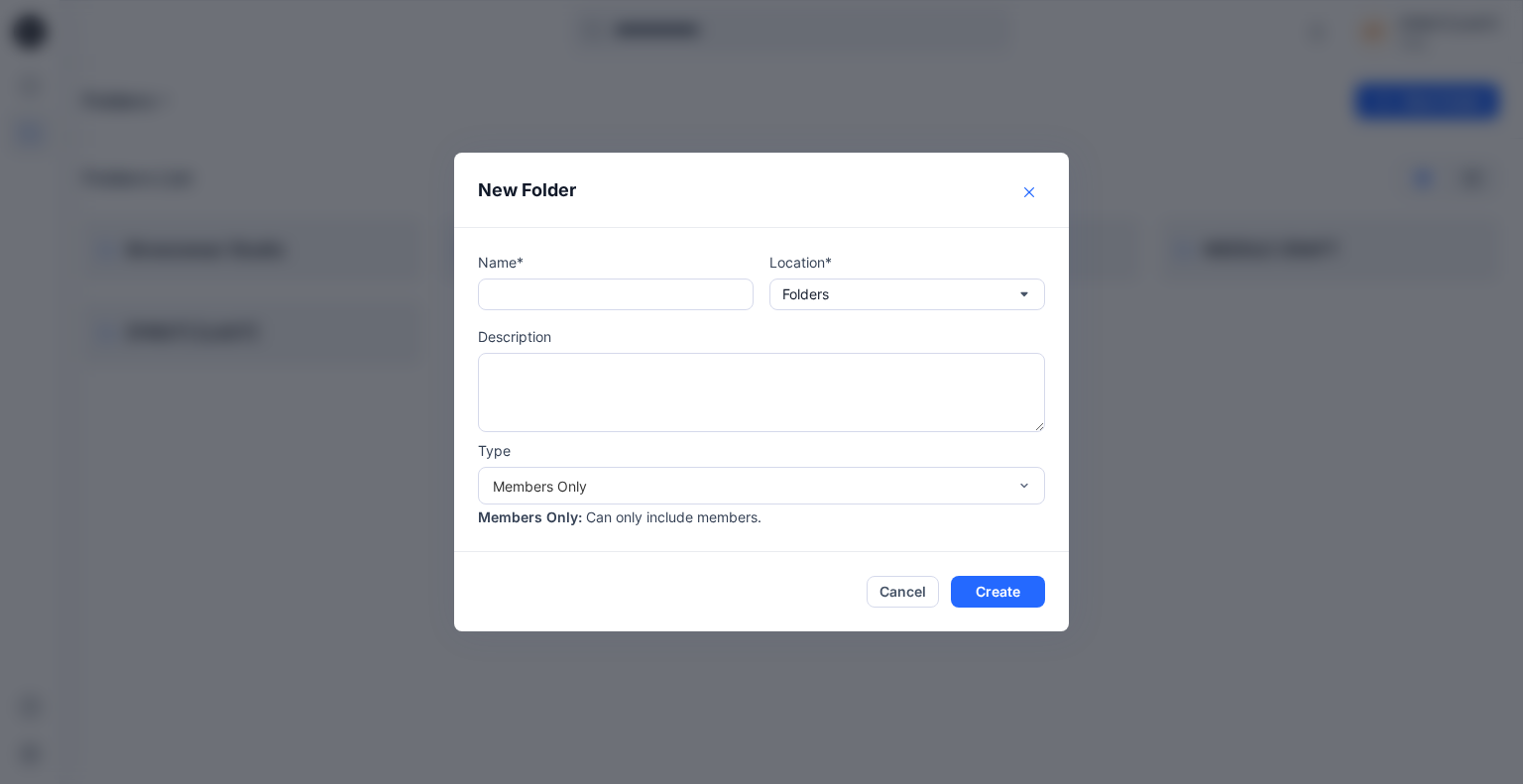 click at bounding box center (1029, 192) 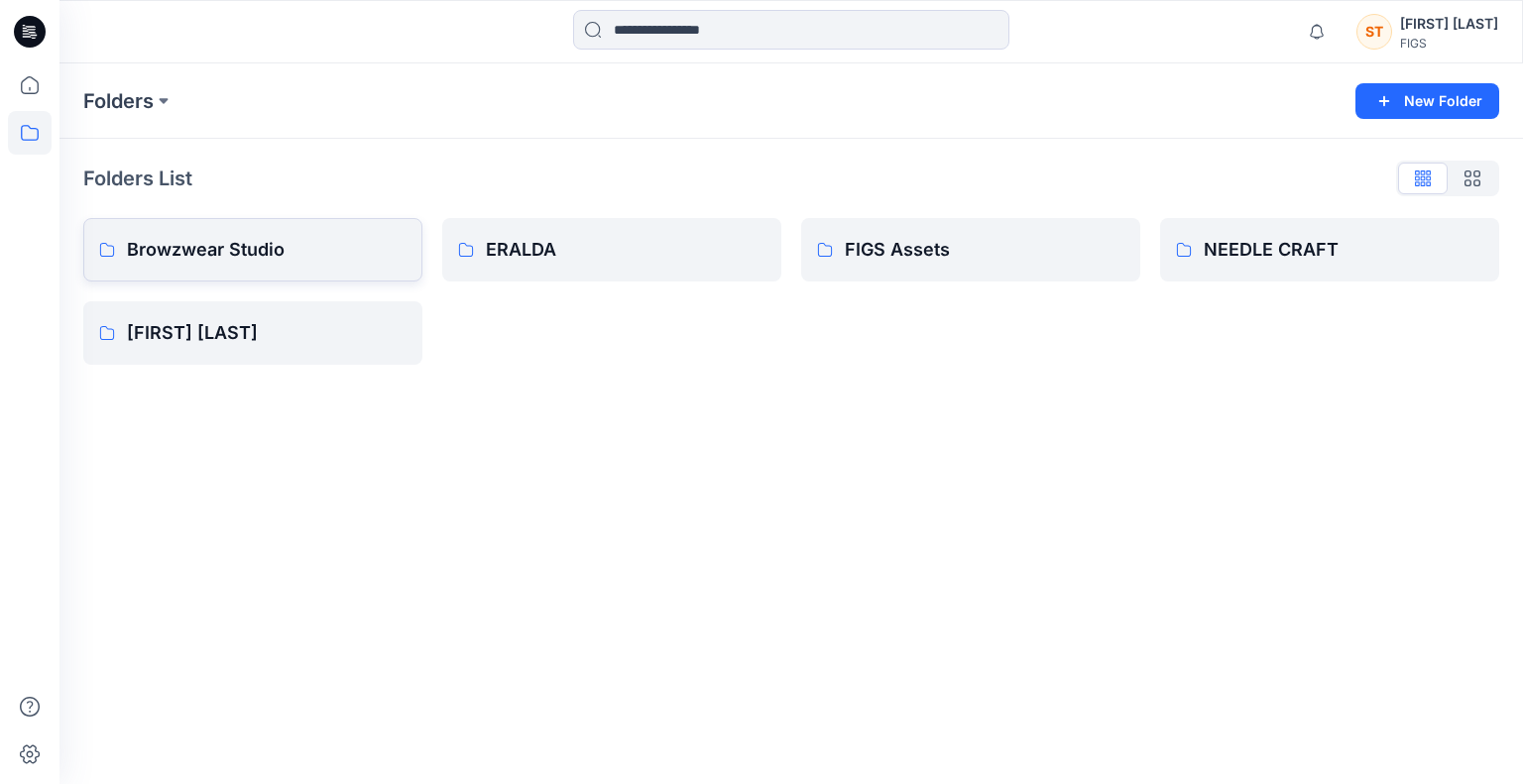 click on "Browzwear Studio" at bounding box center (267, 250) 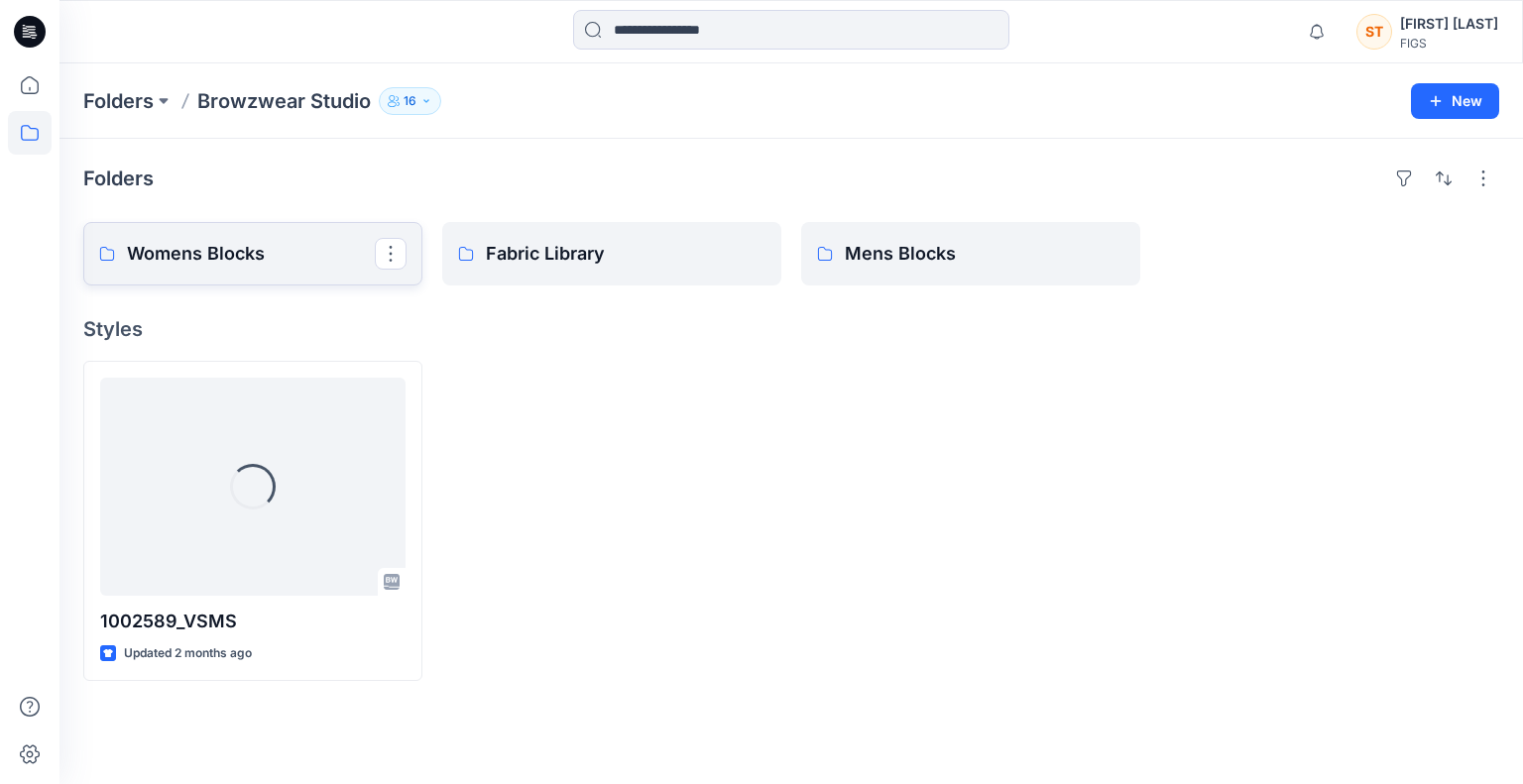 click on "Womens Blocks" at bounding box center (251, 254) 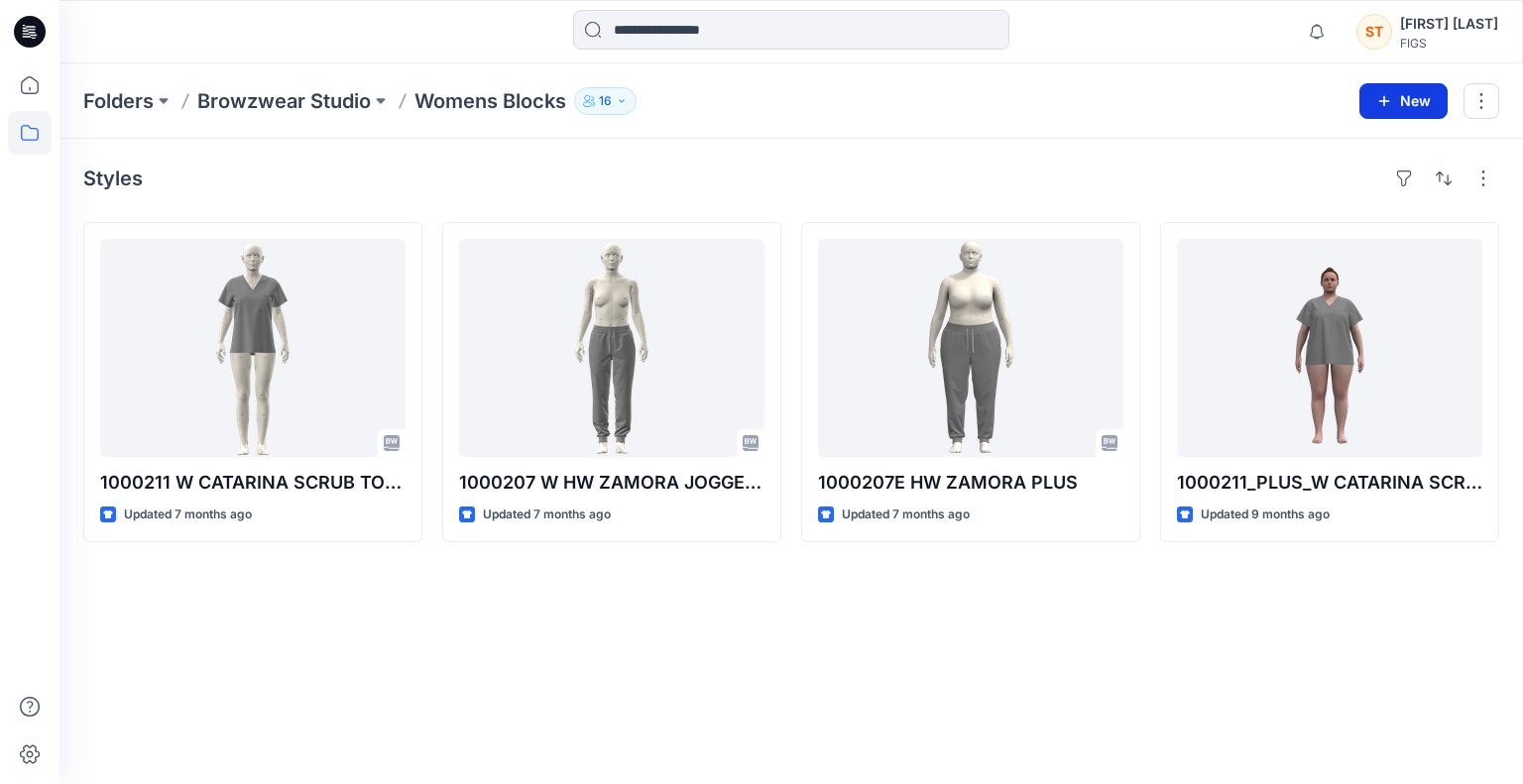click 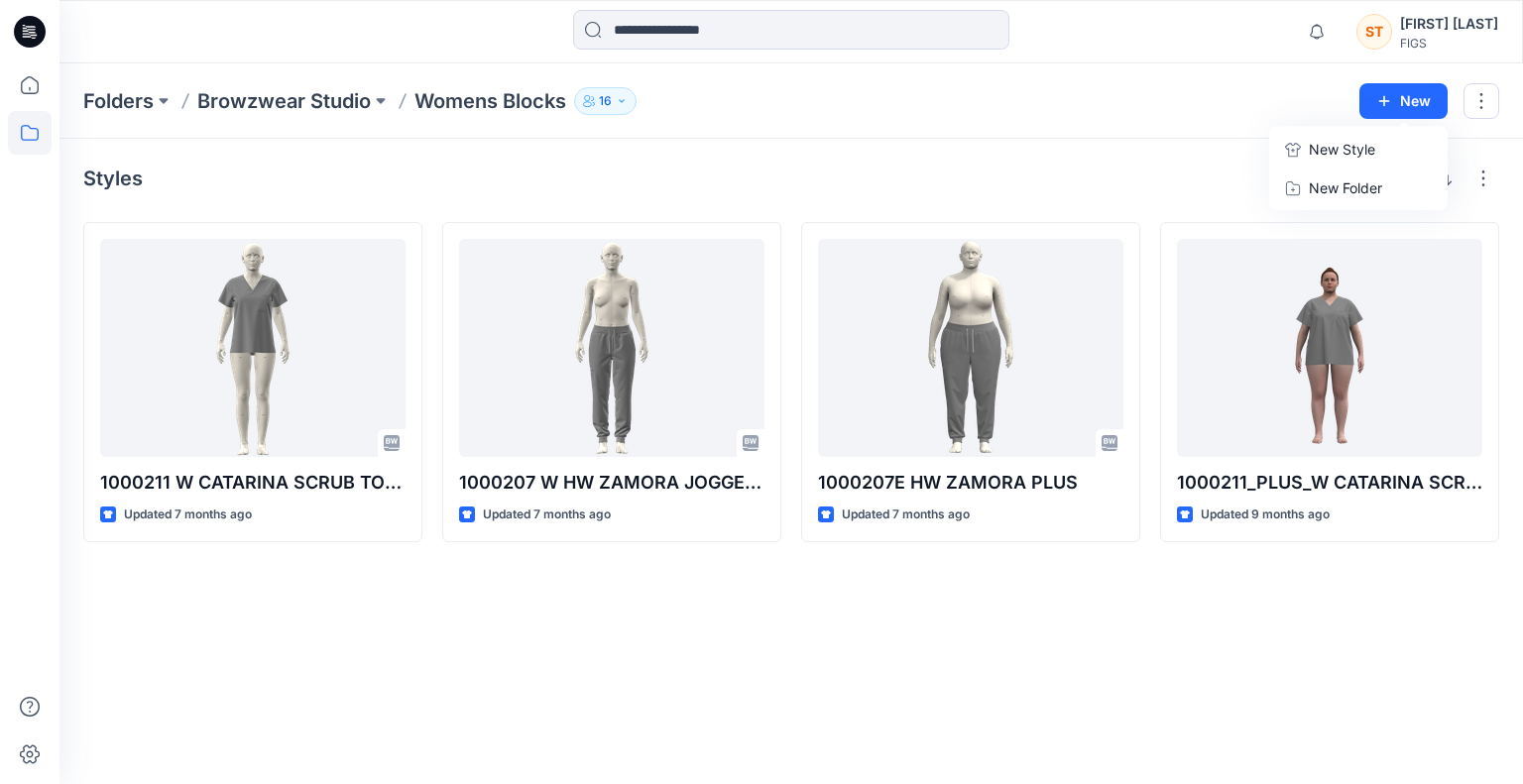 click on "New Style" at bounding box center (1342, 150) 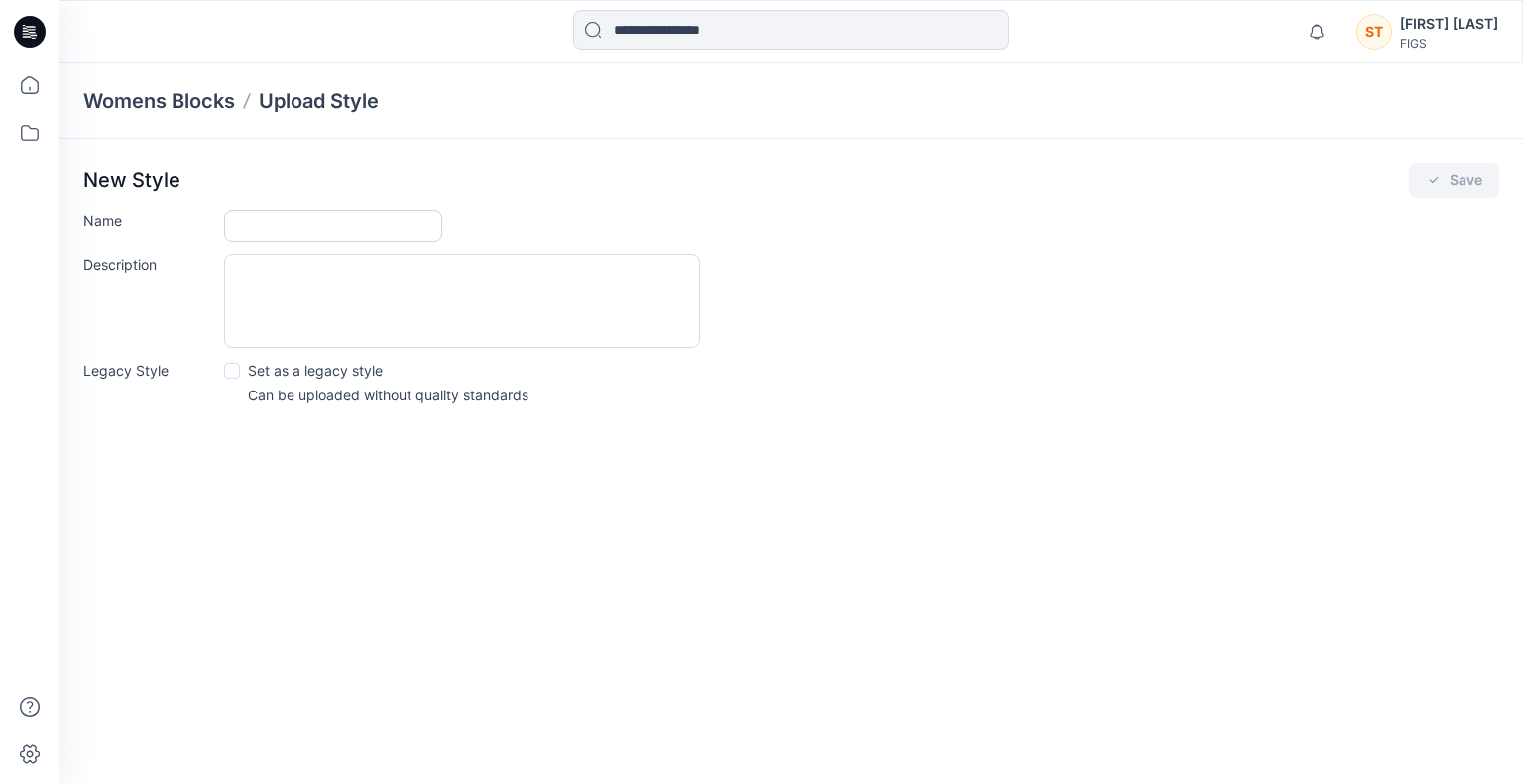 click on "Name" at bounding box center (333, 226) 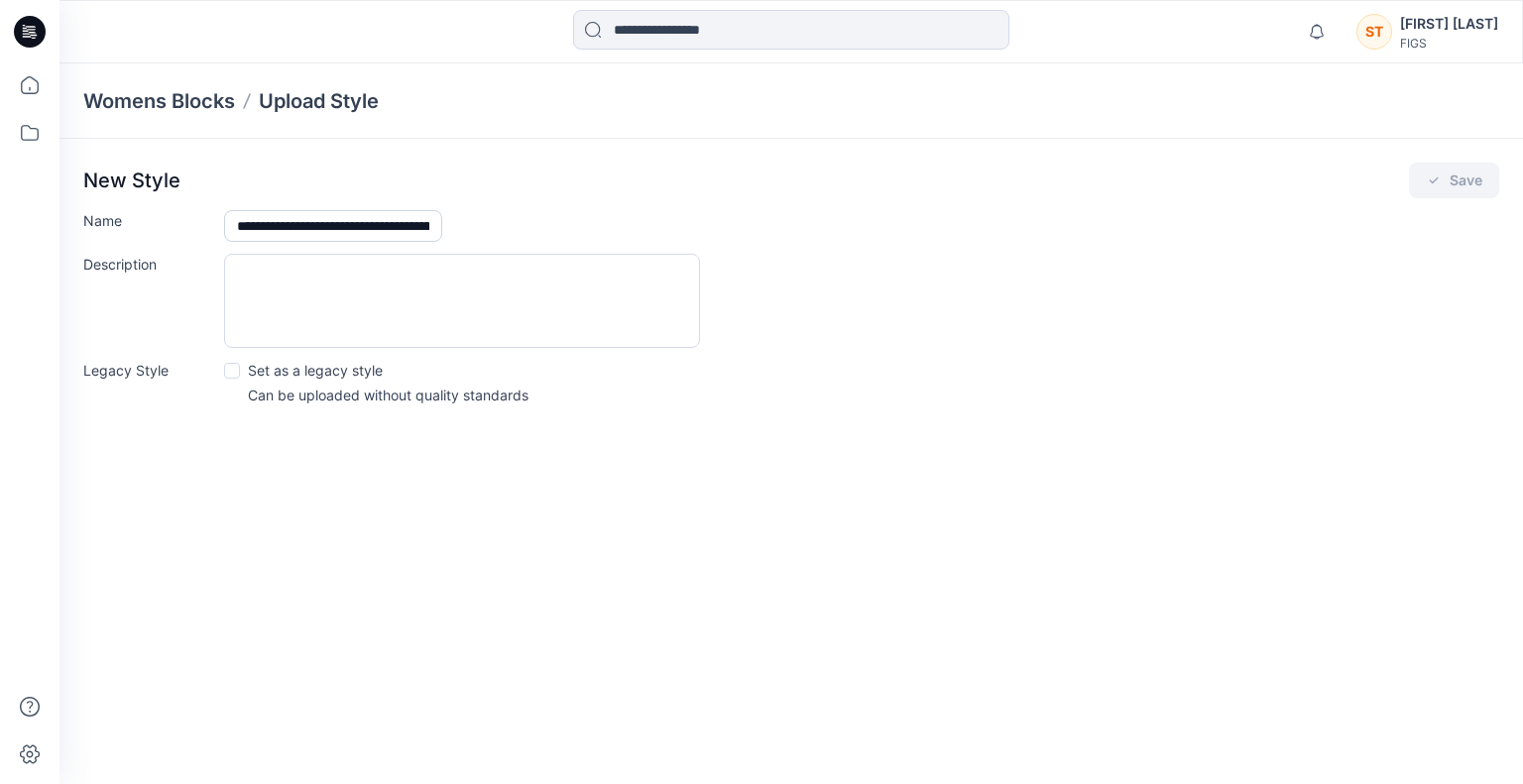 scroll, scrollTop: 0, scrollLeft: 147, axis: horizontal 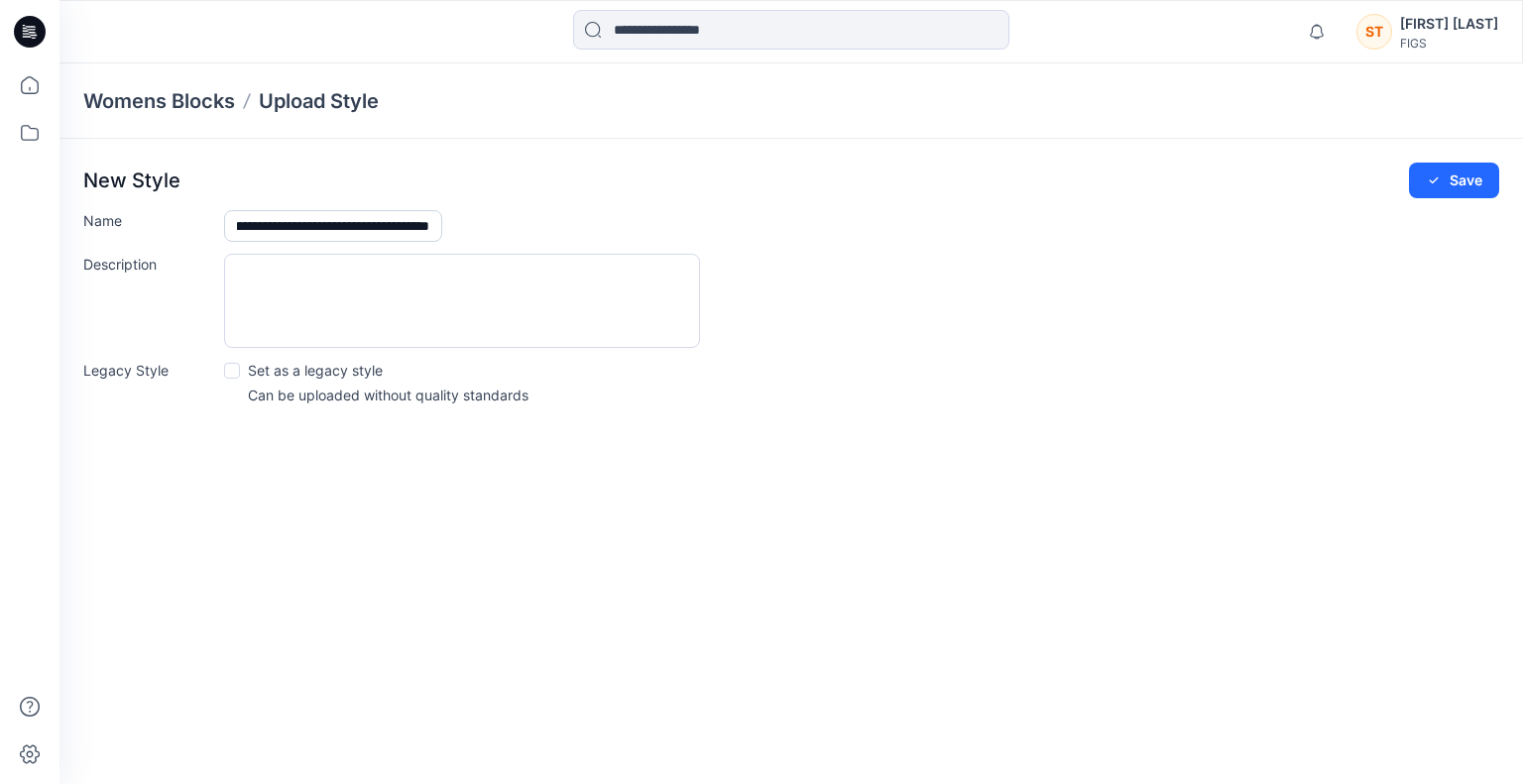 click on "**********" at bounding box center (333, 226) 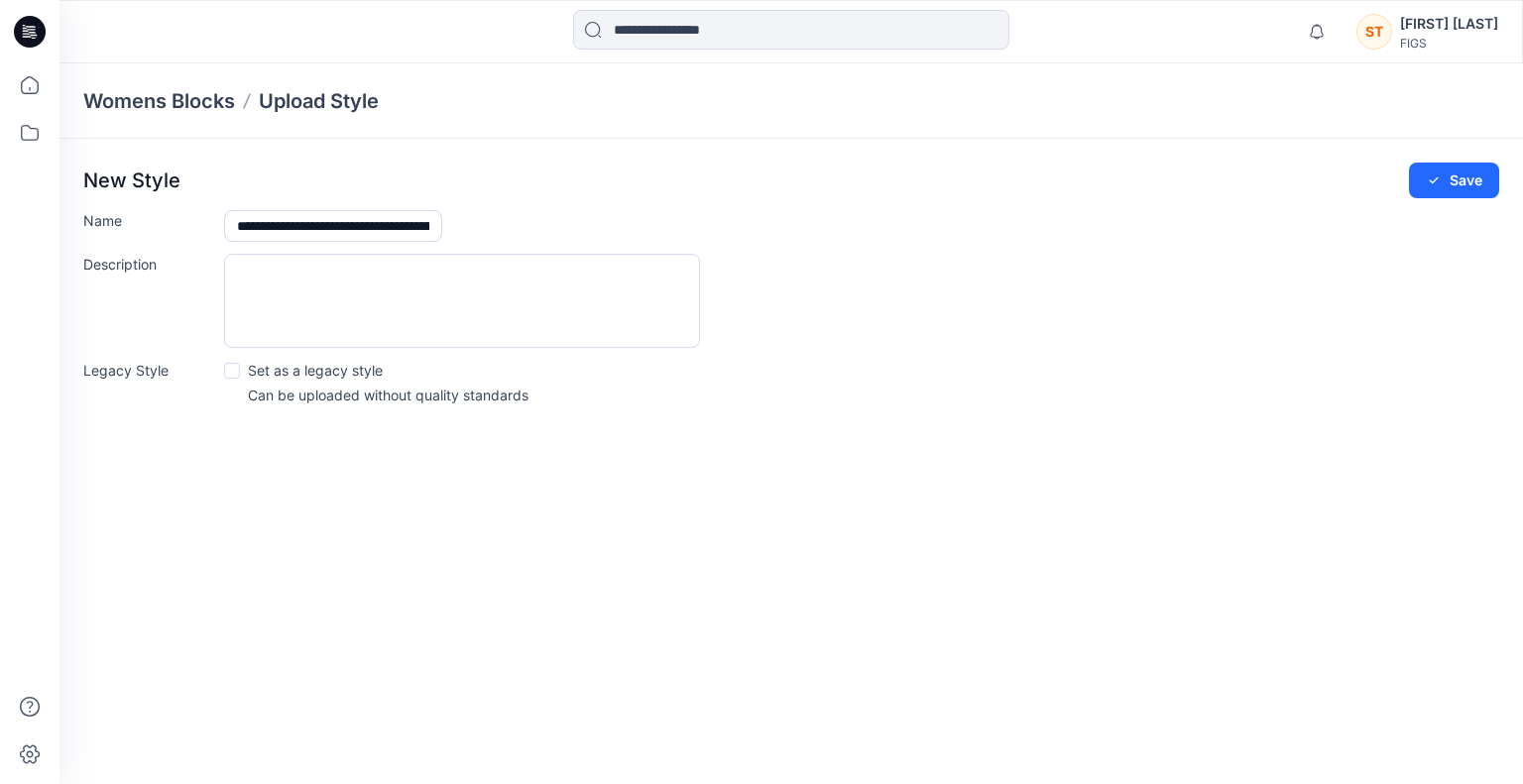 click on "Set as a legacy style" at bounding box center (315, 370) 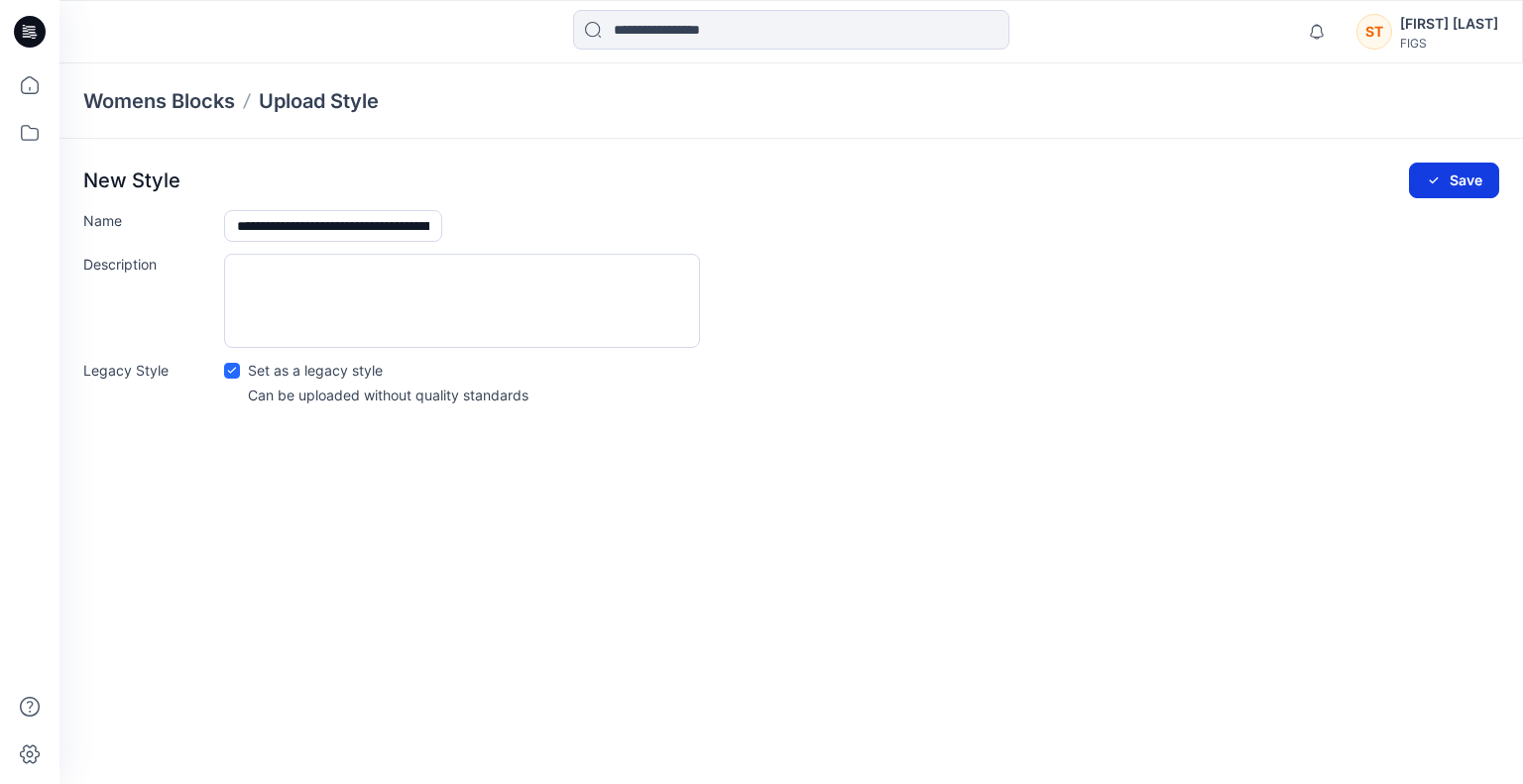 click on "Save" at bounding box center [1454, 180] 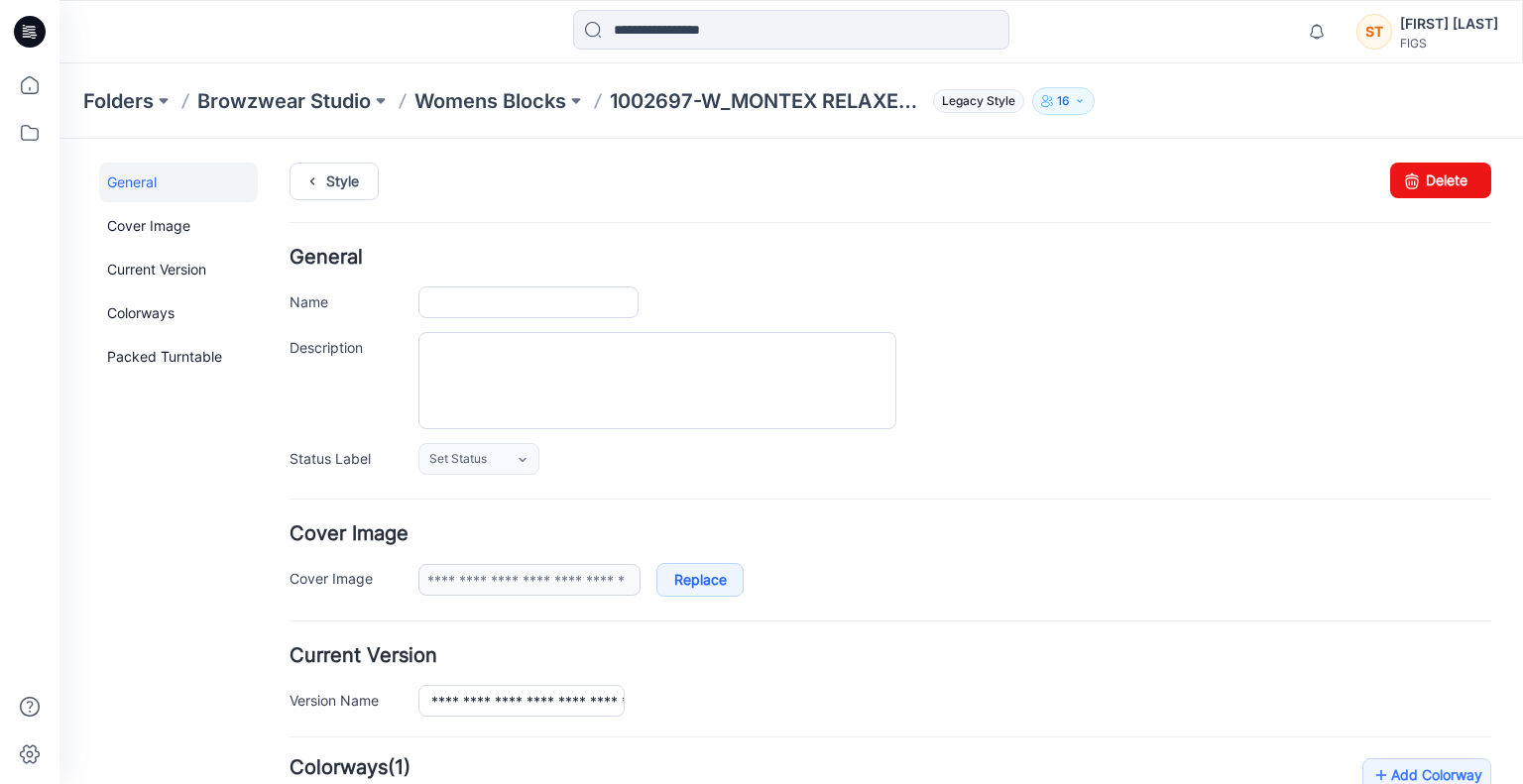 type on "**********" 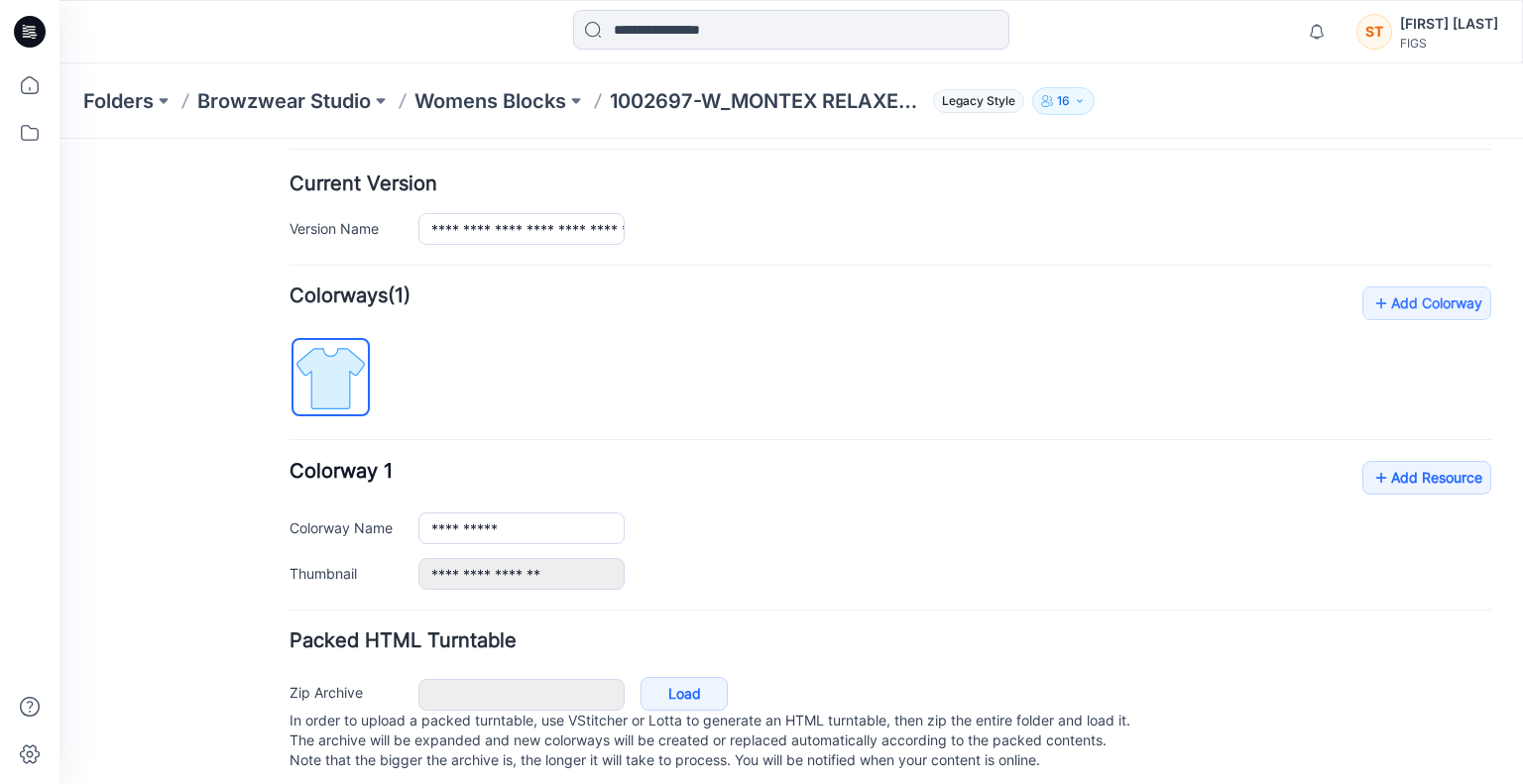 scroll, scrollTop: 495, scrollLeft: 0, axis: vertical 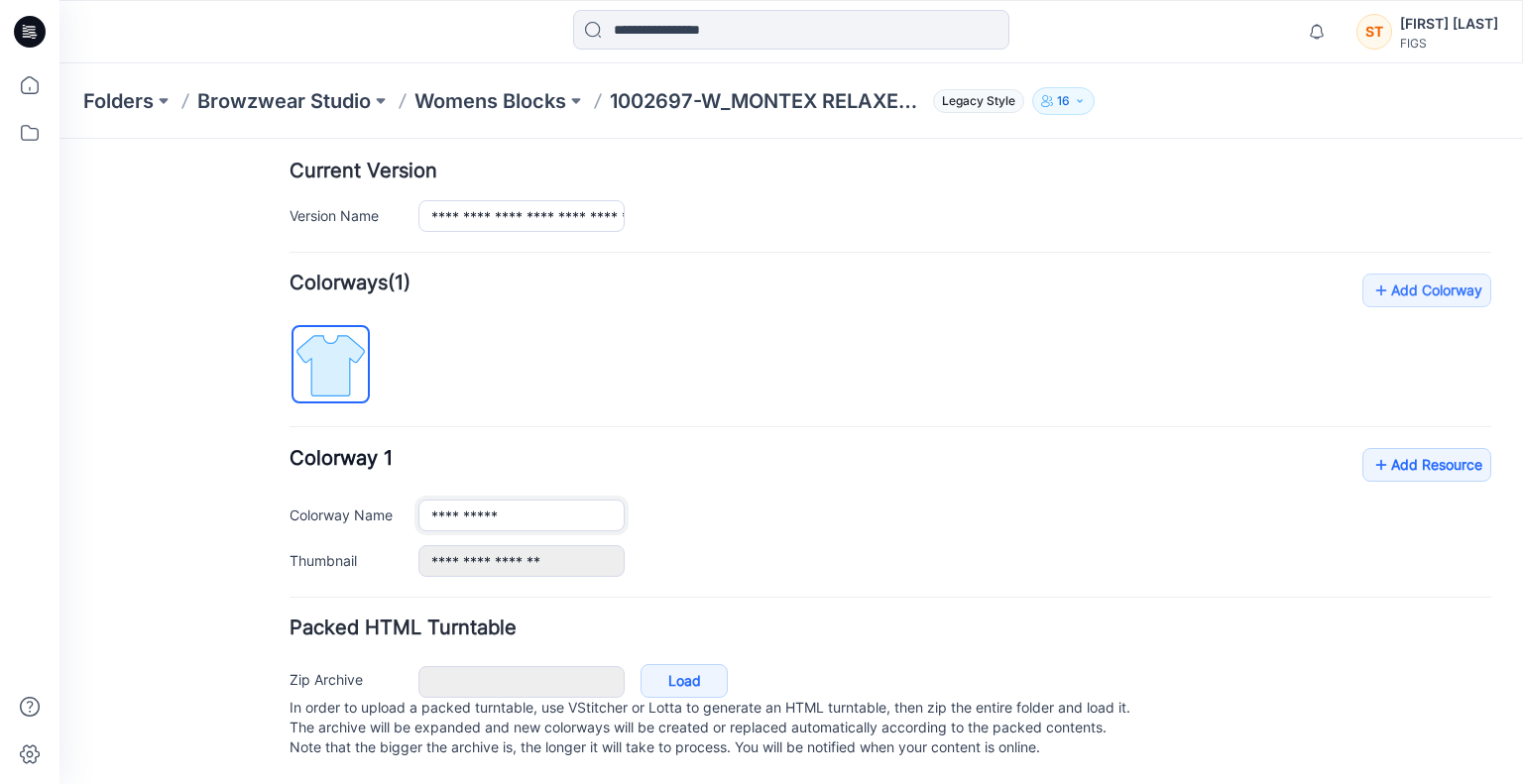 click on "**********" at bounding box center [522, 515] 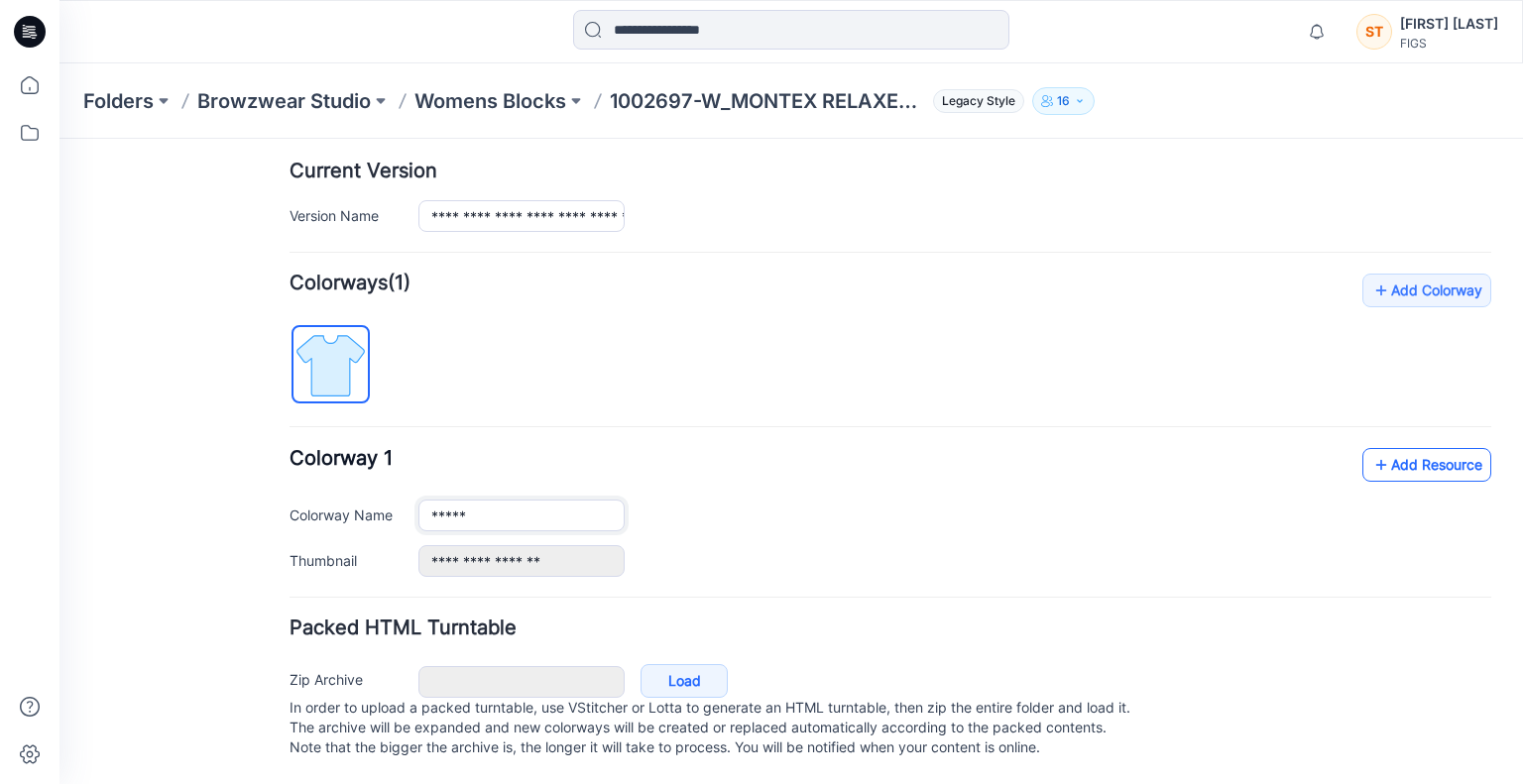 type on "*****" 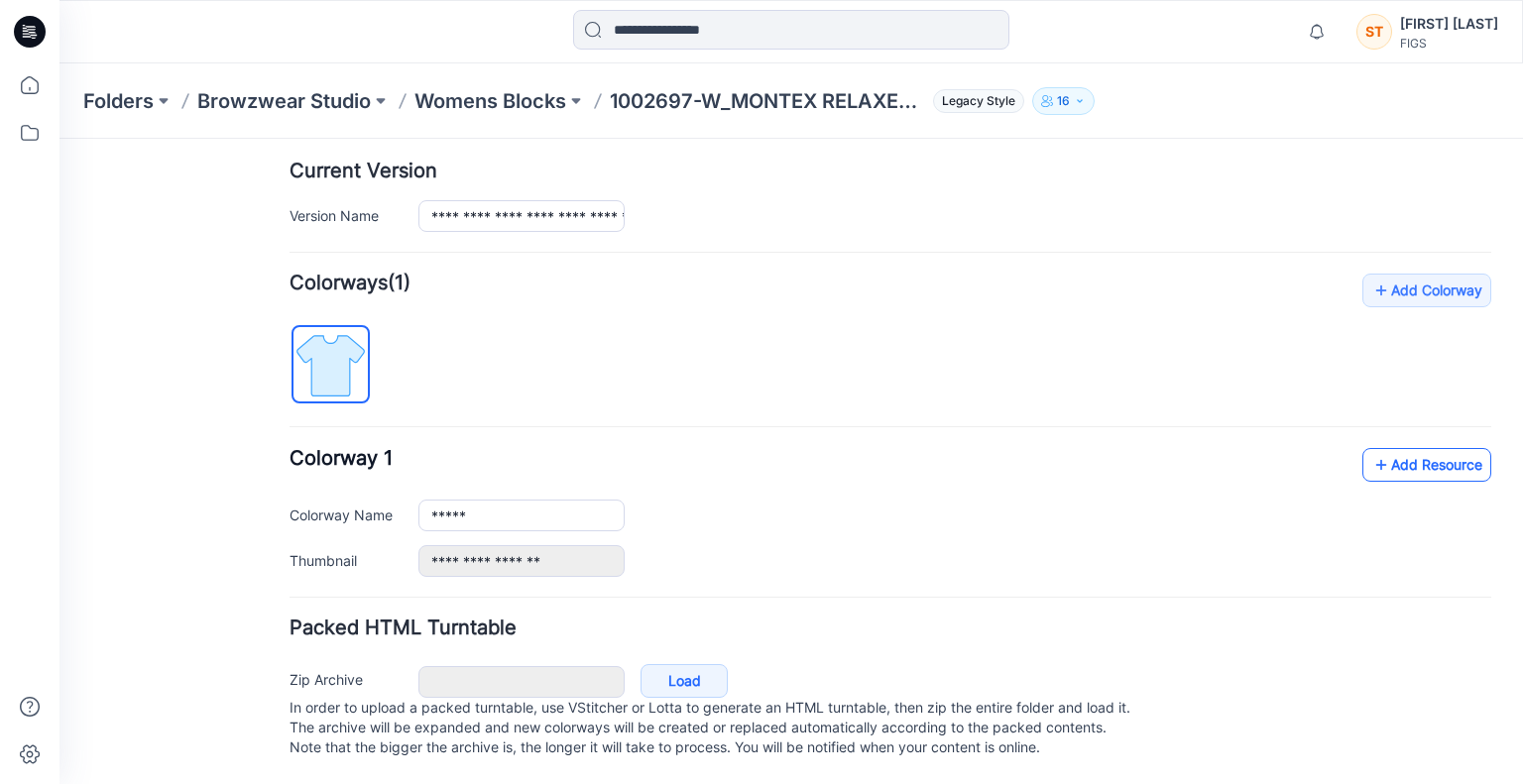 click on "Add Resource" at bounding box center (1427, 465) 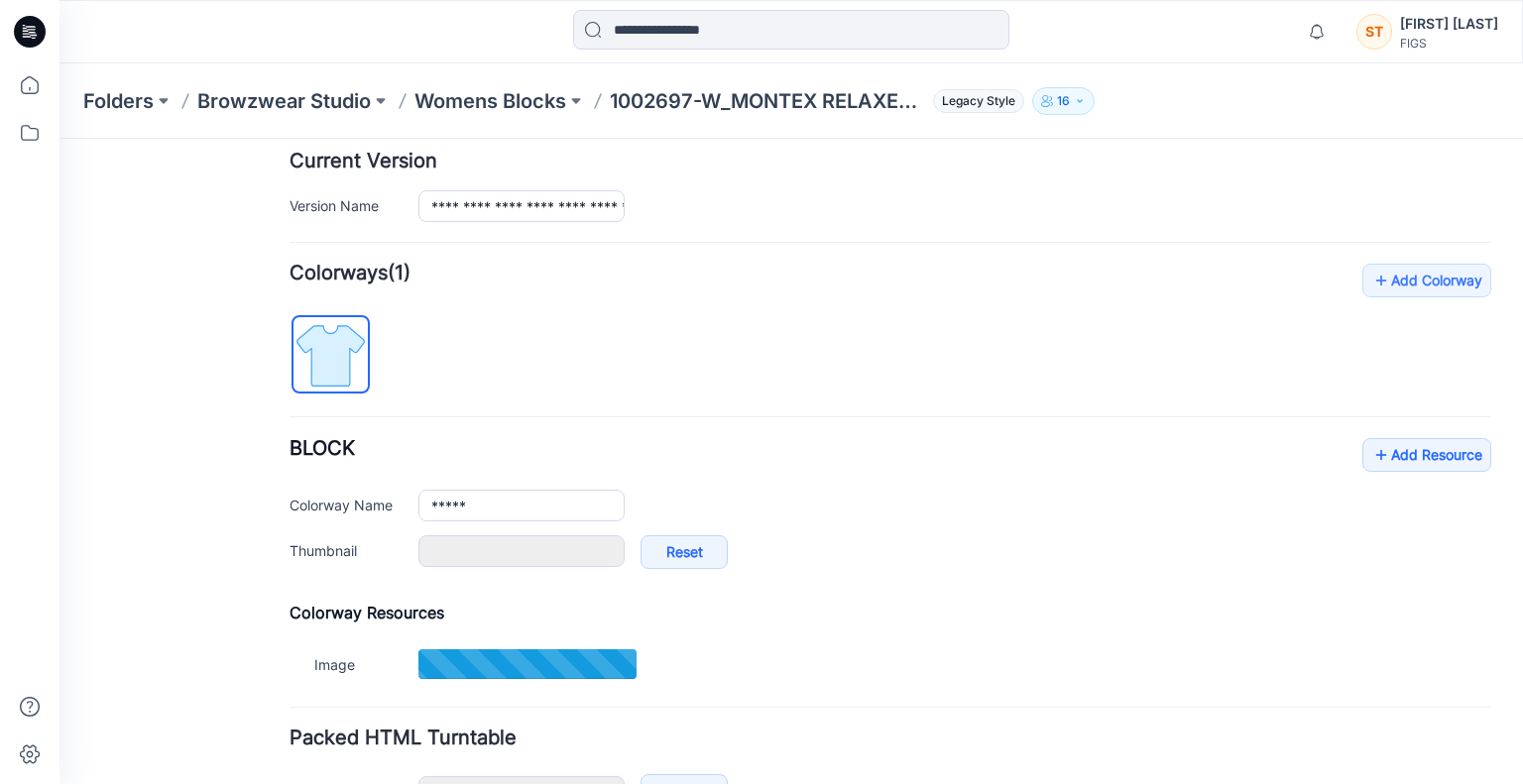 type on "**********" 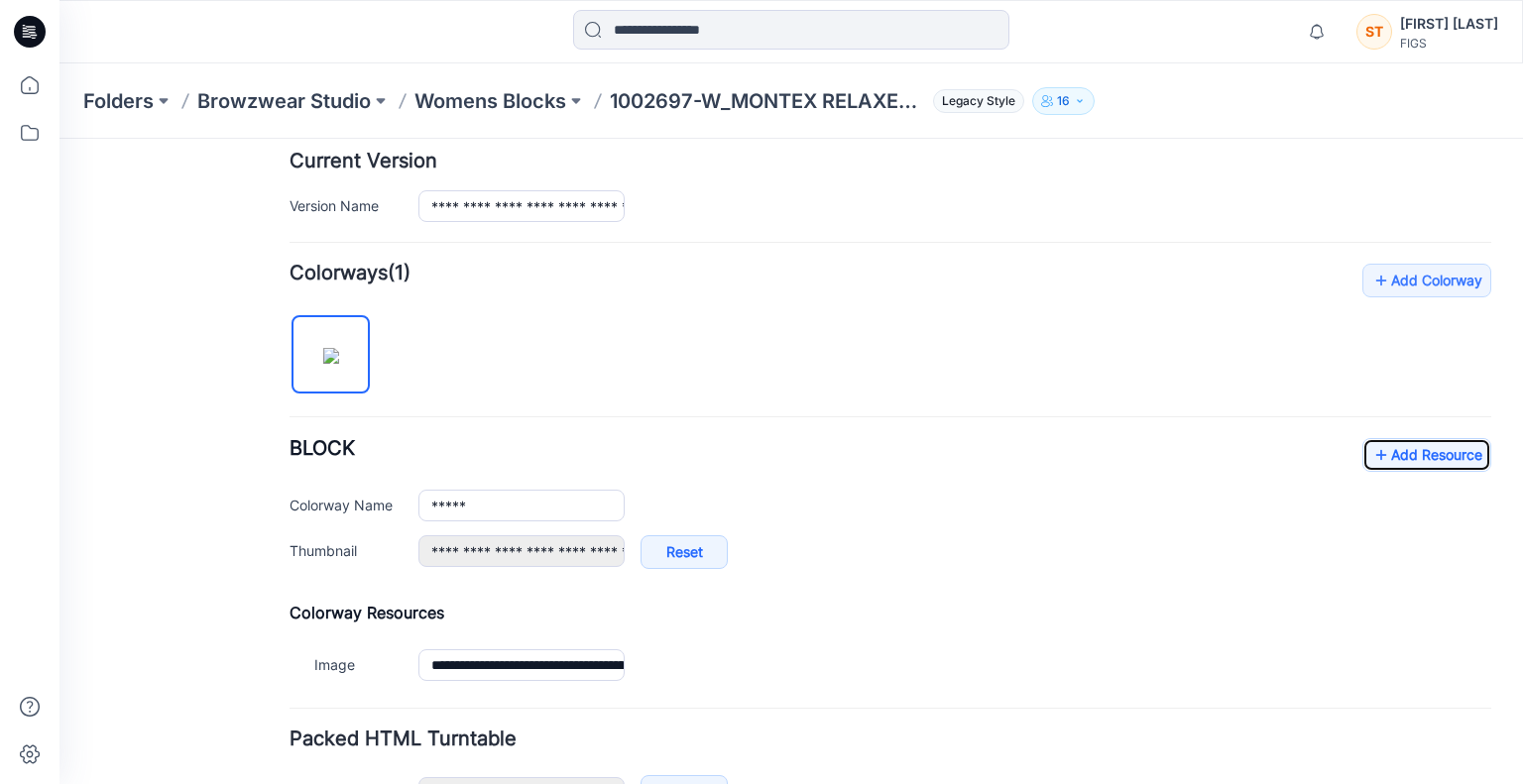 scroll, scrollTop: 621, scrollLeft: 0, axis: vertical 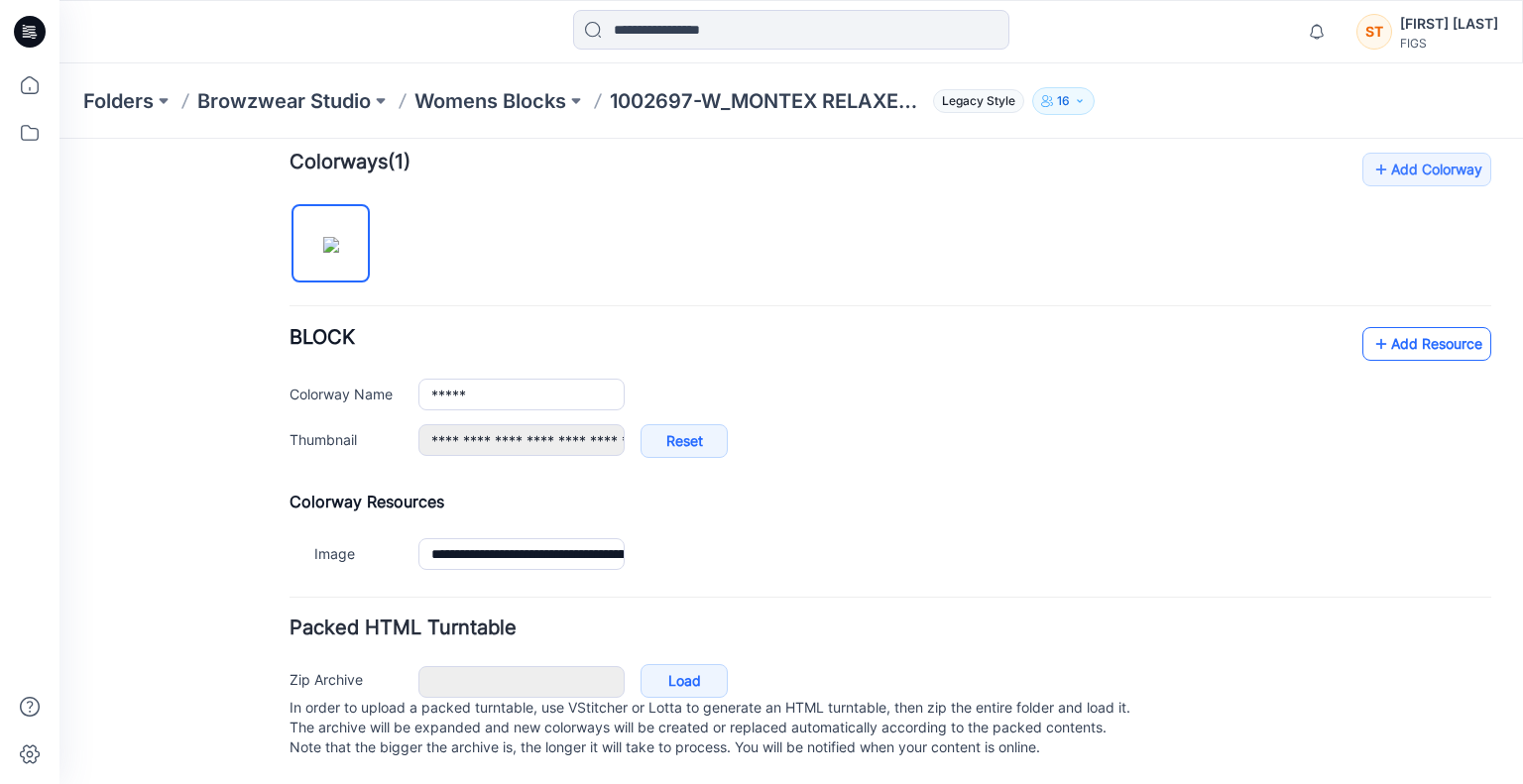 click on "Add Resource" at bounding box center (1427, 344) 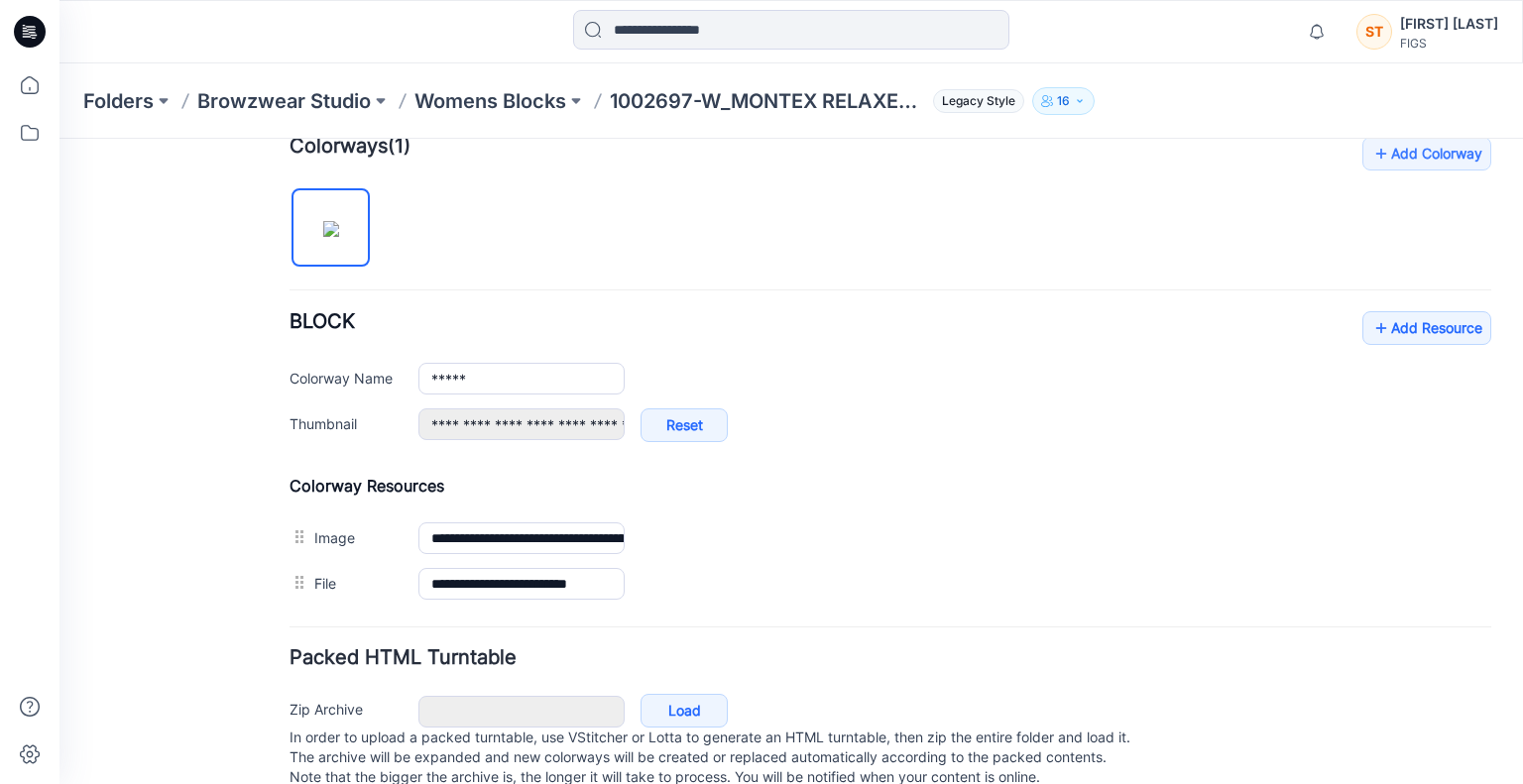 click on "Folders Browzwear Studio Womens Blocks 1002697-W_MONTEX RELAXED MOCK NECK SCRUB TOP 3.0 Legacy Style 16" at bounding box center (791, 101) 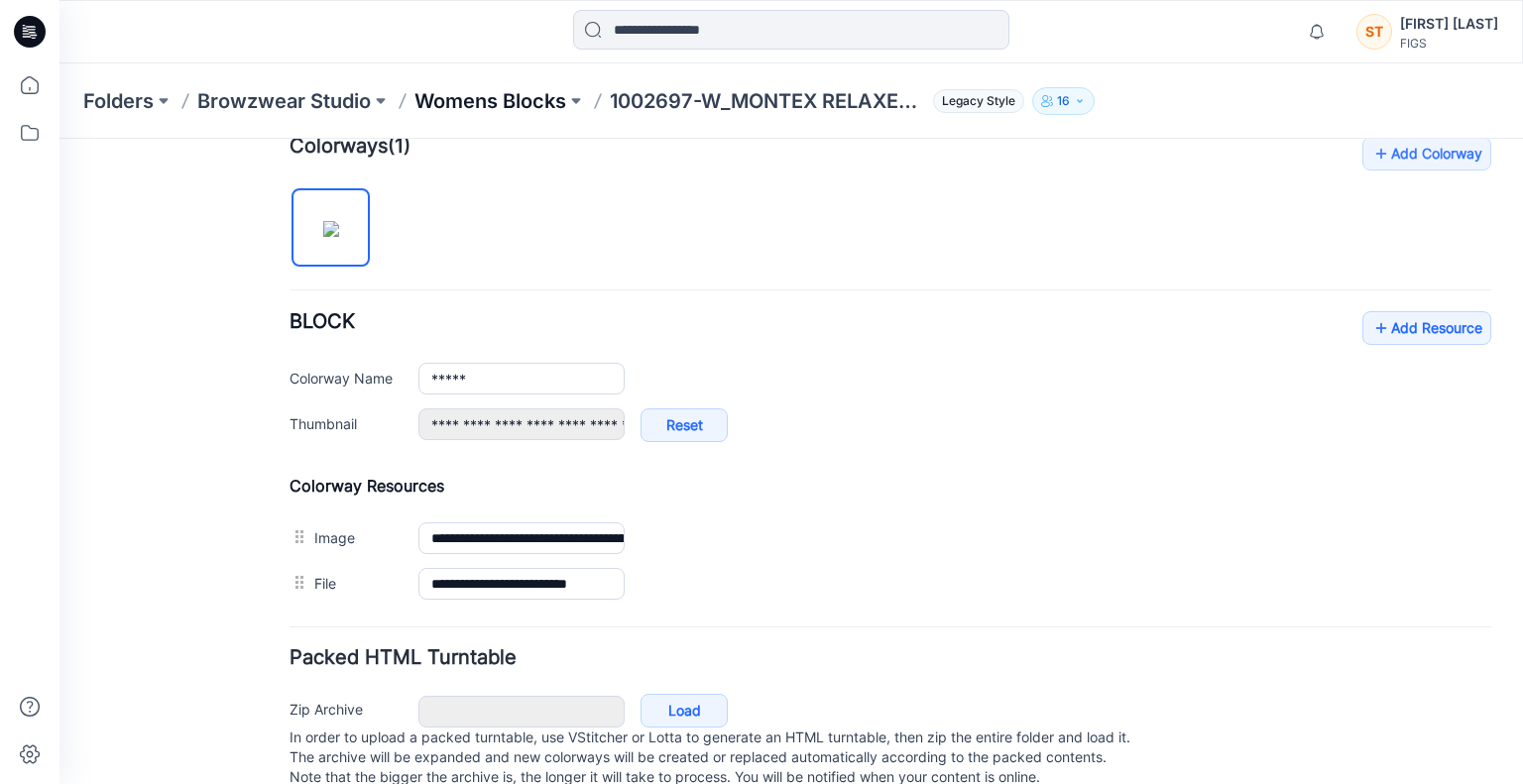click on "Womens Blocks" at bounding box center [490, 101] 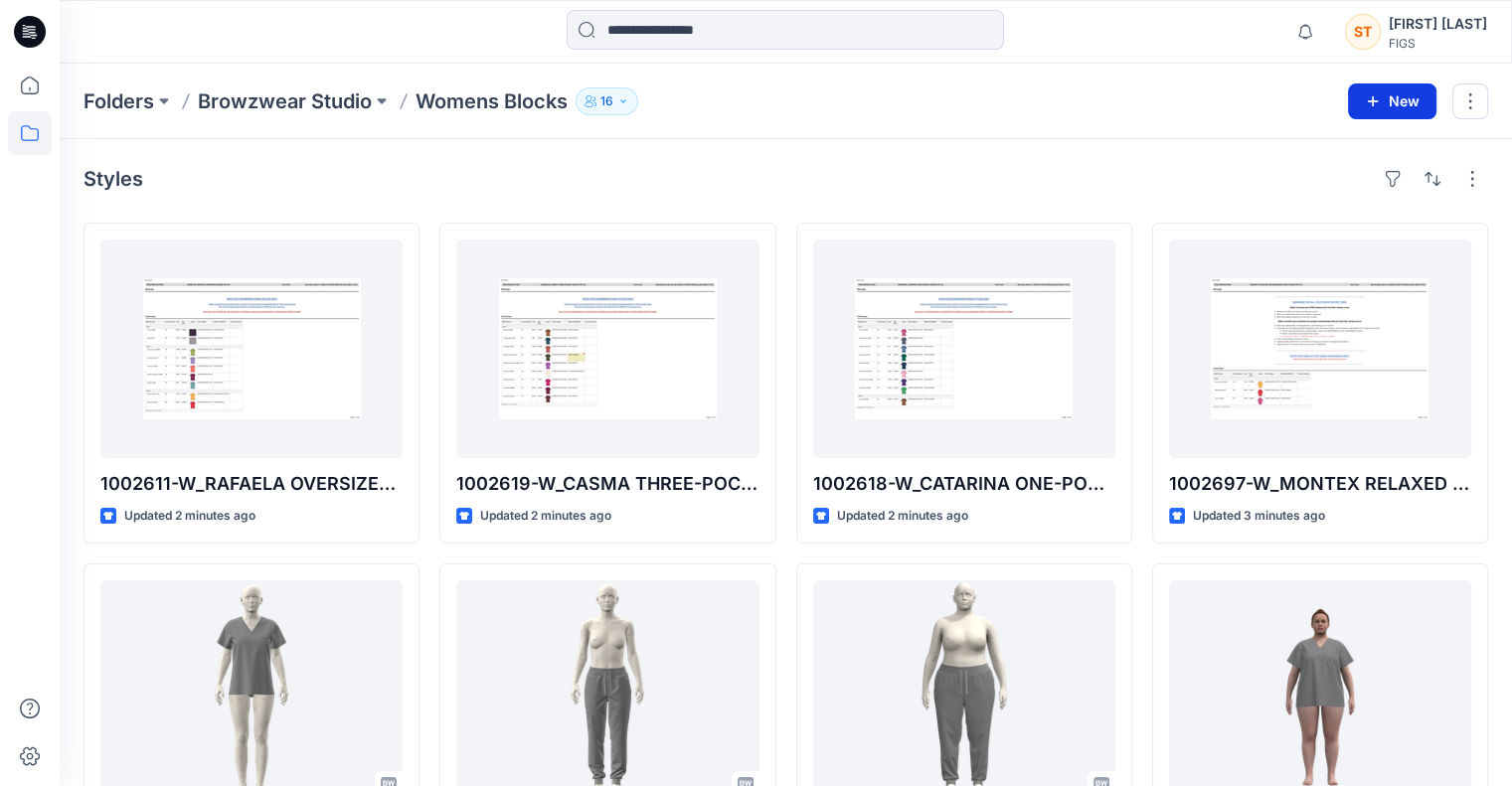 click on "New" at bounding box center (1392, 101) 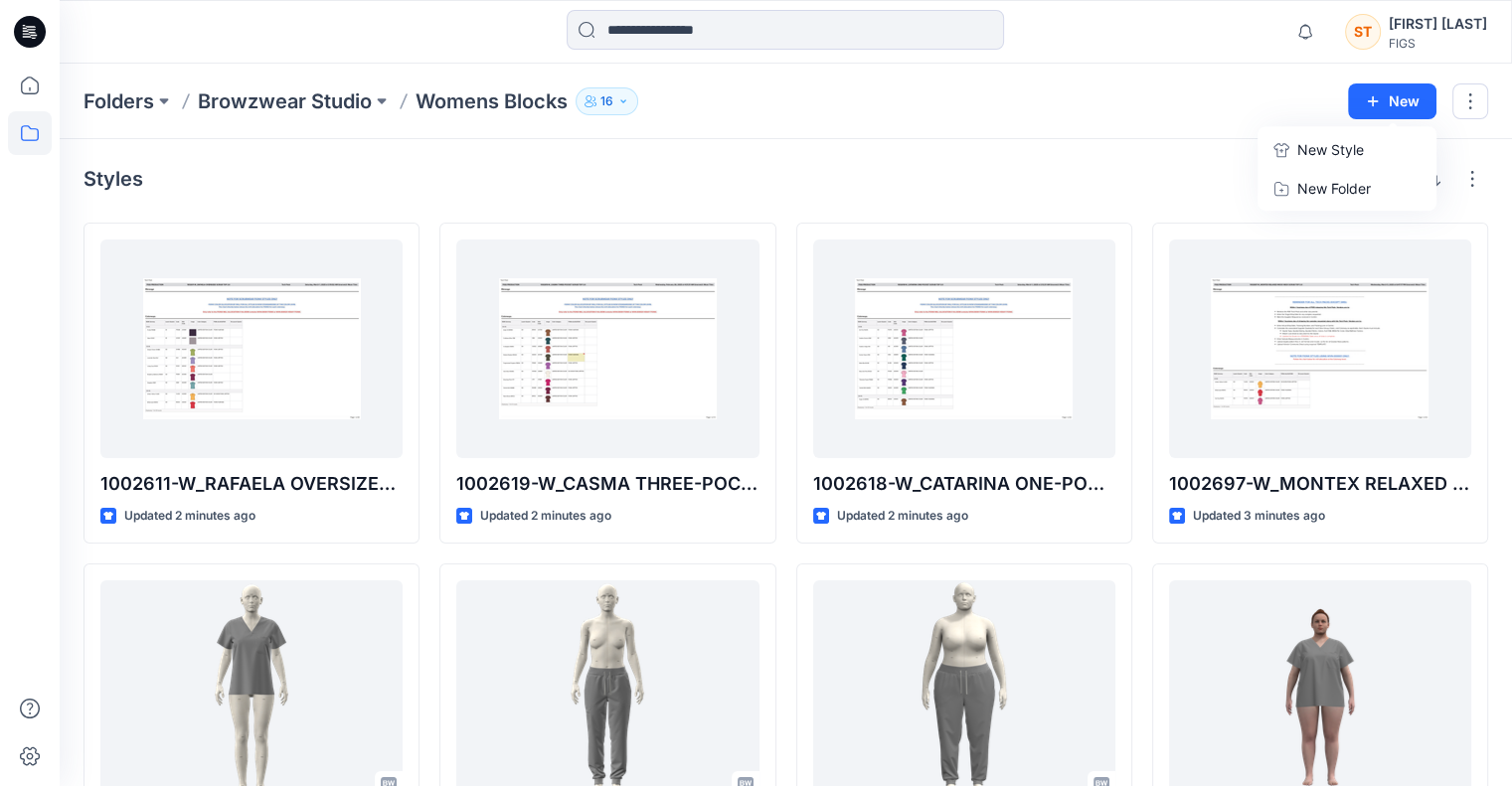 click on "New Style" at bounding box center [1347, 150] 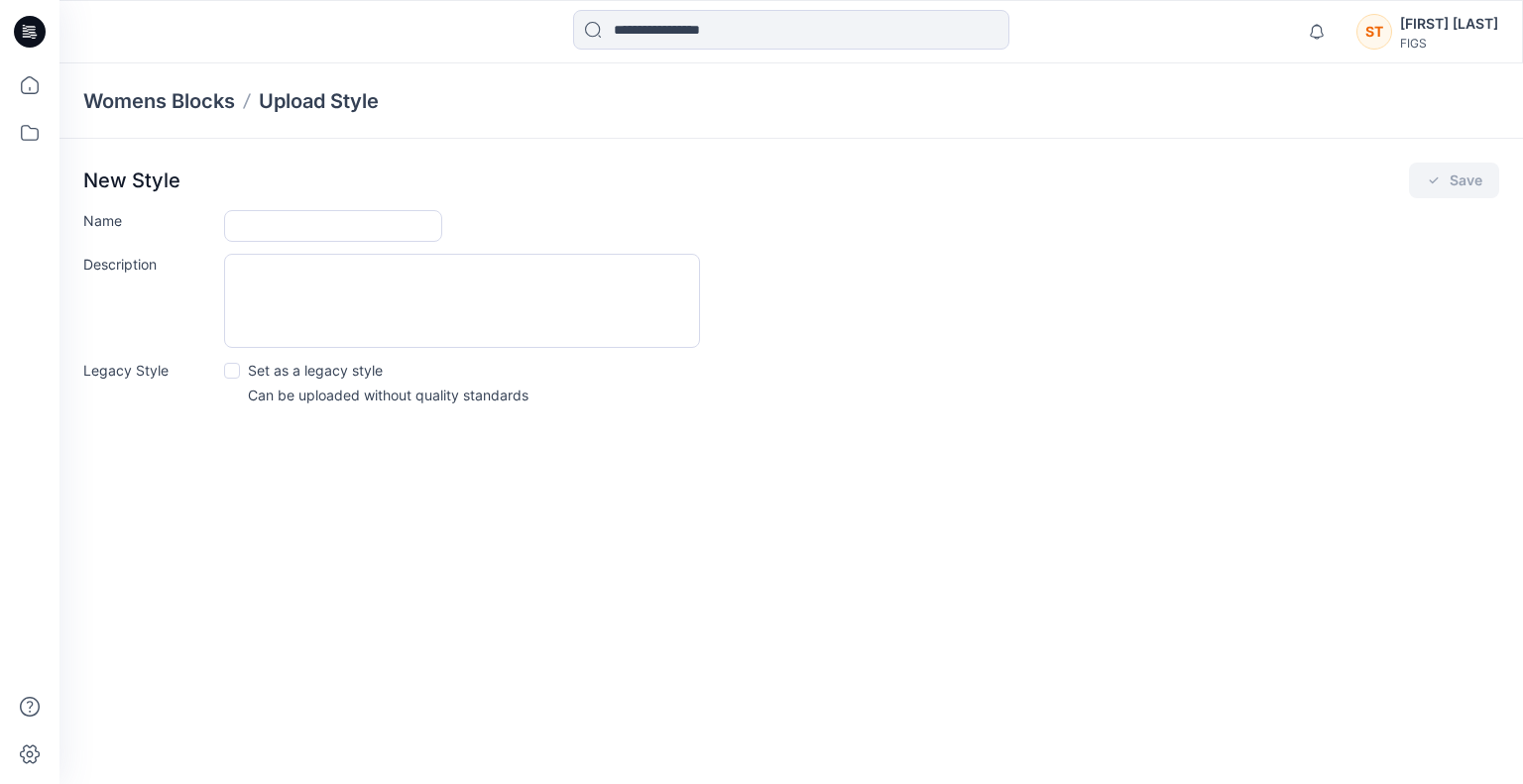 click on "Set as a legacy style" at bounding box center (315, 370) 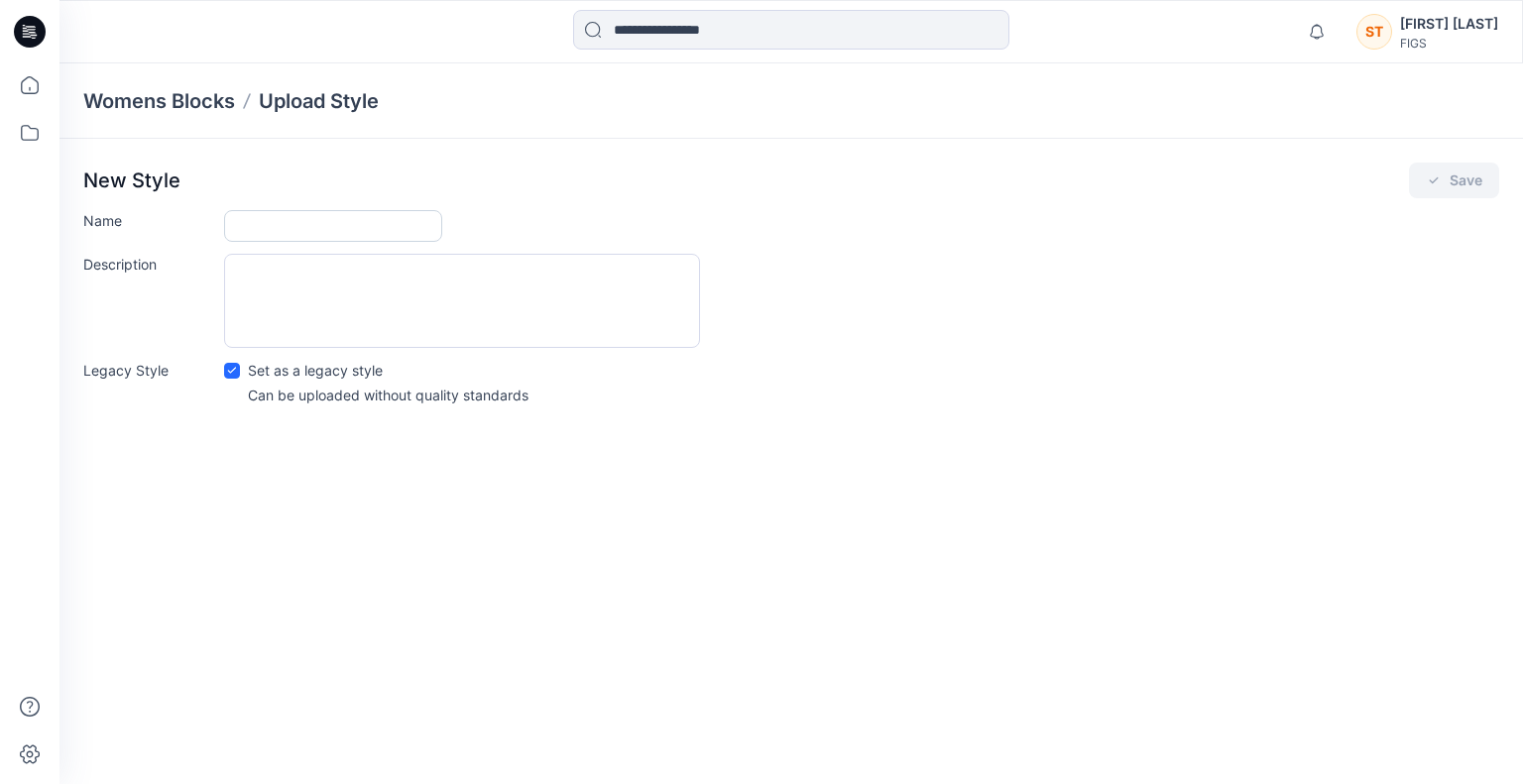click on "Name" at bounding box center [333, 226] 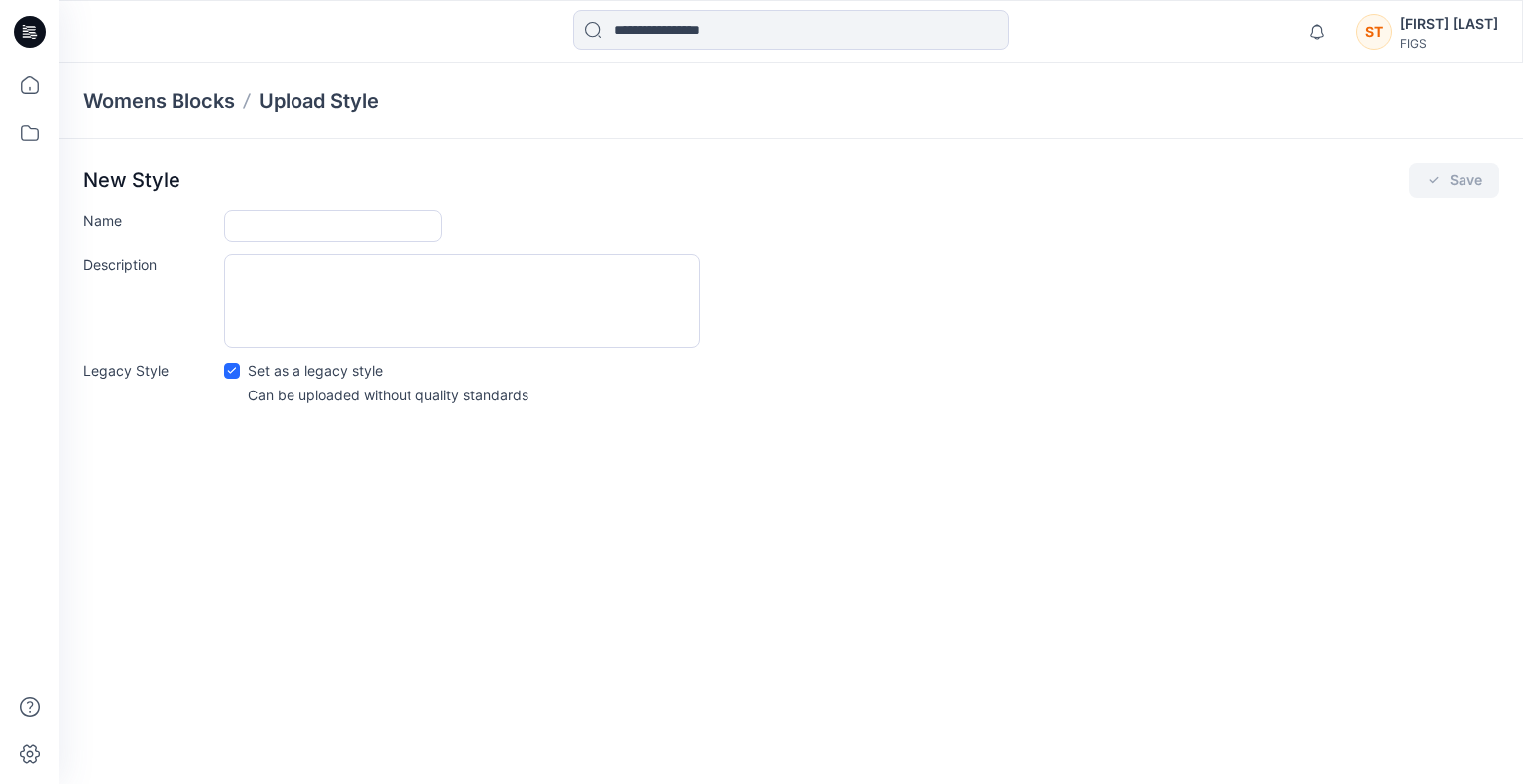 click at bounding box center [462, 300] 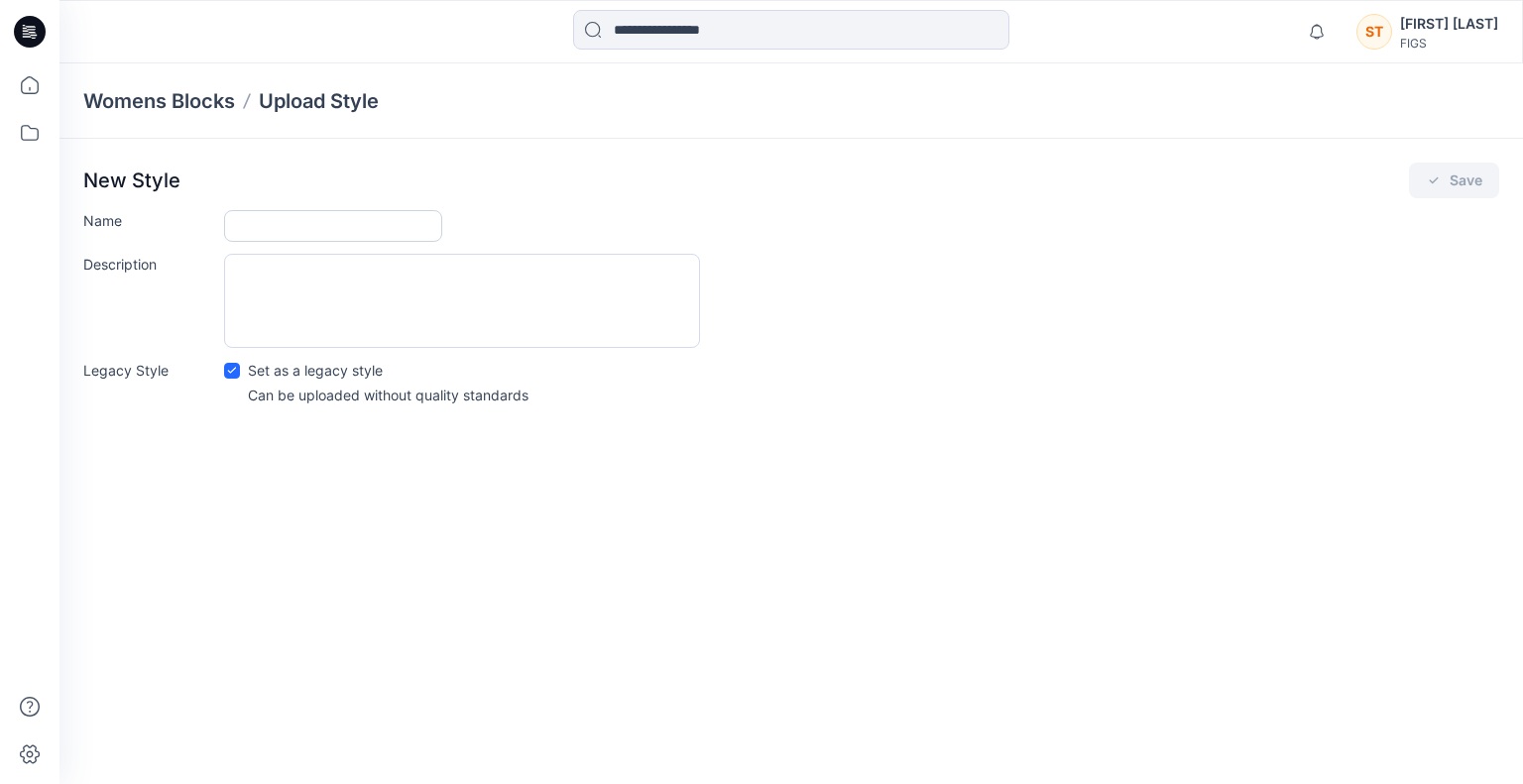 click on "Name" at bounding box center [333, 226] 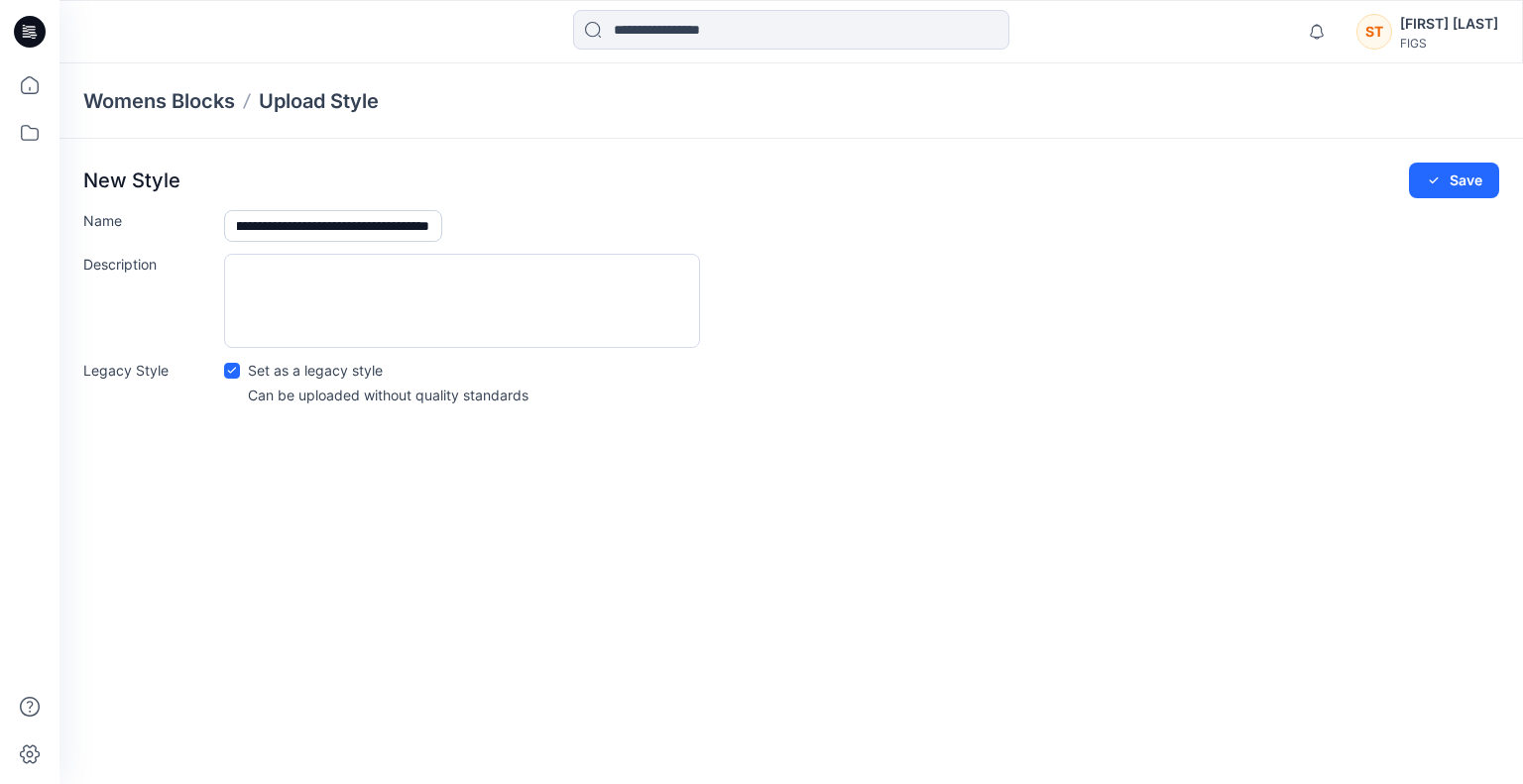 scroll, scrollTop: 0, scrollLeft: 0, axis: both 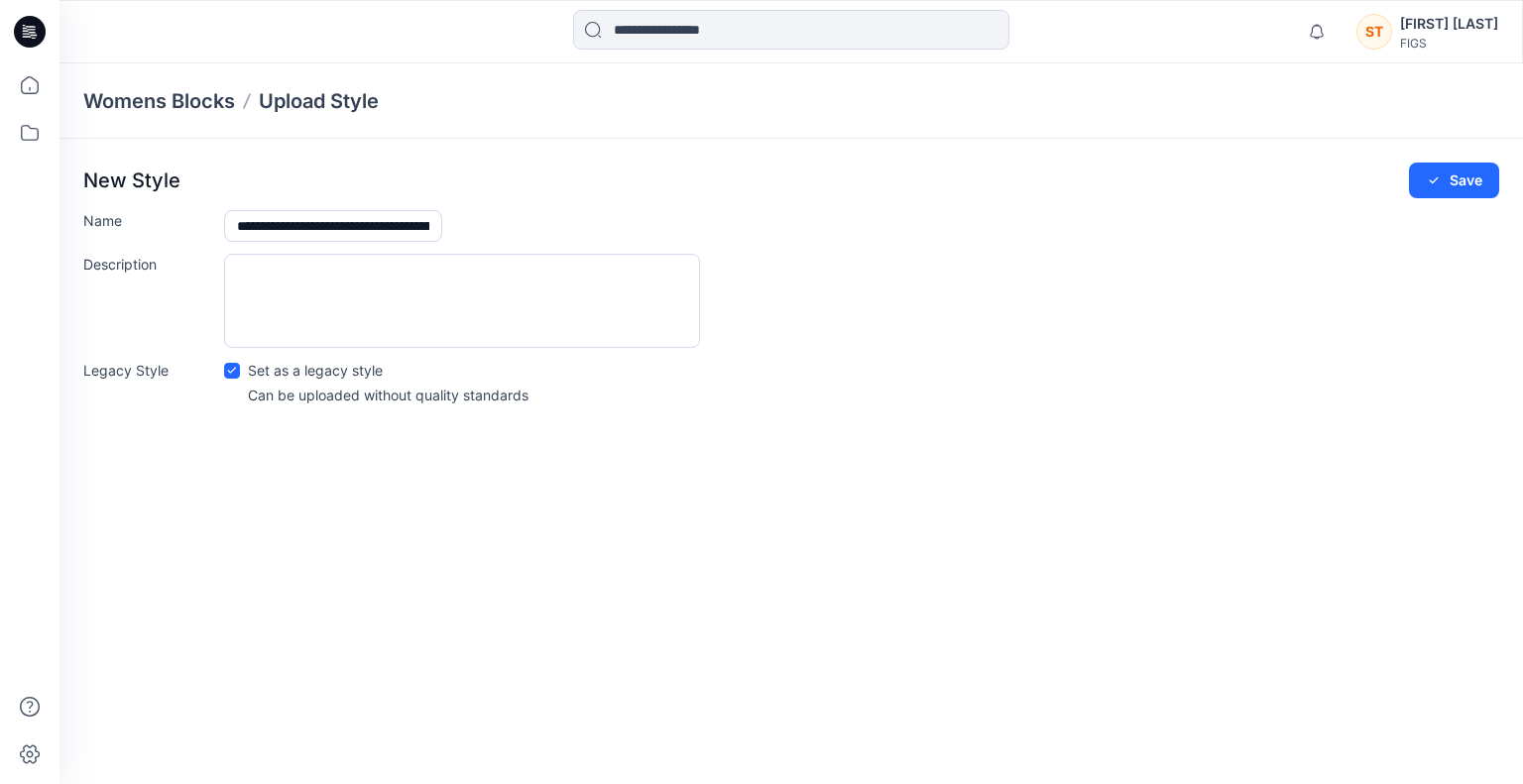 type on "**********" 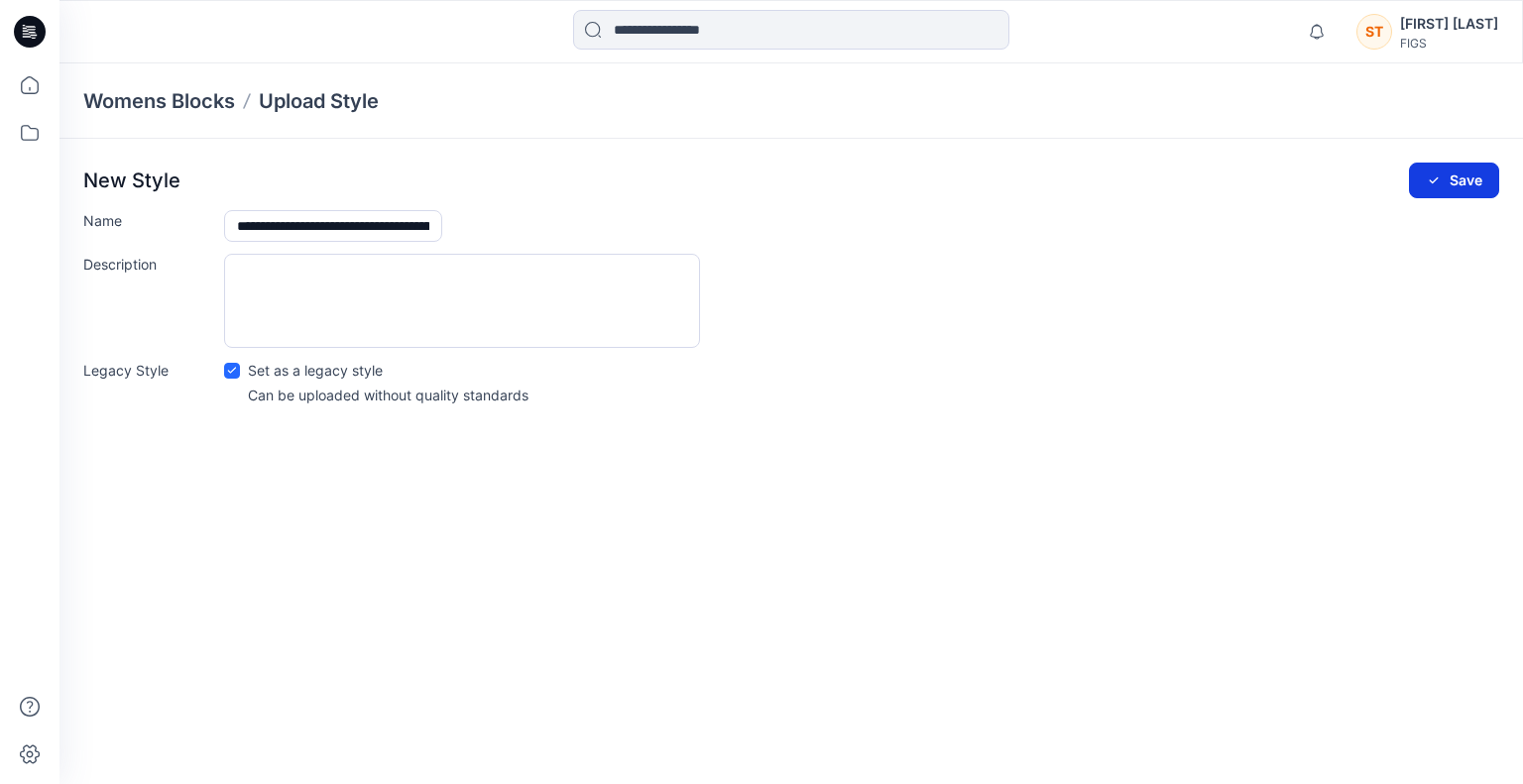 click on "Save" at bounding box center (1454, 180) 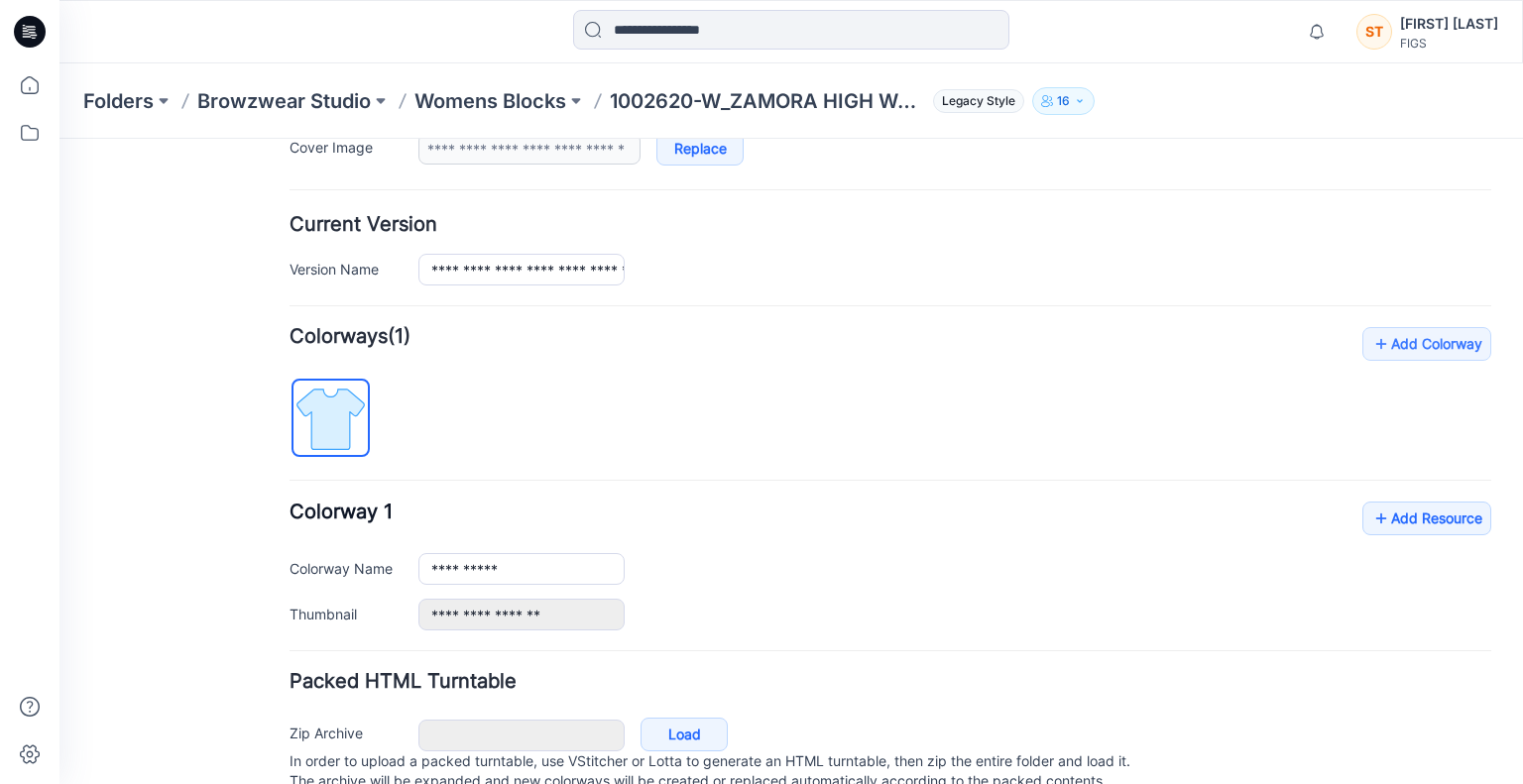 scroll, scrollTop: 442, scrollLeft: 0, axis: vertical 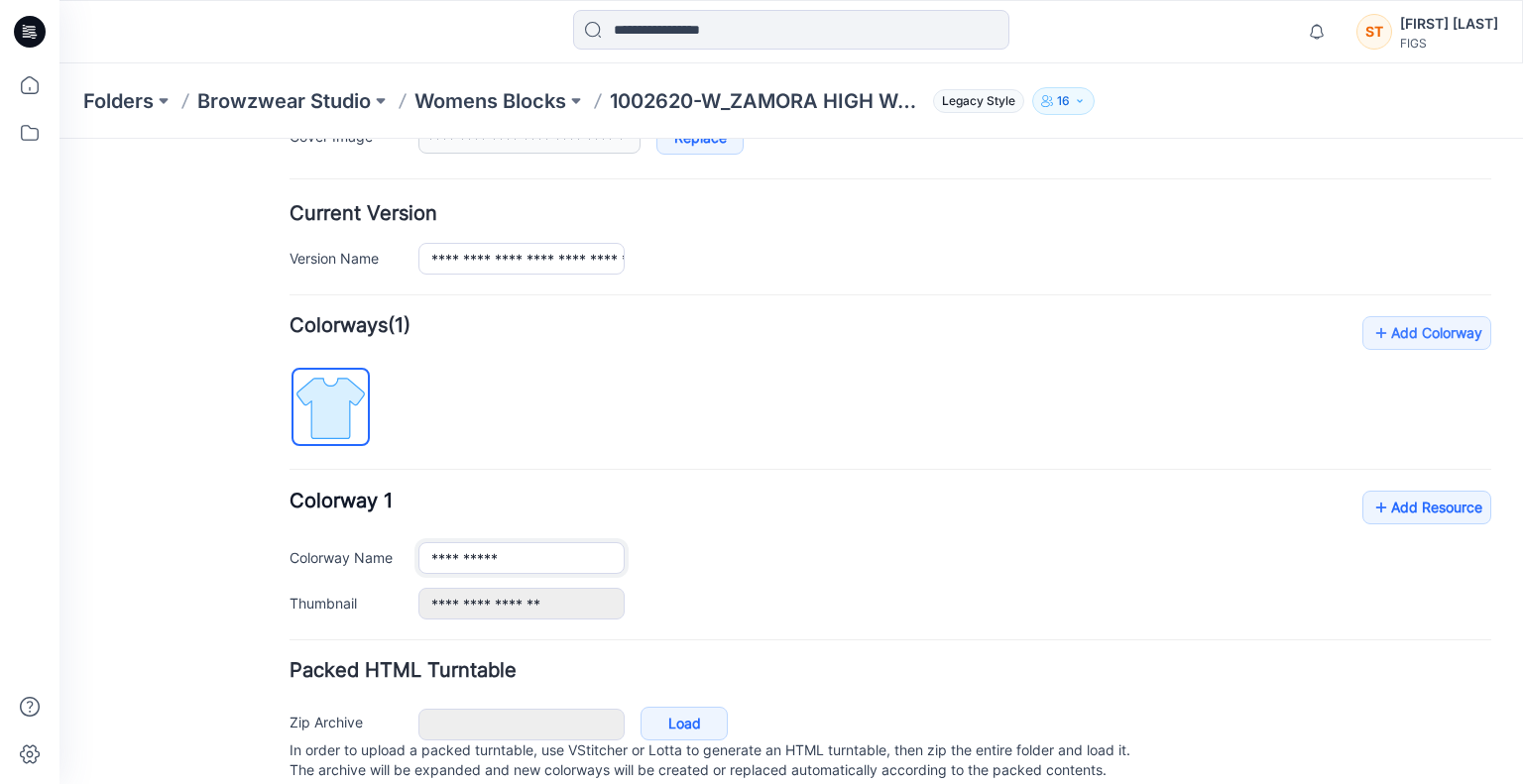 click on "**********" at bounding box center (522, 558) 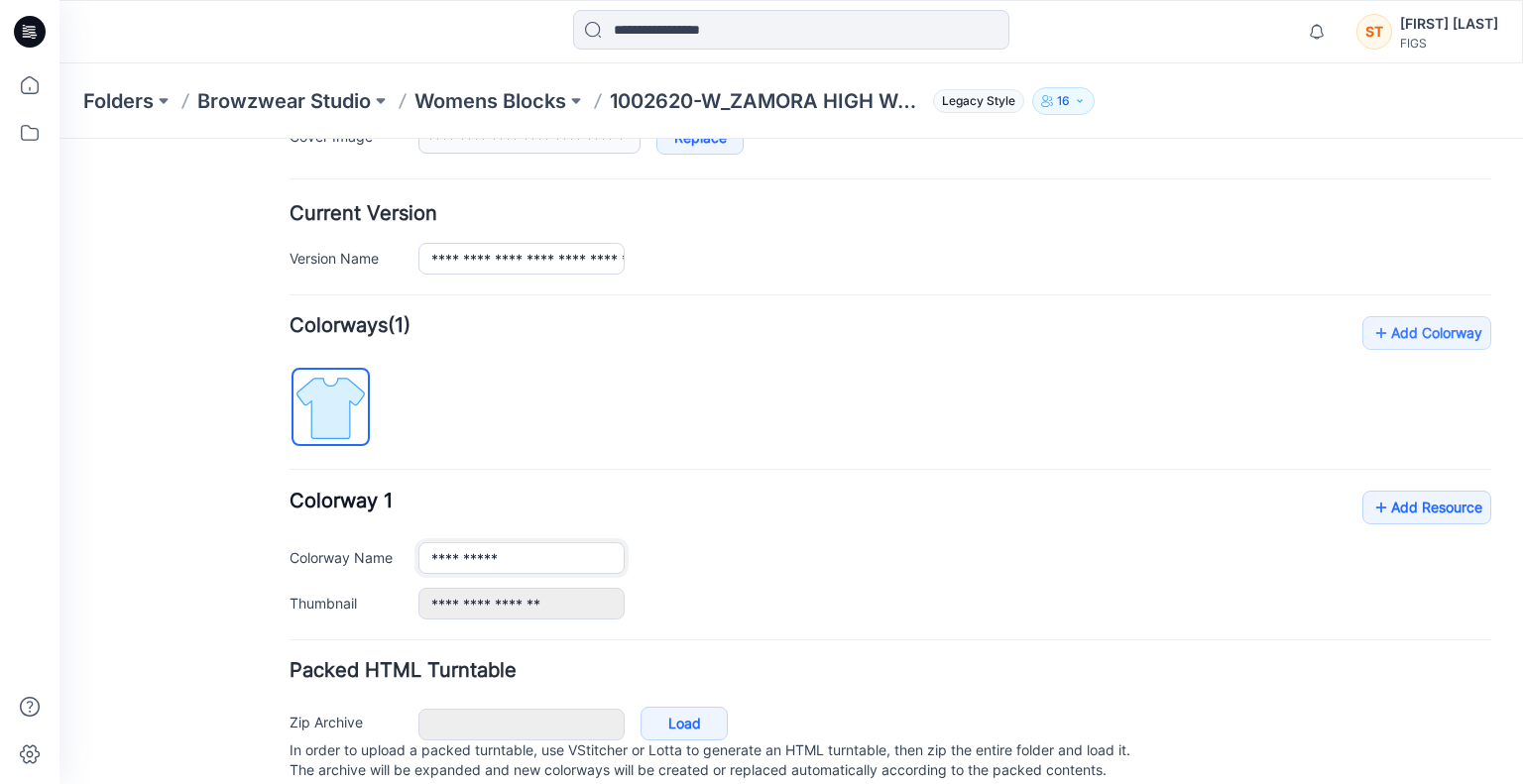 paste 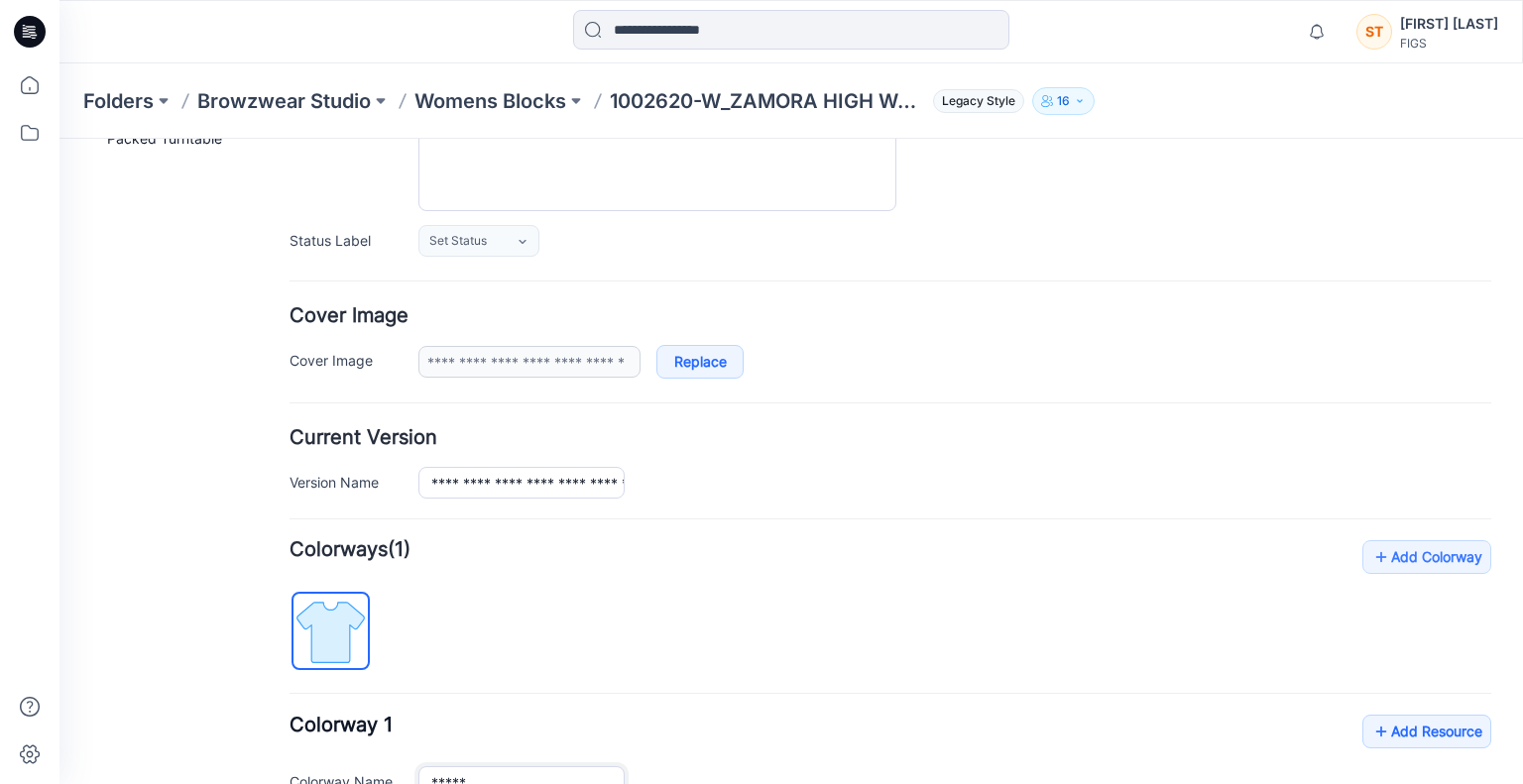 scroll, scrollTop: 217, scrollLeft: 0, axis: vertical 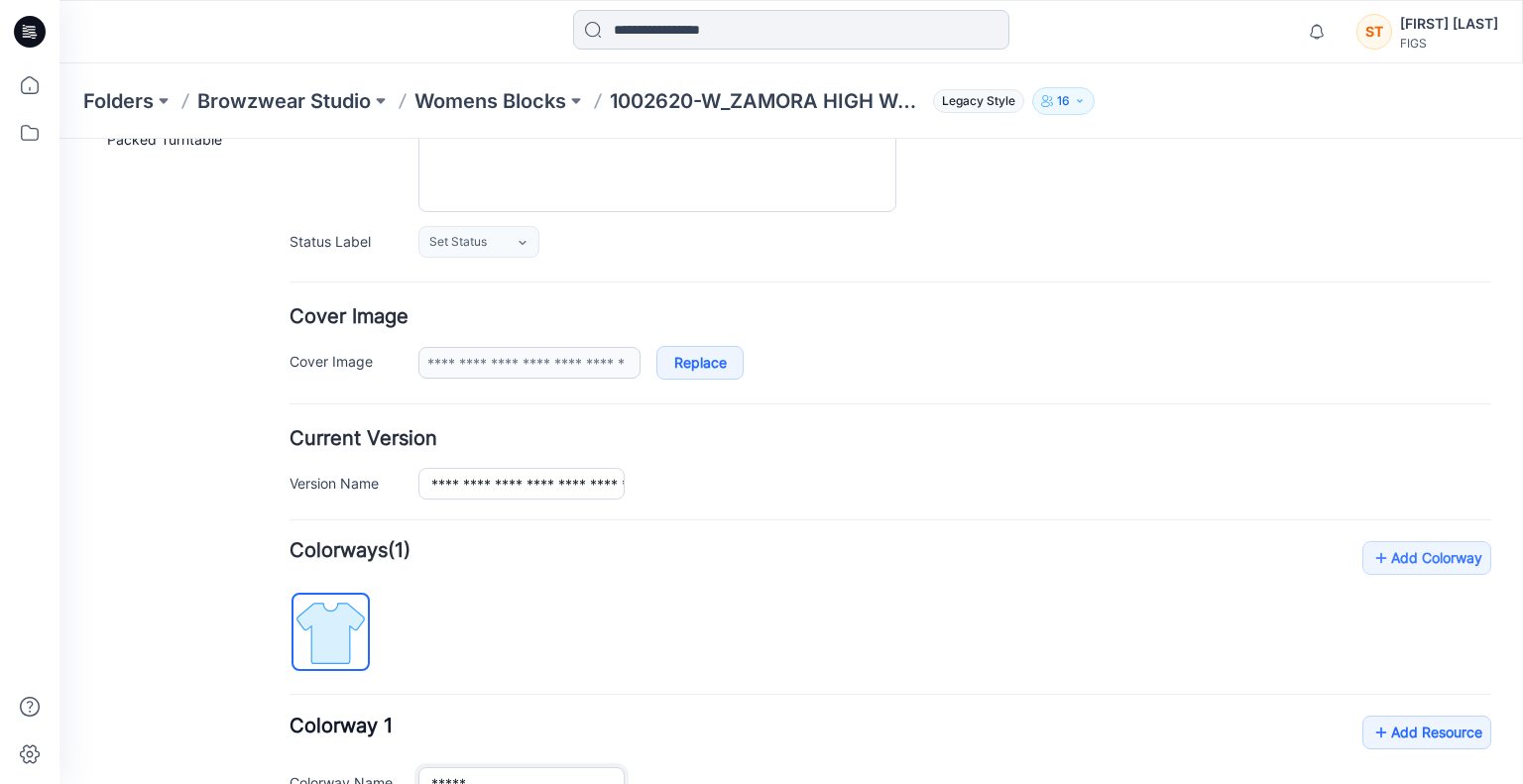 type on "*****" 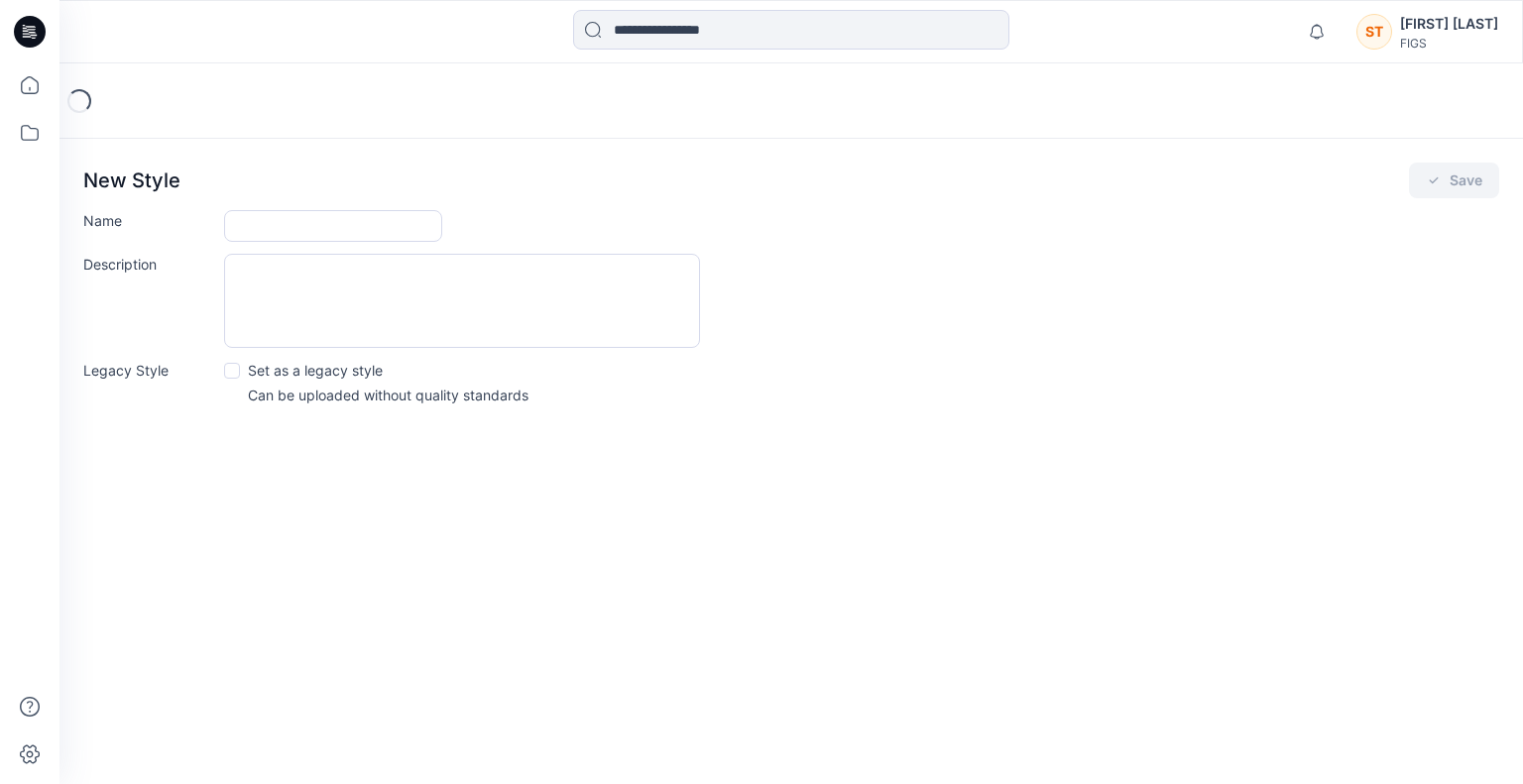 scroll, scrollTop: 0, scrollLeft: 0, axis: both 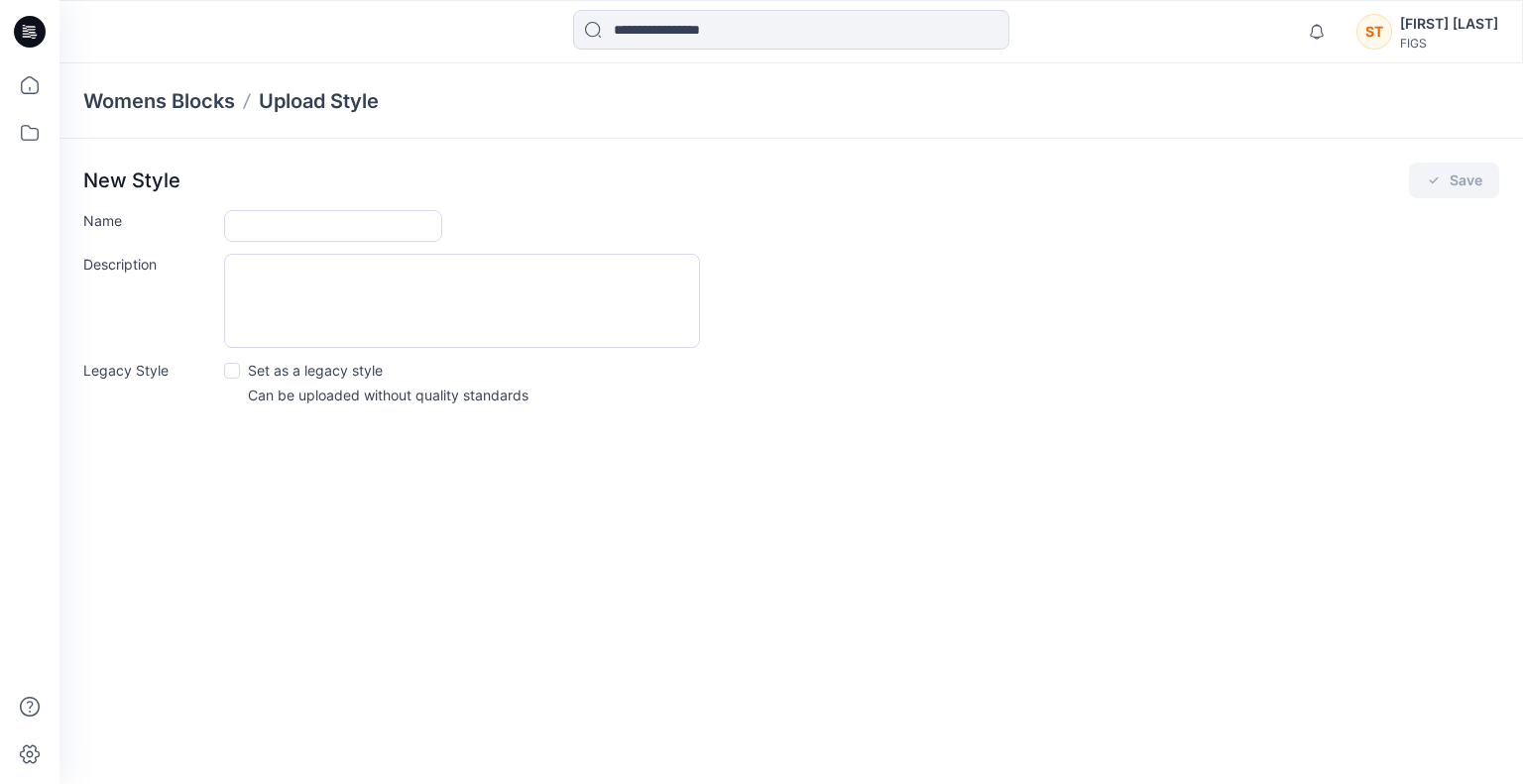 click on "New Style Save Name Description Legacy Style Set as a legacy style Can be uploaded without quality standards" at bounding box center (791, 289) 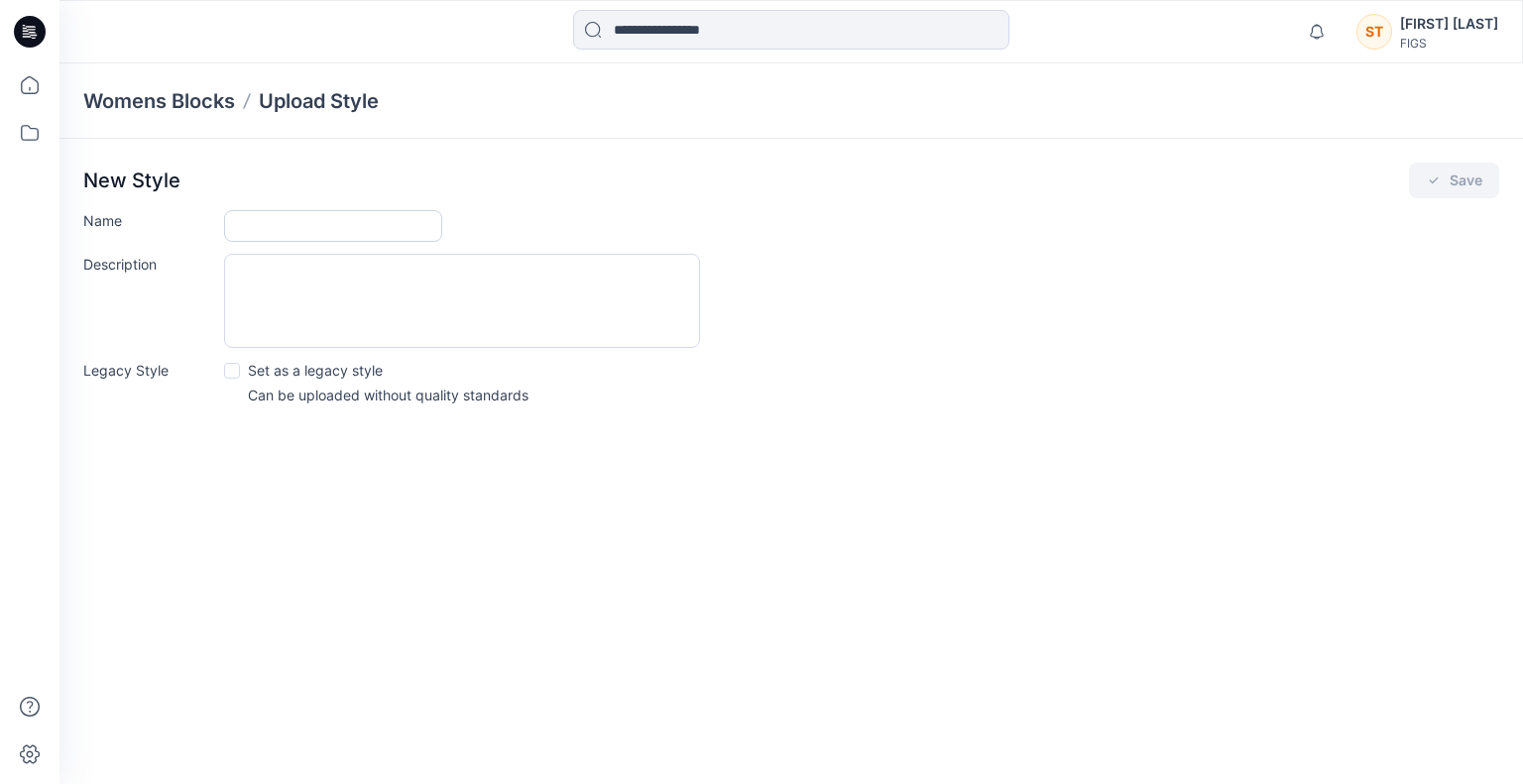 click on "Name" at bounding box center [333, 226] 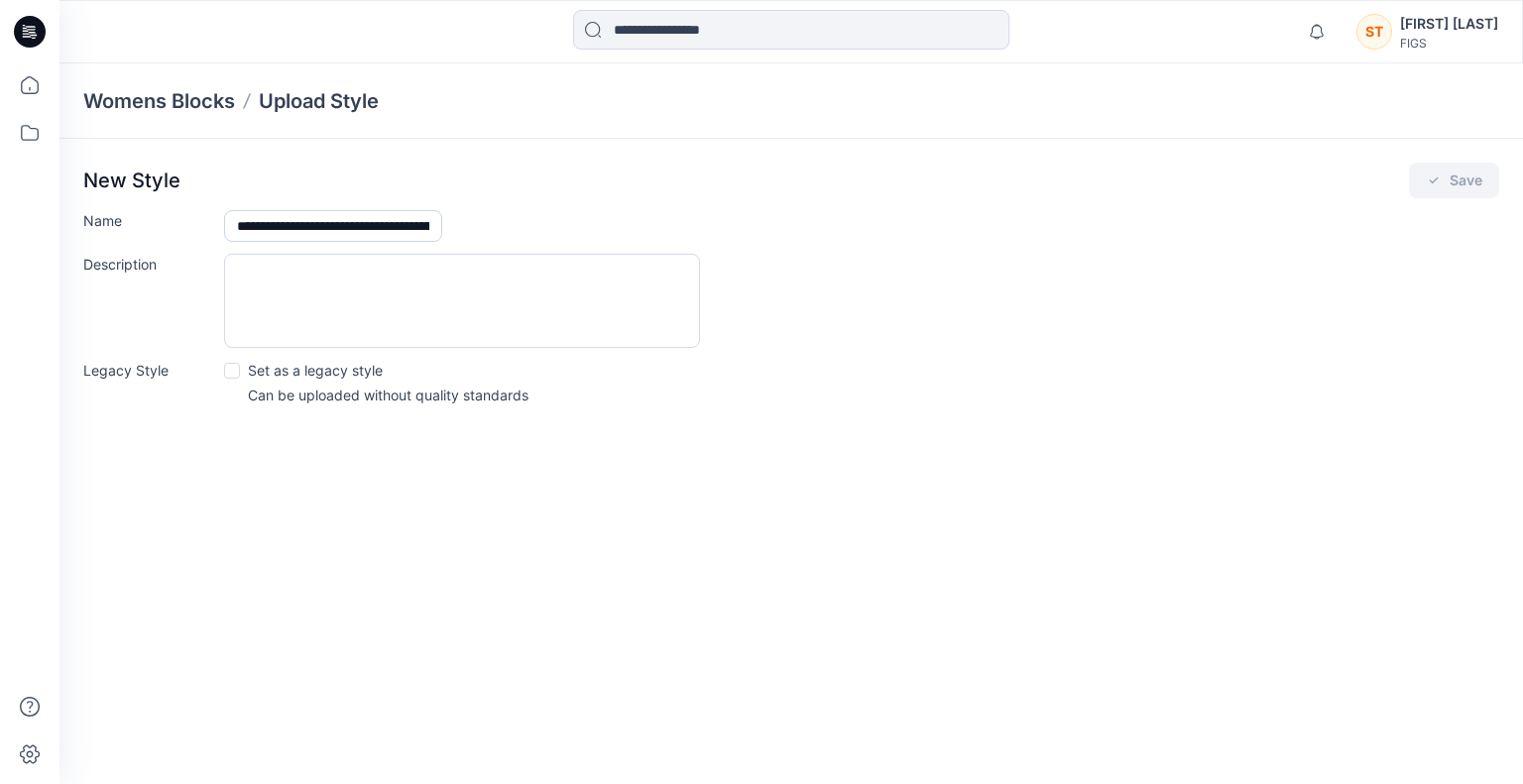 scroll, scrollTop: 0, scrollLeft: 158, axis: horizontal 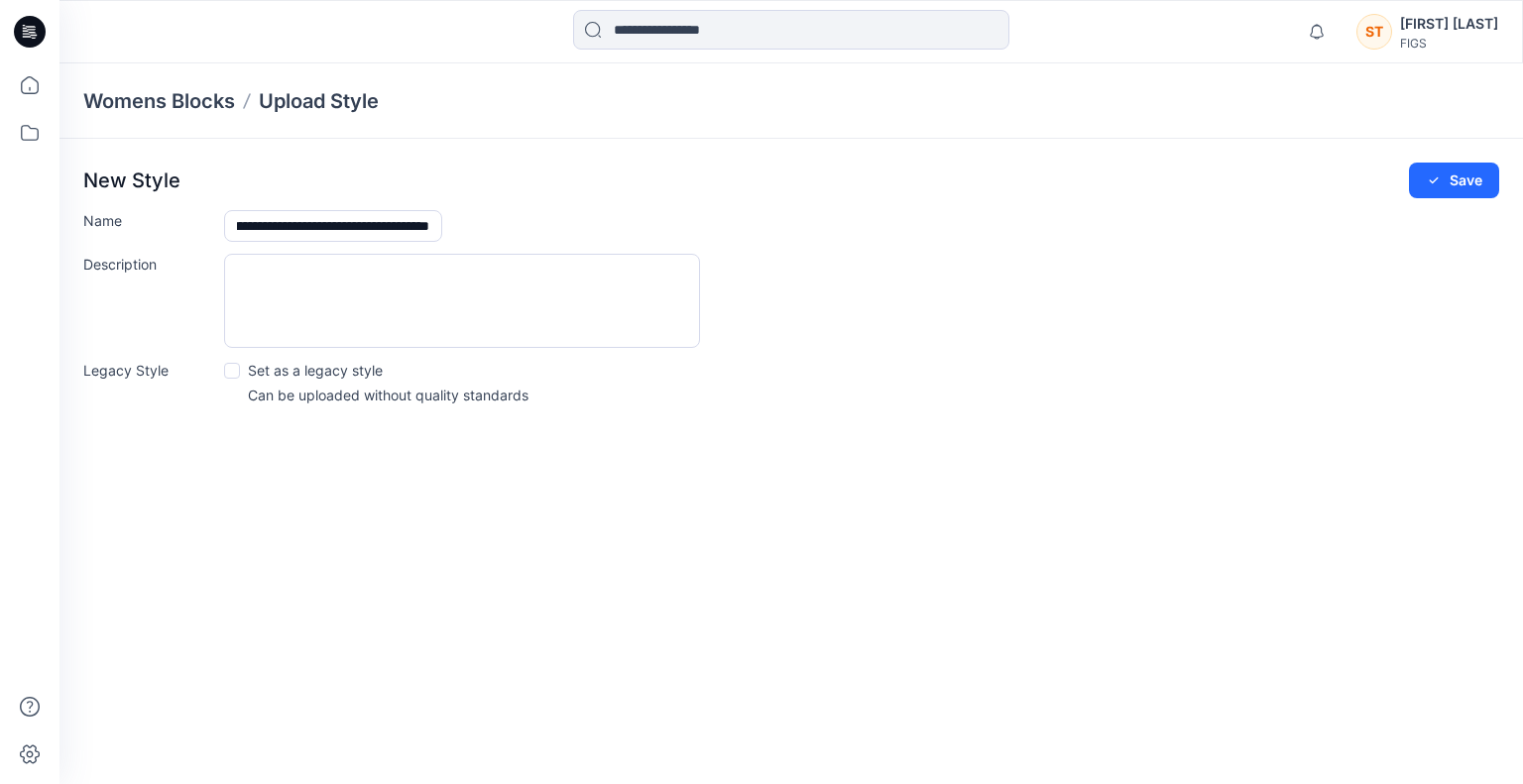 type on "**********" 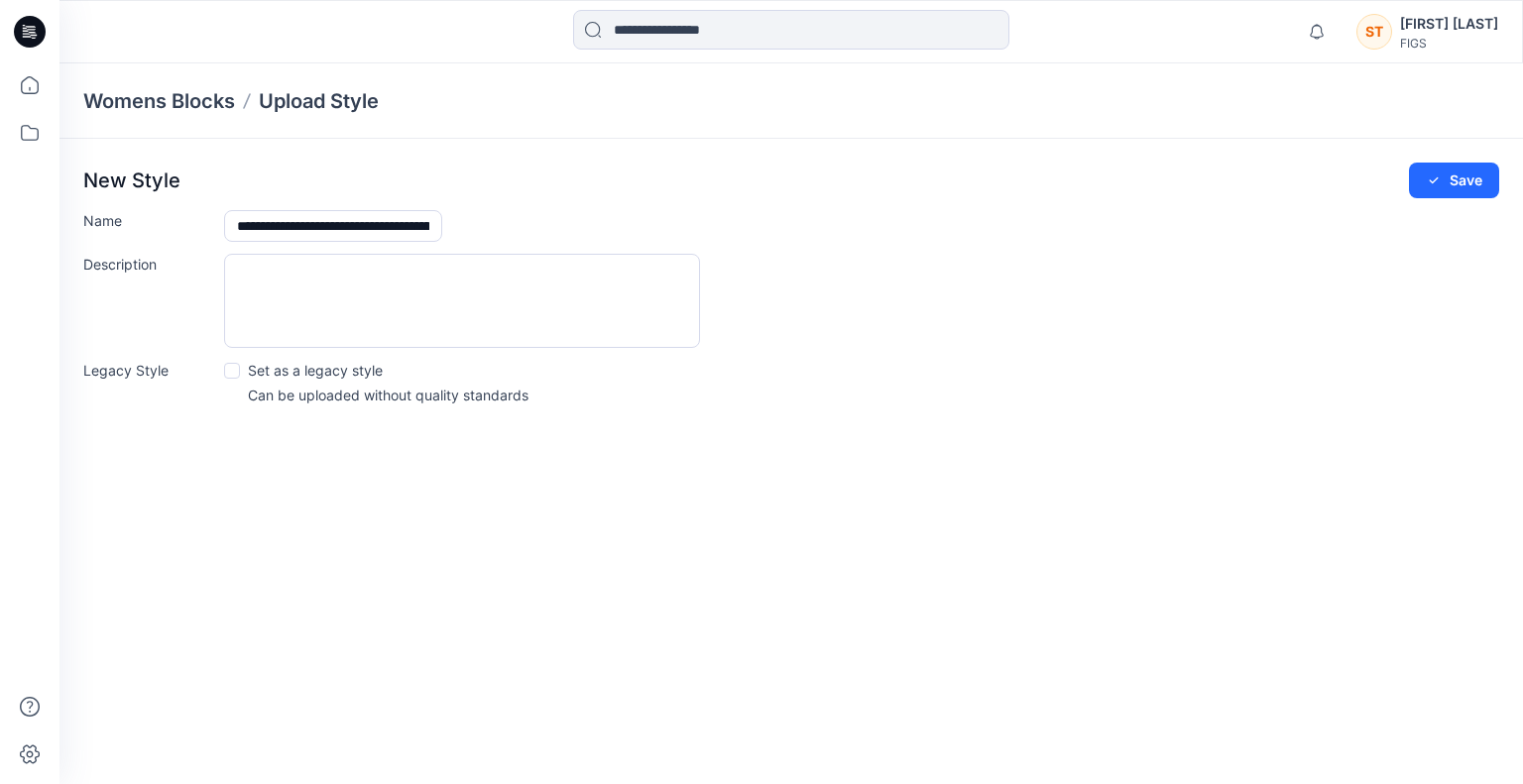 click at bounding box center [232, 371] 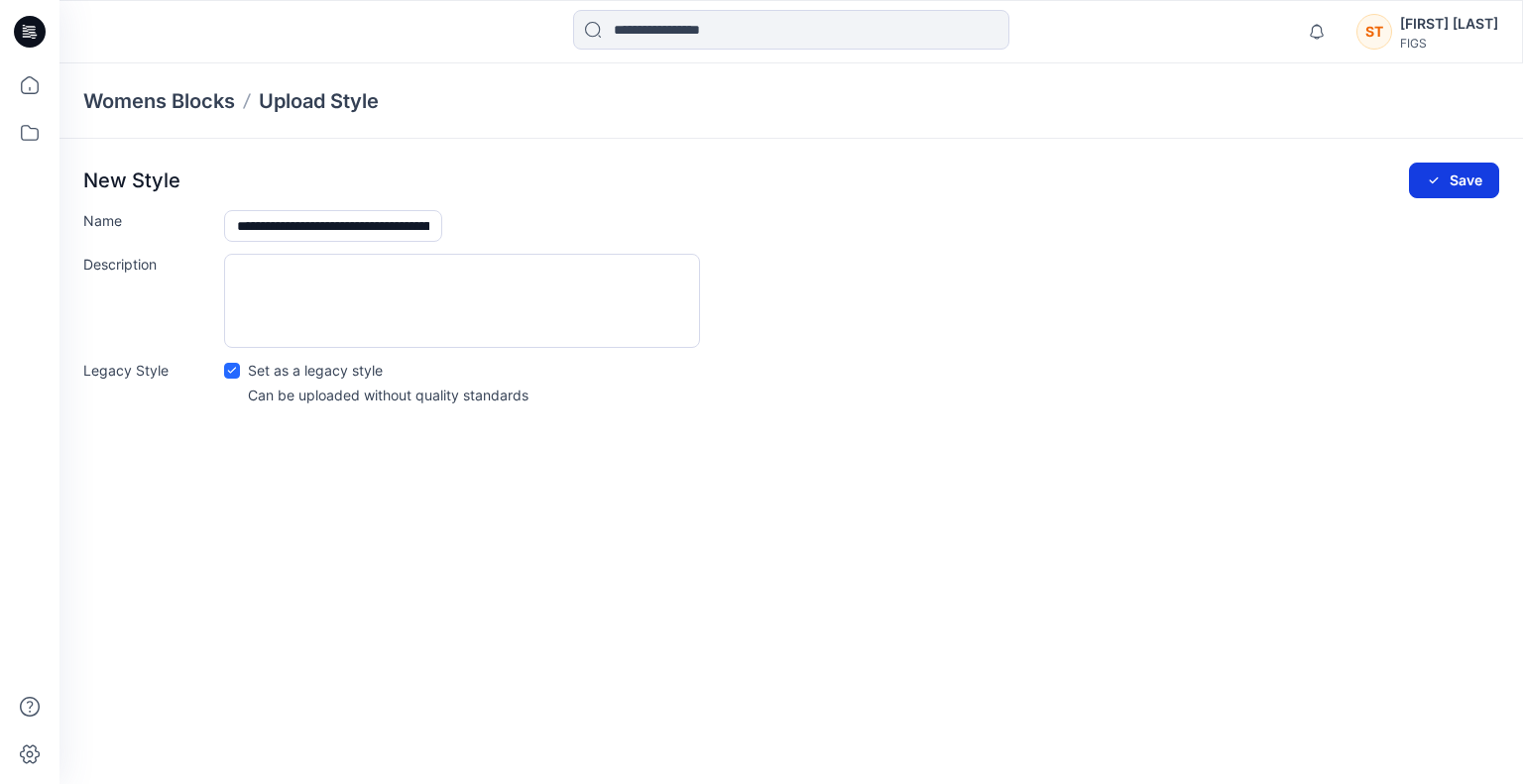 click on "Save" at bounding box center [1454, 180] 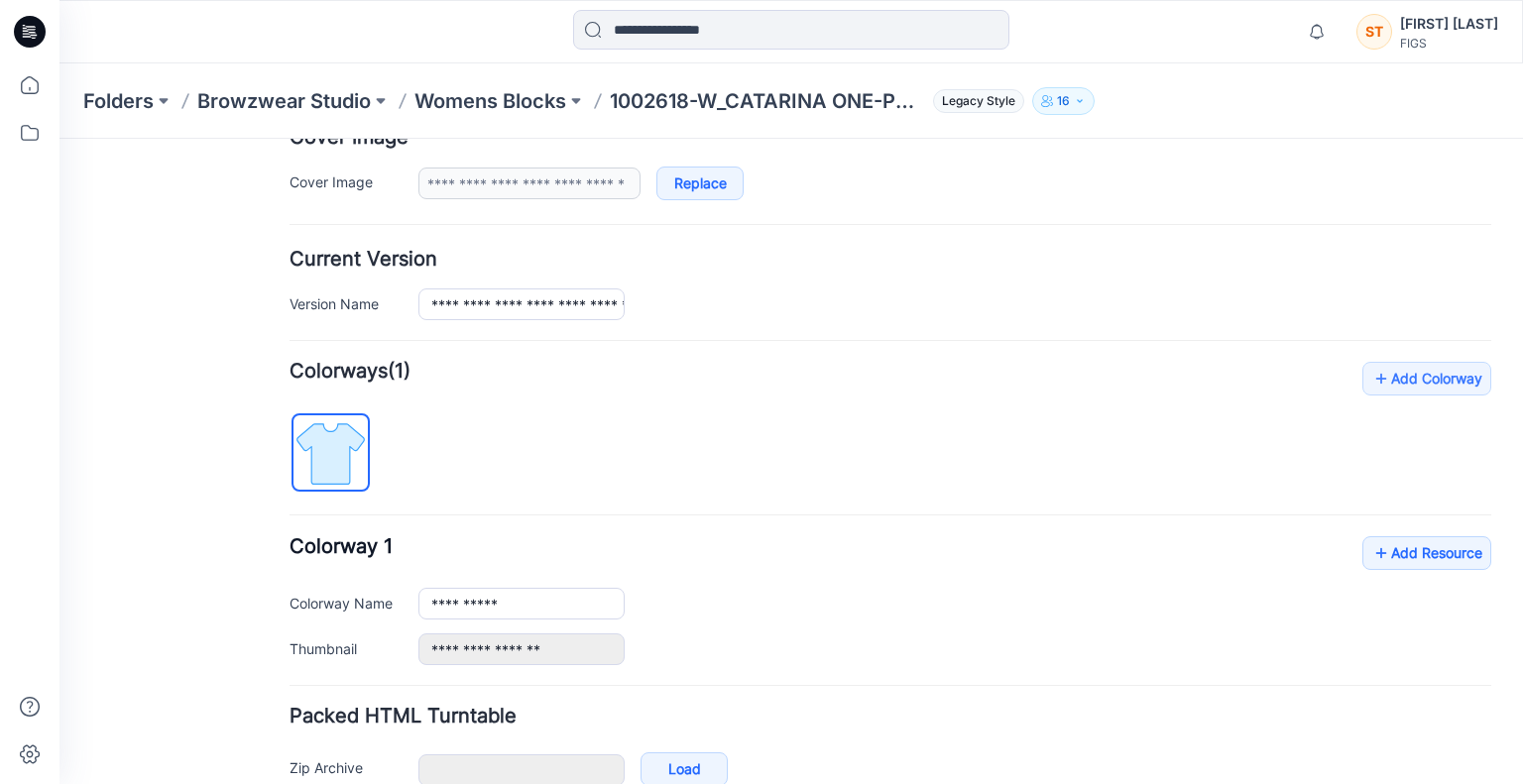 scroll, scrollTop: 491, scrollLeft: 0, axis: vertical 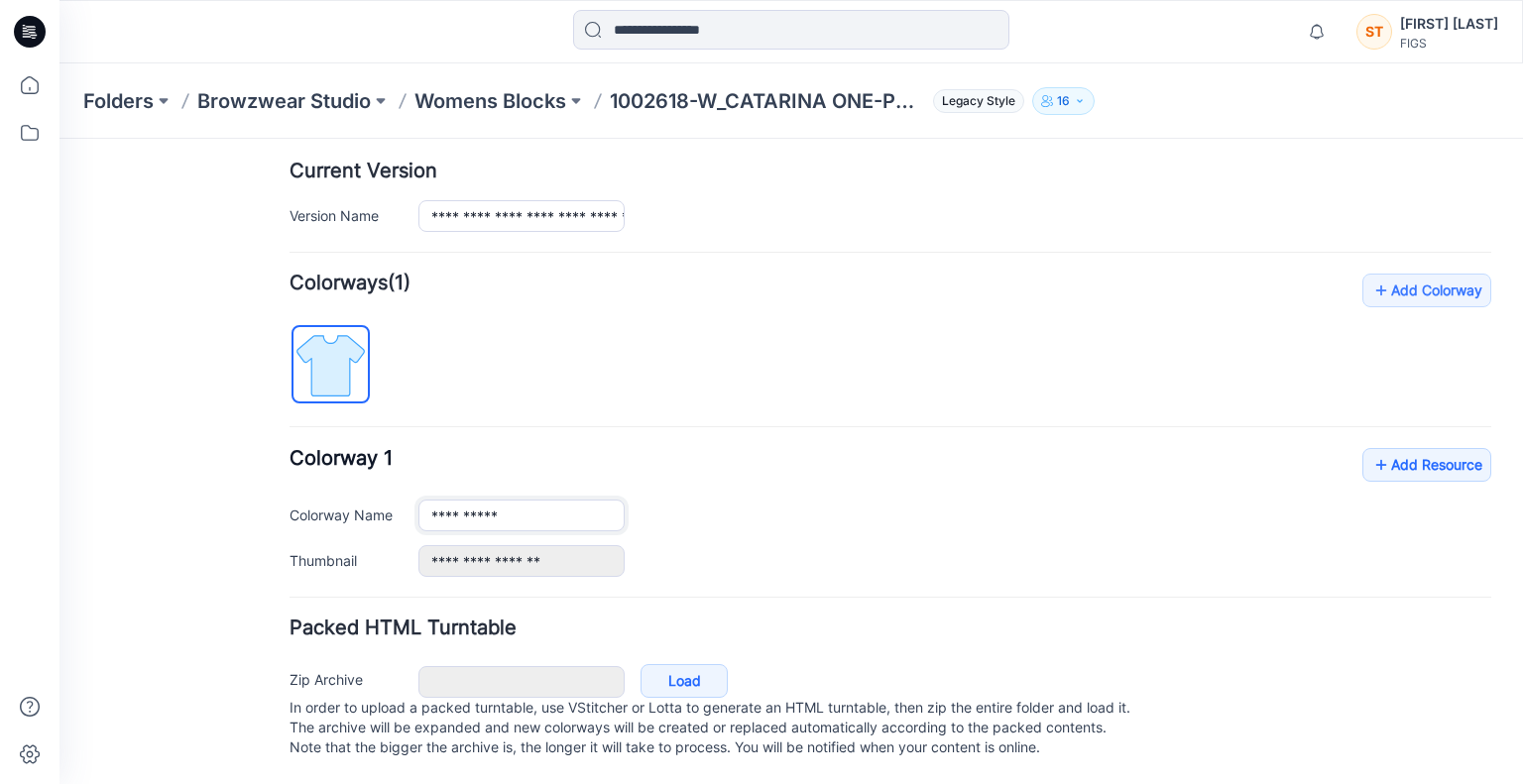 click on "**********" at bounding box center [522, 515] 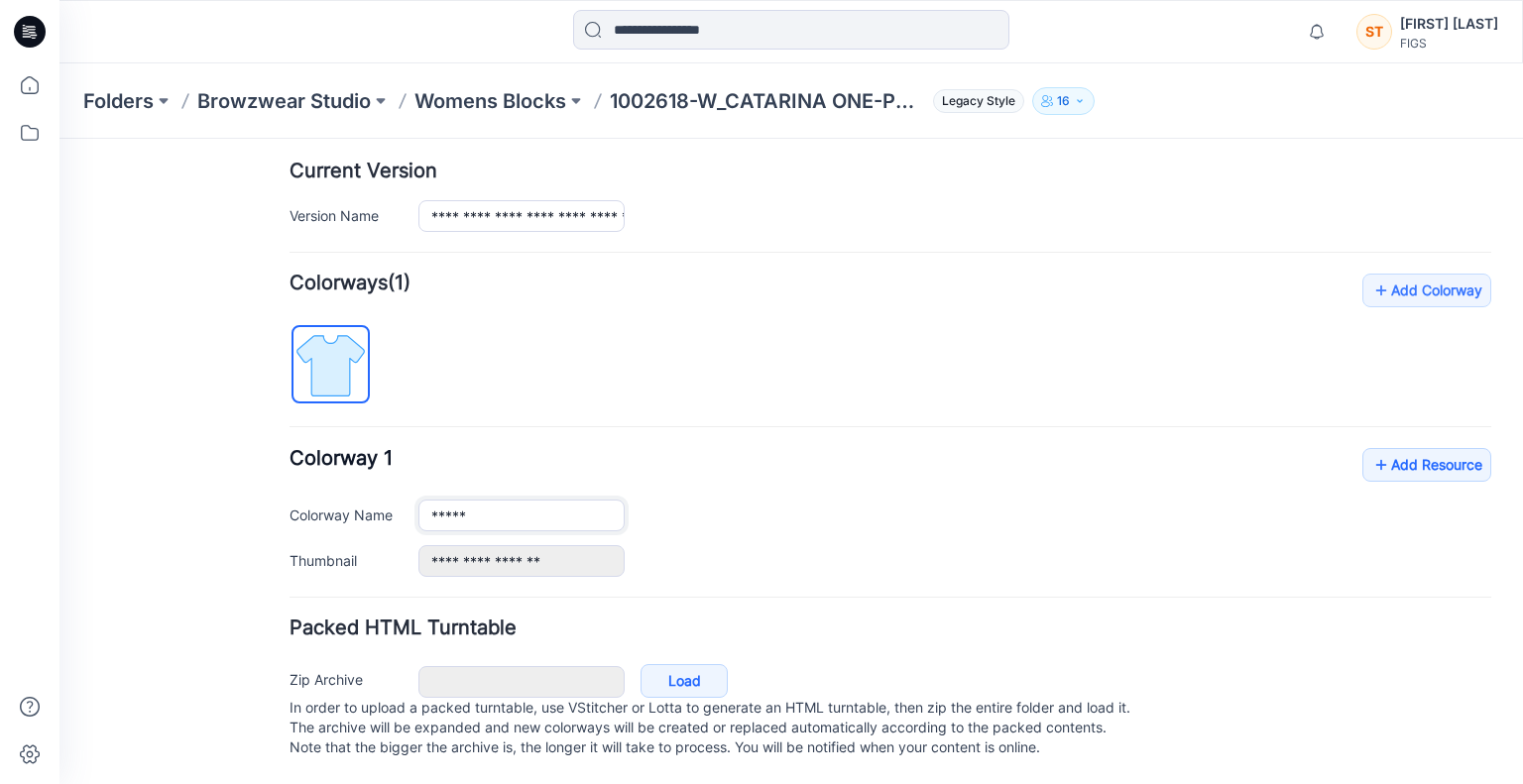 scroll, scrollTop: 500, scrollLeft: 0, axis: vertical 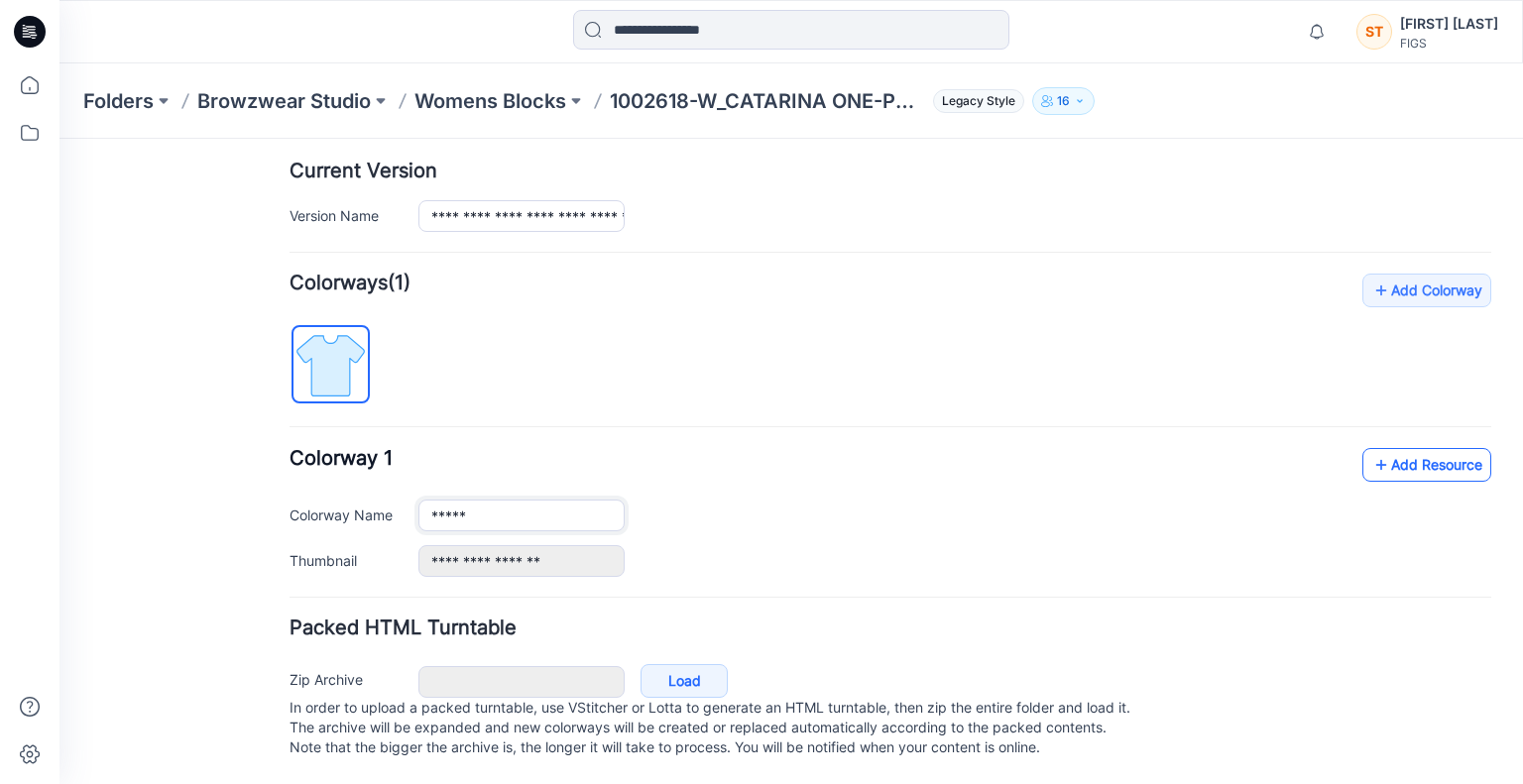 type on "*****" 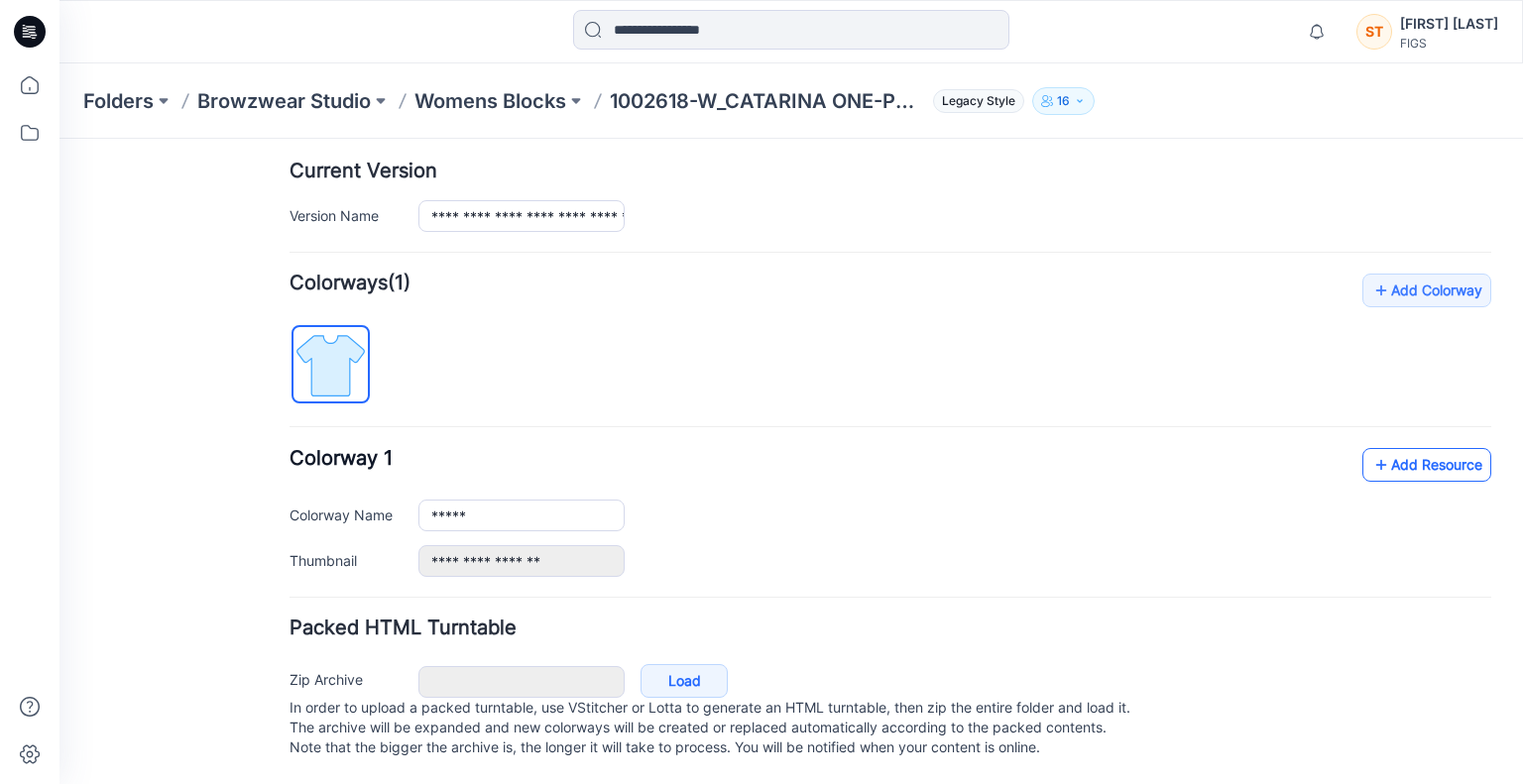 click at bounding box center [1381, 465] 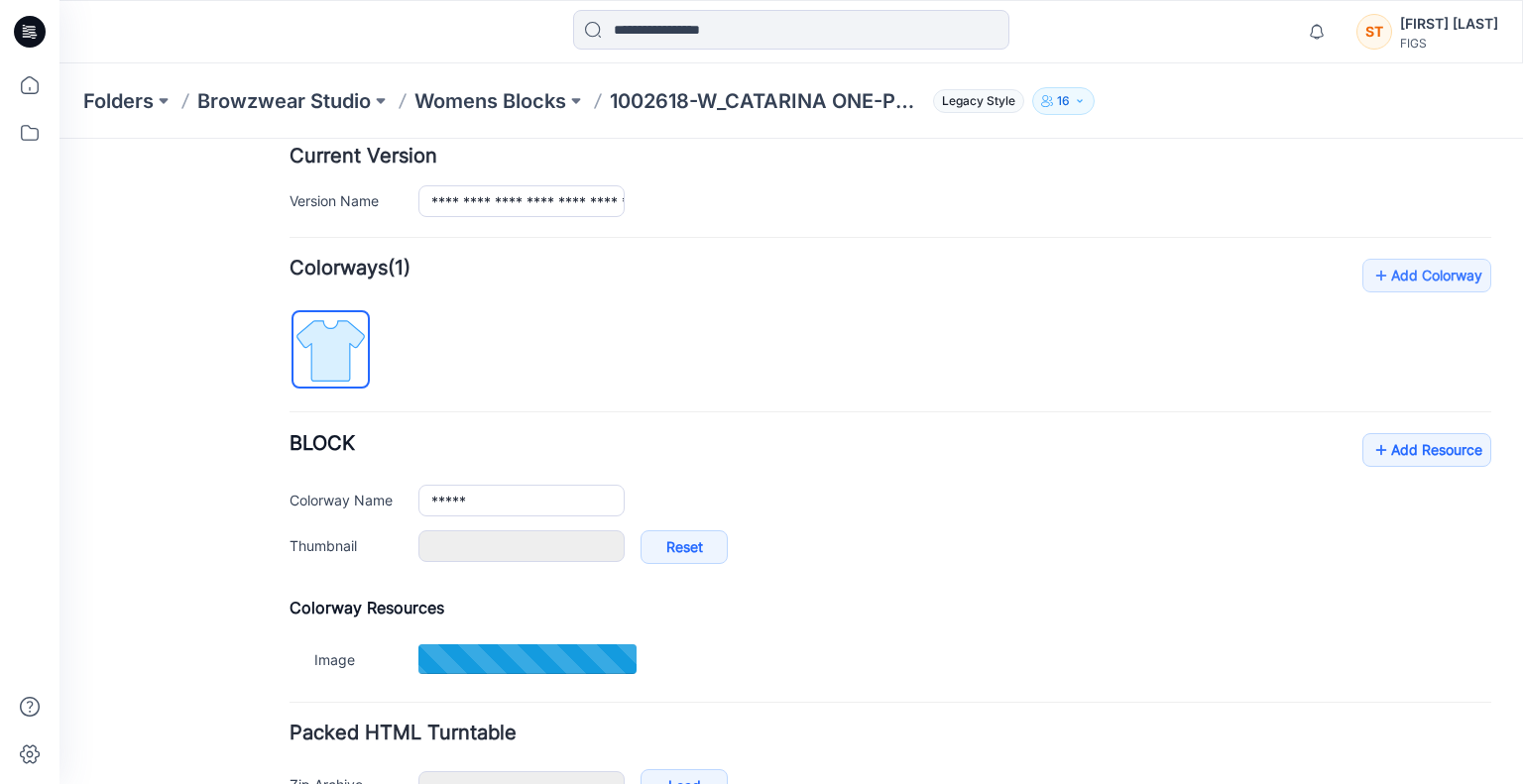 type on "**********" 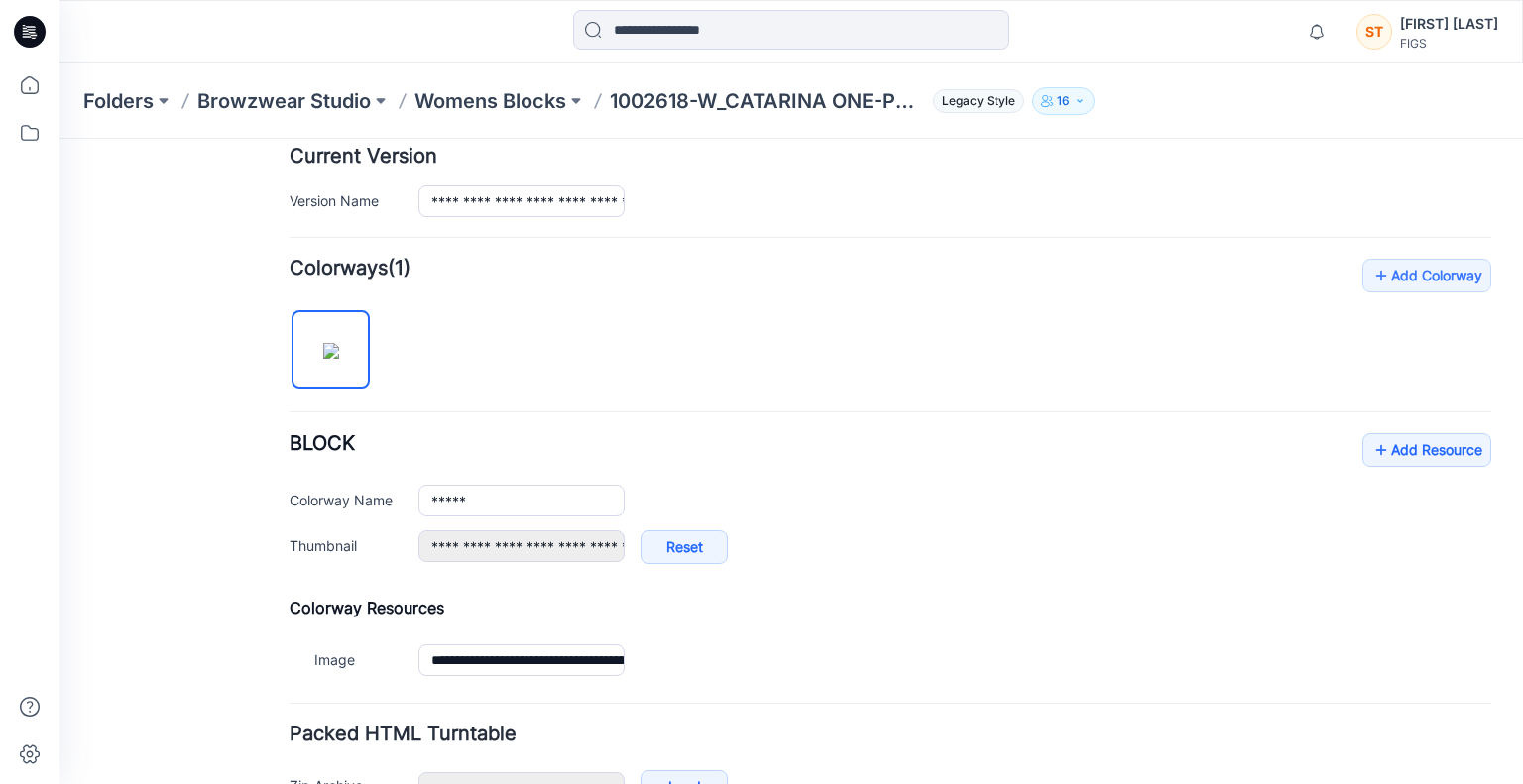 click on "*****" at bounding box center [955, 501] 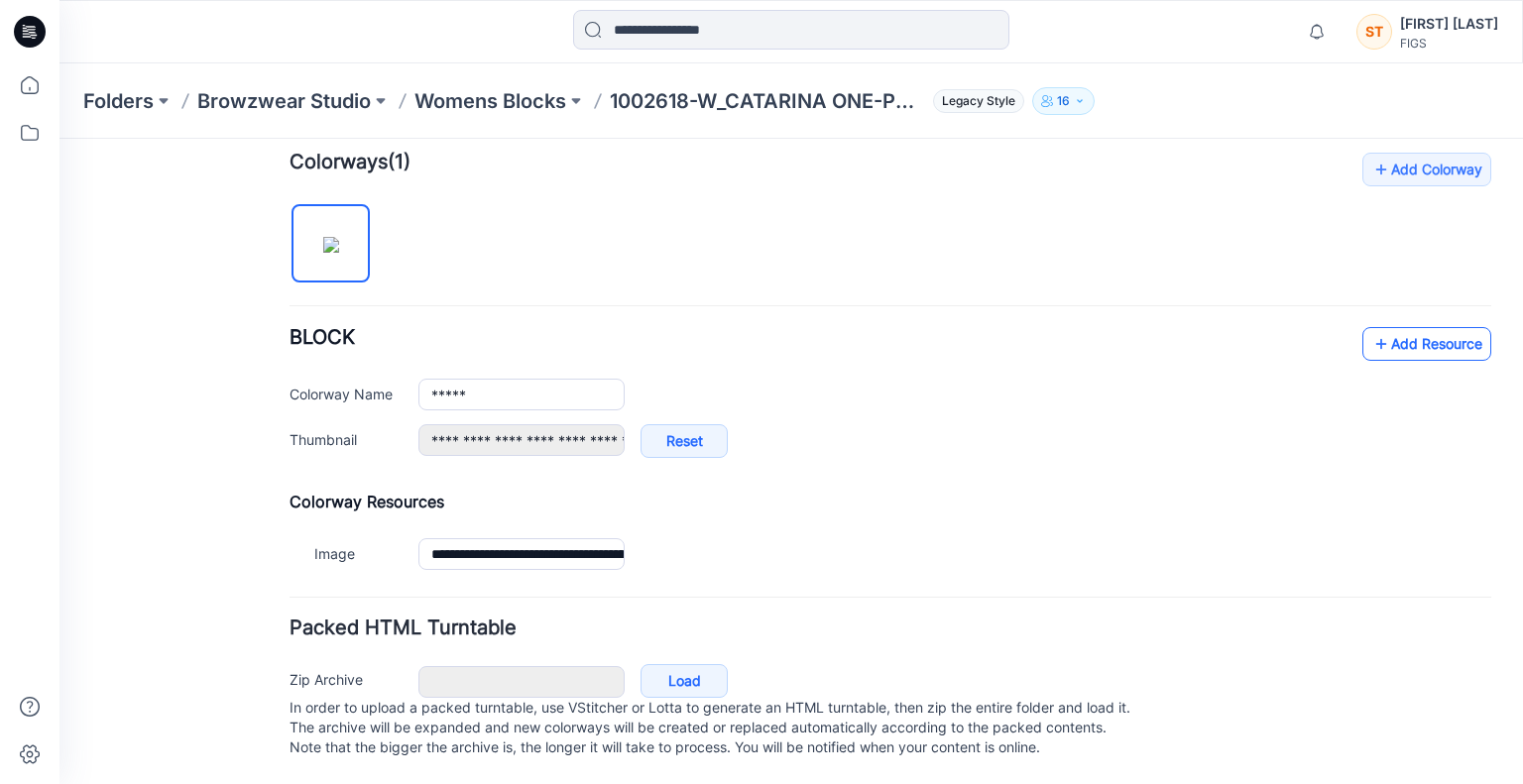 click on "Add Resource" at bounding box center (1427, 344) 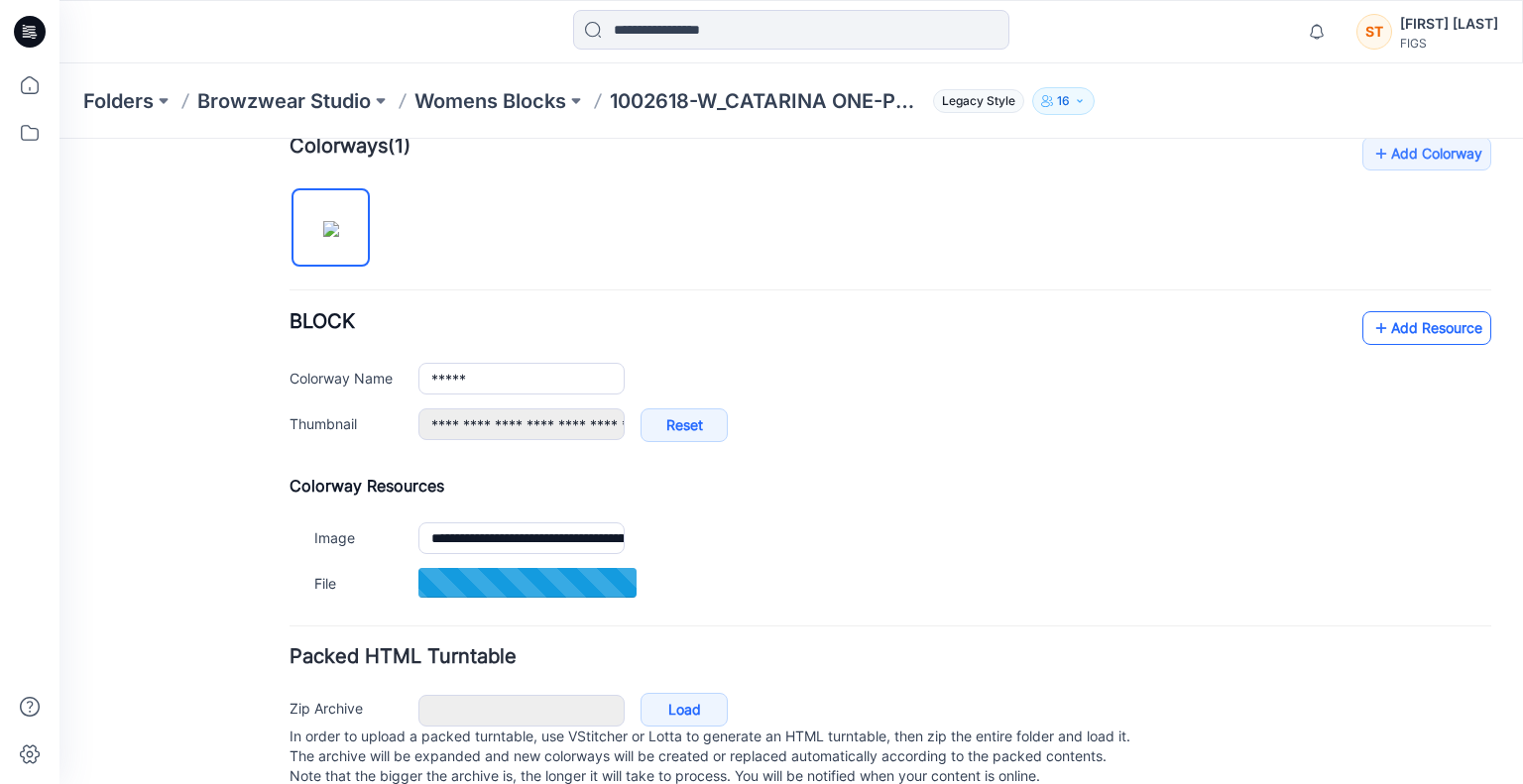 click on "Add Resource" at bounding box center (1427, 328) 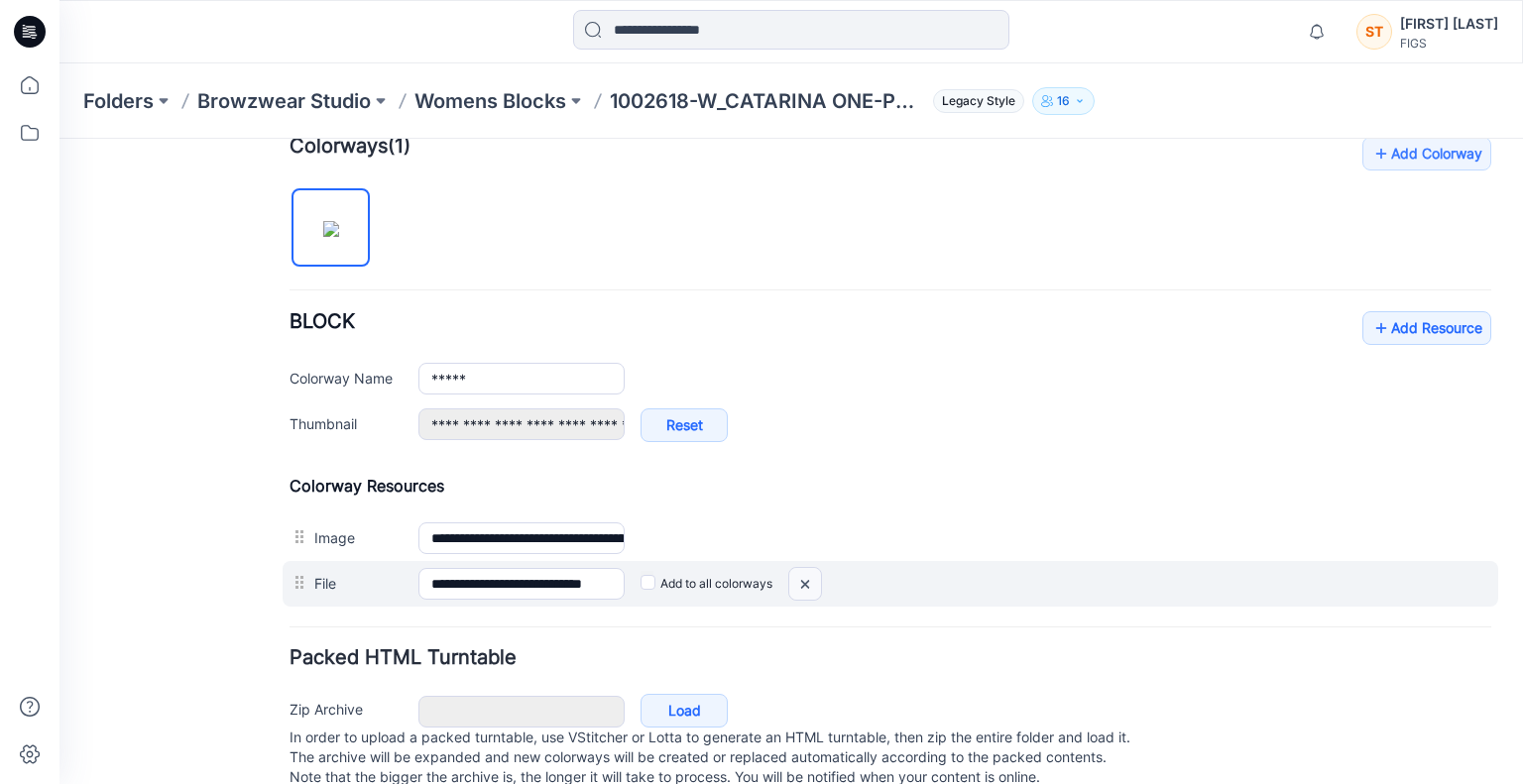 drag, startPoint x: 806, startPoint y: 586, endPoint x: 913, endPoint y: 227, distance: 374.60646 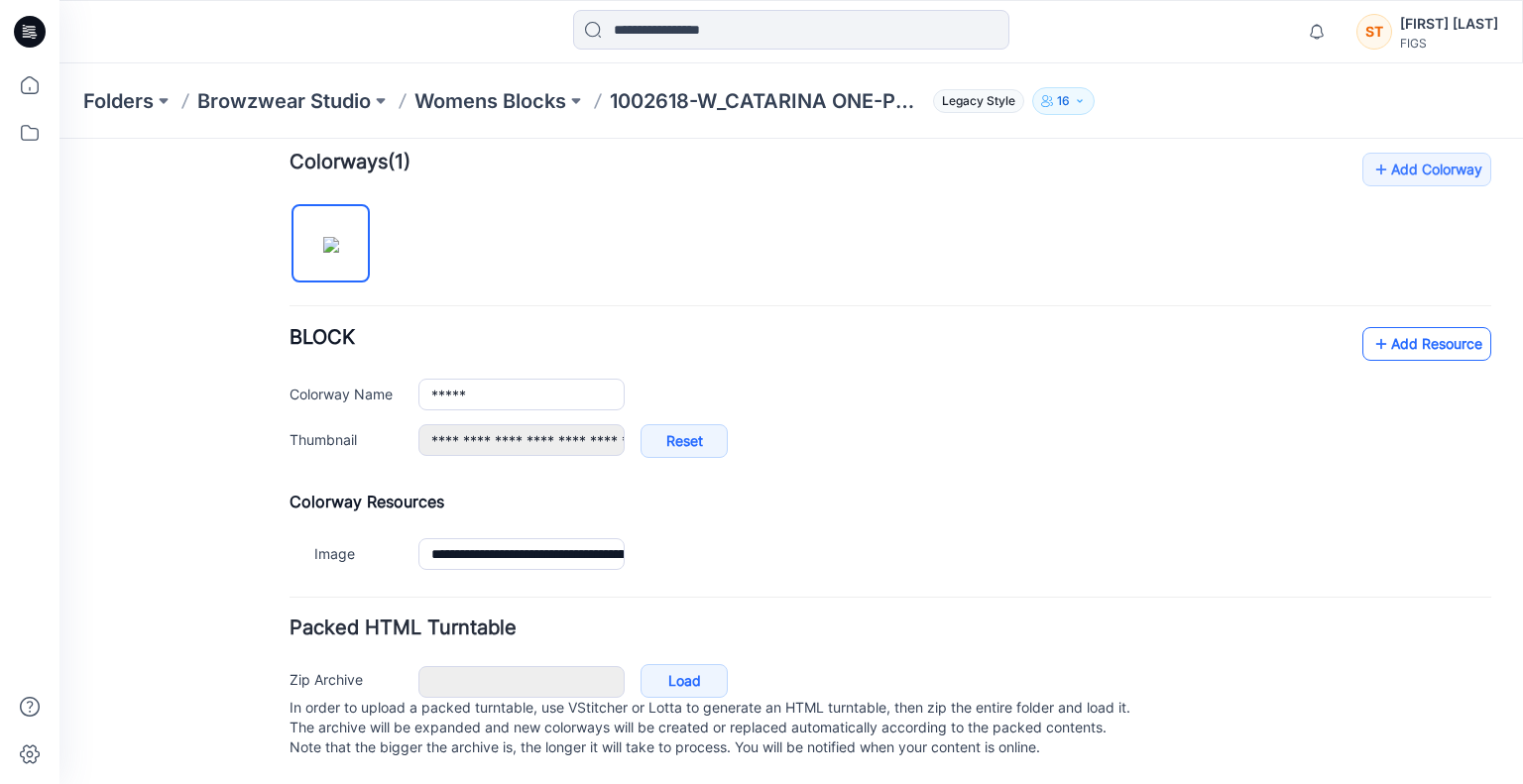 click on "Add Resource" at bounding box center (1427, 344) 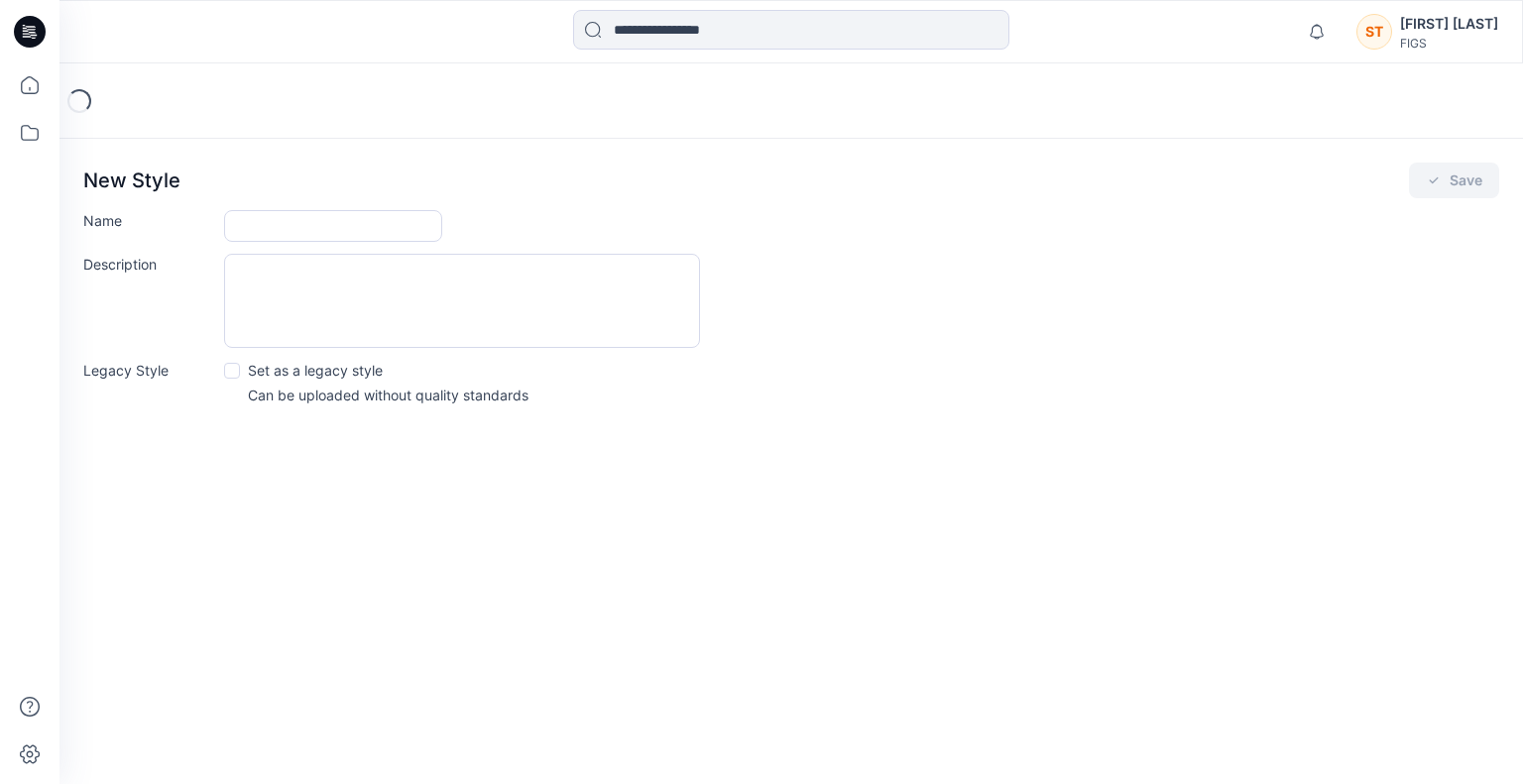 scroll, scrollTop: 0, scrollLeft: 0, axis: both 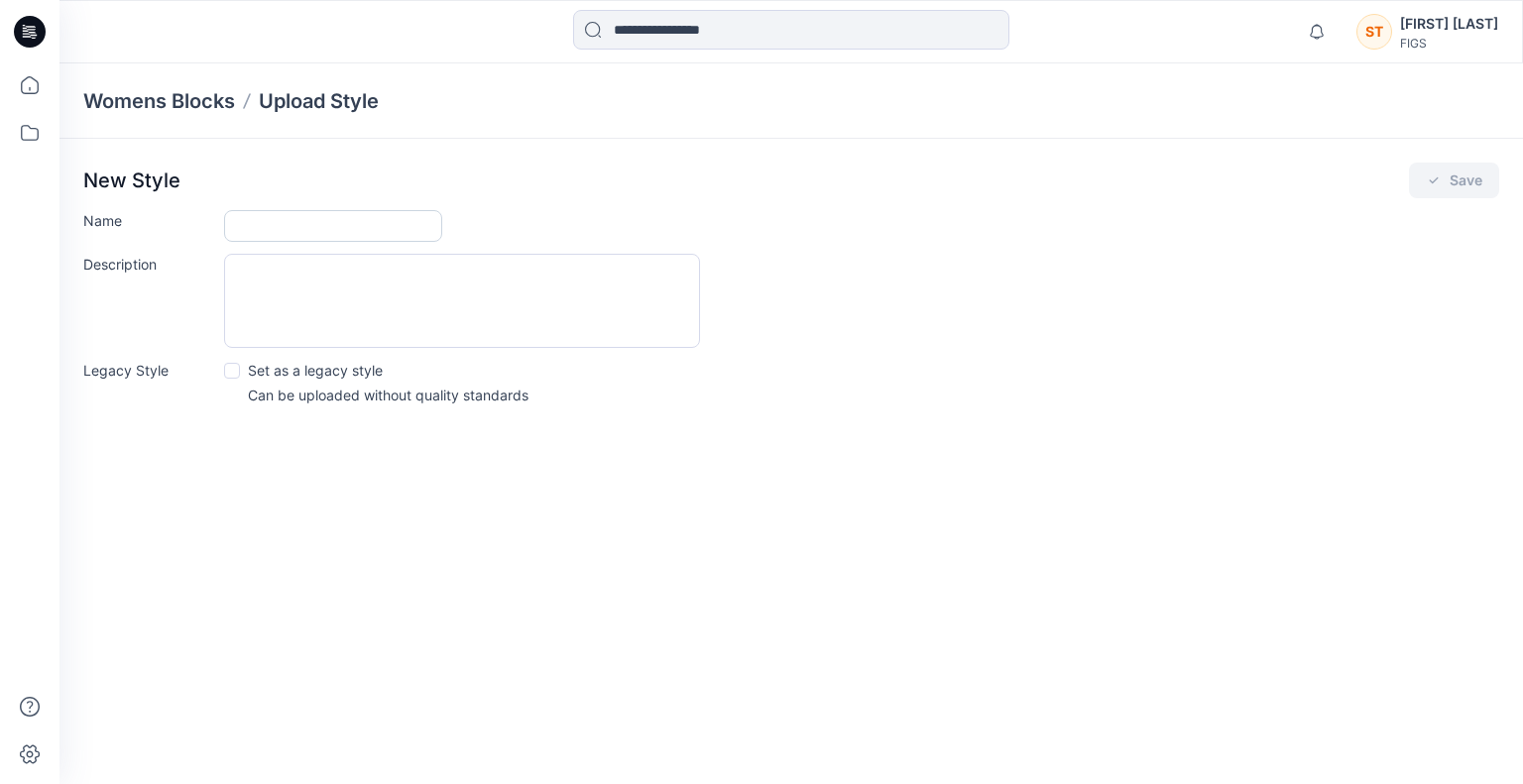 click on "Name" at bounding box center [333, 226] 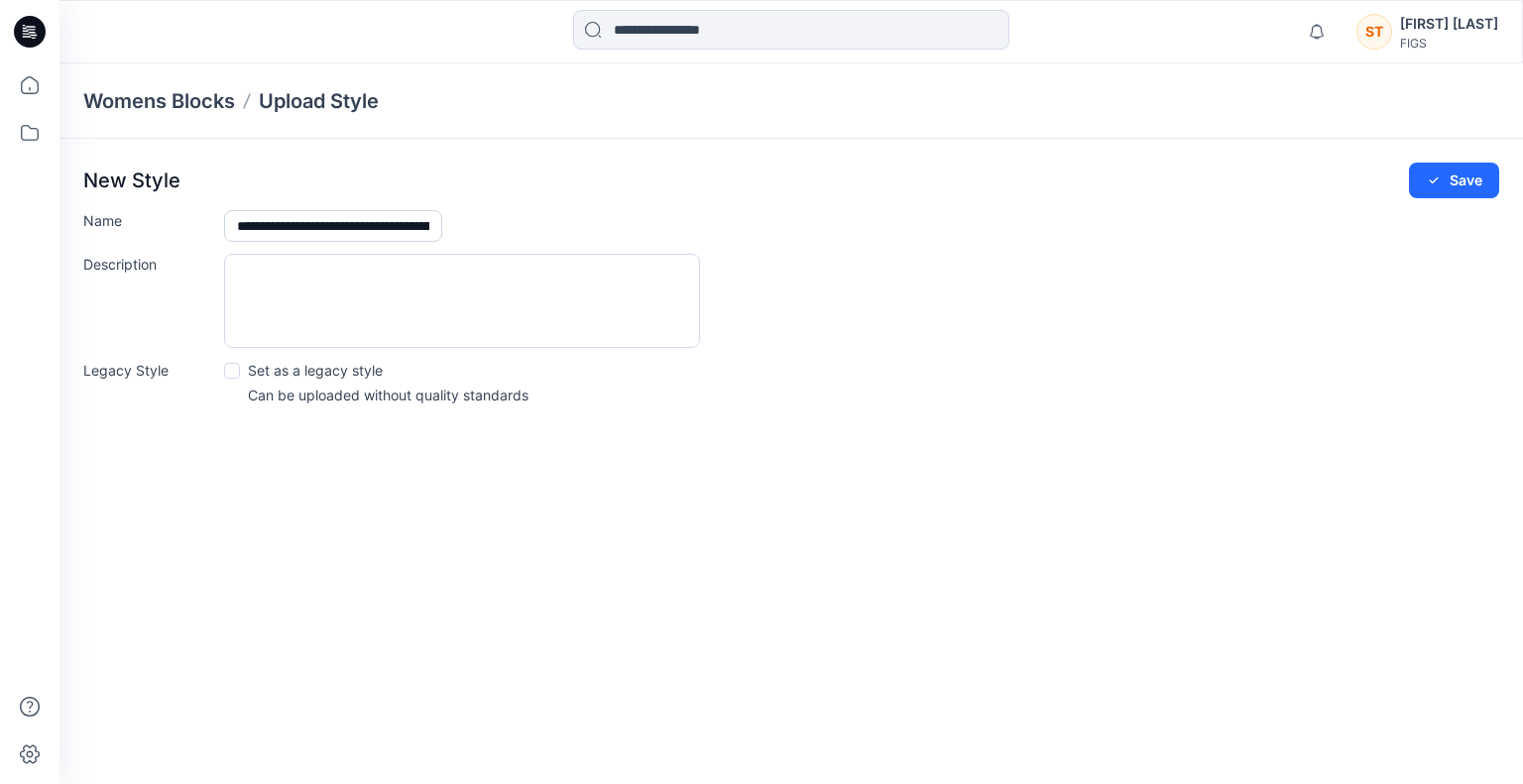 scroll, scrollTop: 0, scrollLeft: 156, axis: horizontal 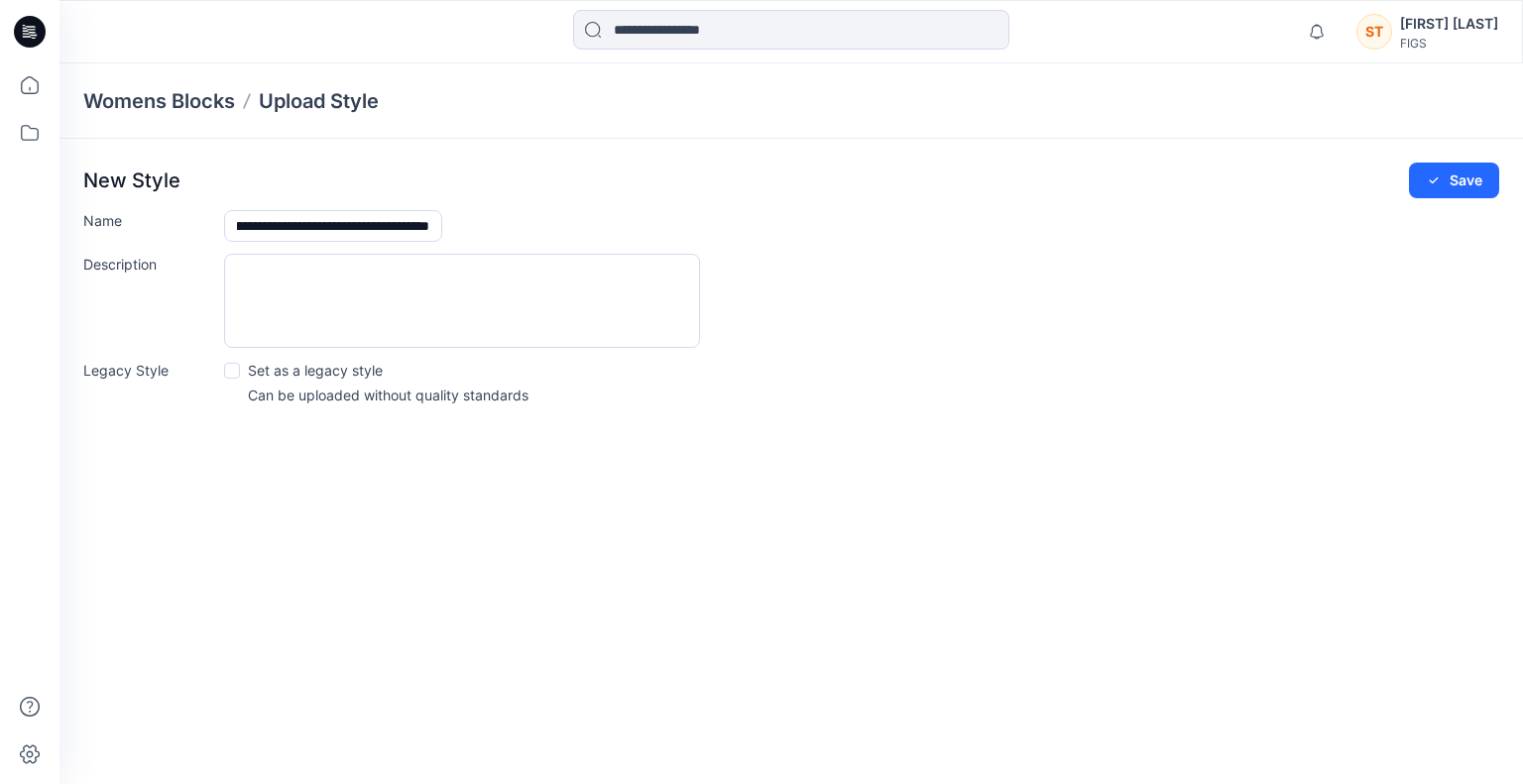 type on "**********" 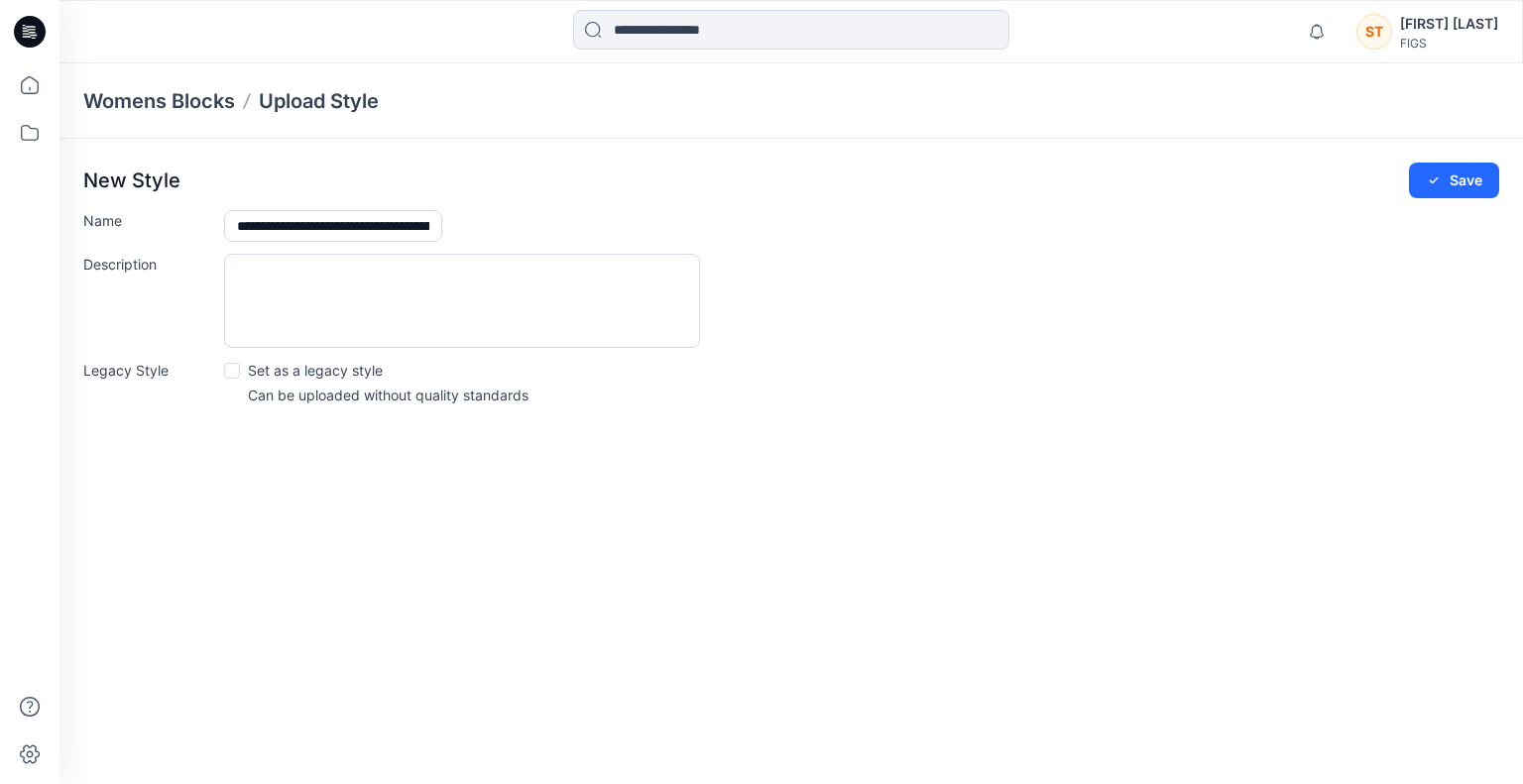 click at bounding box center (232, 371) 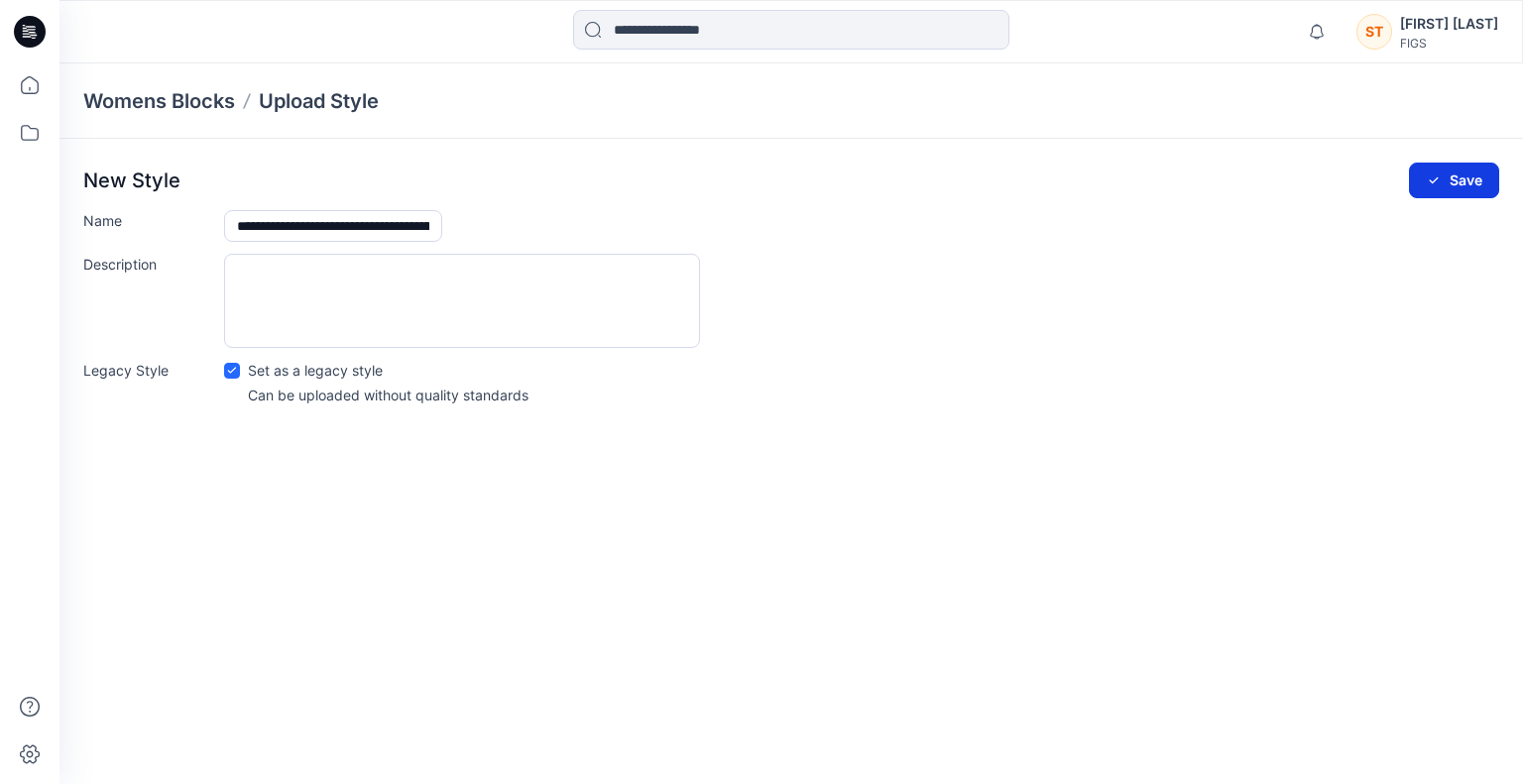 click on "Save" at bounding box center [1454, 180] 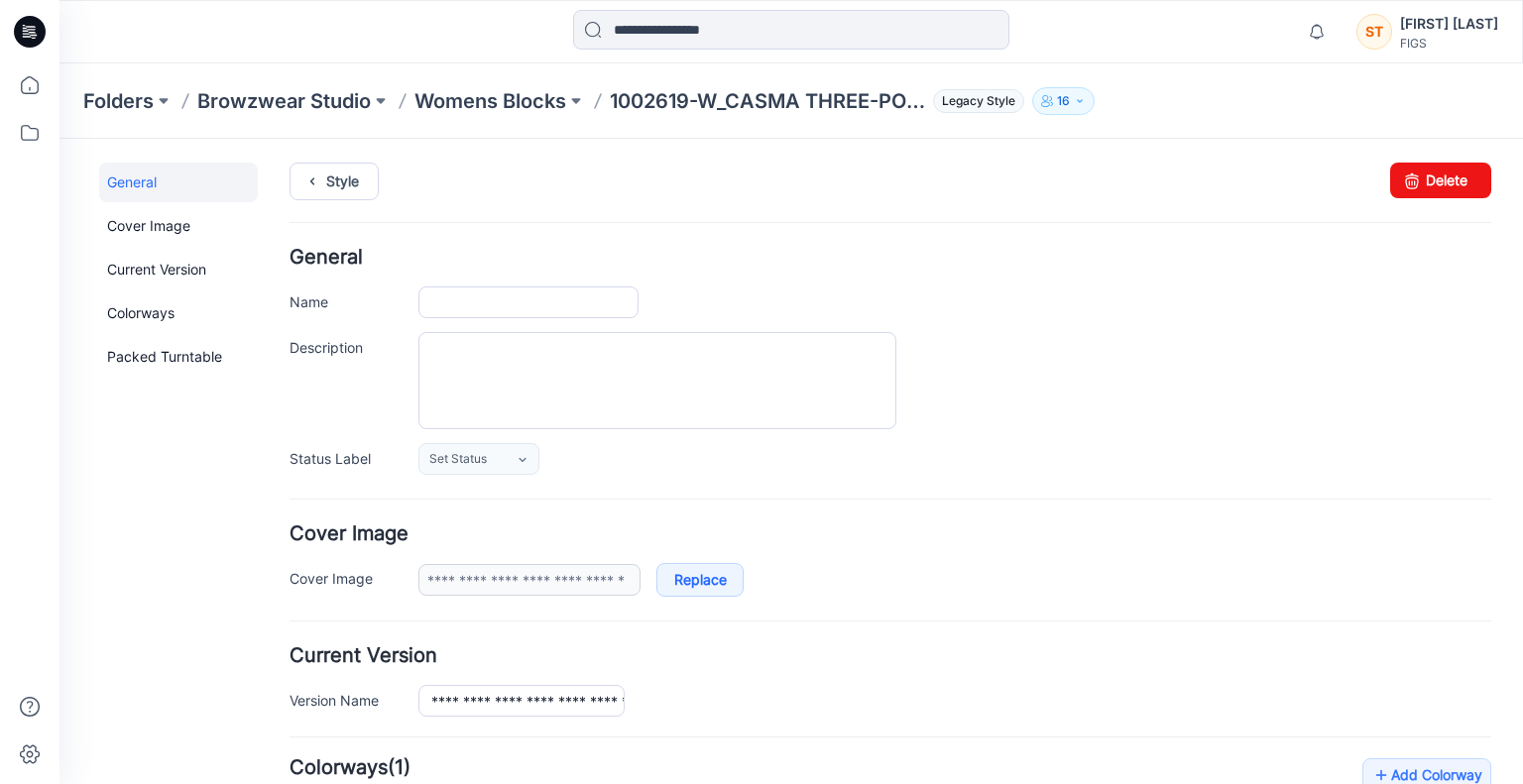 type on "**********" 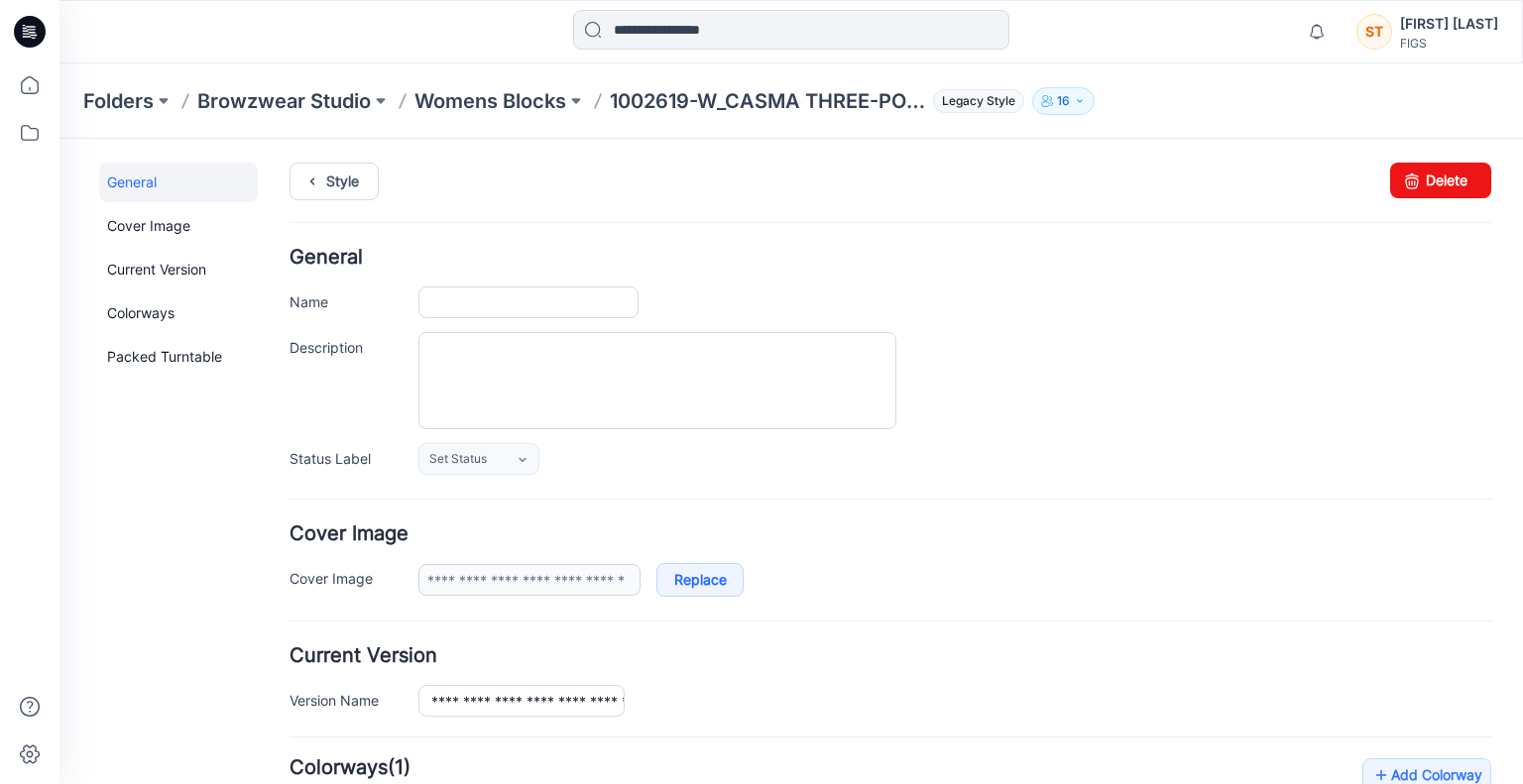 type on "**********" 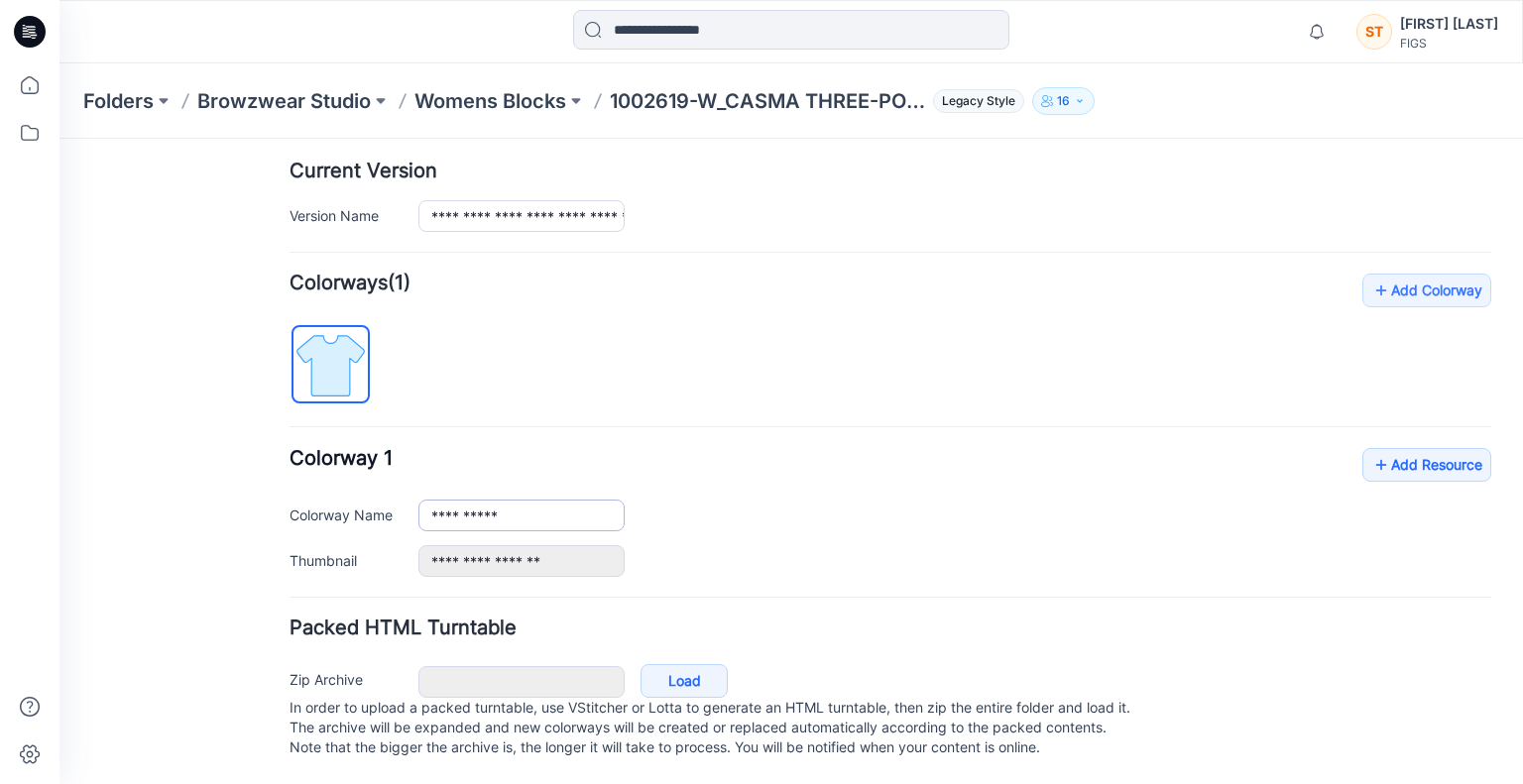 scroll, scrollTop: 496, scrollLeft: 0, axis: vertical 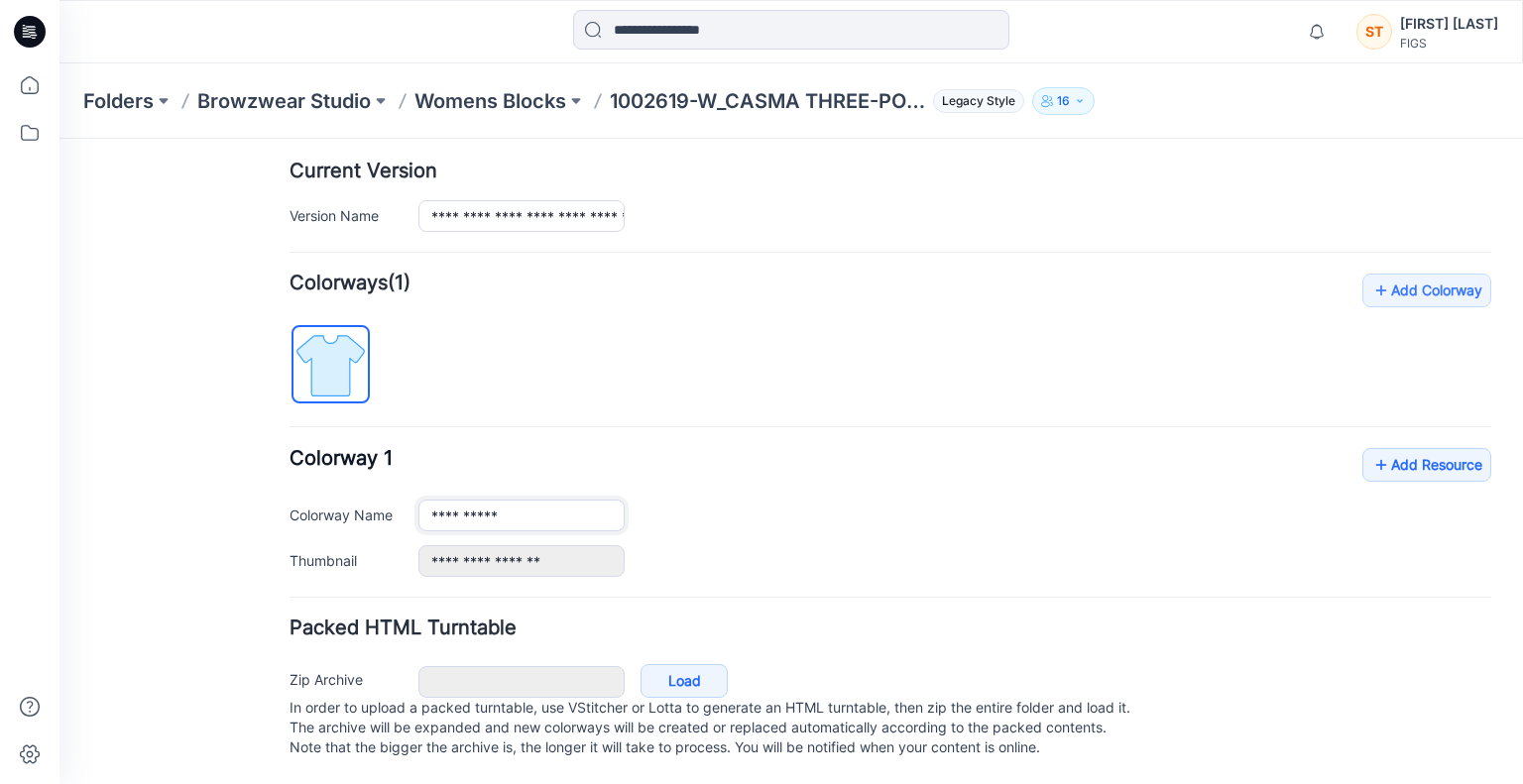 click on "**********" at bounding box center [522, 515] 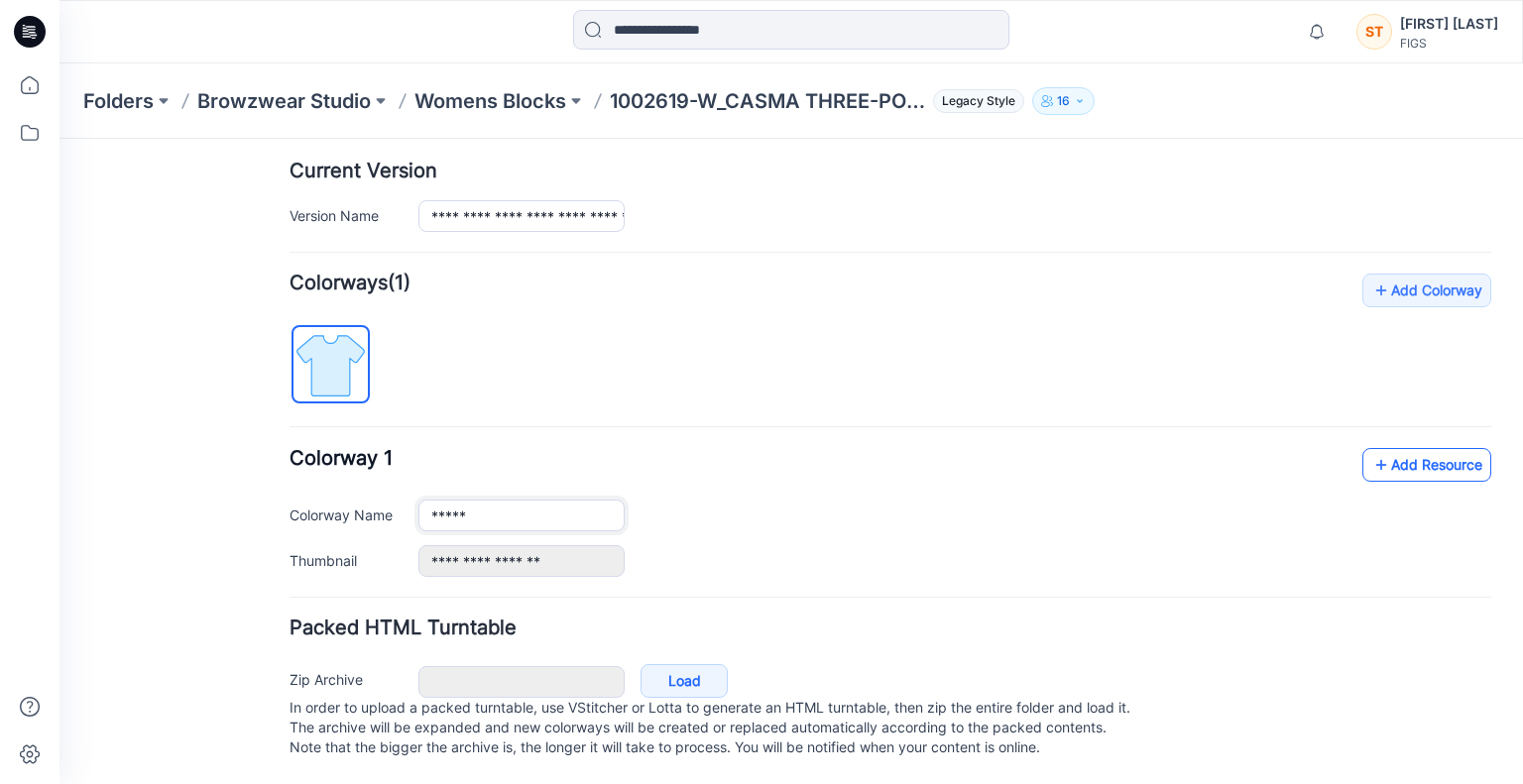 type on "*****" 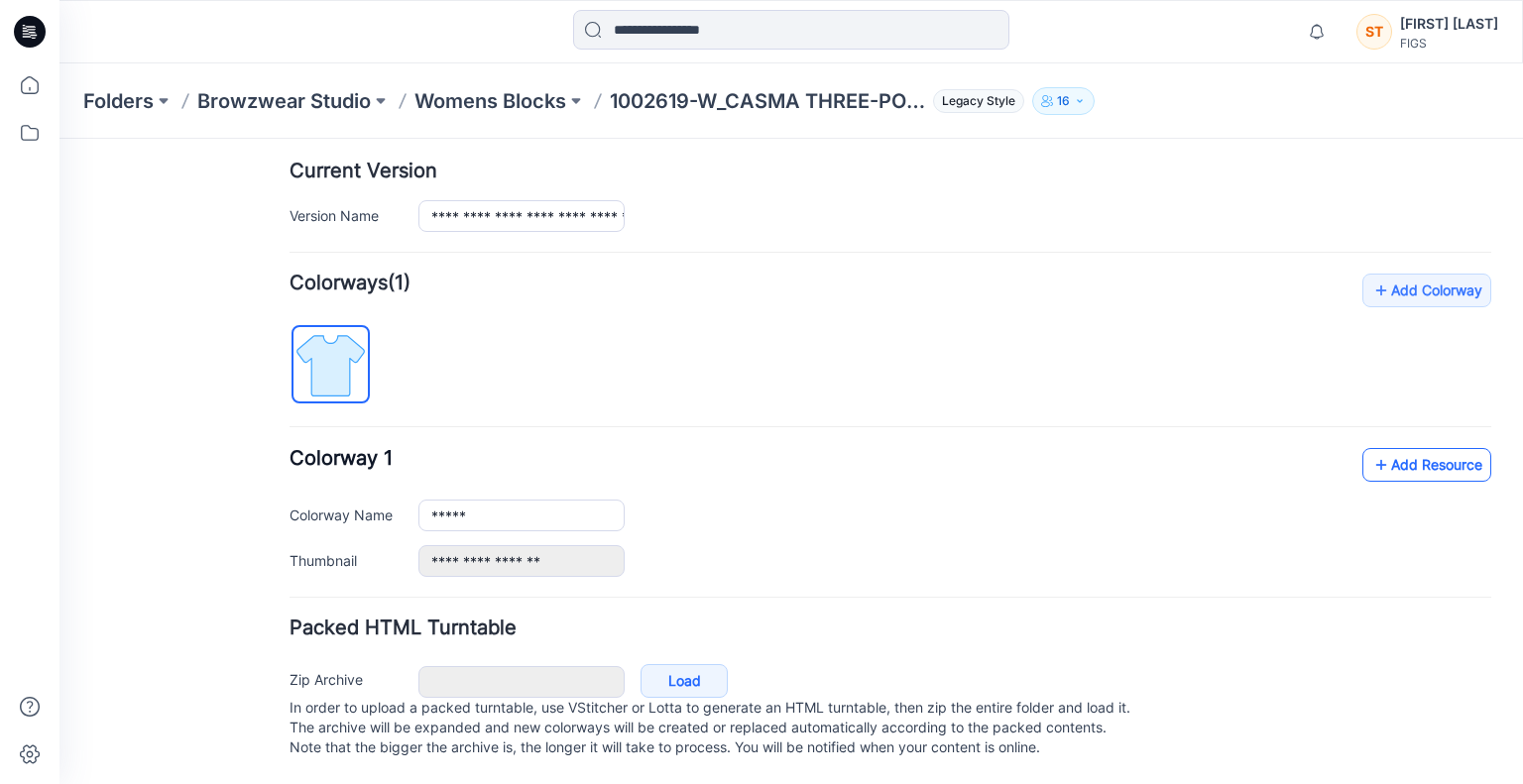 click on "Add Resource" at bounding box center (1427, 465) 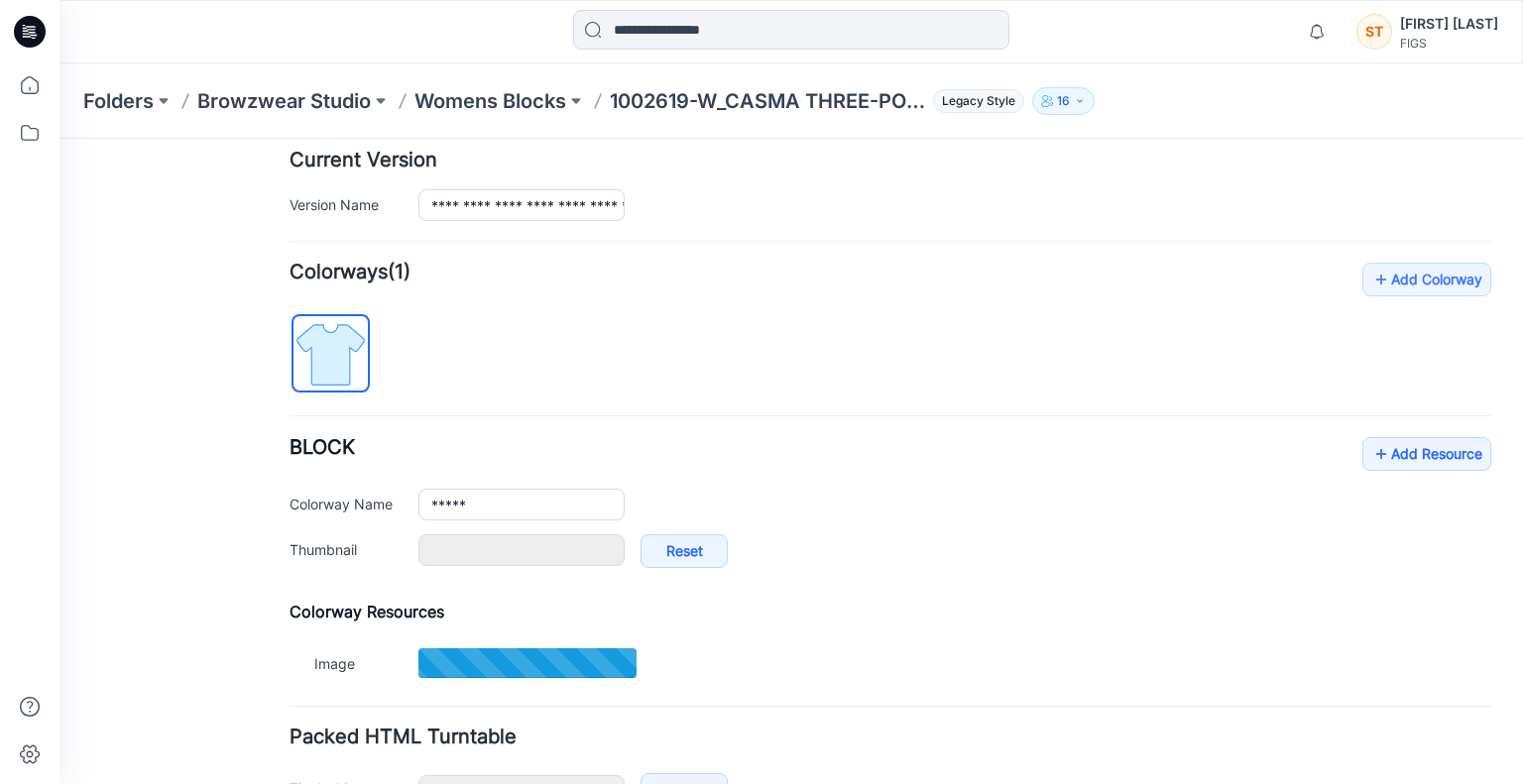 type on "**********" 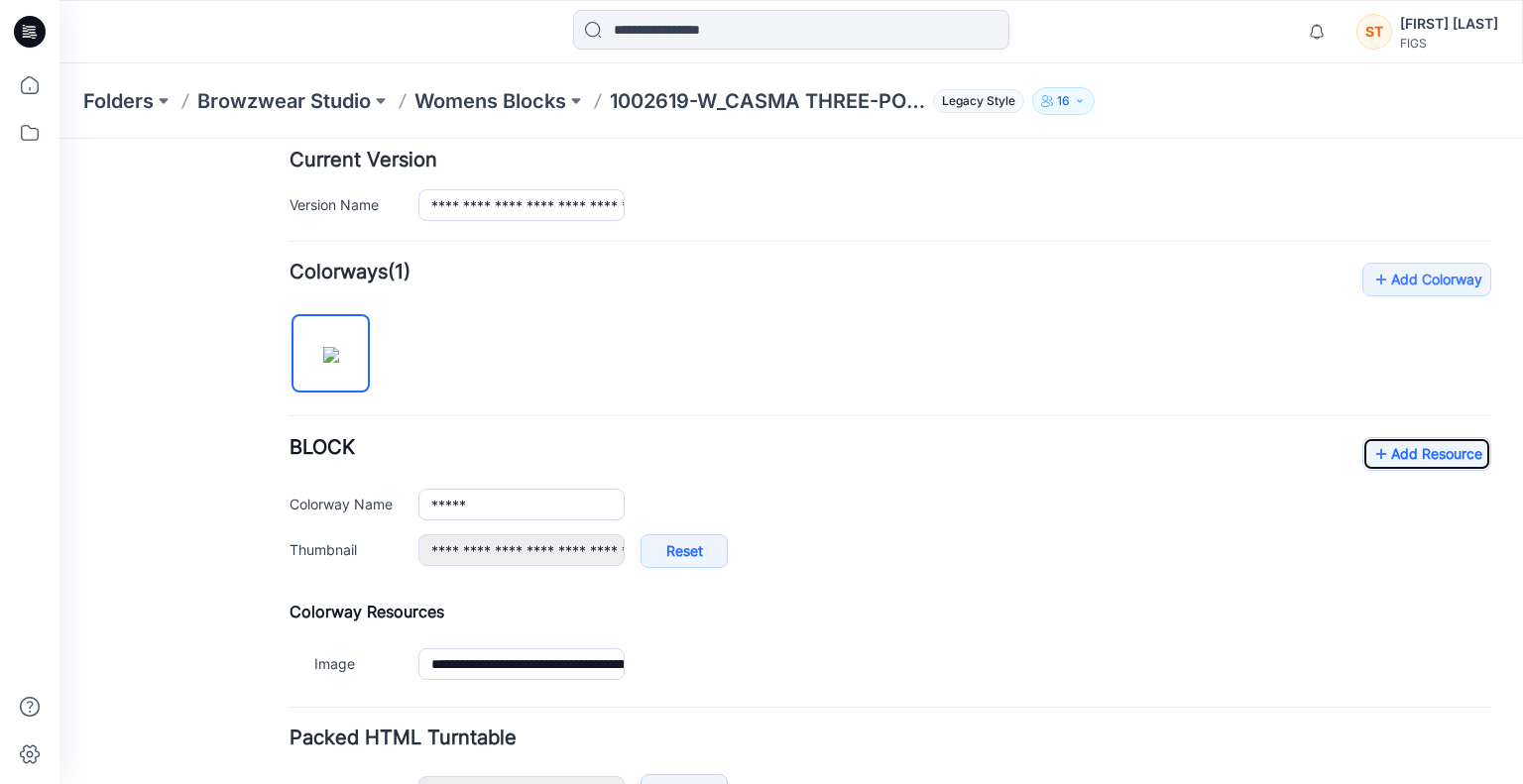 scroll, scrollTop: 621, scrollLeft: 0, axis: vertical 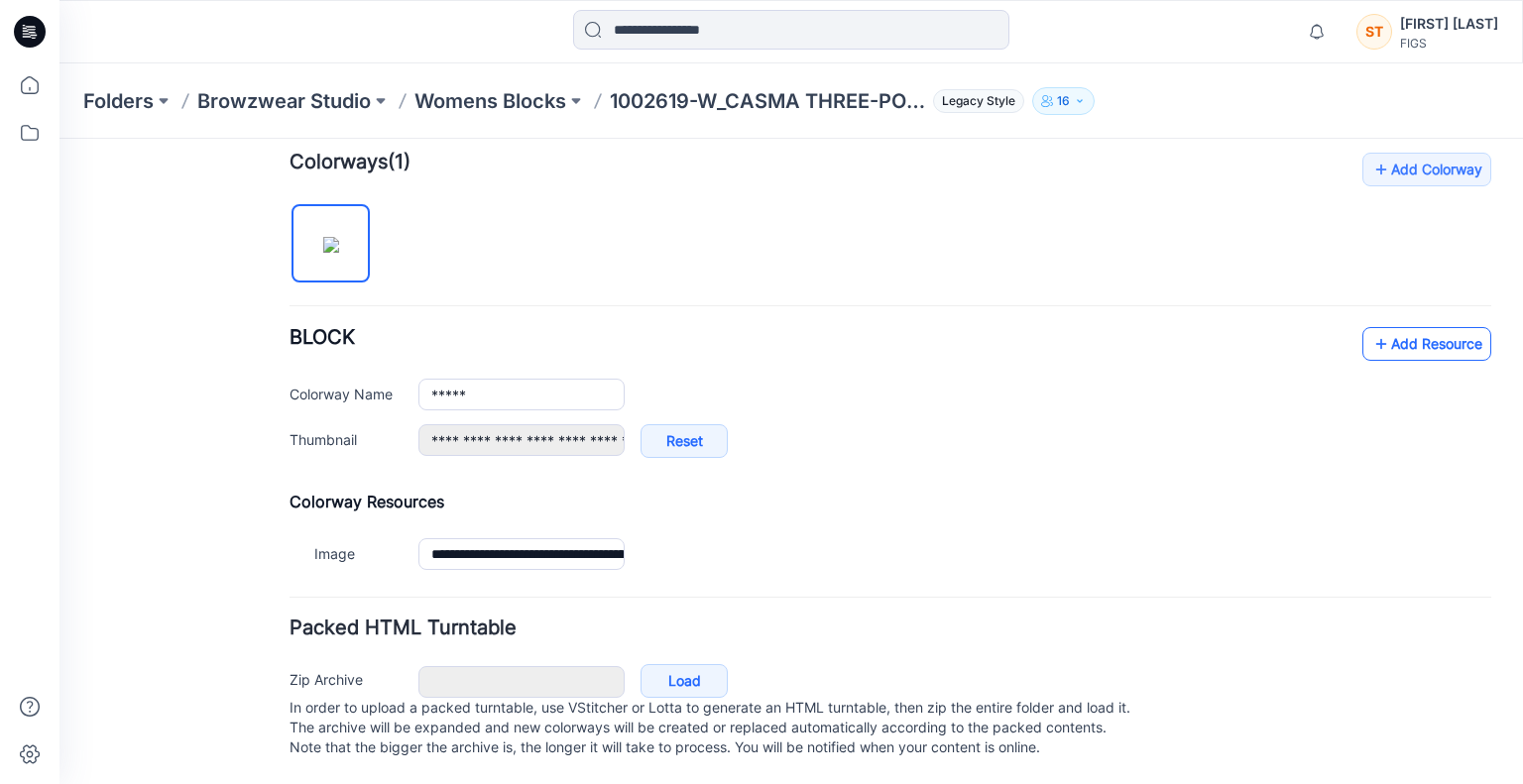 click on "Add Resource" at bounding box center [1427, 344] 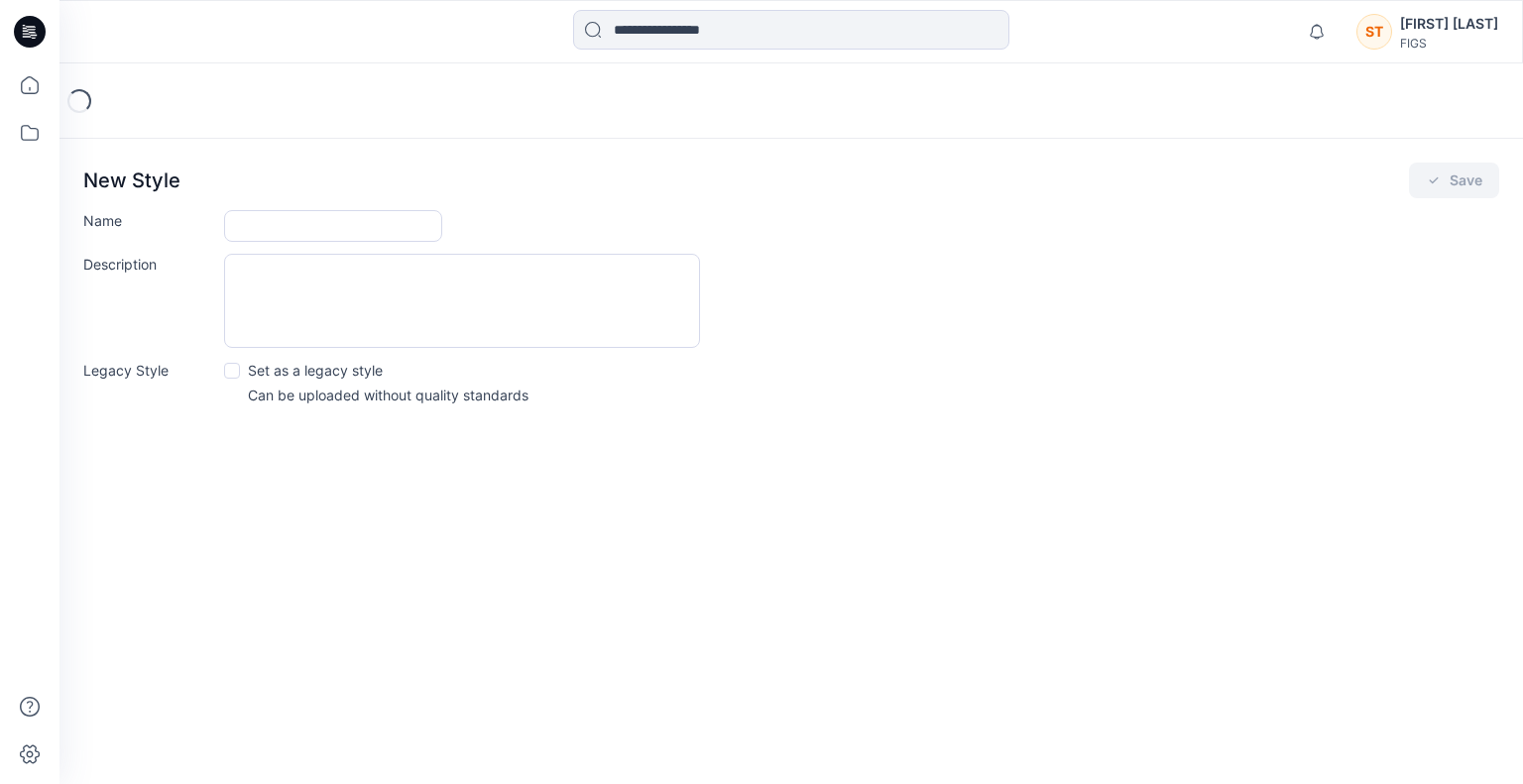 scroll, scrollTop: 0, scrollLeft: 0, axis: both 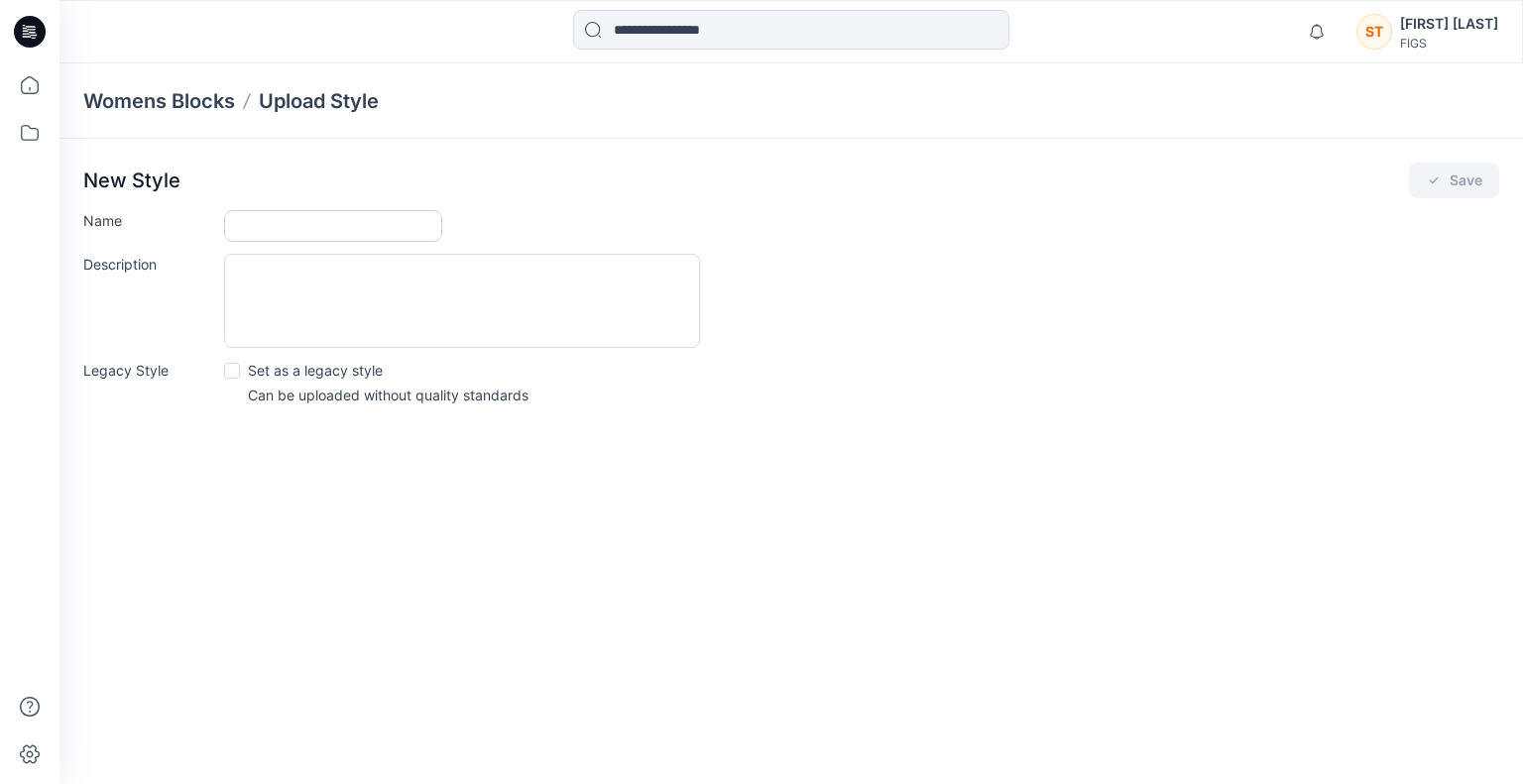click on "Name" at bounding box center (333, 226) 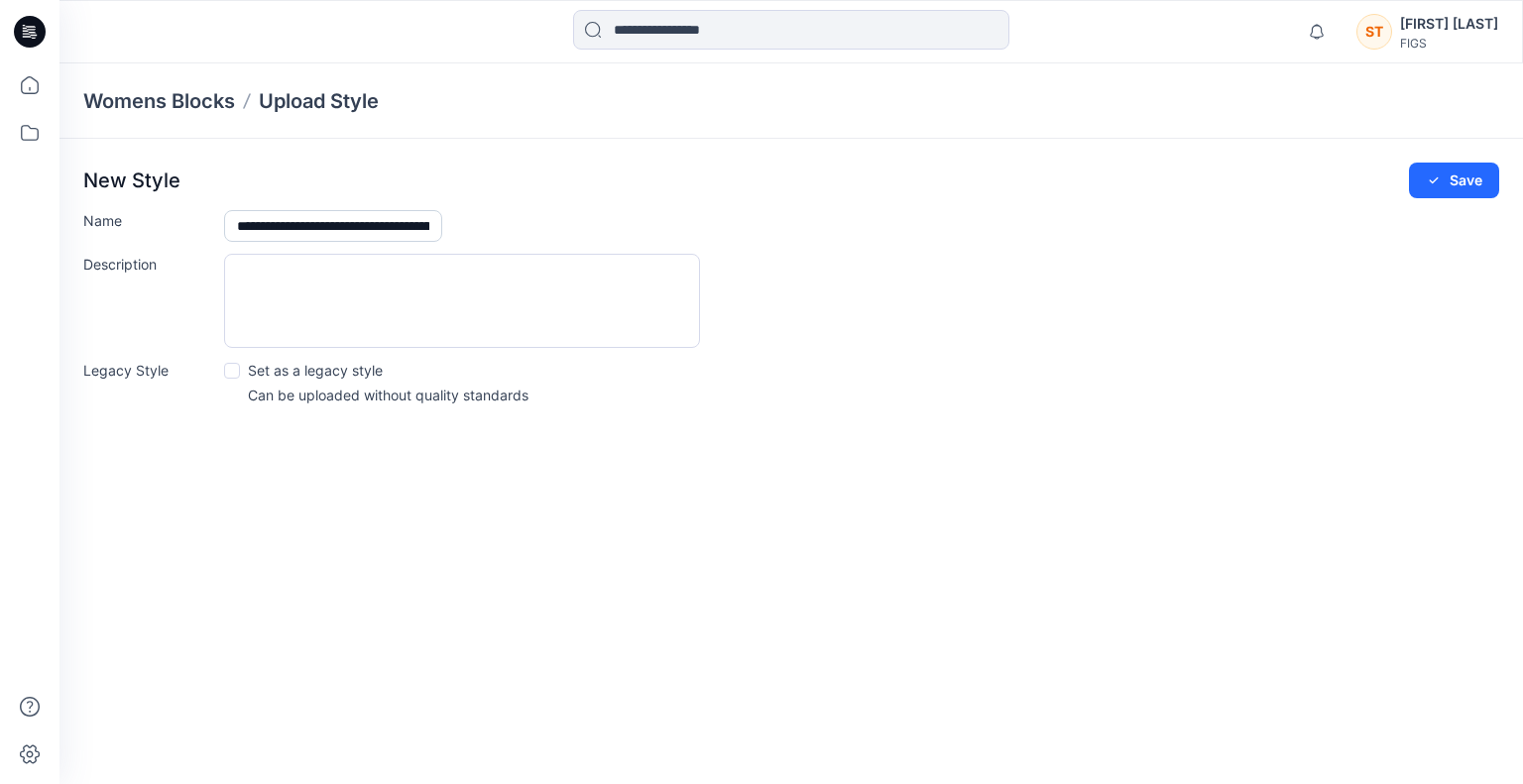 scroll, scrollTop: 0, scrollLeft: 134, axis: horizontal 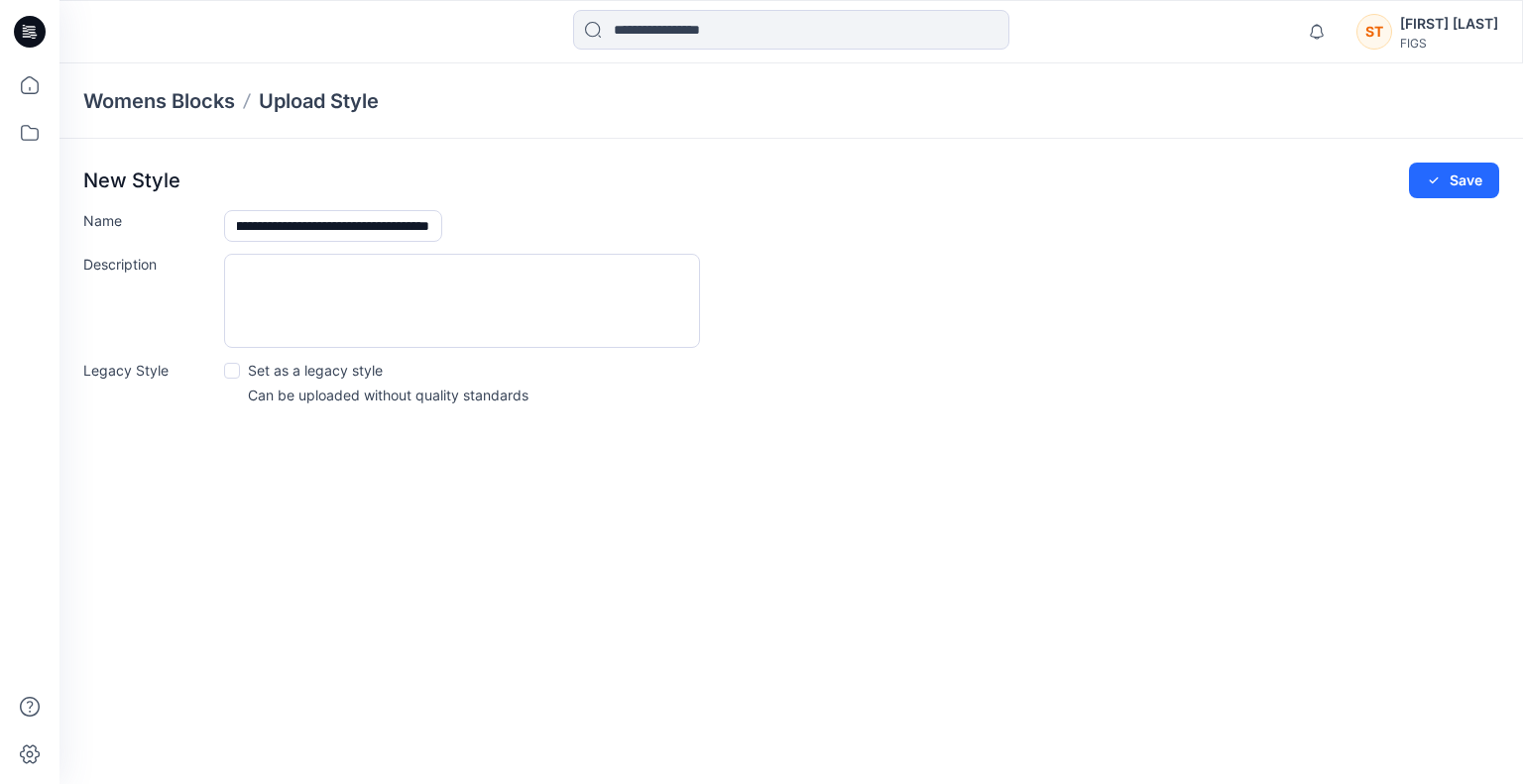 type on "**********" 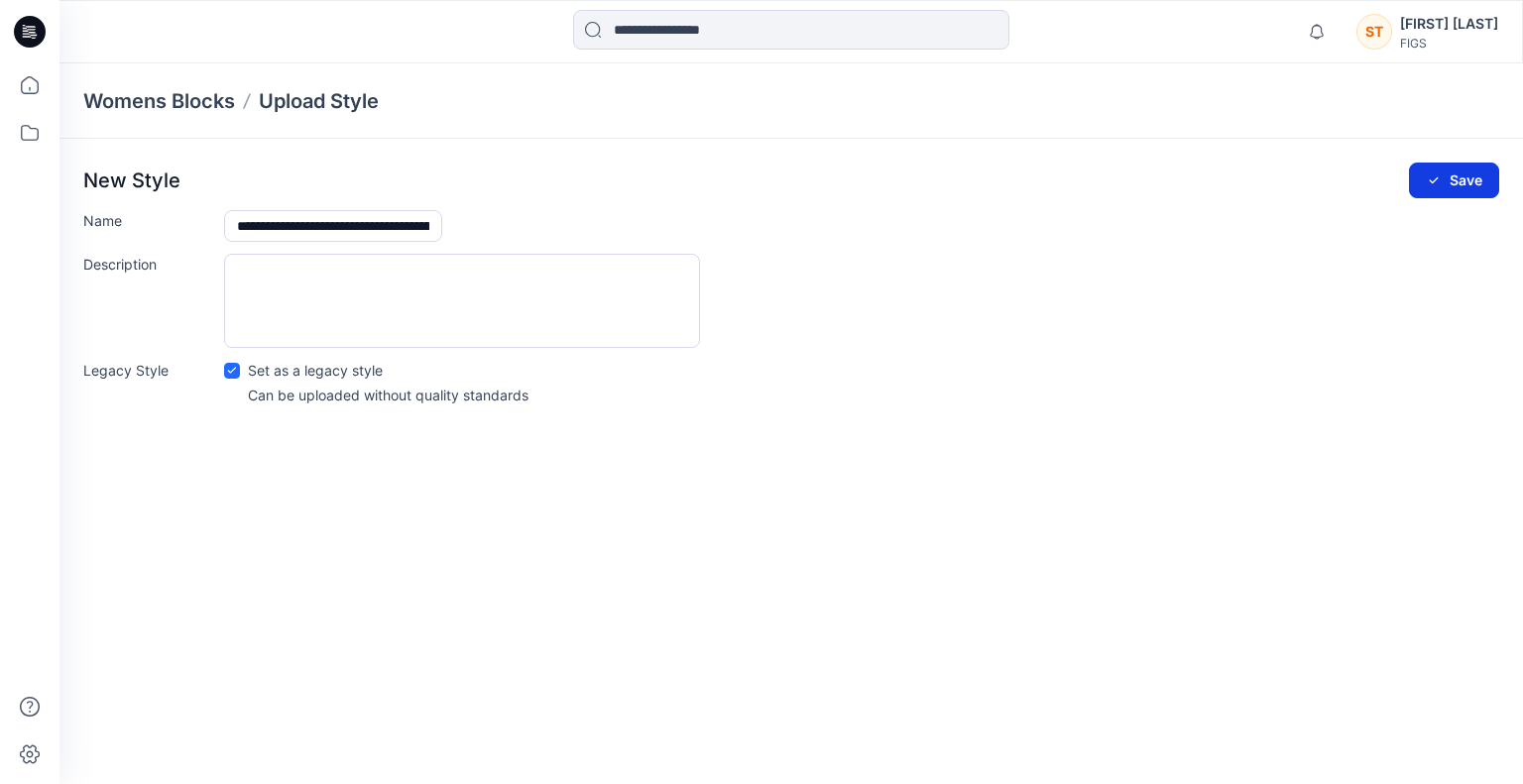 click on "Save" at bounding box center (1454, 180) 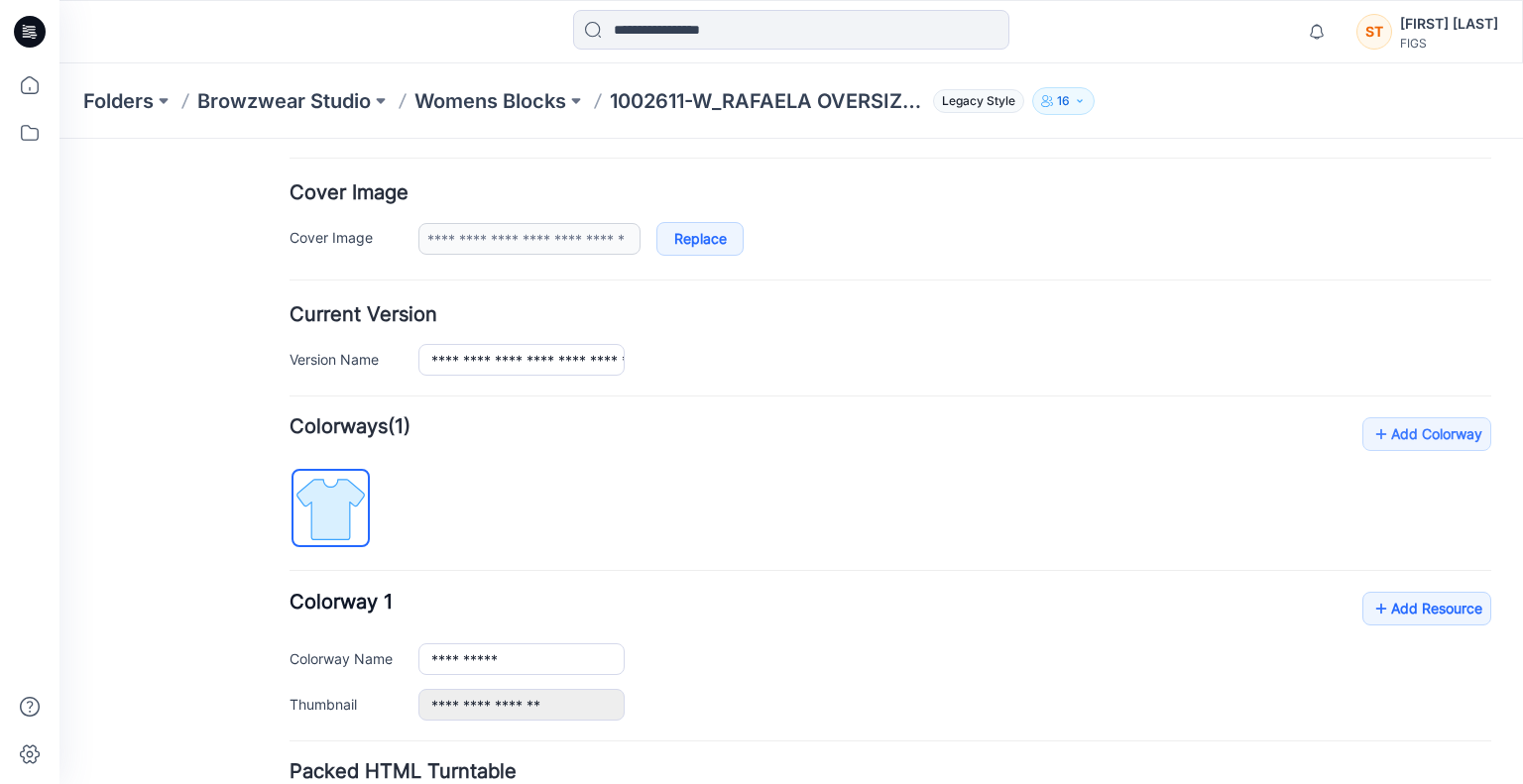 scroll, scrollTop: 353, scrollLeft: 0, axis: vertical 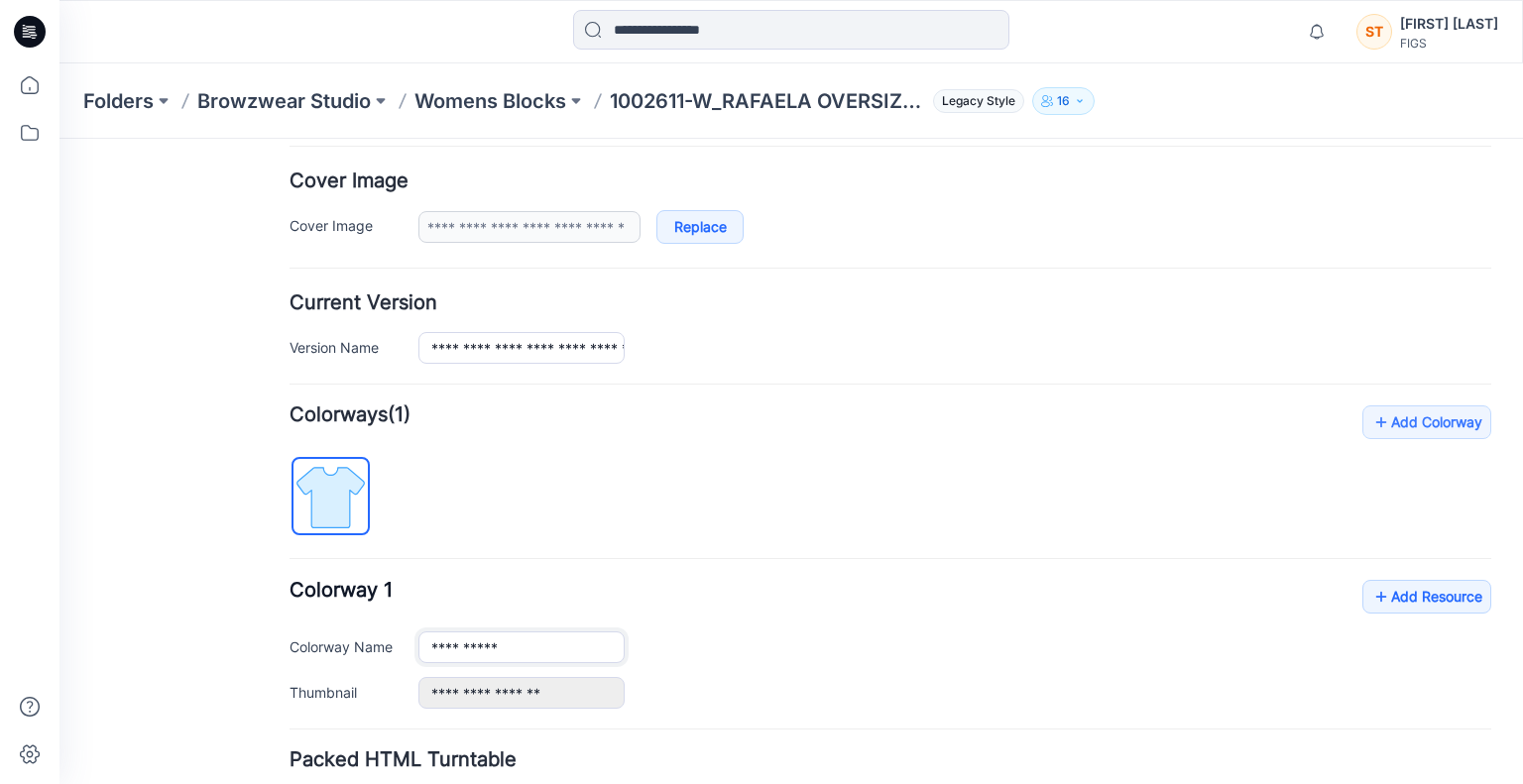 click on "**********" at bounding box center (522, 647) 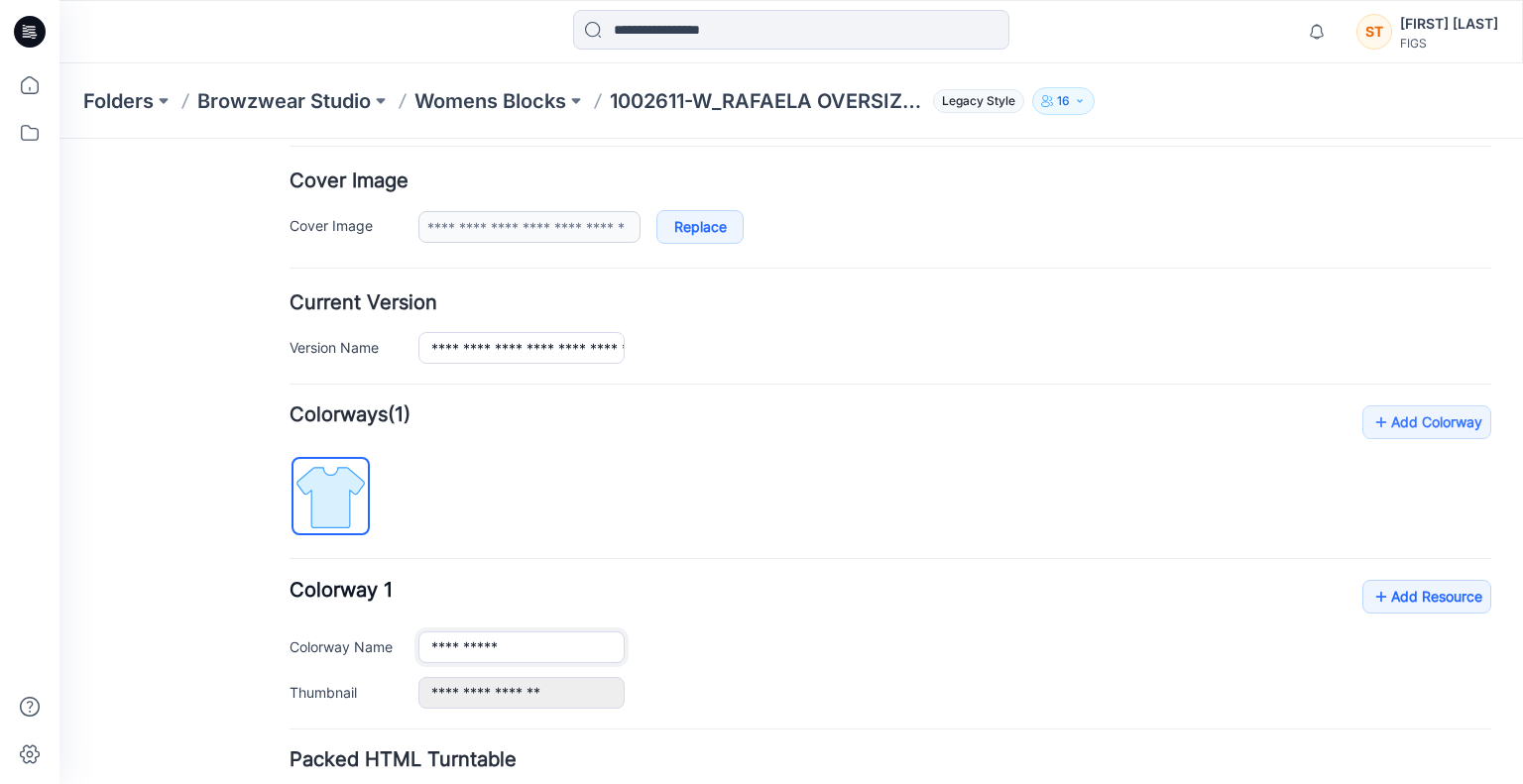 scroll, scrollTop: 0, scrollLeft: 0, axis: both 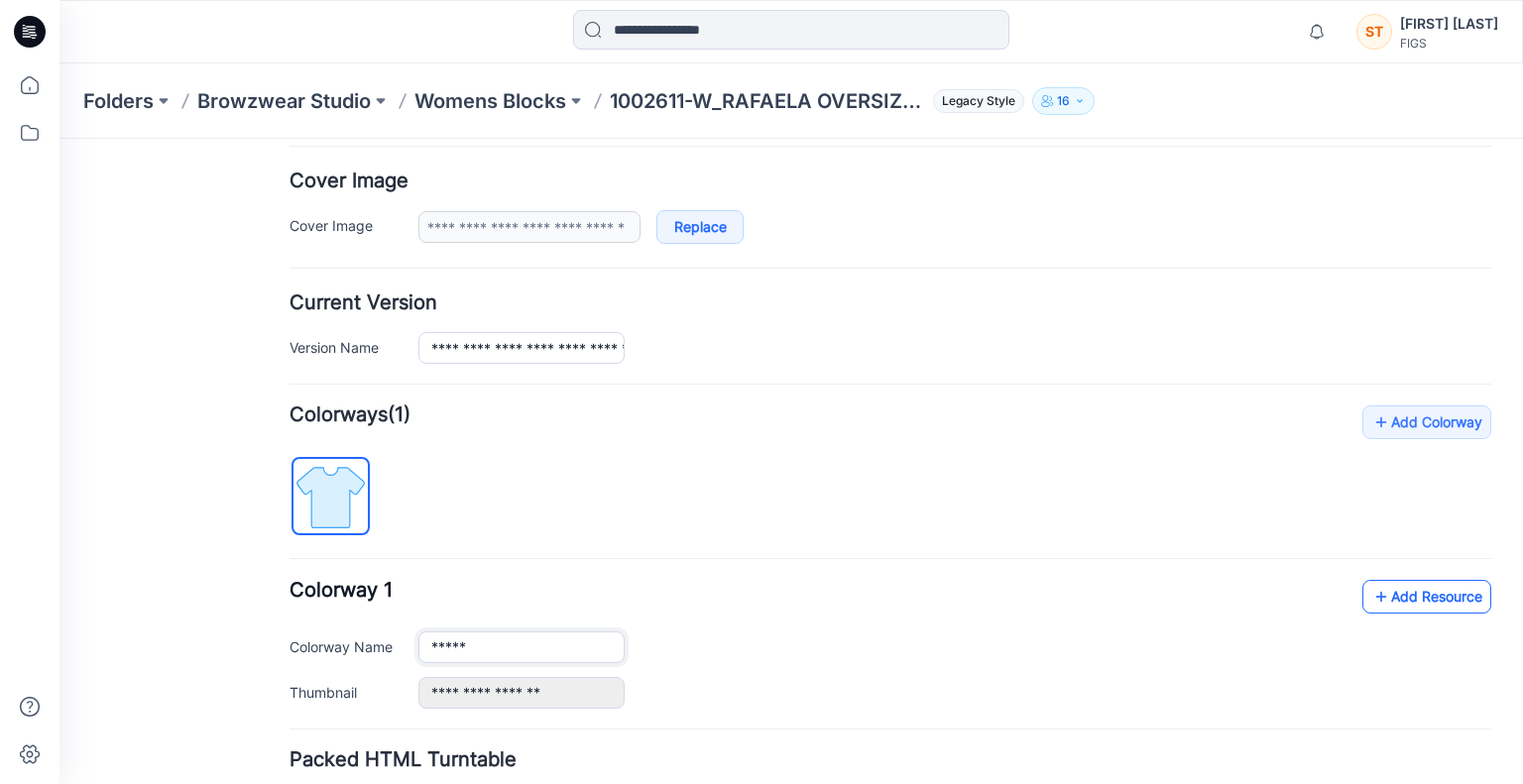 type on "*****" 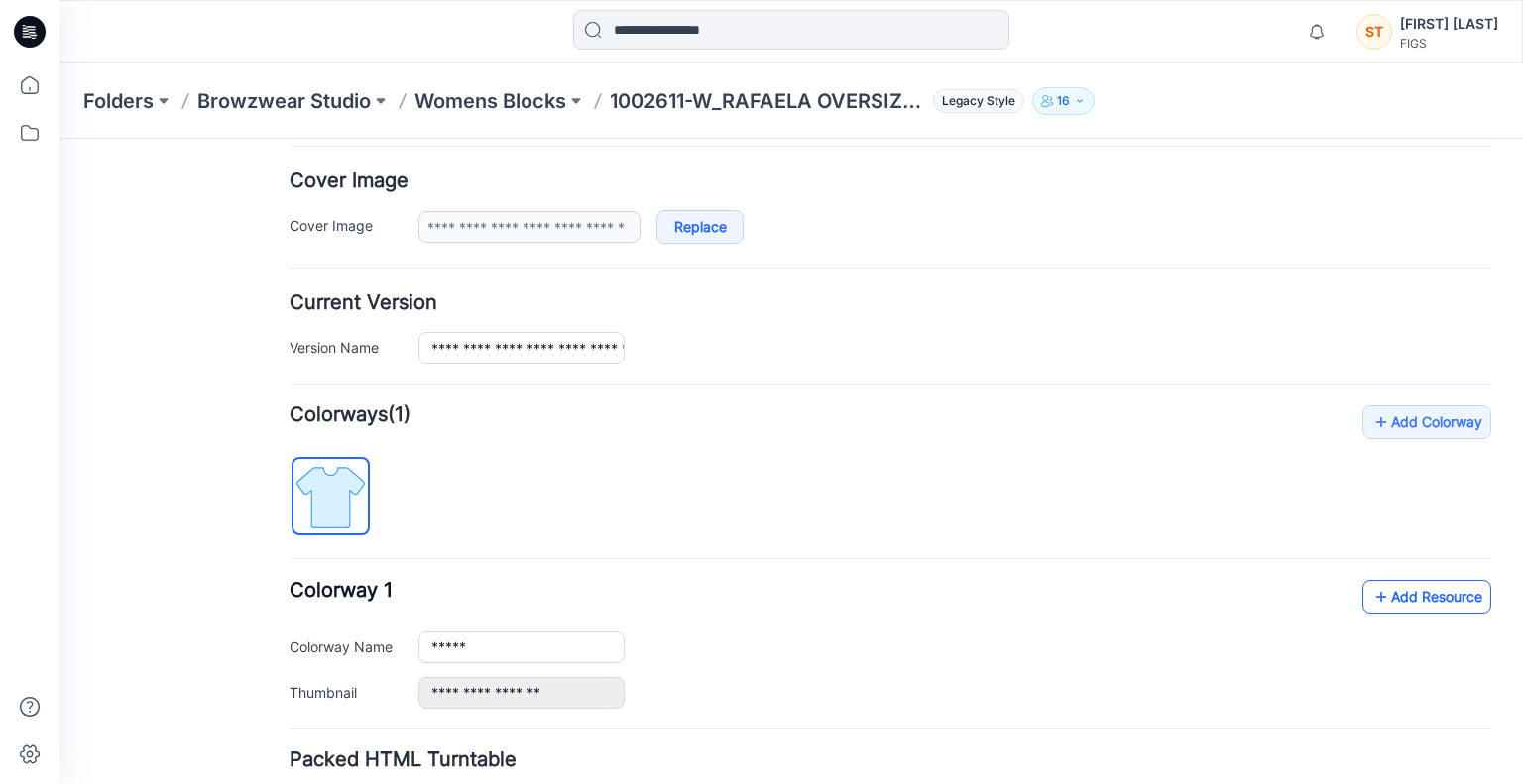 click on "Add Resource" at bounding box center (1427, 597) 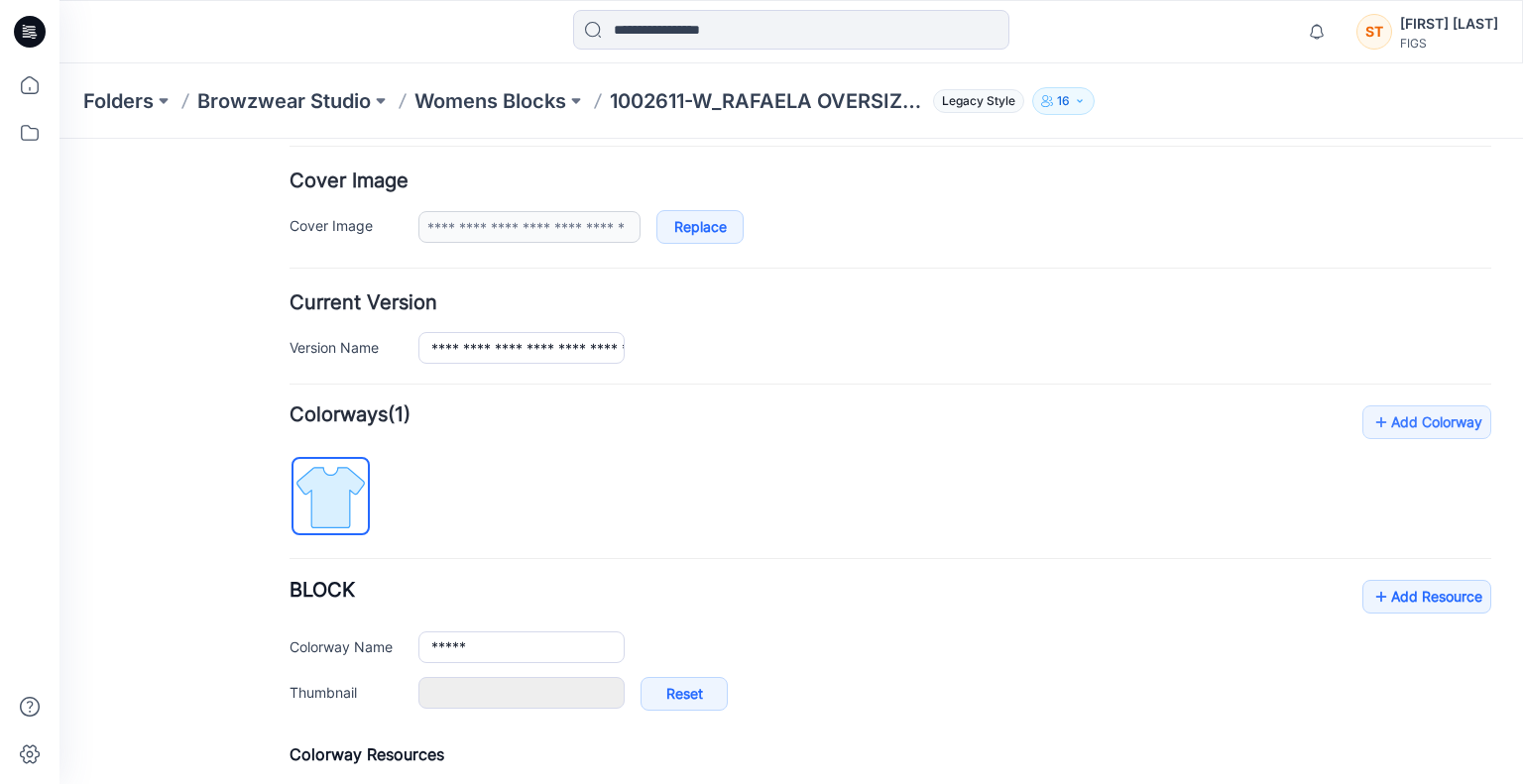 type on "**********" 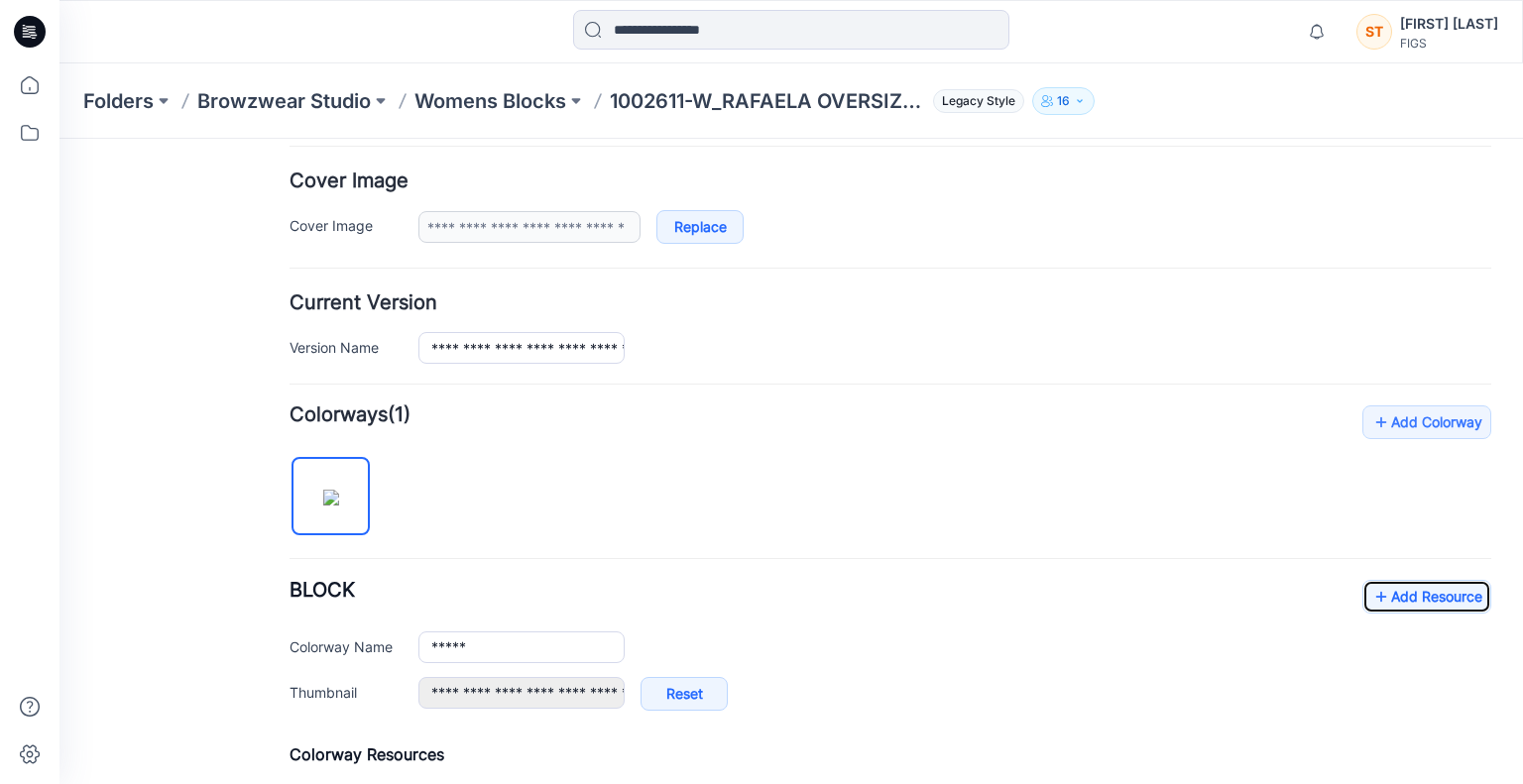 scroll, scrollTop: 621, scrollLeft: 0, axis: vertical 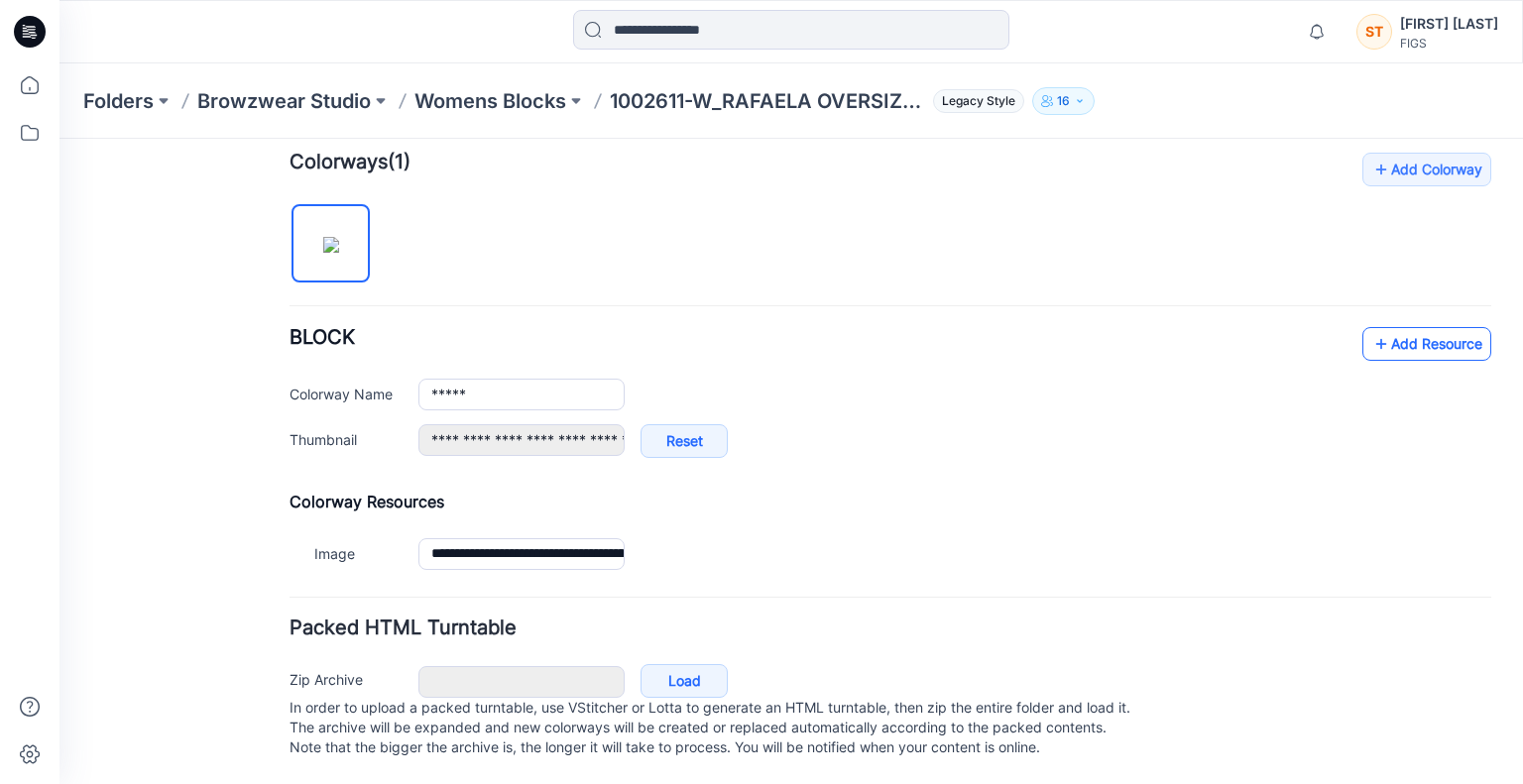 click on "Add Resource" at bounding box center (1427, 344) 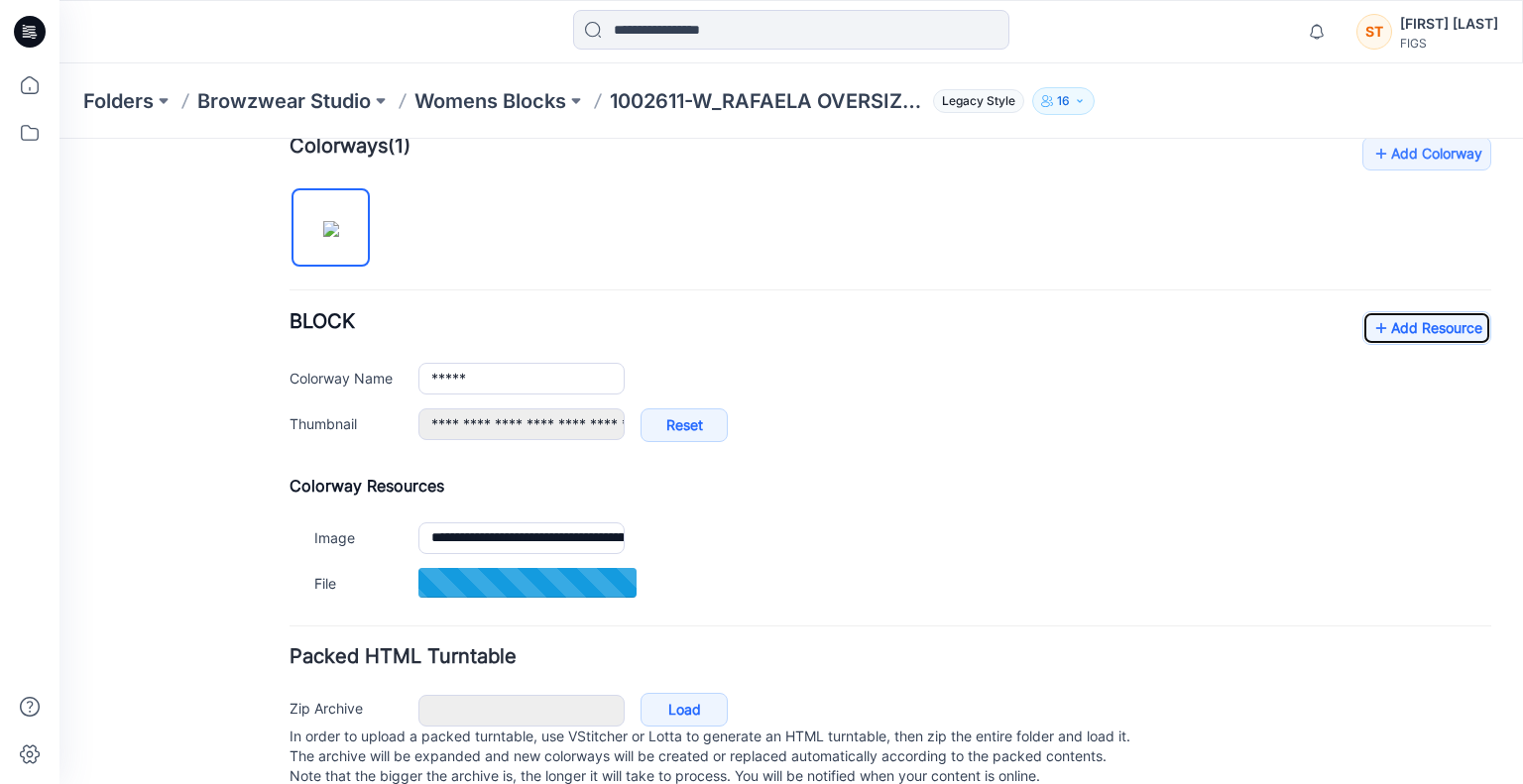 scroll, scrollTop: 666, scrollLeft: 0, axis: vertical 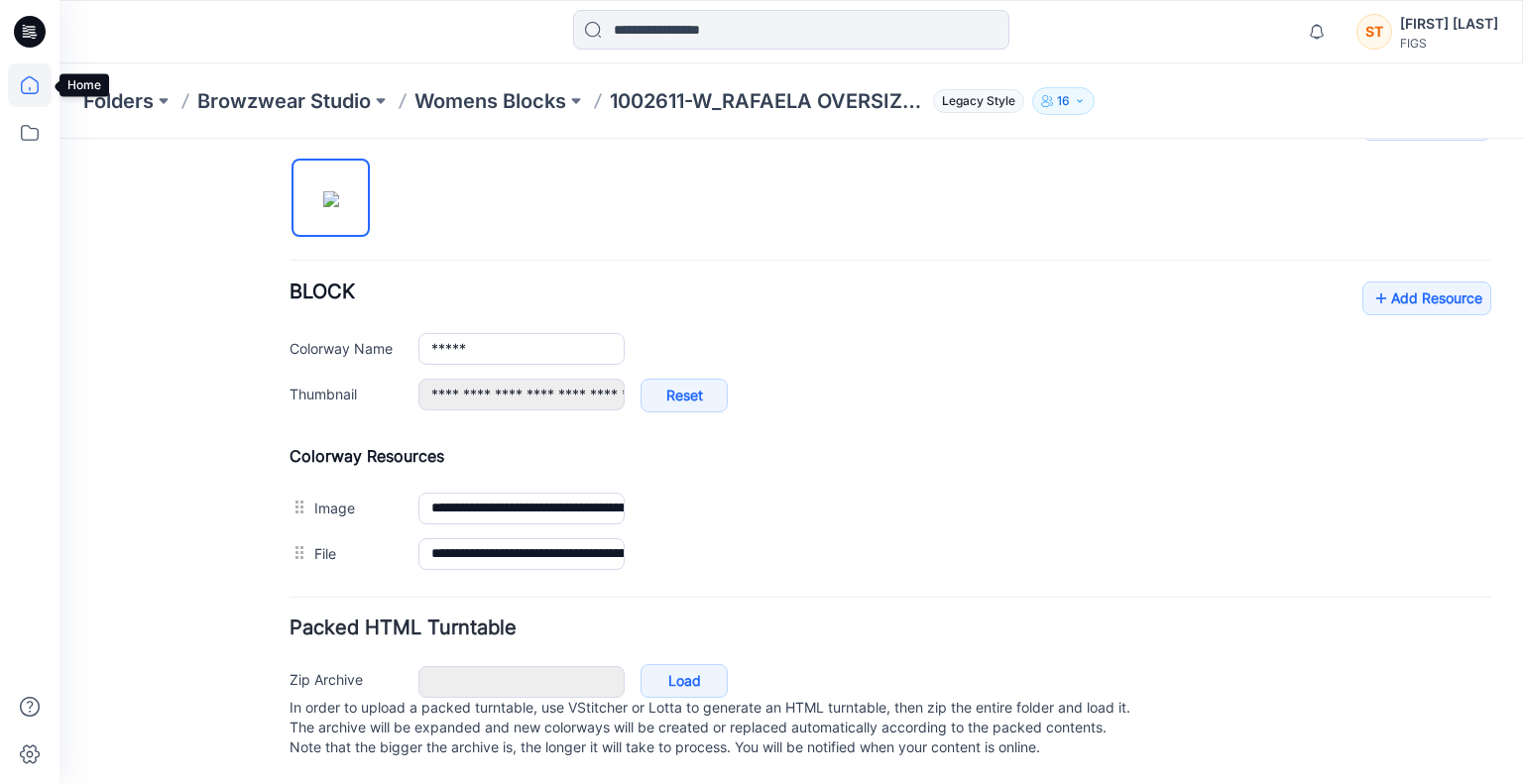 click 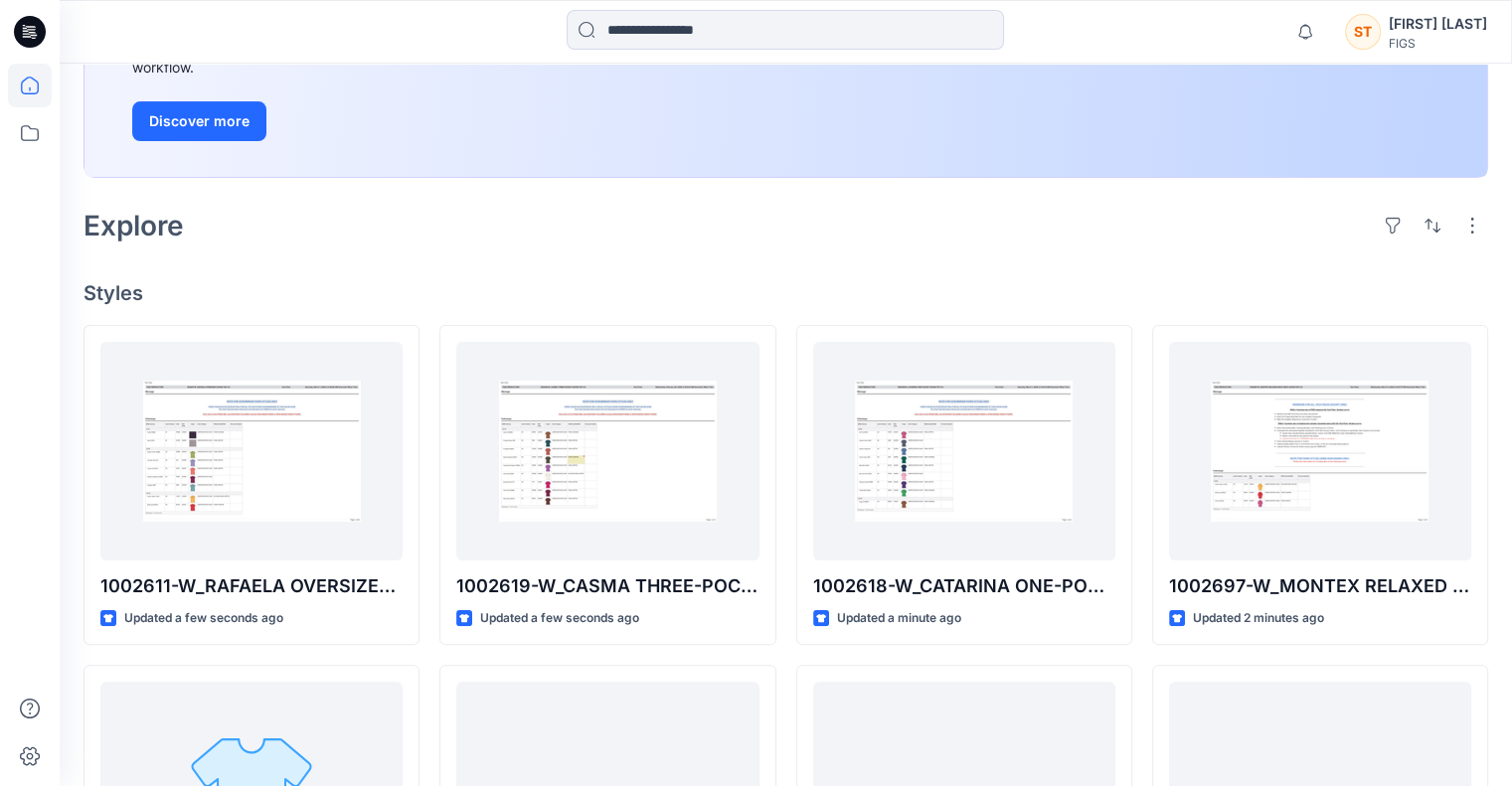 scroll, scrollTop: 0, scrollLeft: 0, axis: both 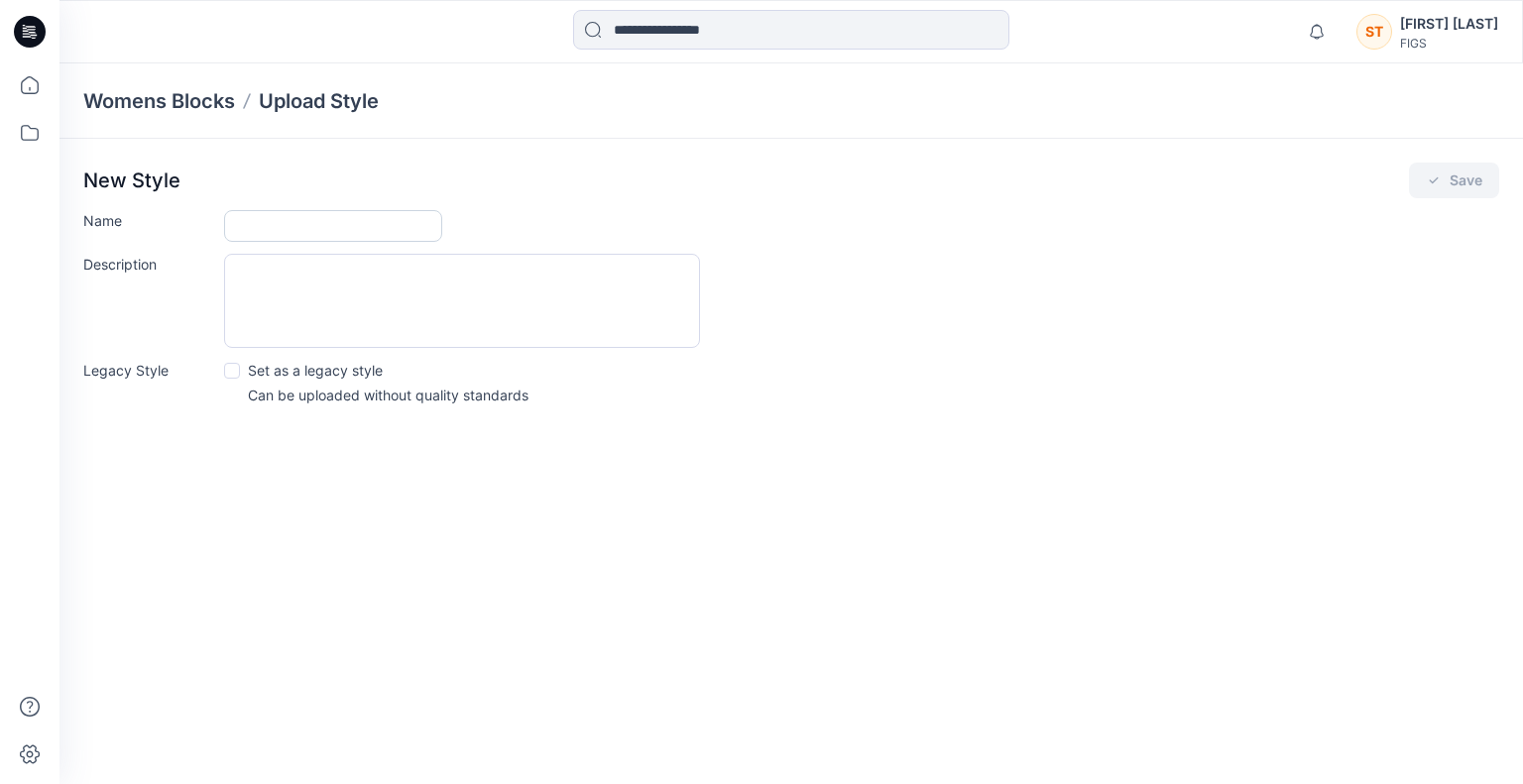 click on "Name" at bounding box center (333, 226) 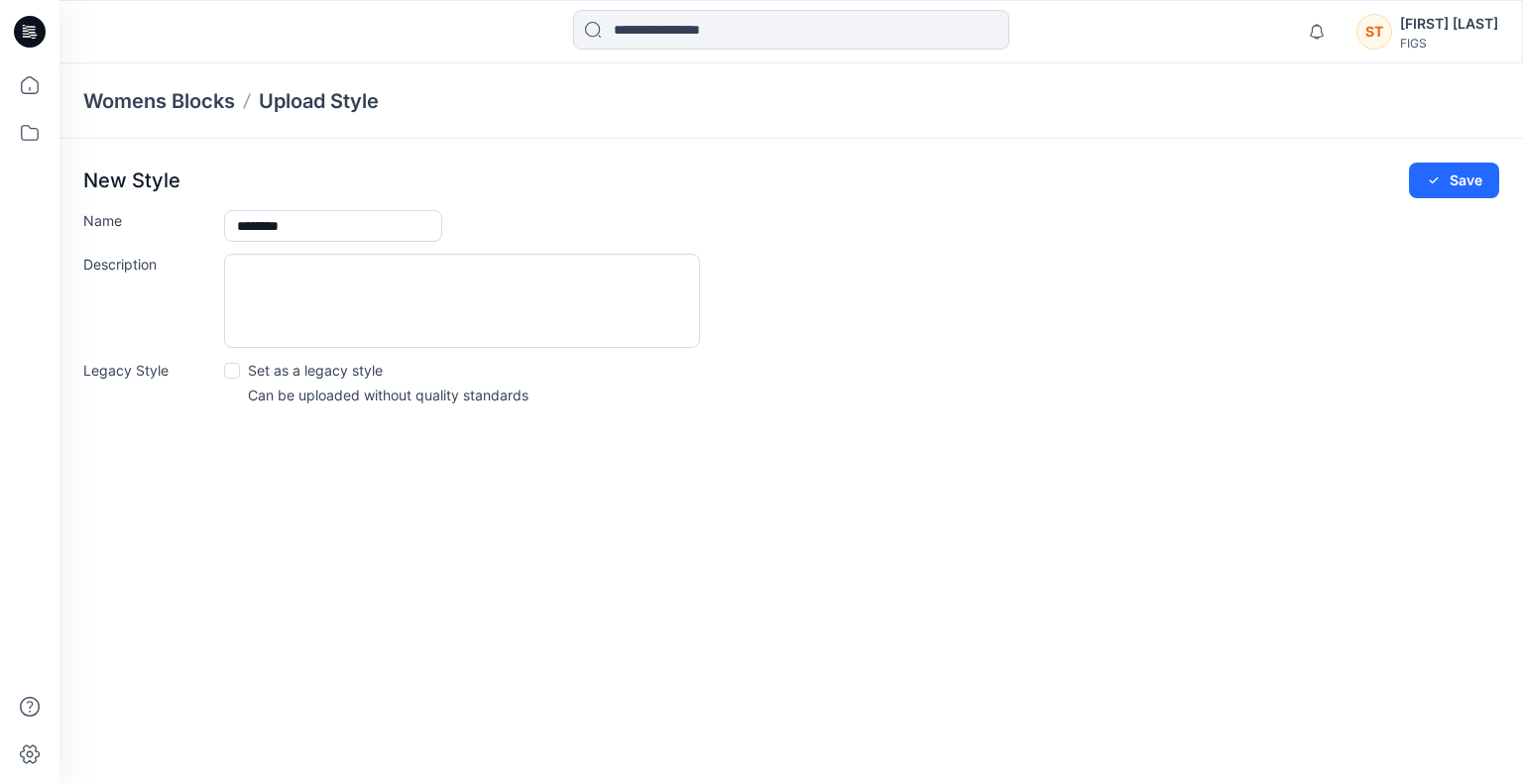 click on "Set as a legacy style" at bounding box center [315, 370] 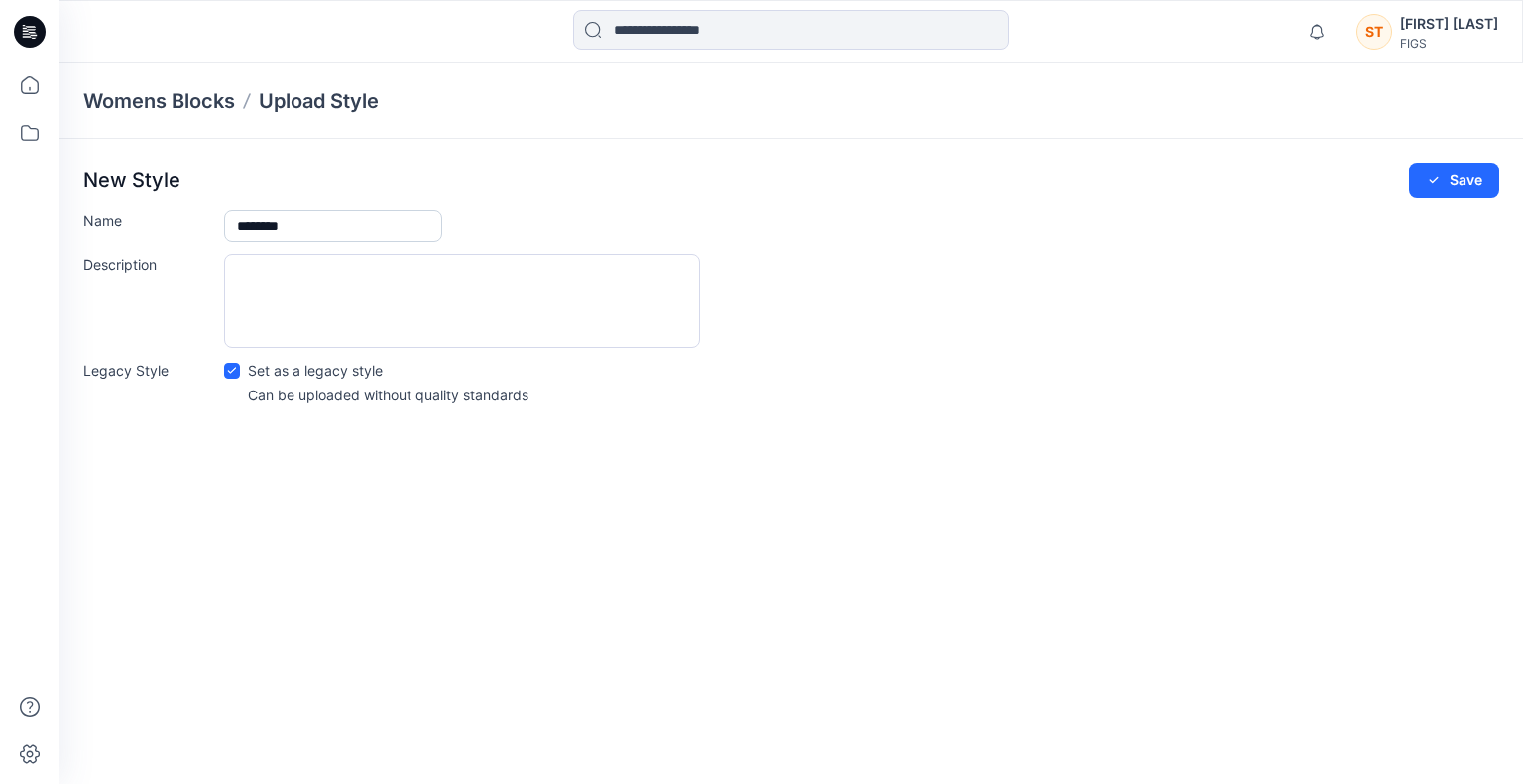click on "********" at bounding box center [333, 226] 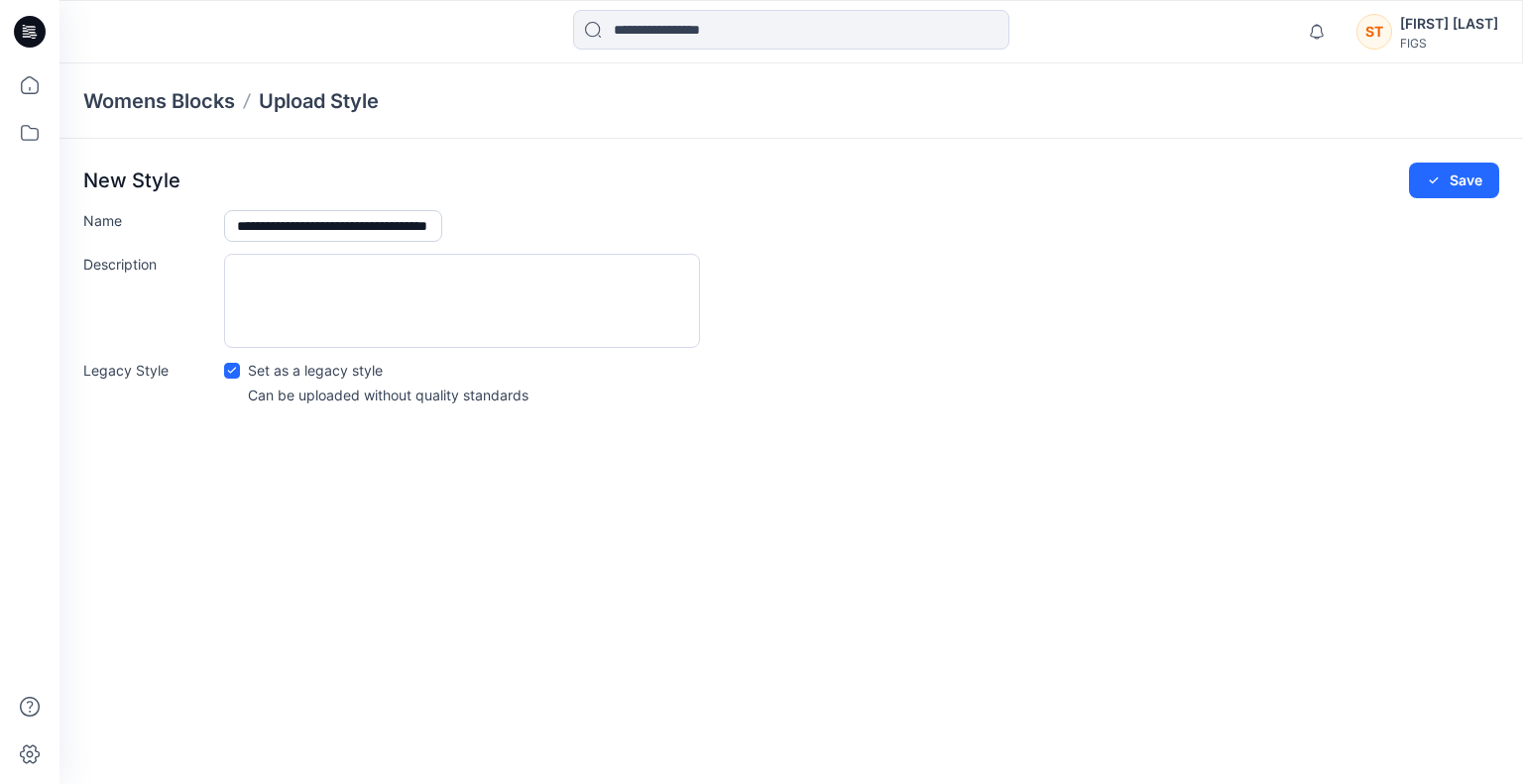 scroll, scrollTop: 0, scrollLeft: 0, axis: both 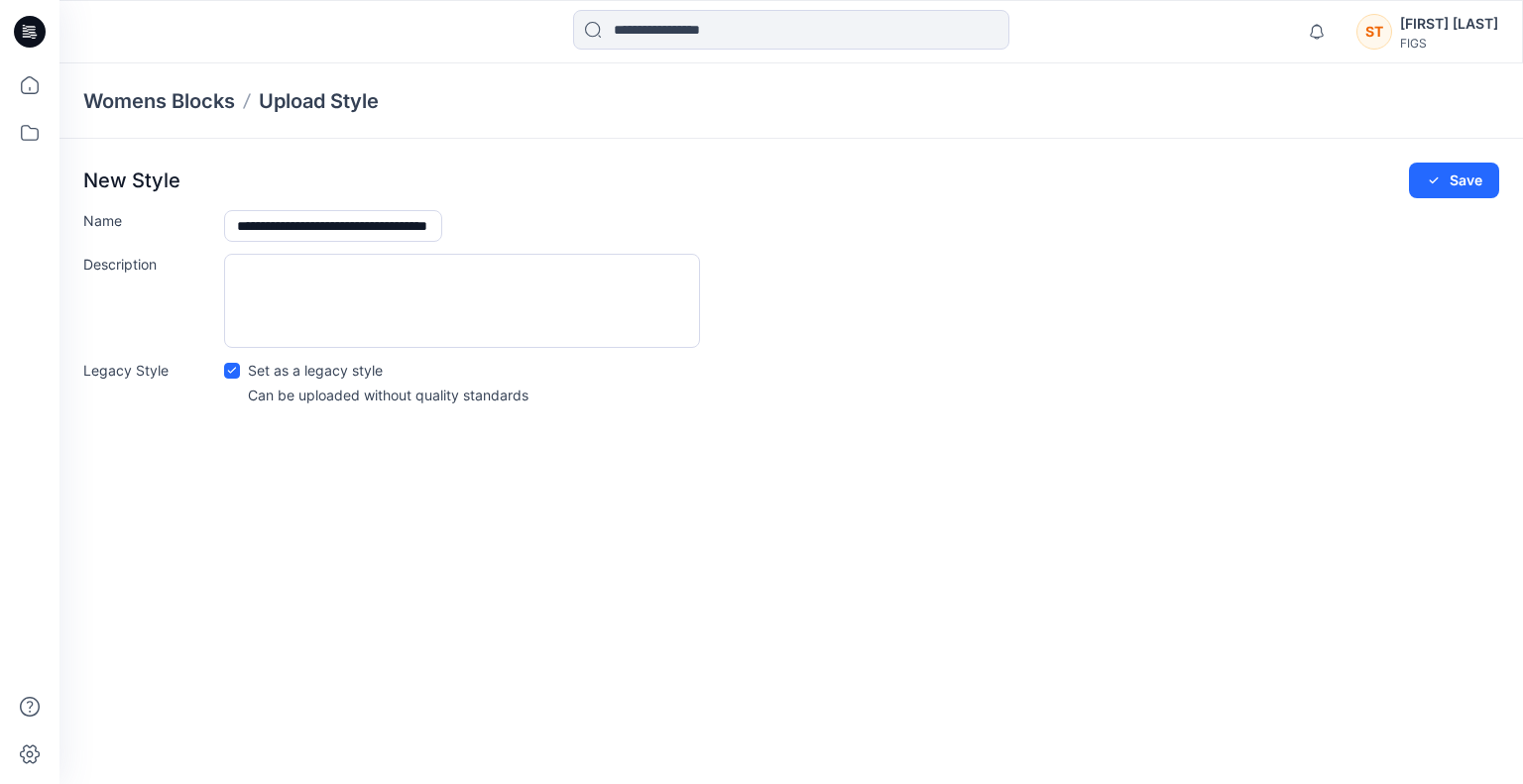 type on "**********" 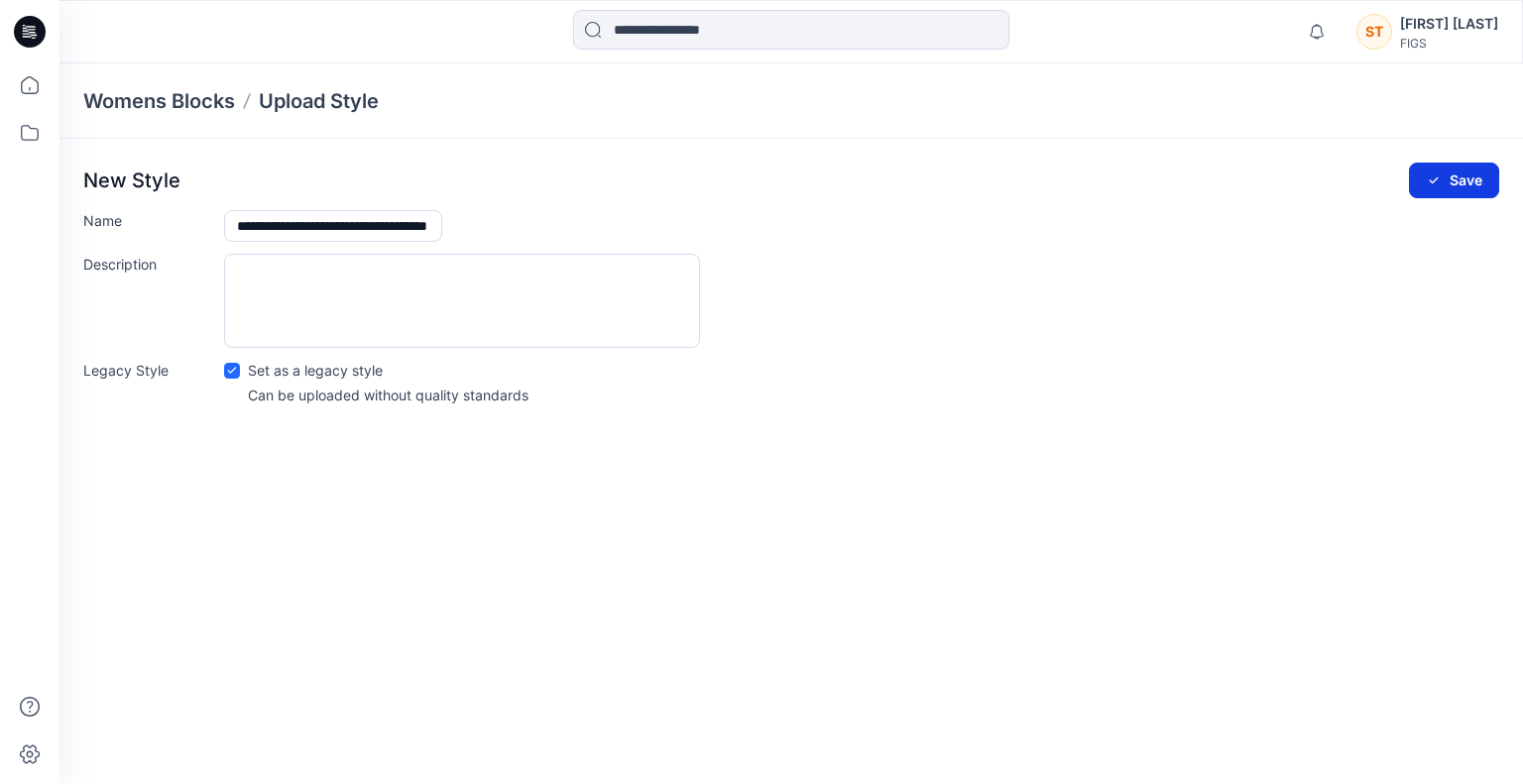 click on "Save" at bounding box center [1454, 180] 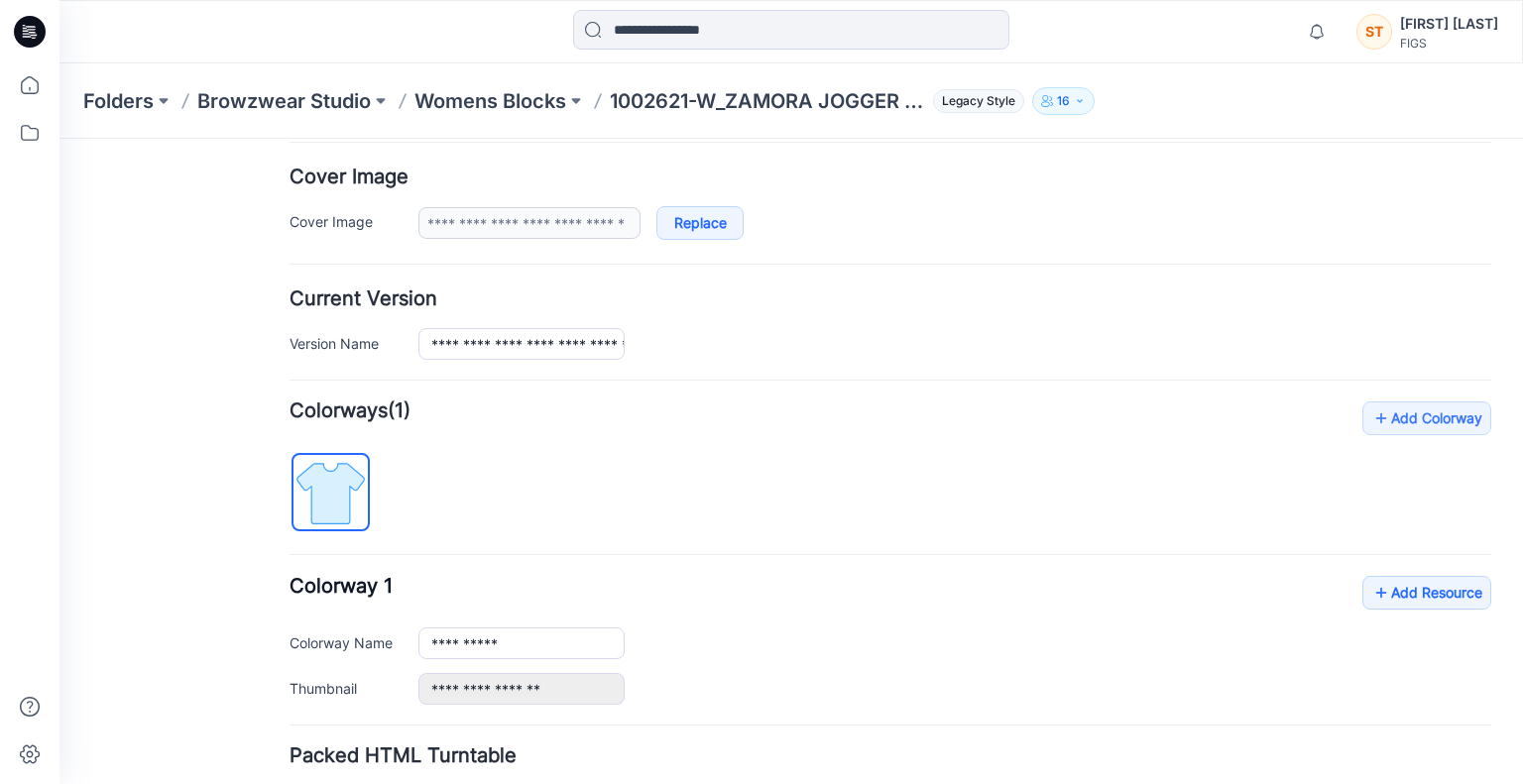 scroll, scrollTop: 365, scrollLeft: 0, axis: vertical 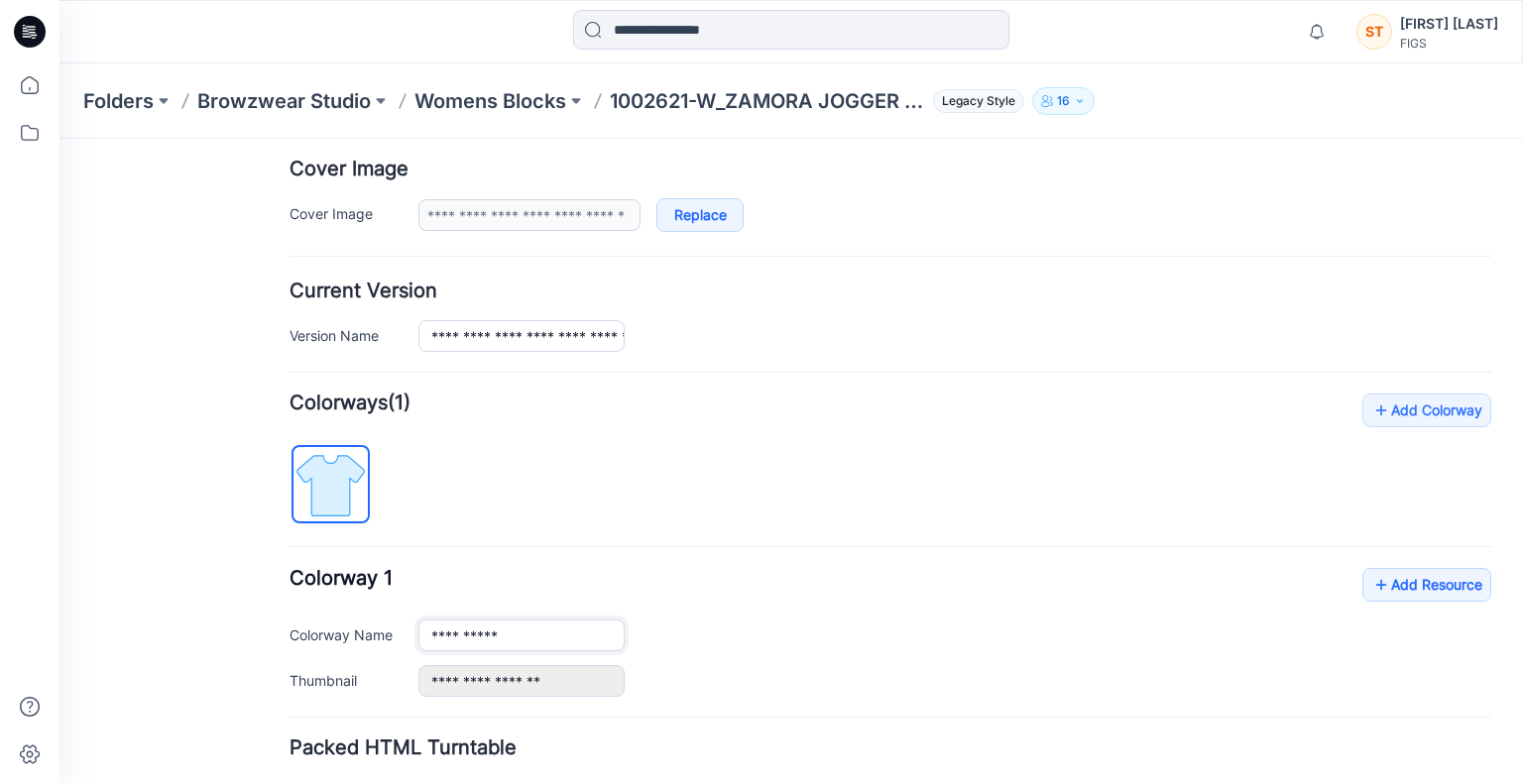 click on "**********" at bounding box center [522, 635] 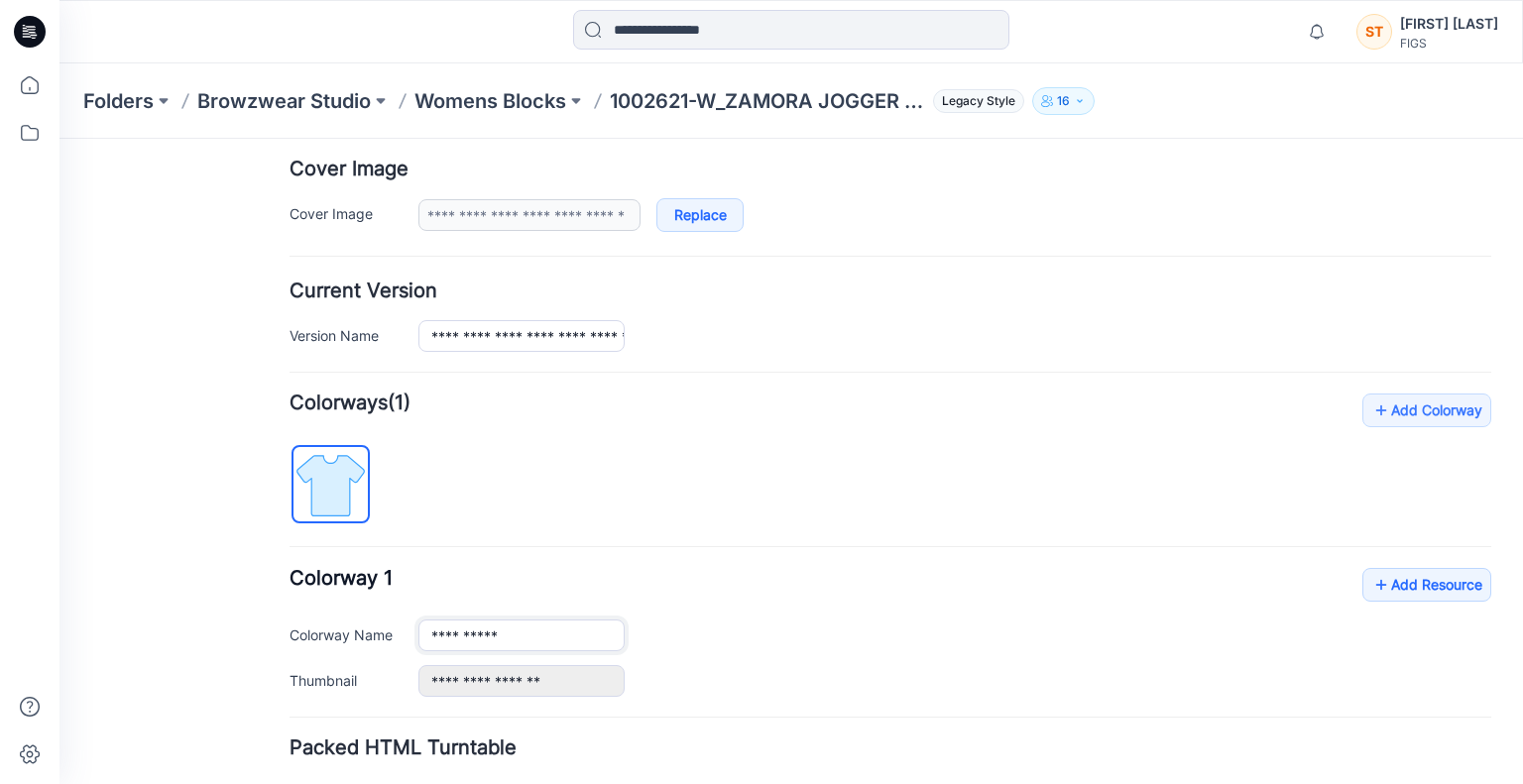 paste 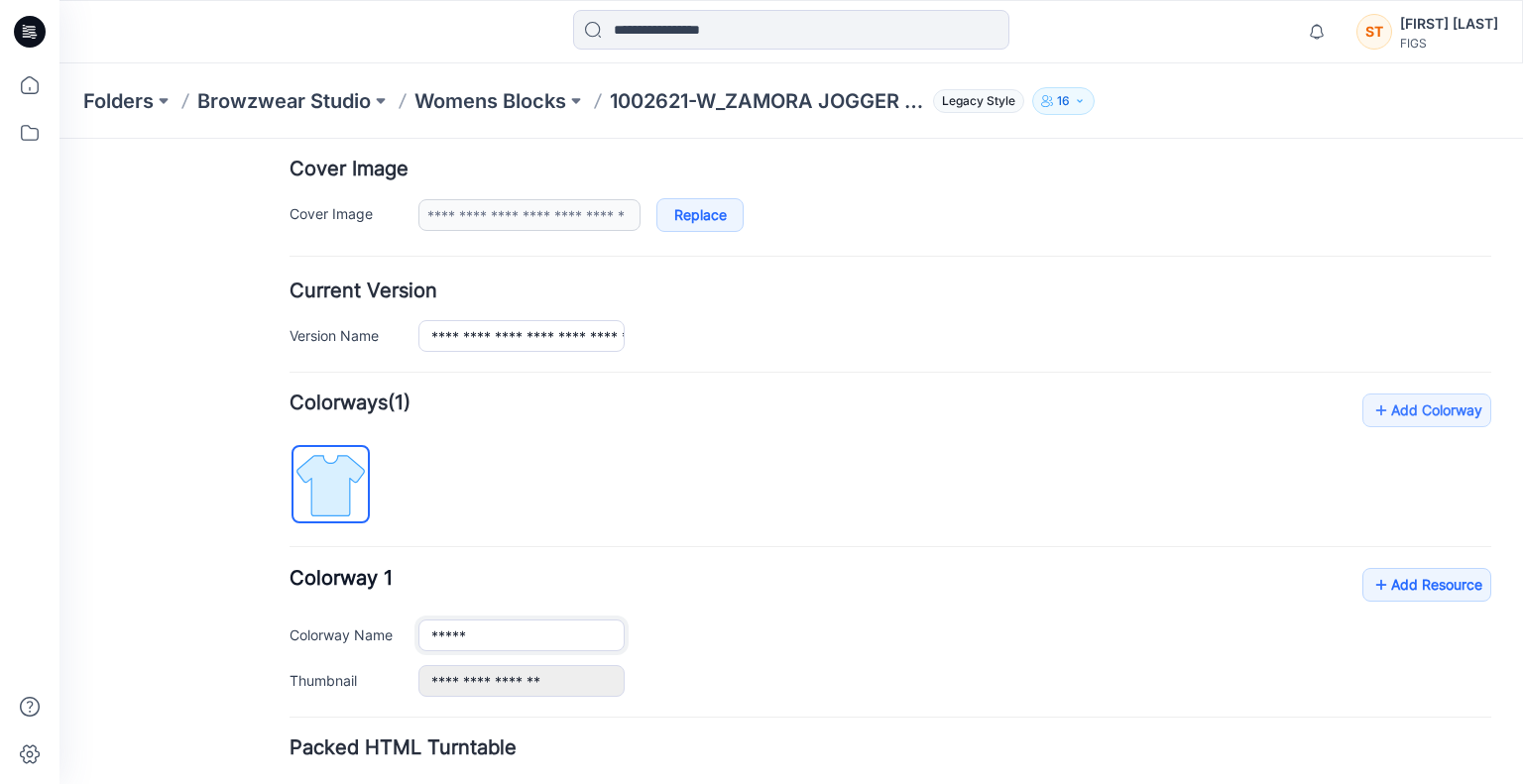 type on "*****" 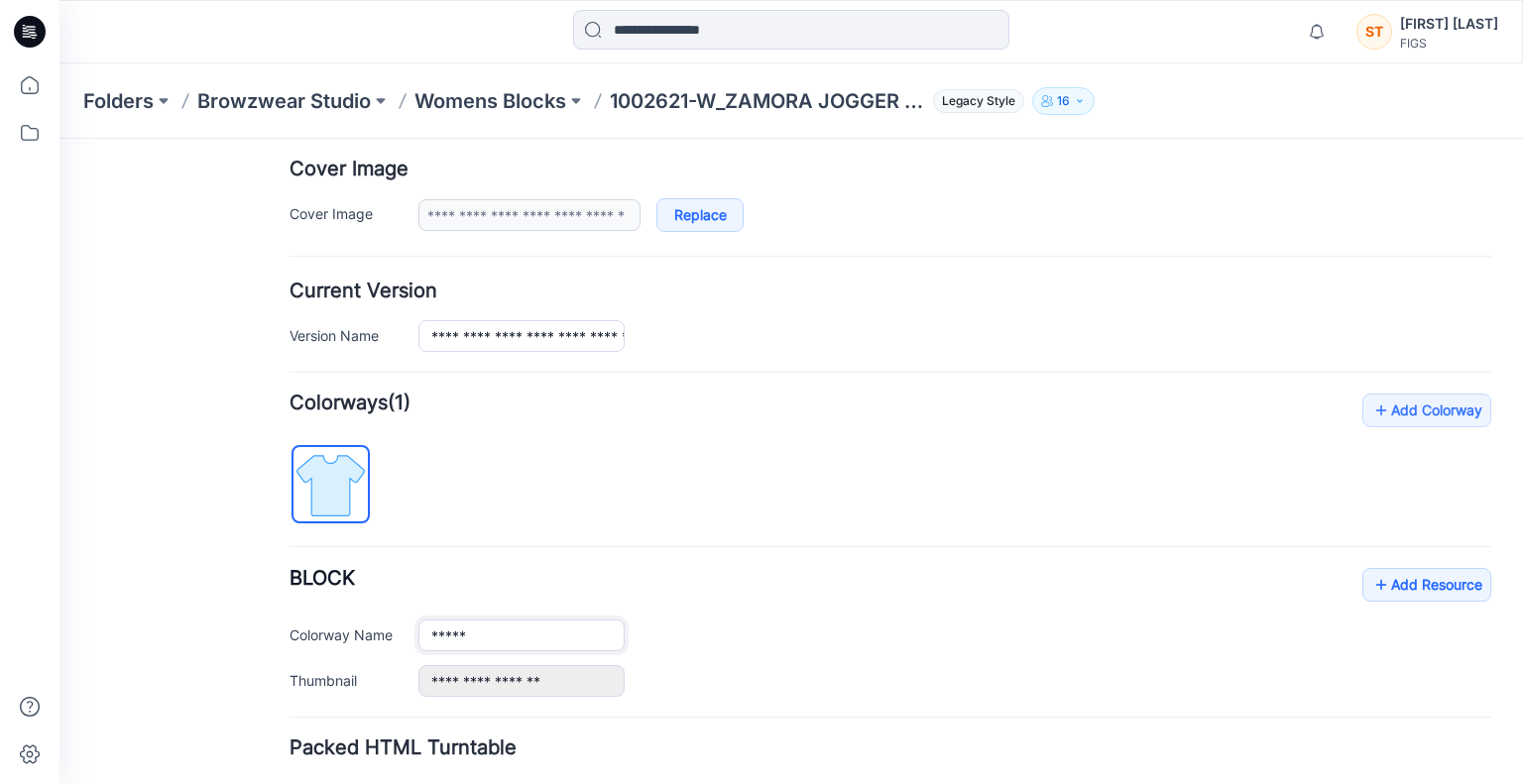 scroll, scrollTop: 500, scrollLeft: 0, axis: vertical 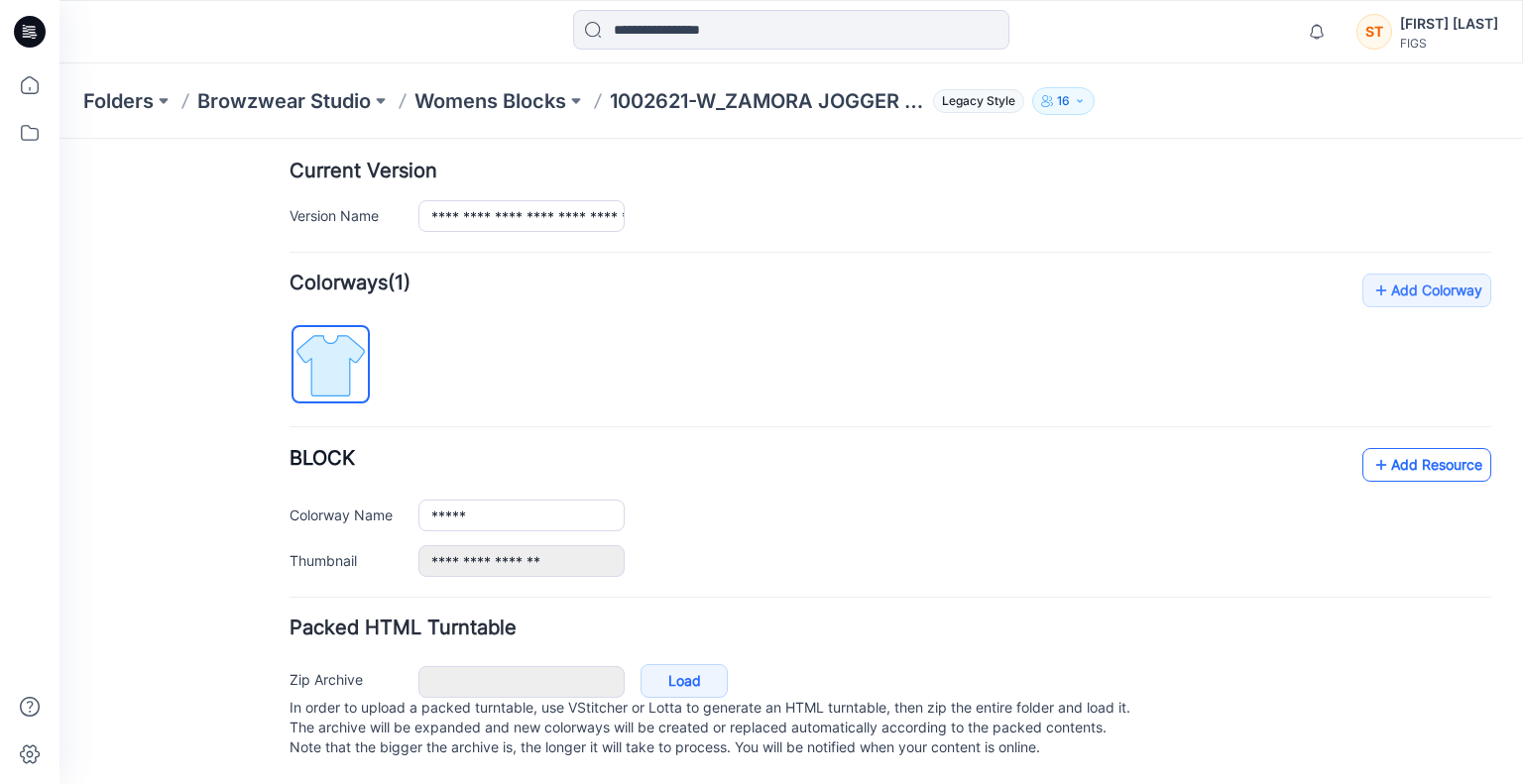 click on "Add Resource" at bounding box center (1427, 465) 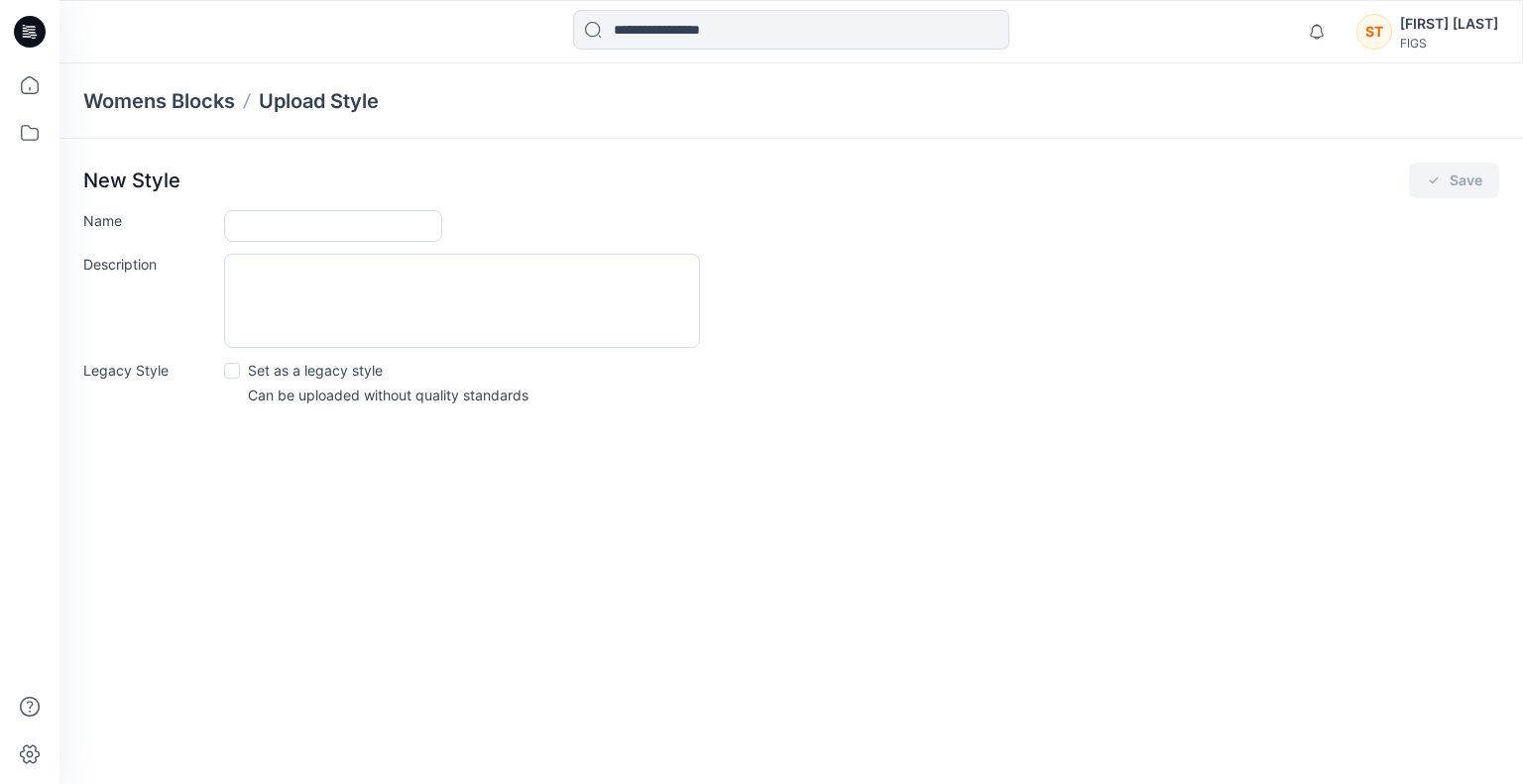 scroll, scrollTop: 0, scrollLeft: 0, axis: both 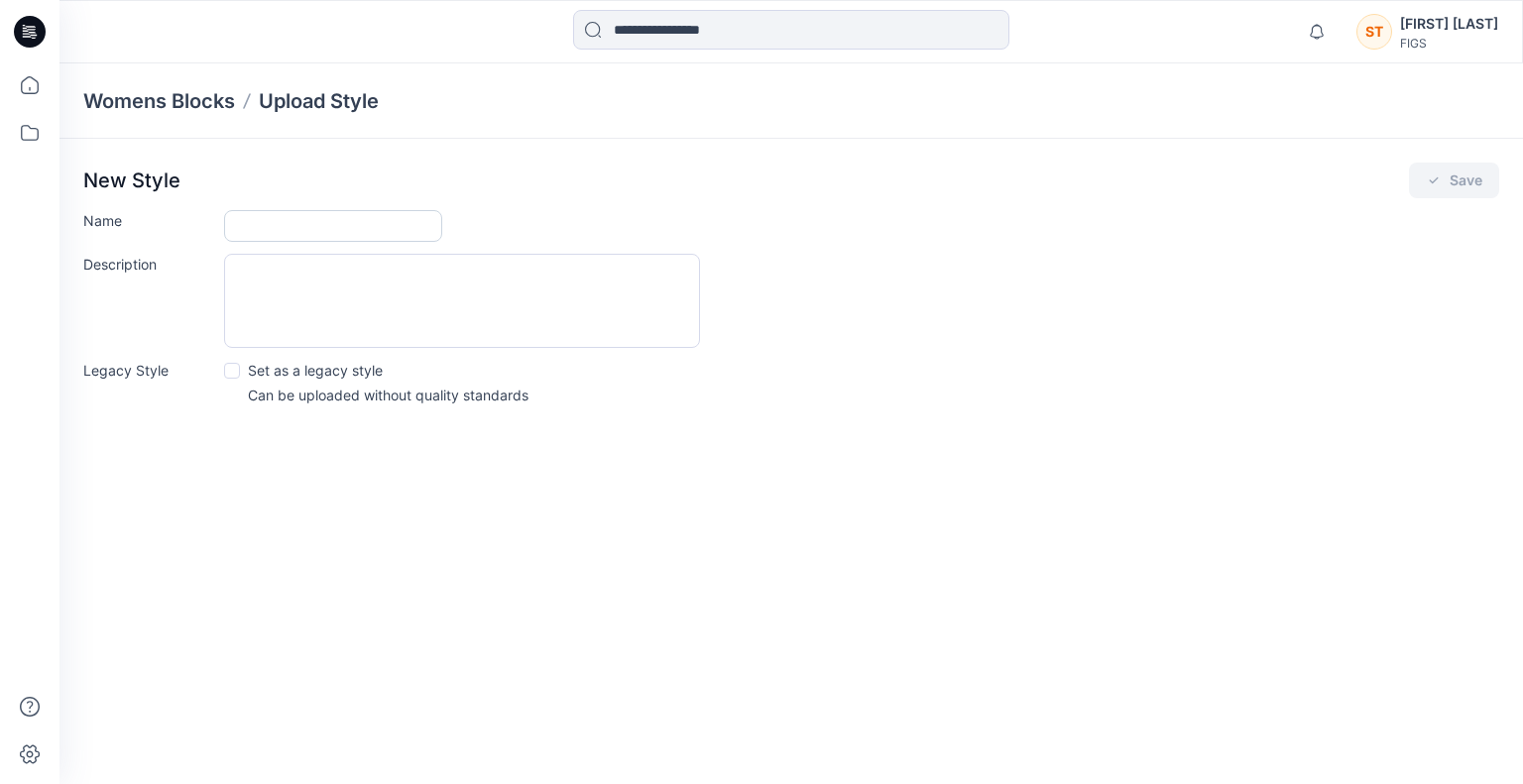 click on "Name" at bounding box center (333, 226) 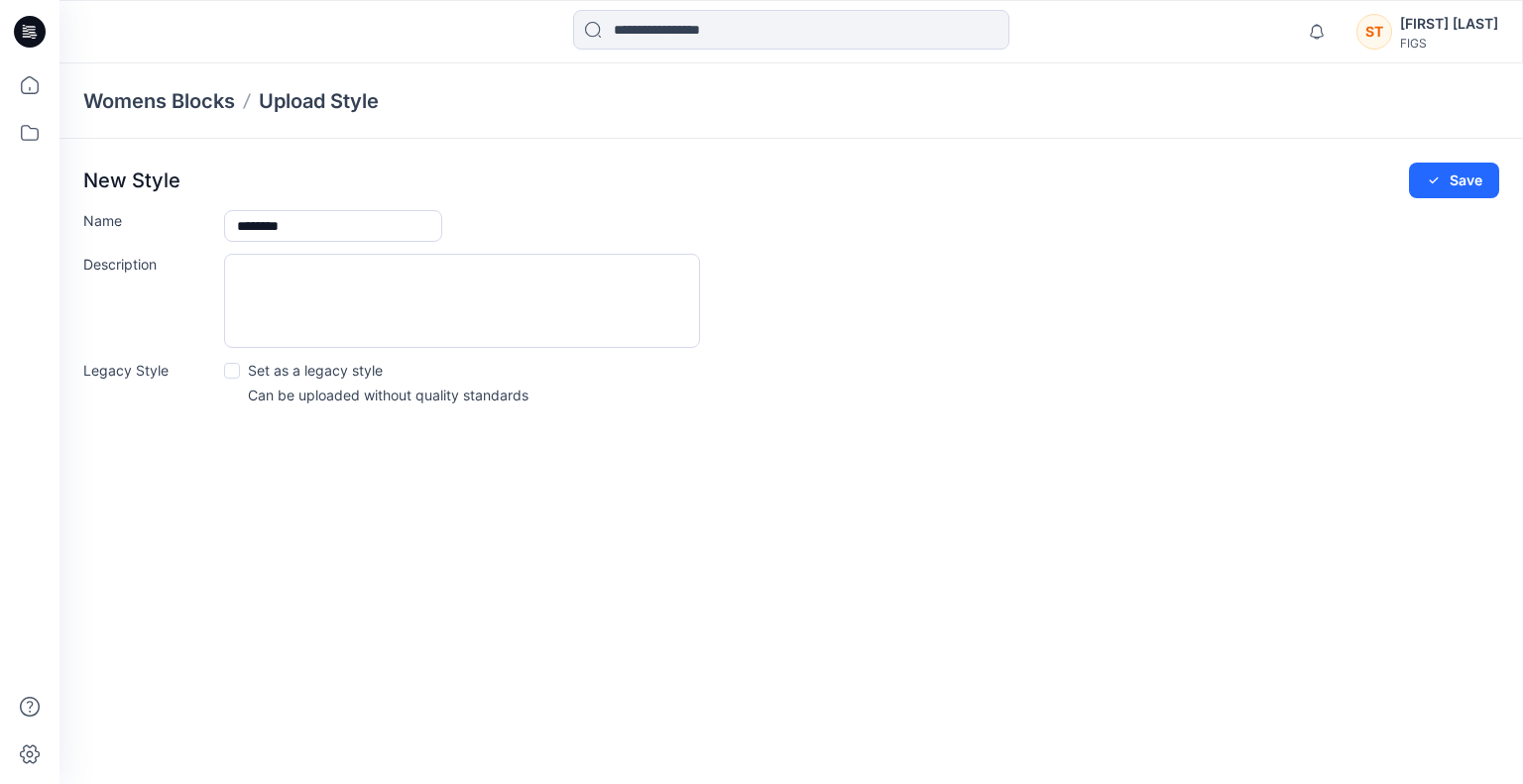 click on "Set as a legacy style" at bounding box center [315, 370] 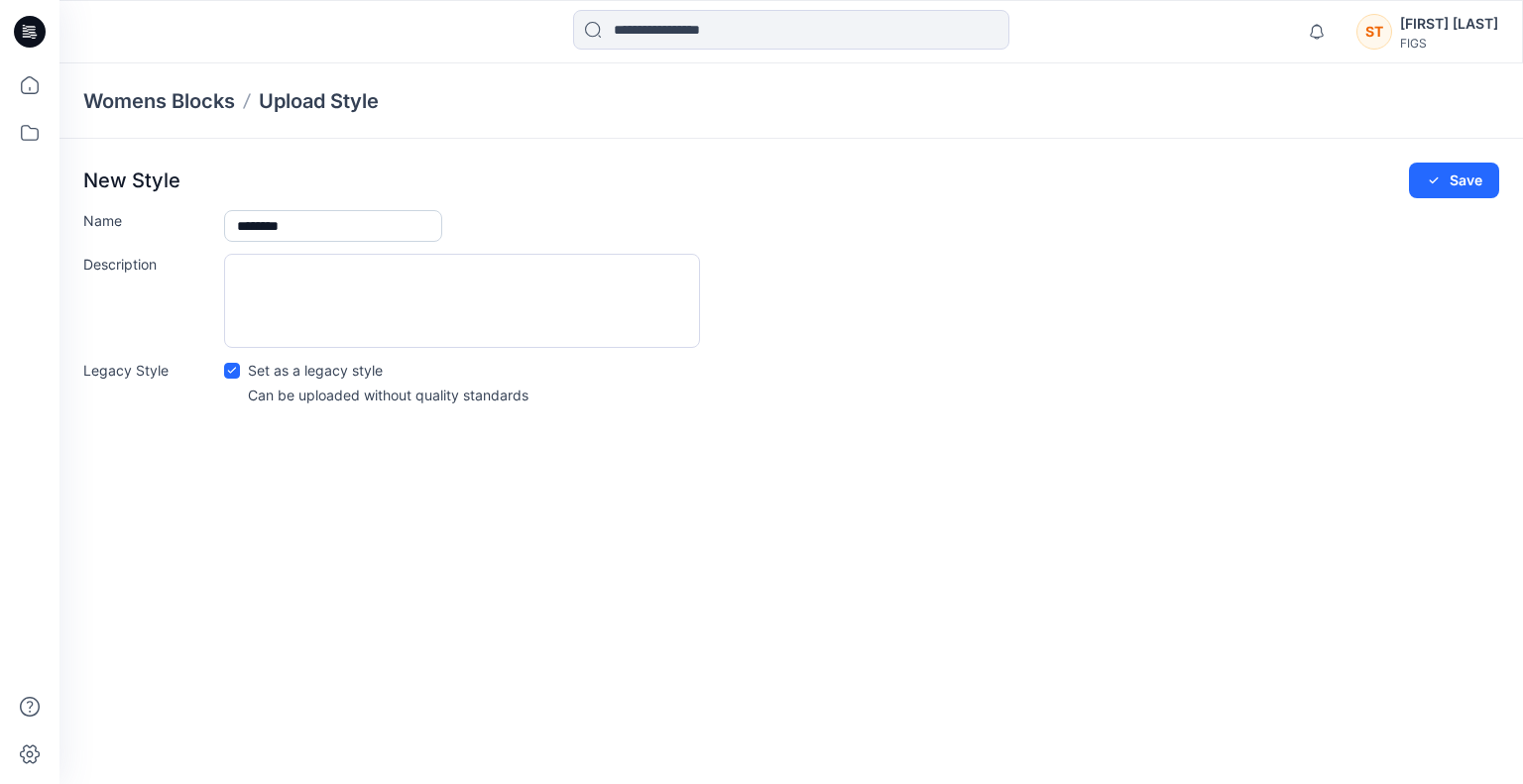 click on "********" at bounding box center [333, 226] 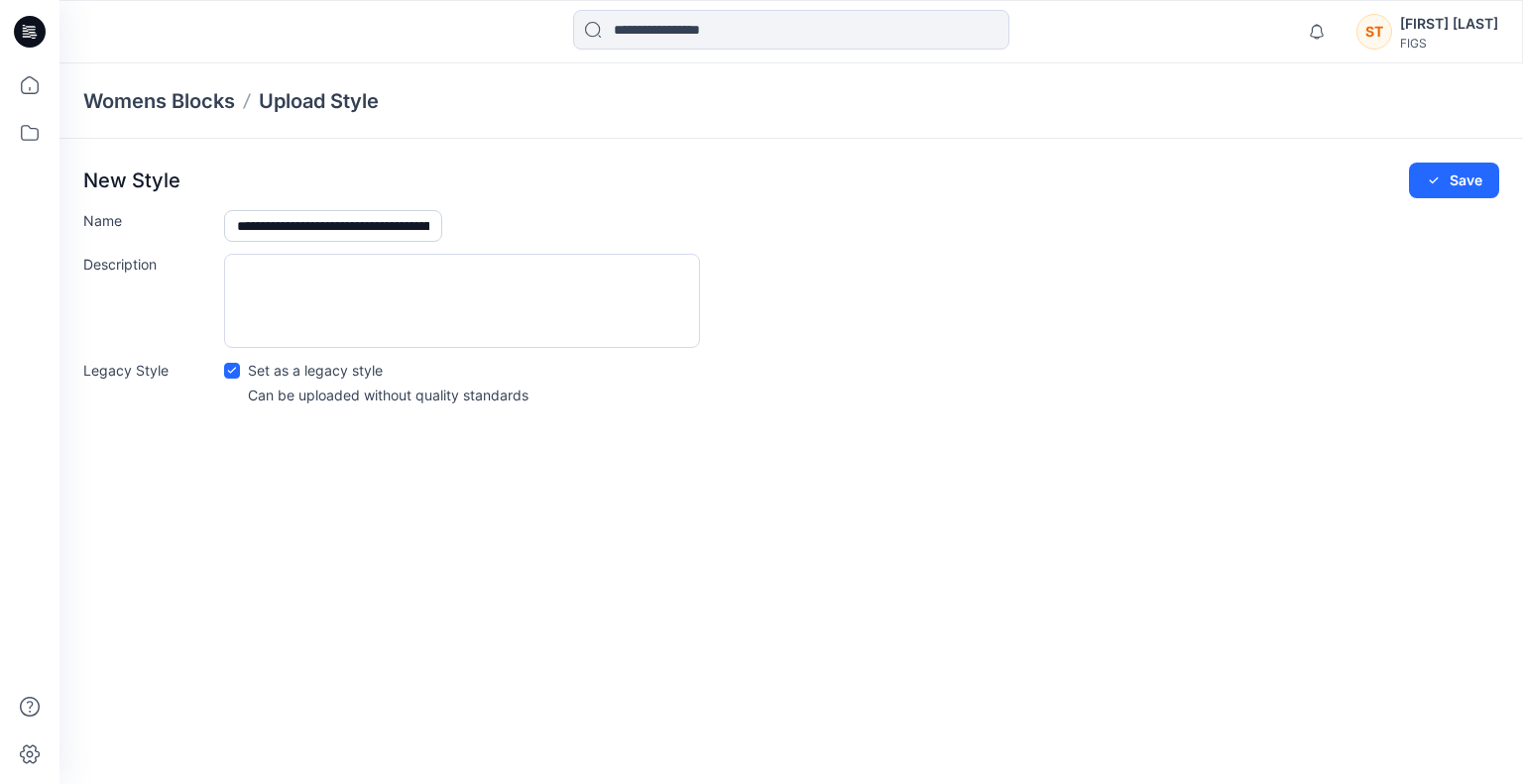 scroll, scrollTop: 0, scrollLeft: 250, axis: horizontal 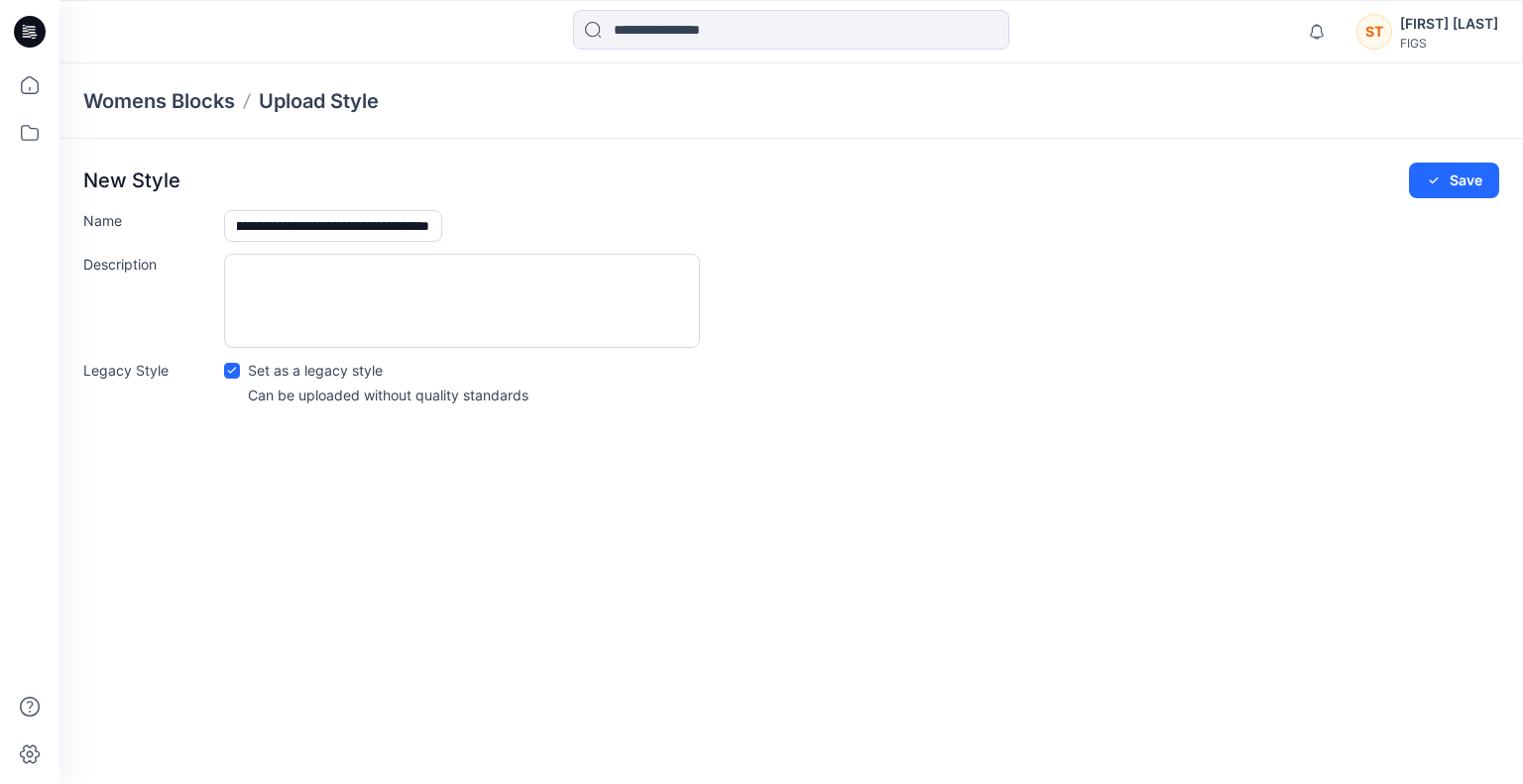 type on "**********" 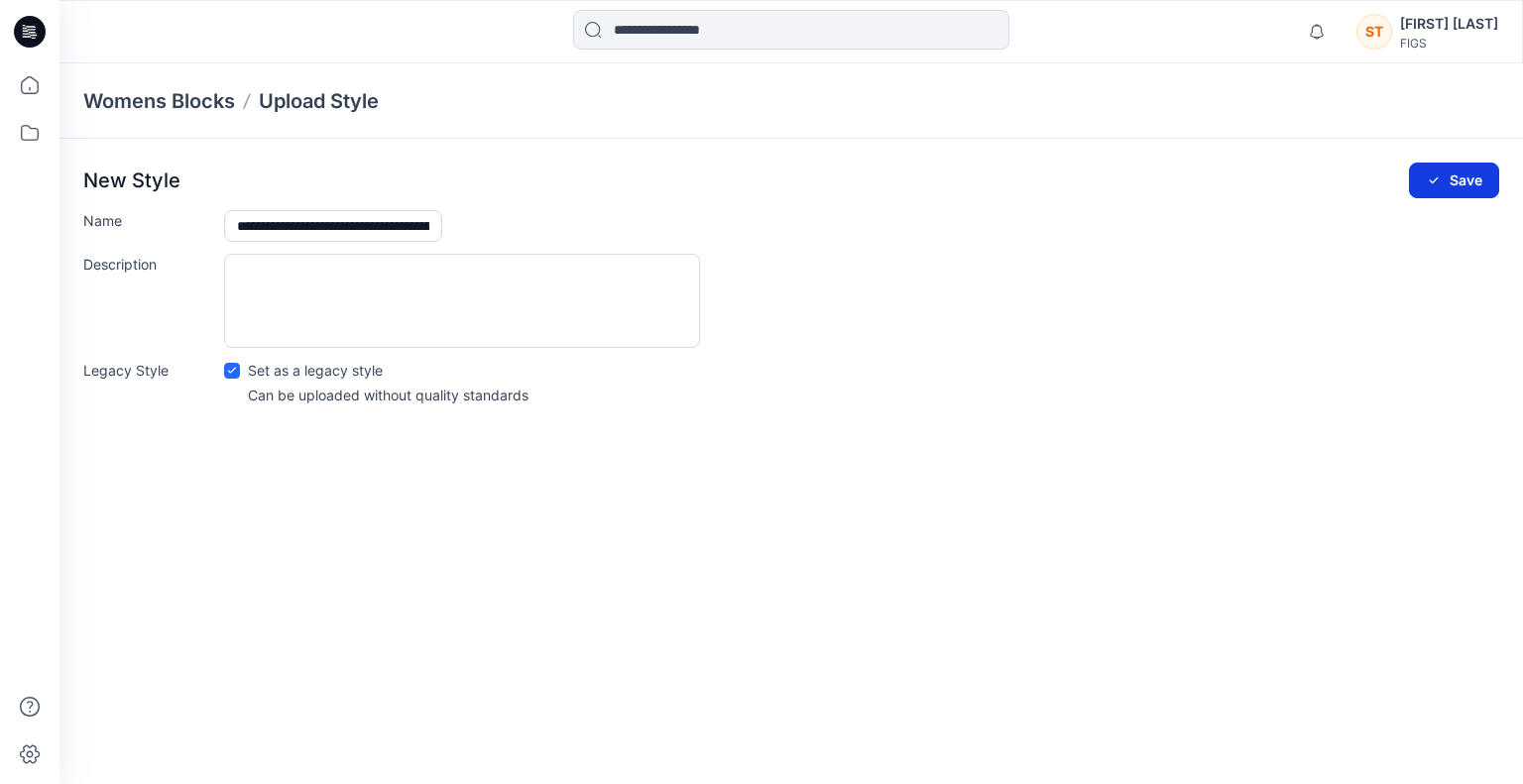 click on "Save" at bounding box center (1454, 180) 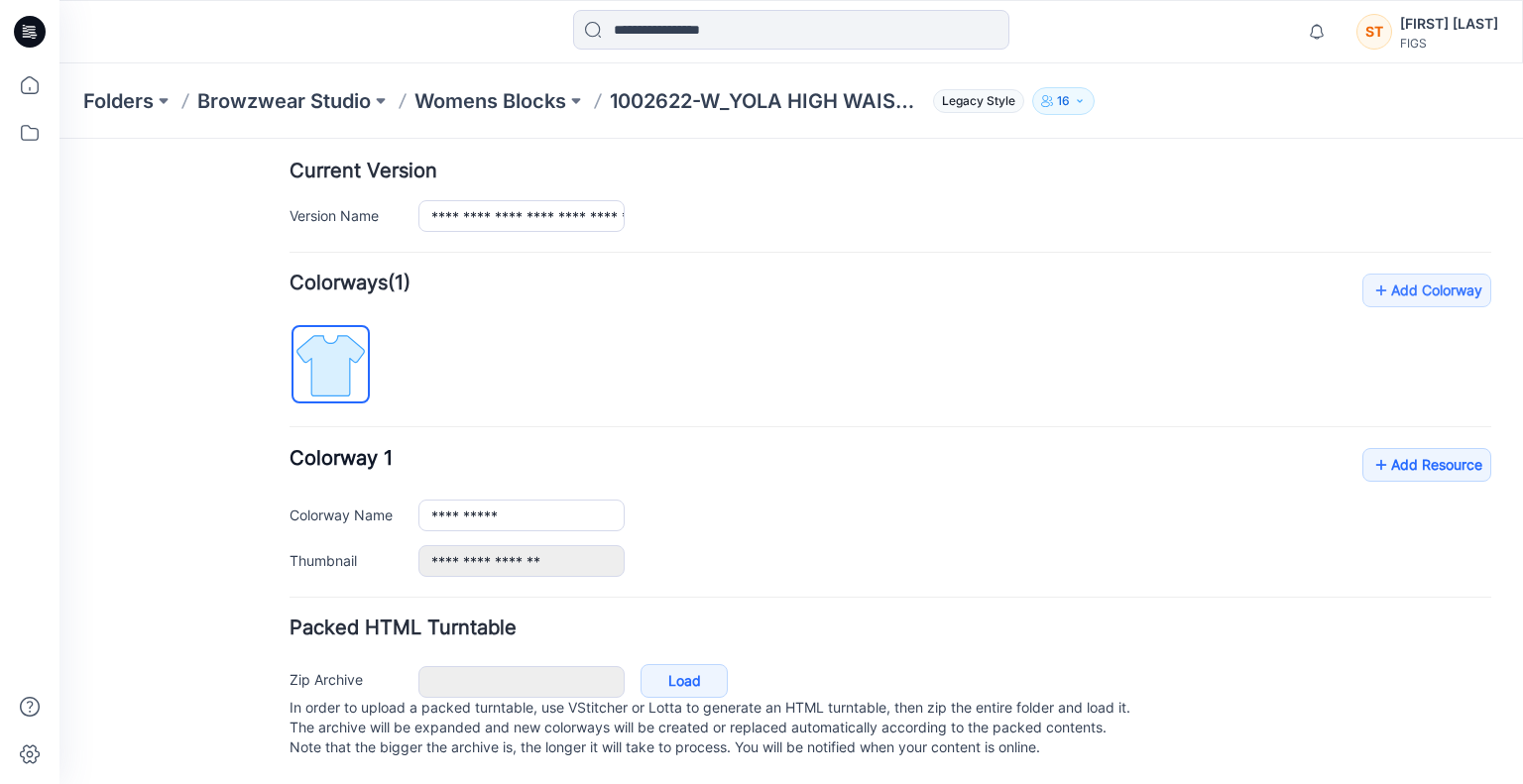 scroll, scrollTop: 500, scrollLeft: 0, axis: vertical 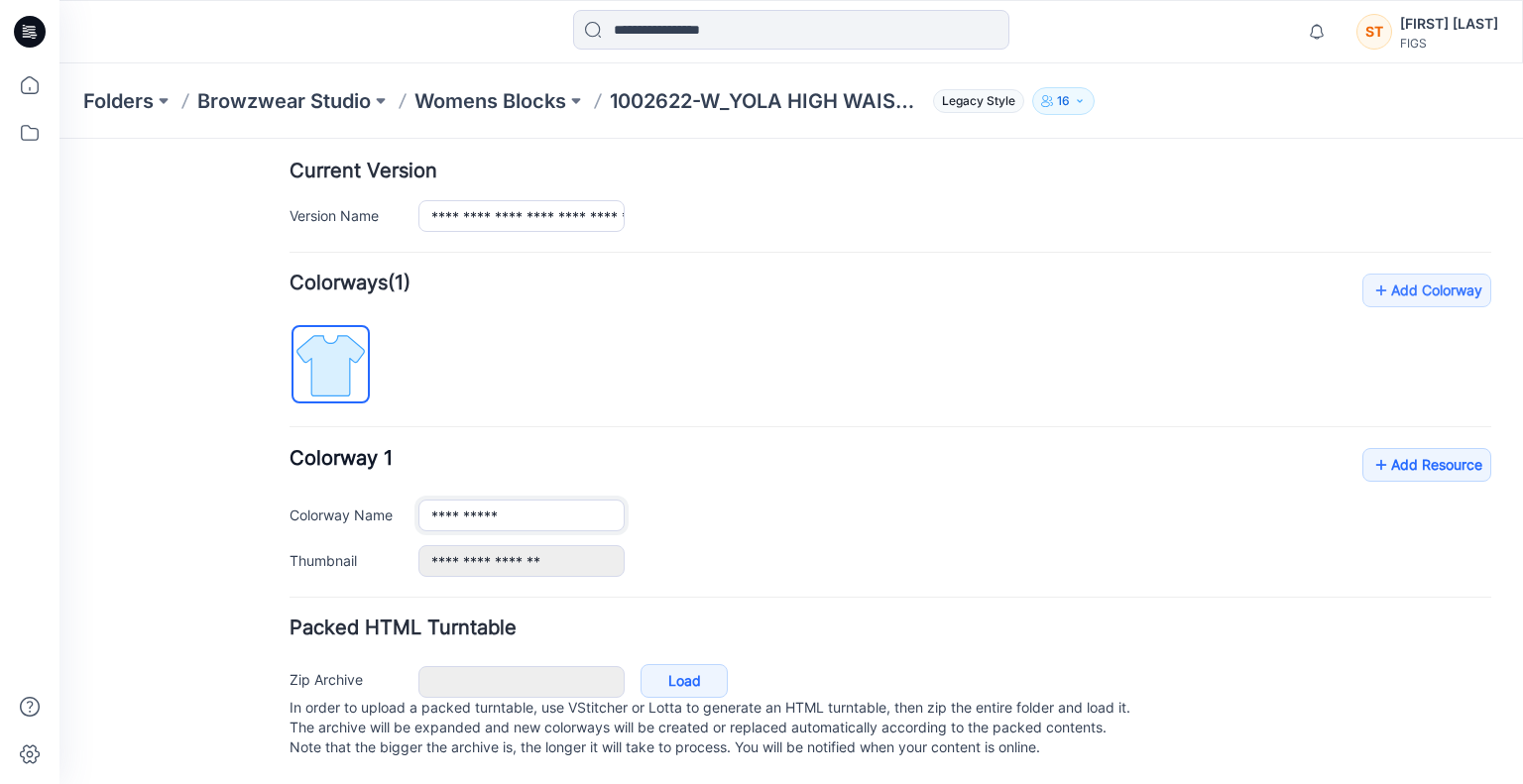 click on "**********" at bounding box center (522, 515) 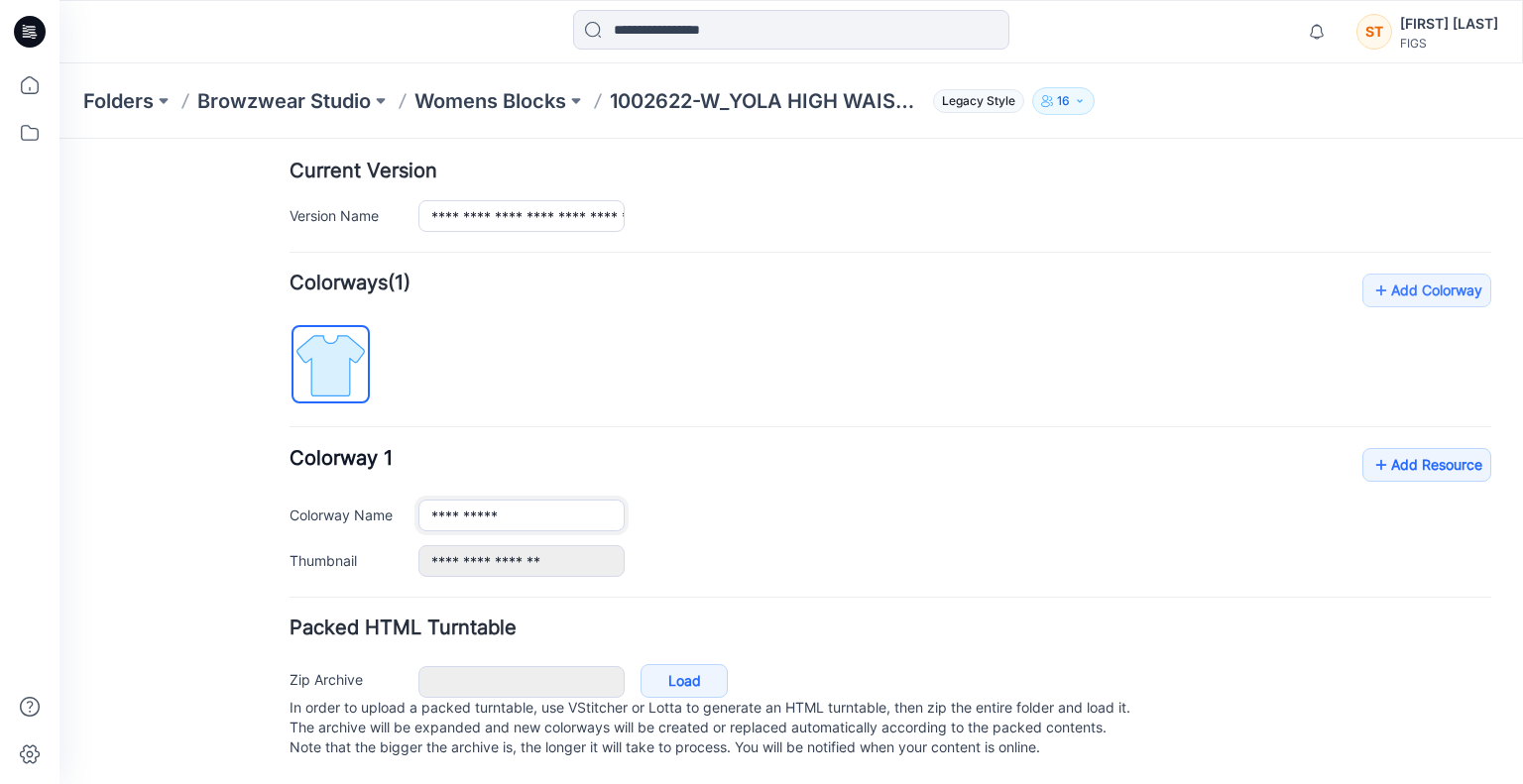 type on "*" 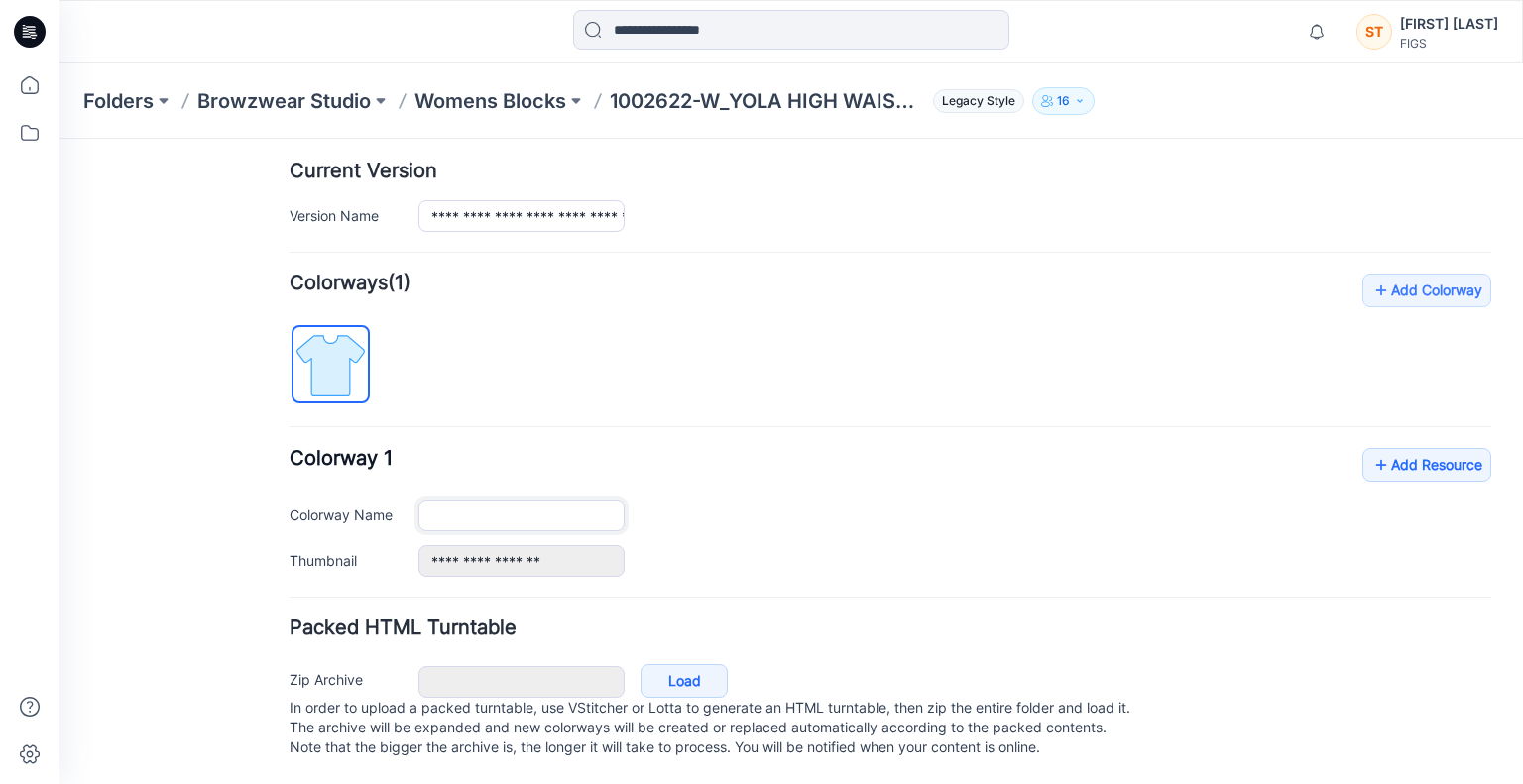 paste on "*****" 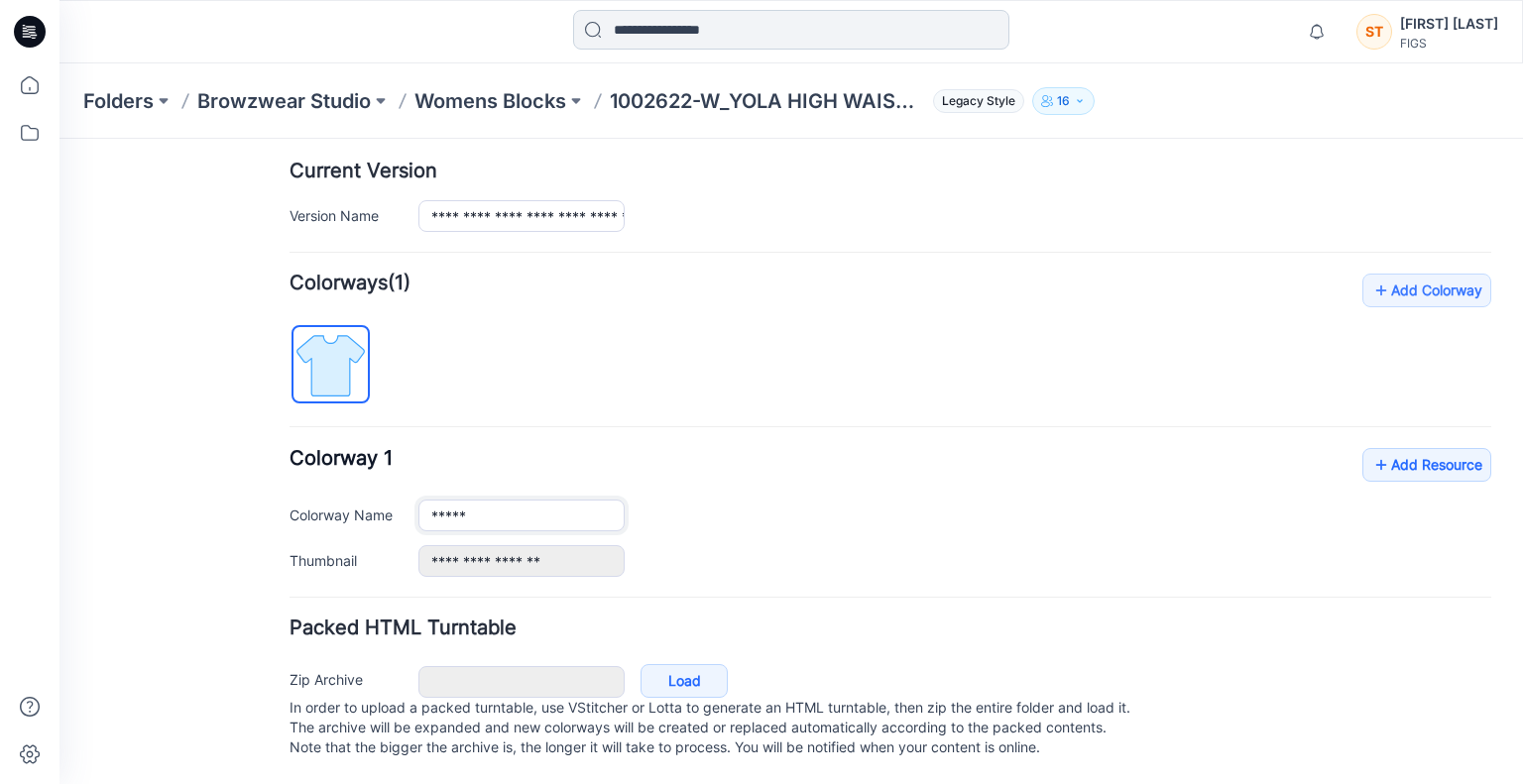 type on "*****" 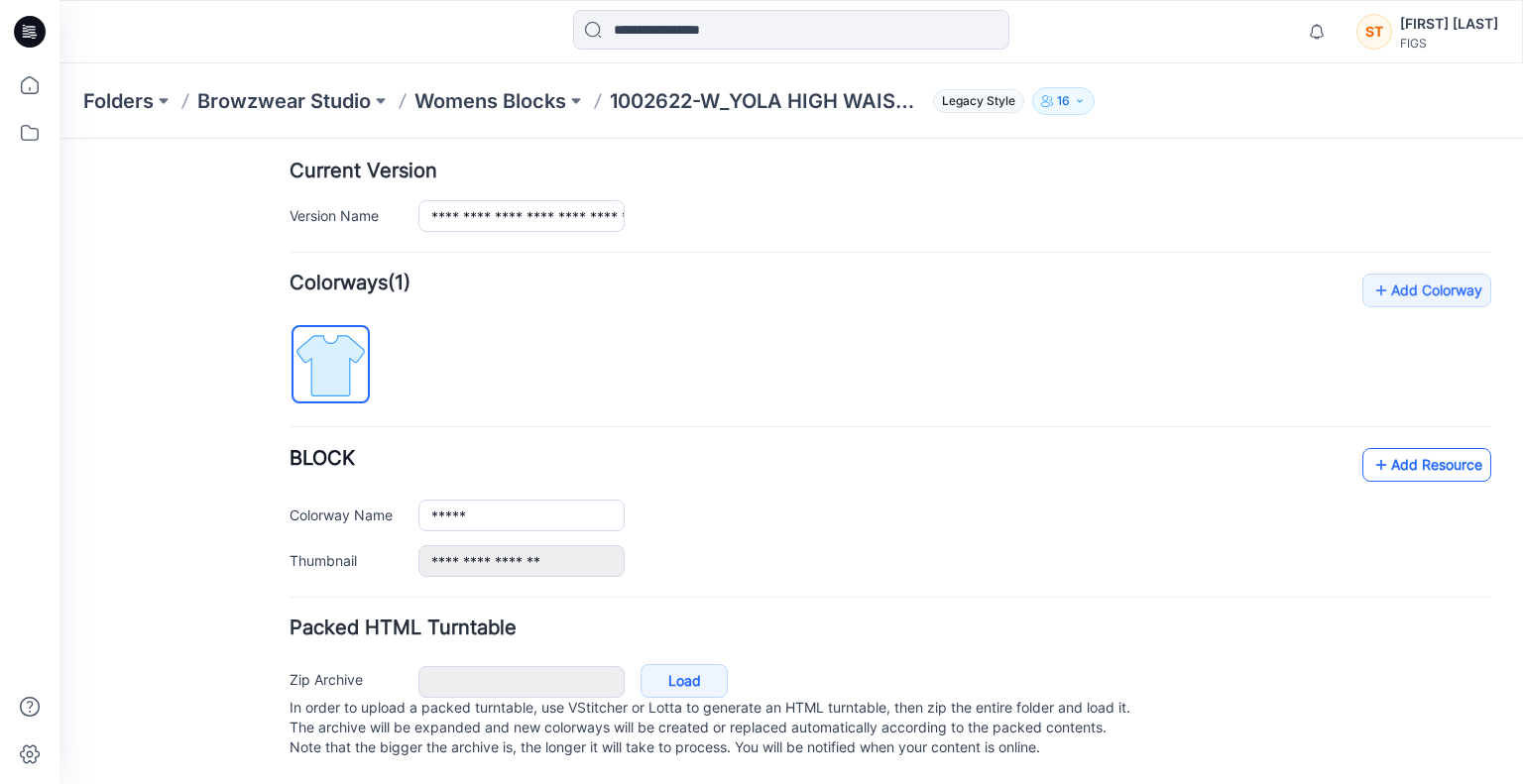 click on "Add Resource" at bounding box center (1427, 465) 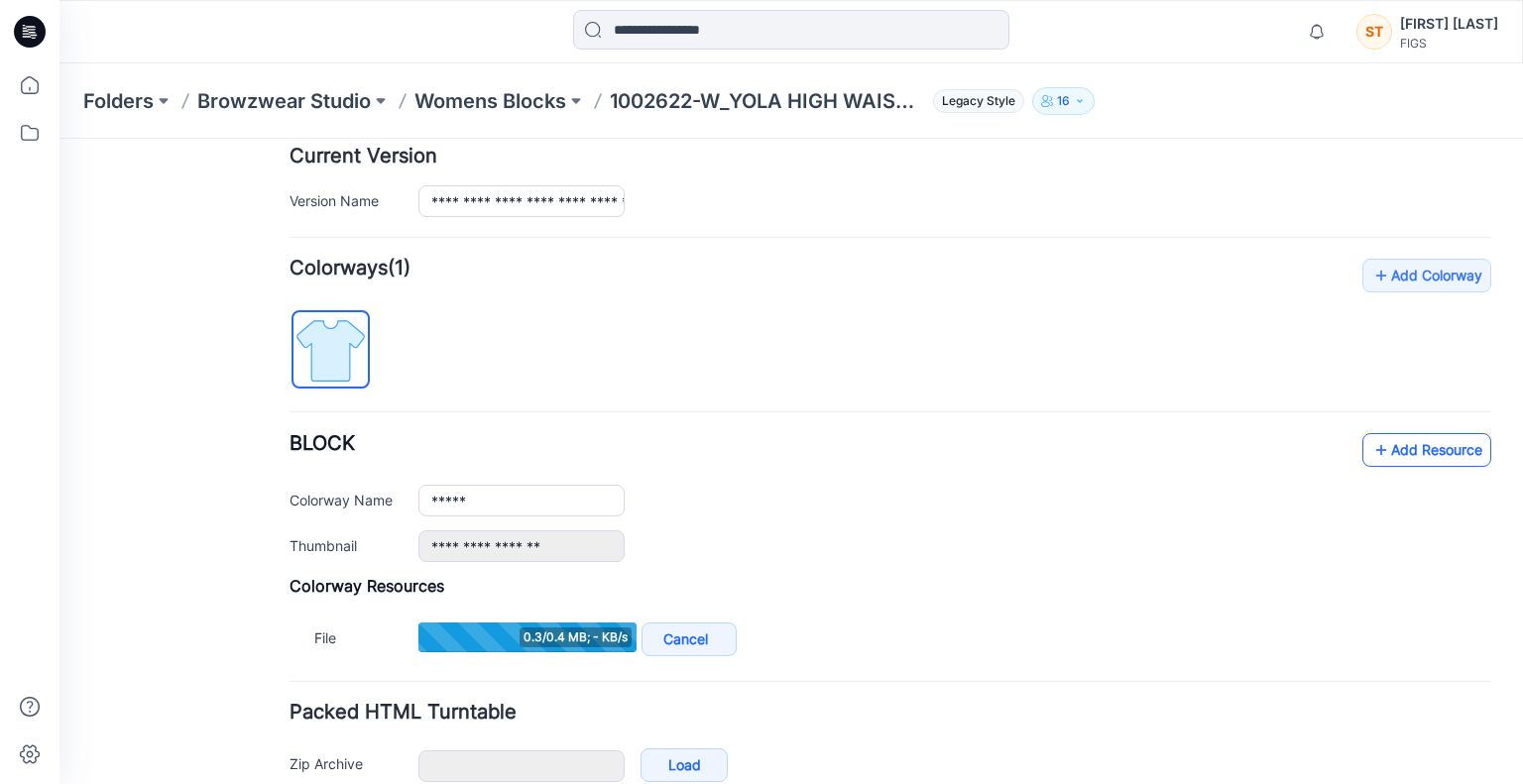 click on "Add Resource" at bounding box center (1427, 450) 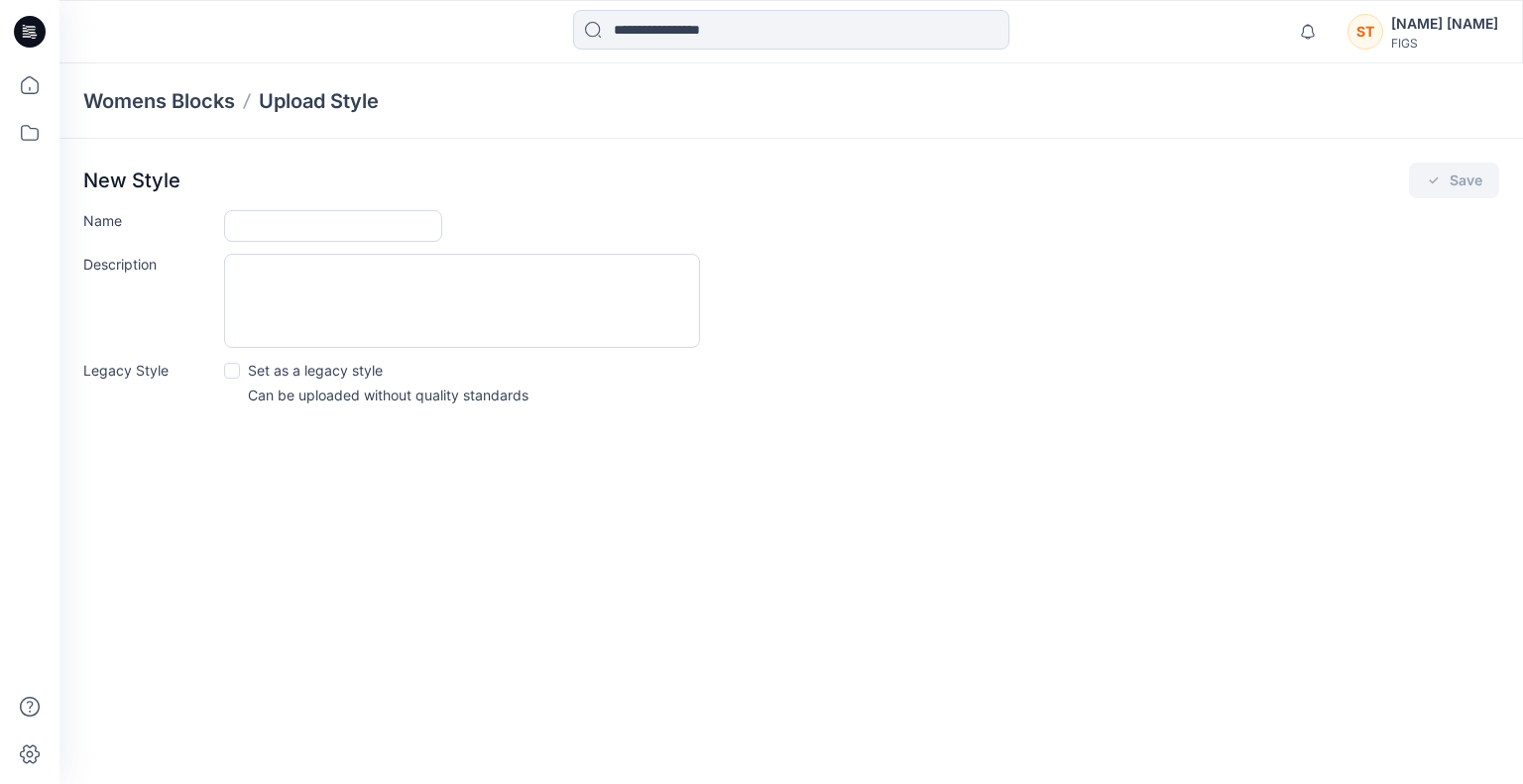 scroll, scrollTop: 0, scrollLeft: 0, axis: both 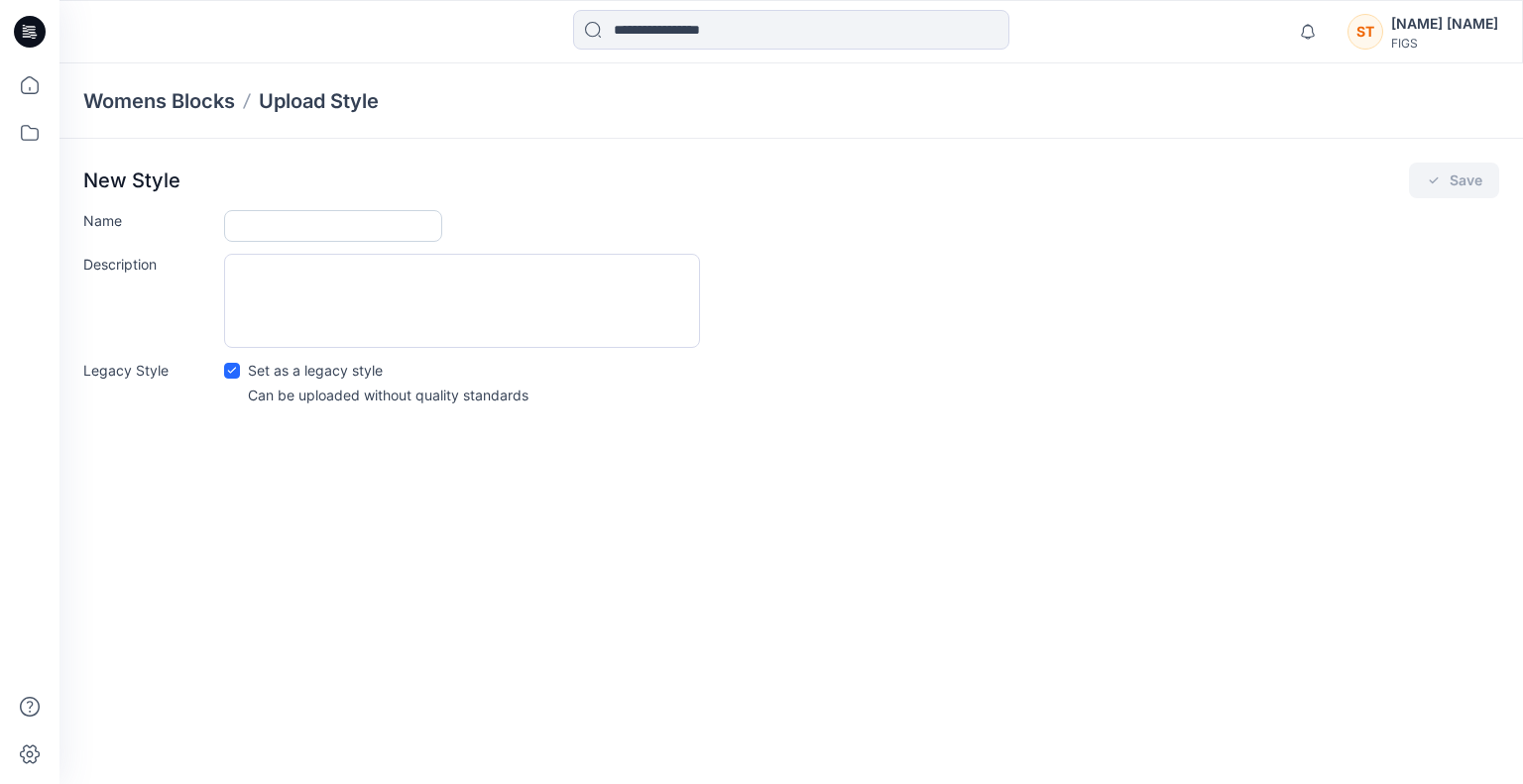 click on "Name" at bounding box center [333, 226] 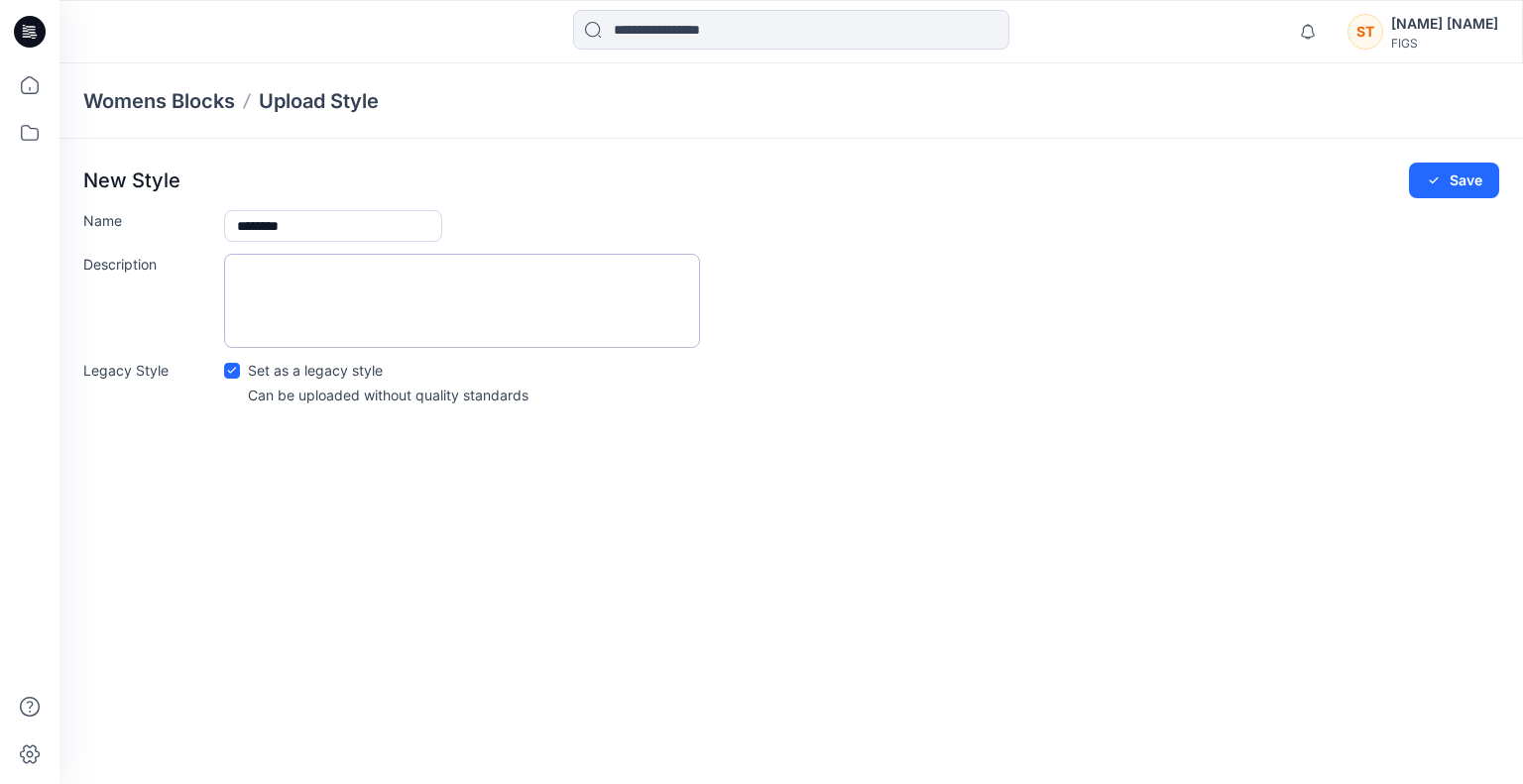 paste on "**********" 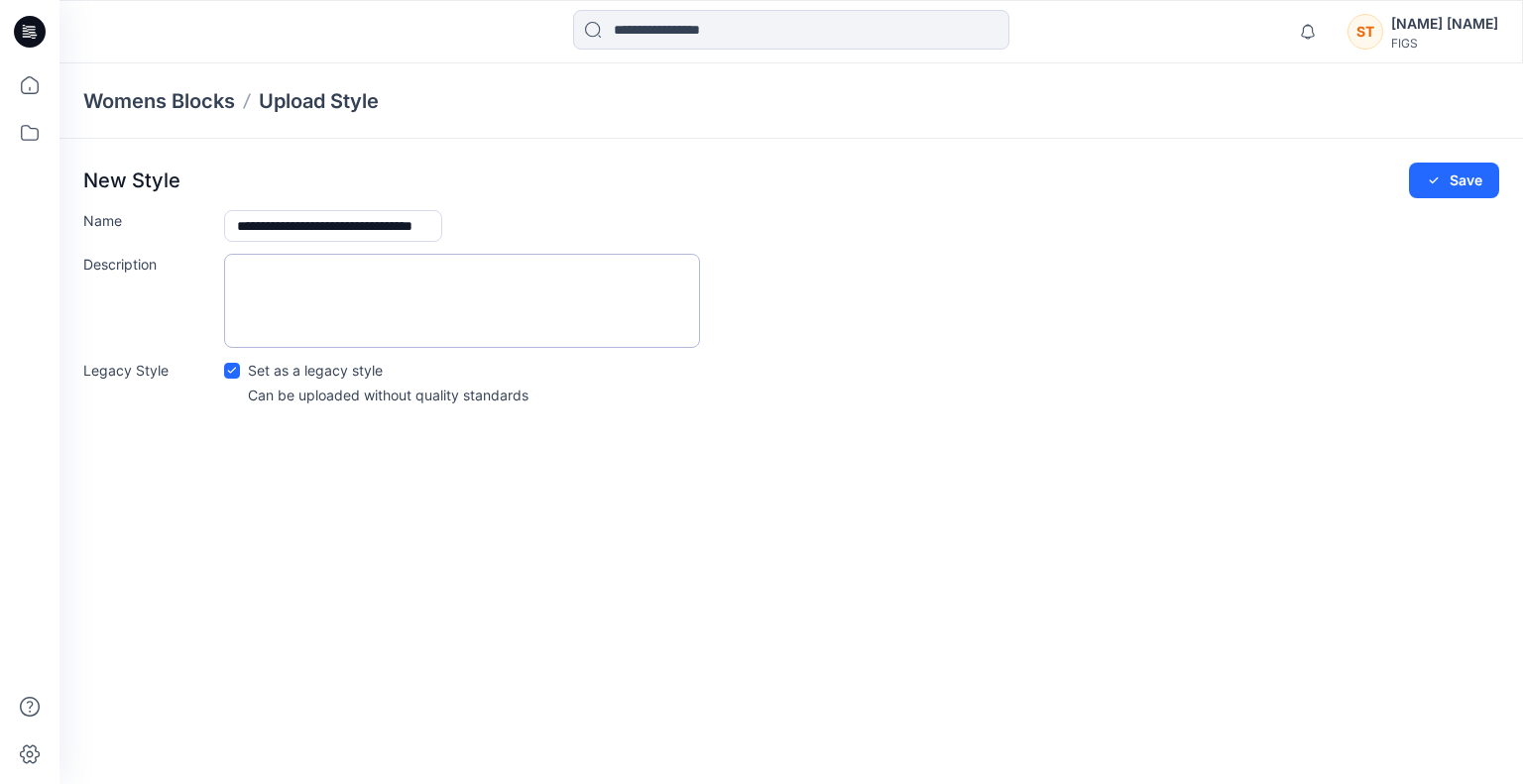 scroll, scrollTop: 0, scrollLeft: 95, axis: horizontal 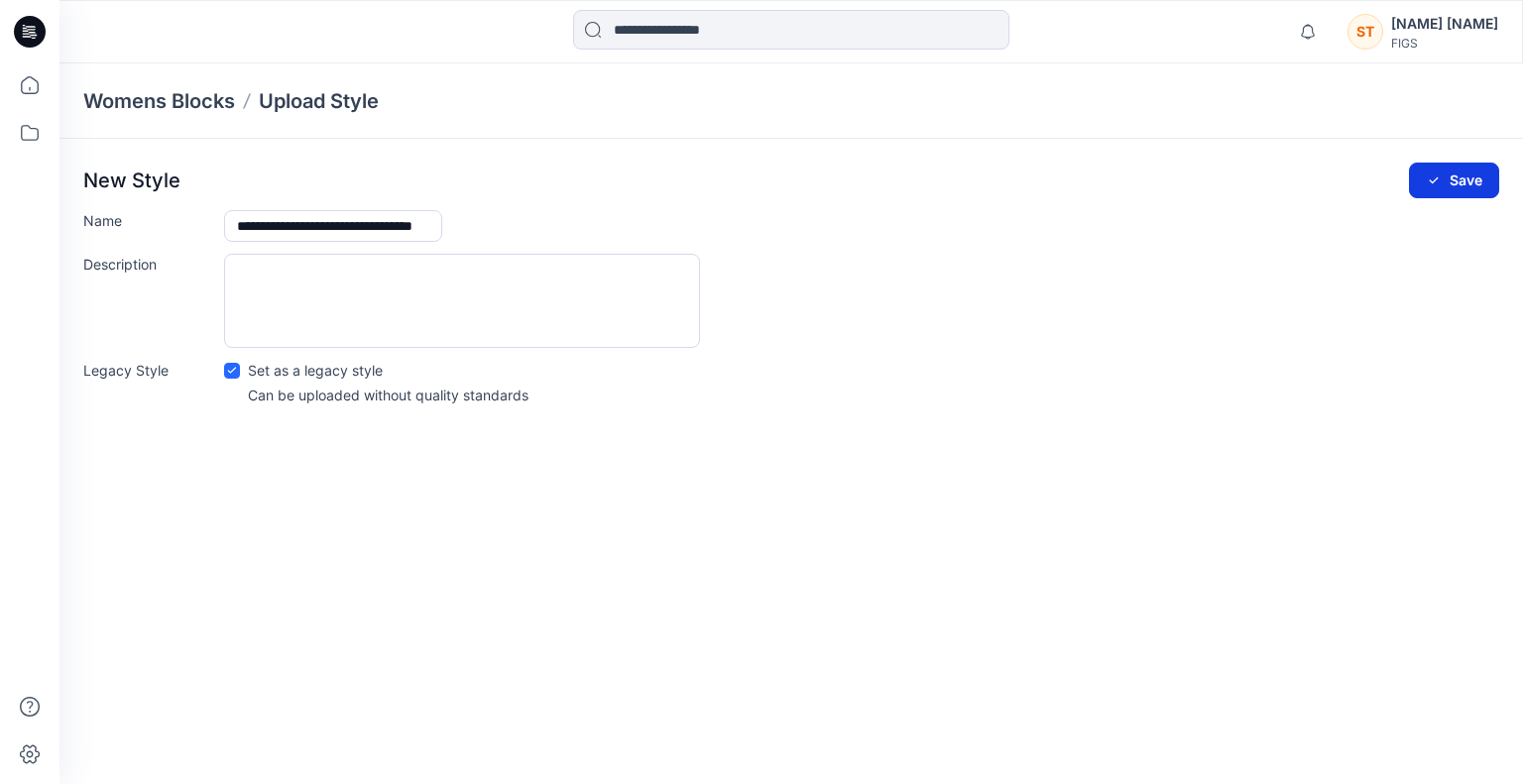 type on "**********" 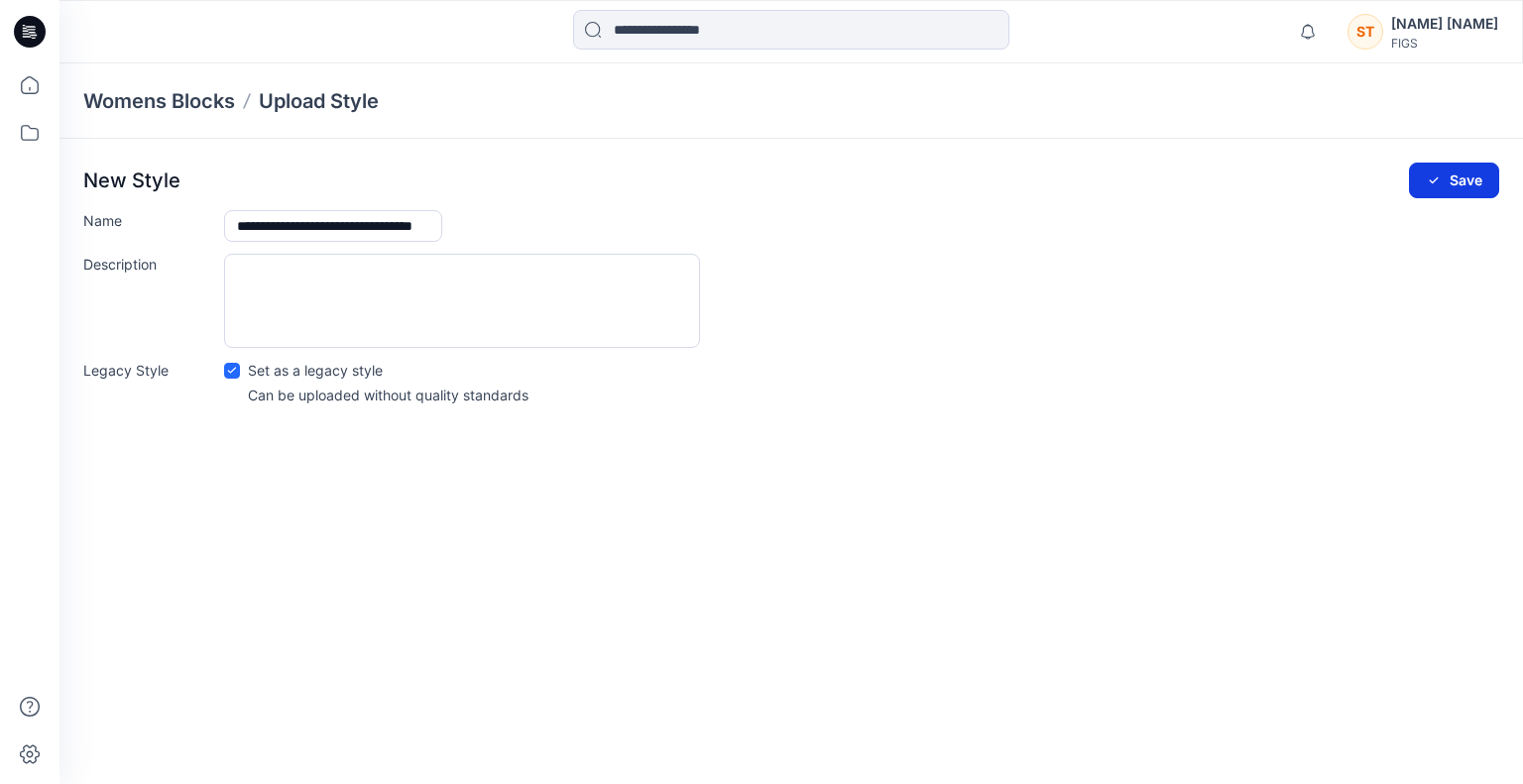 click on "Save" at bounding box center [1454, 180] 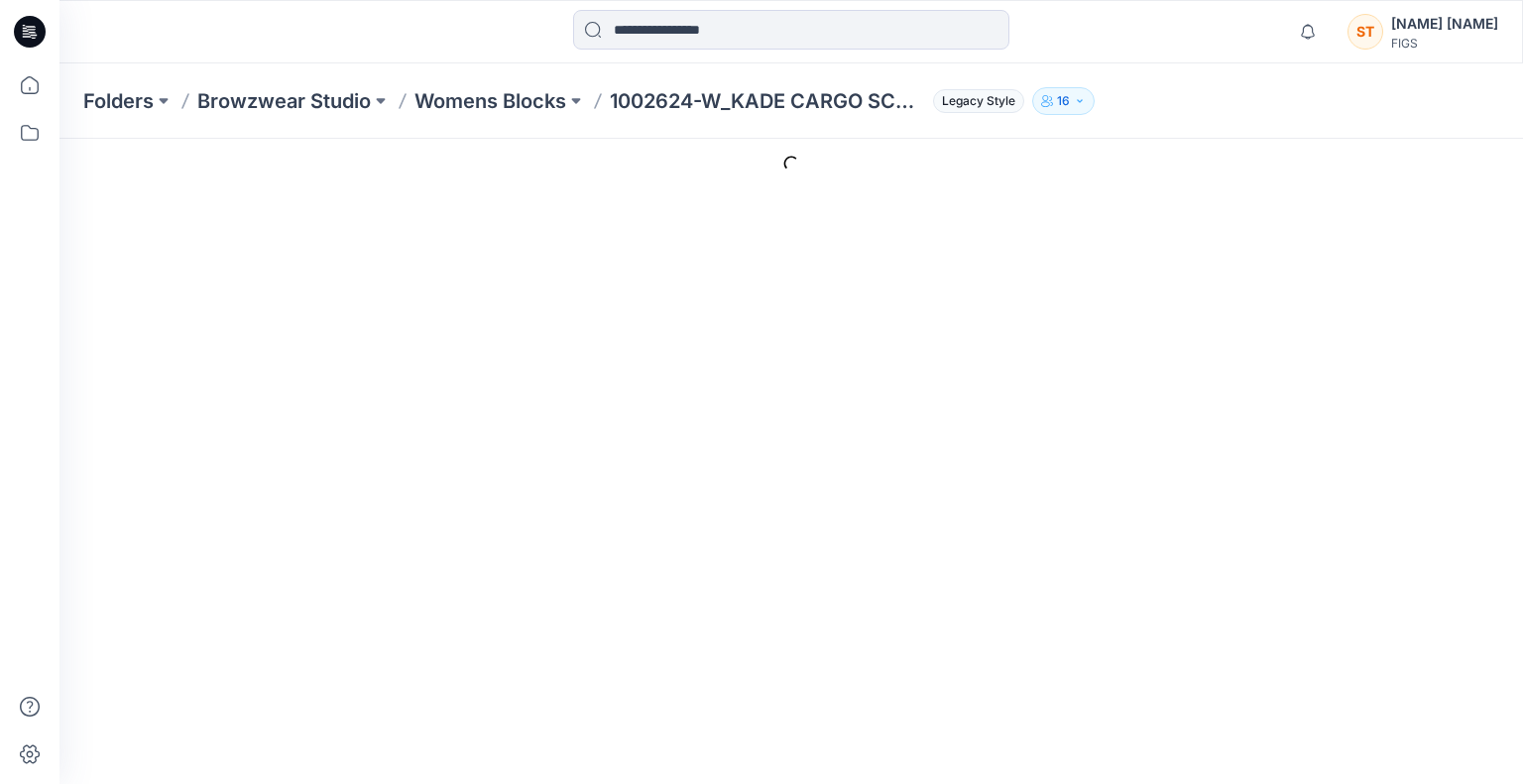 type on "**********" 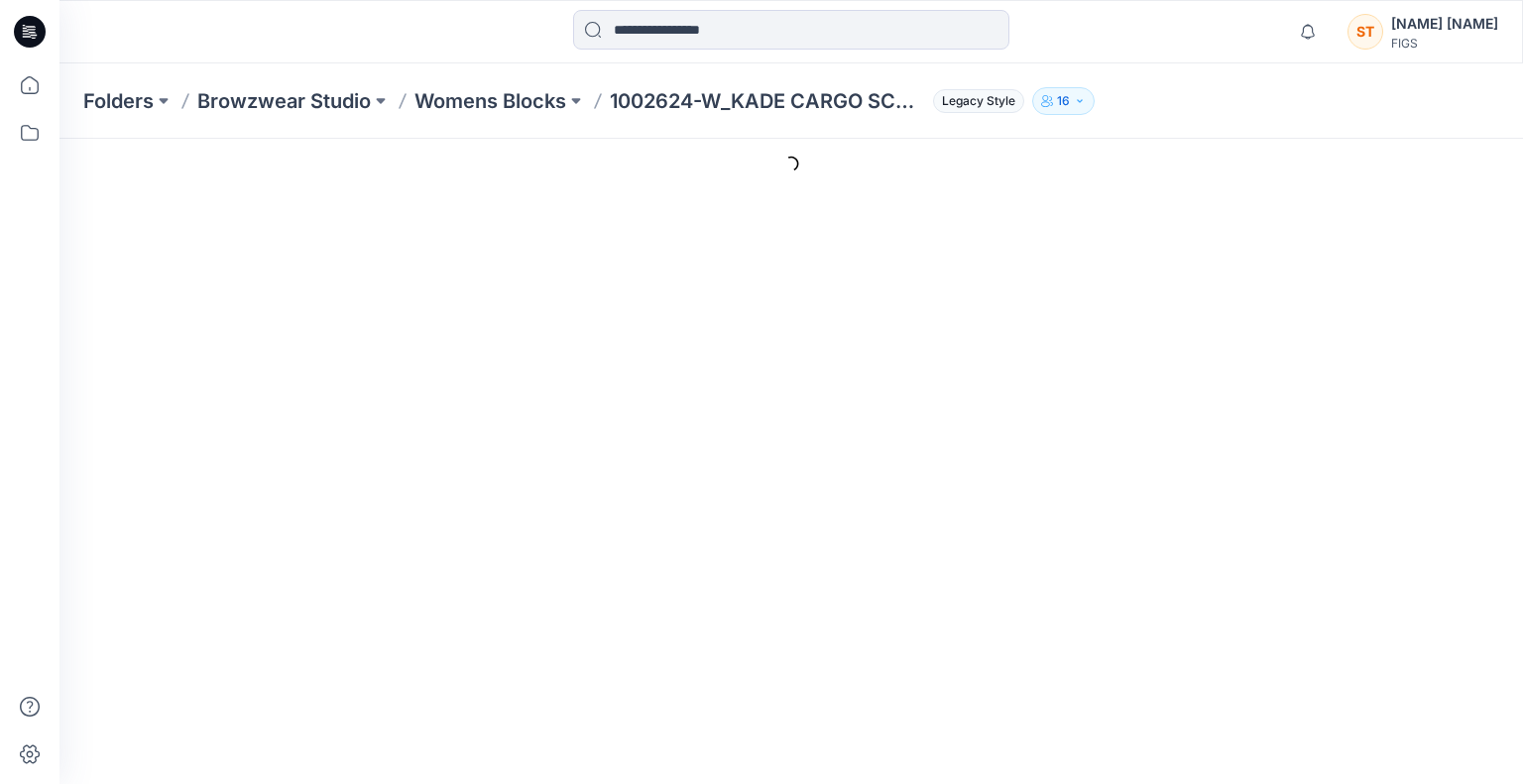 type on "**********" 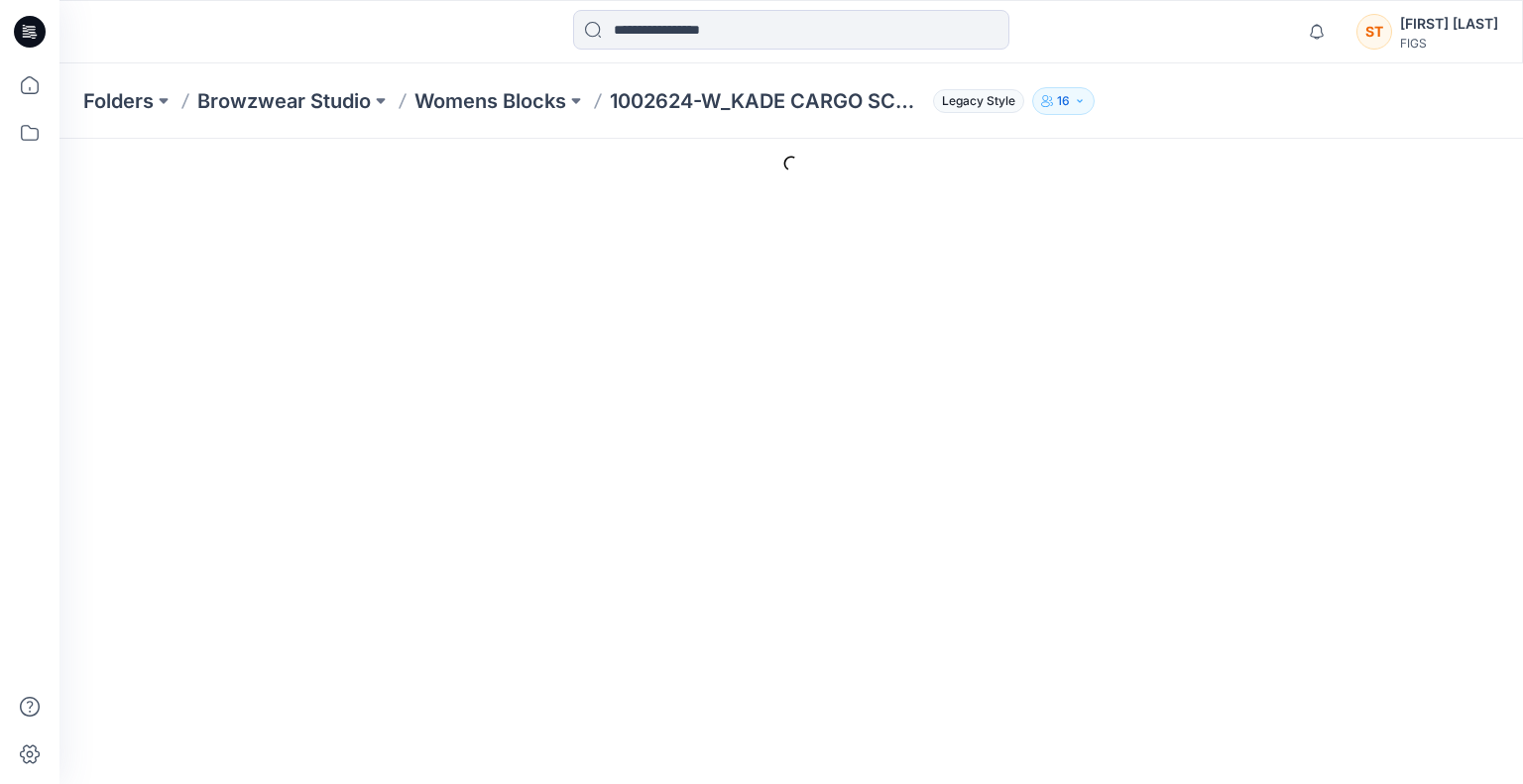 type on "**********" 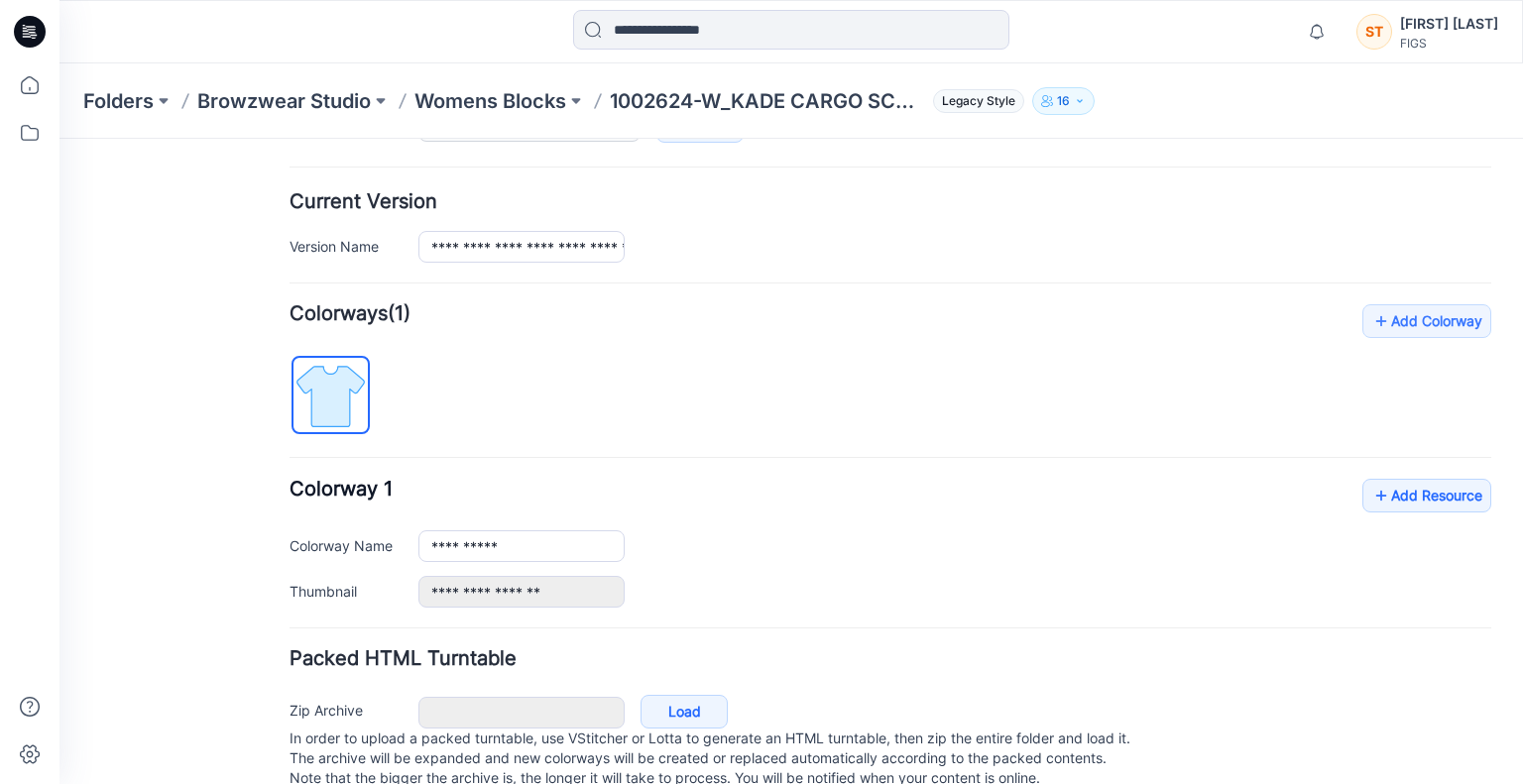 scroll, scrollTop: 484, scrollLeft: 0, axis: vertical 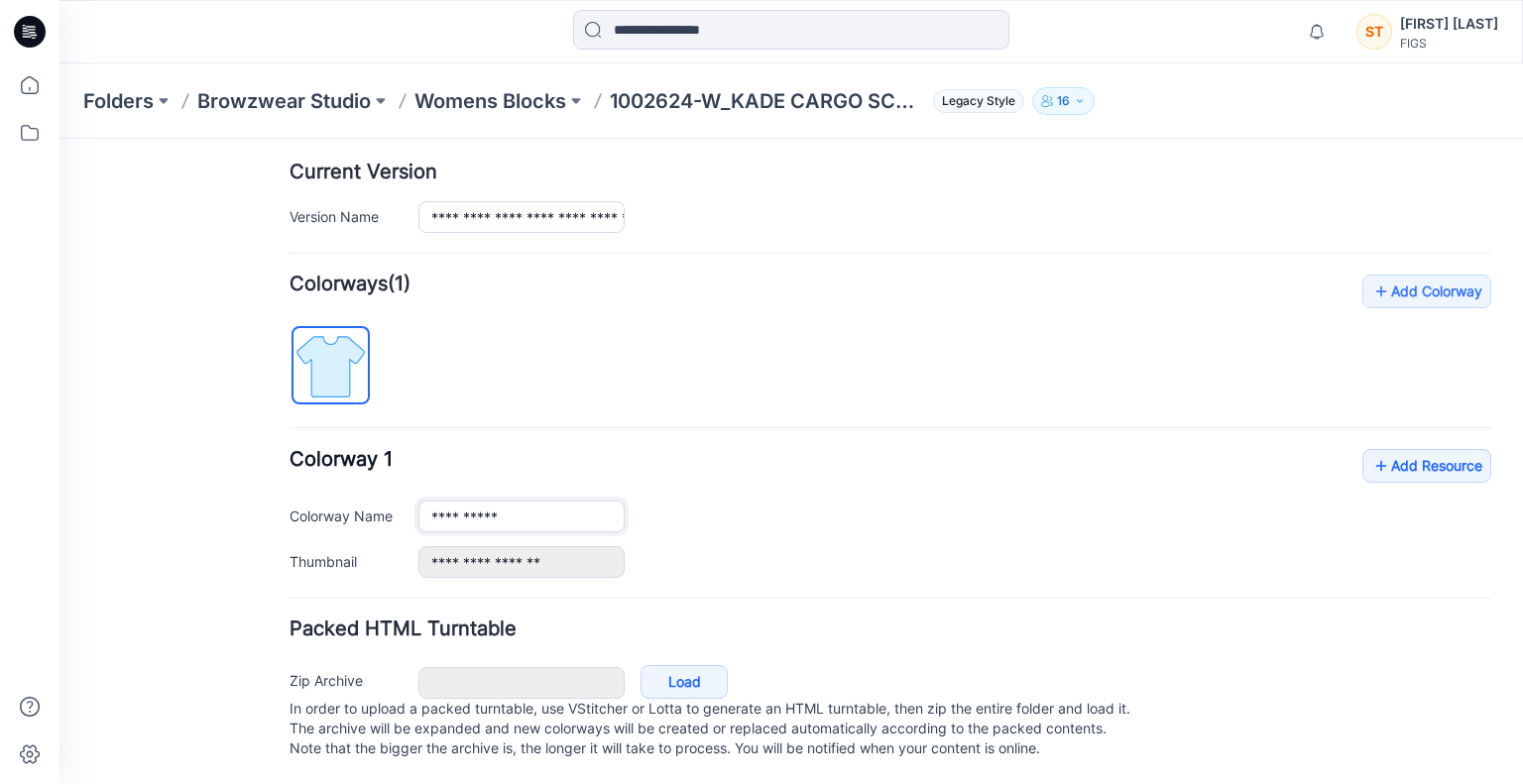 click on "**********" 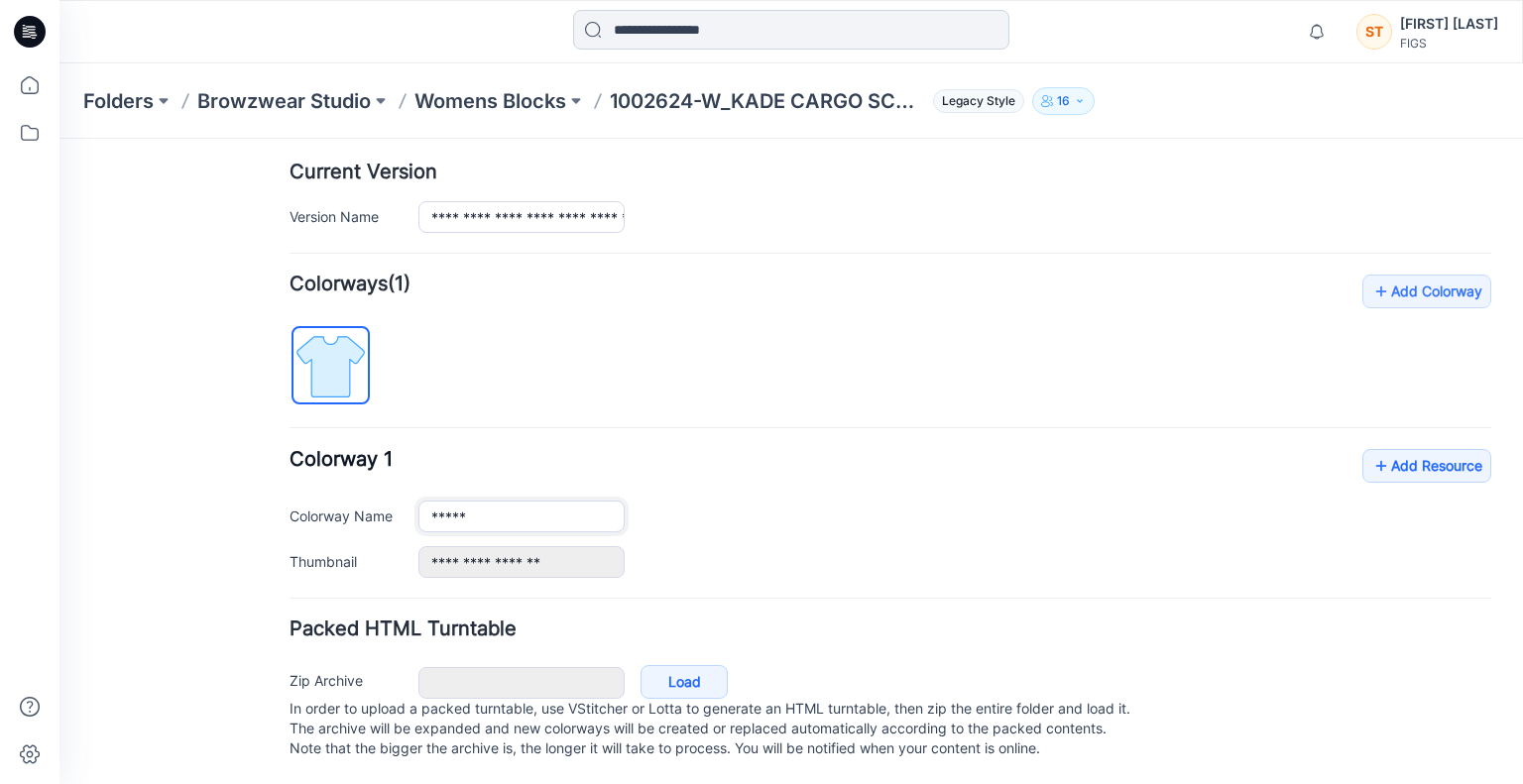 type on "*****" 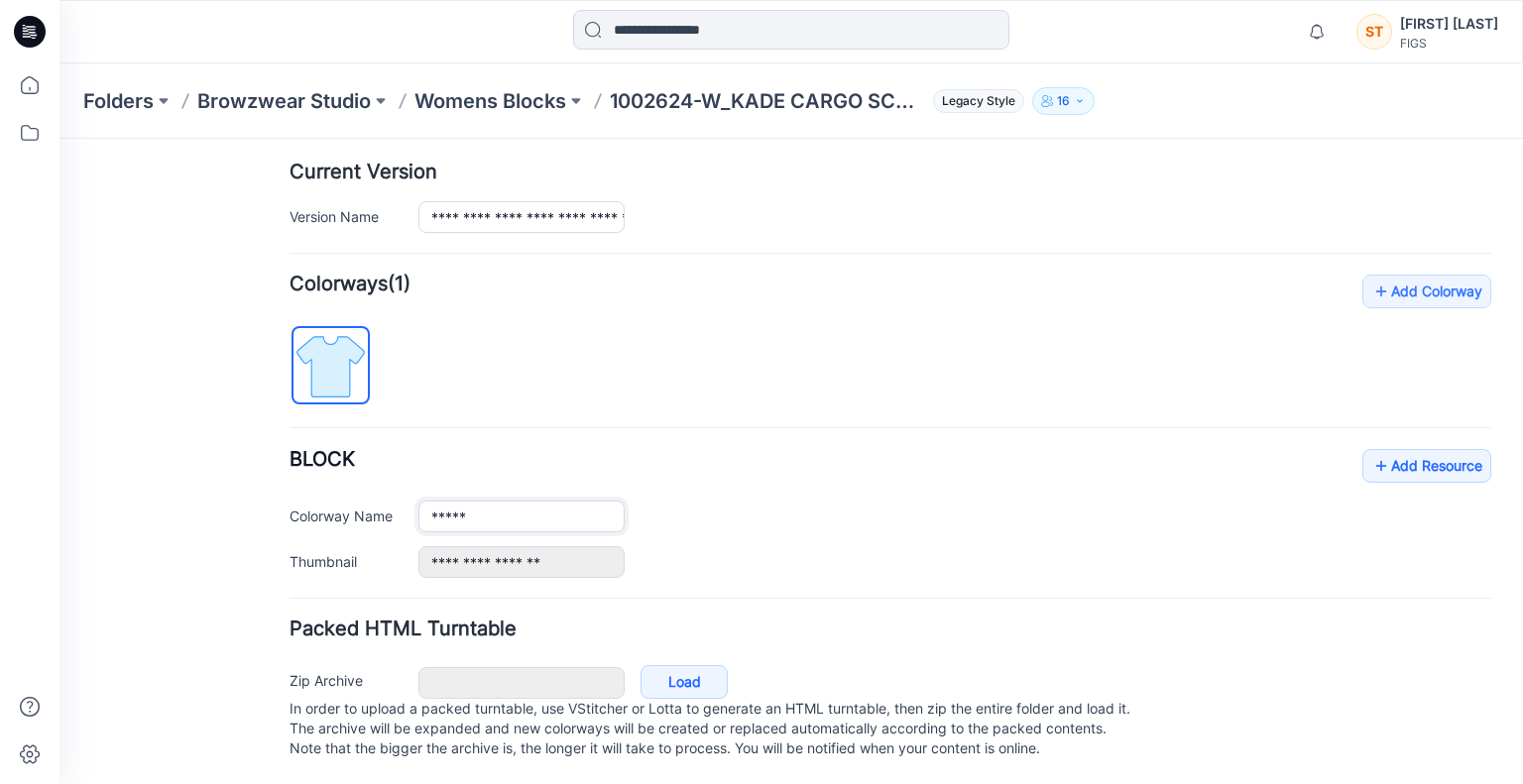 scroll, scrollTop: 500, scrollLeft: 0, axis: vertical 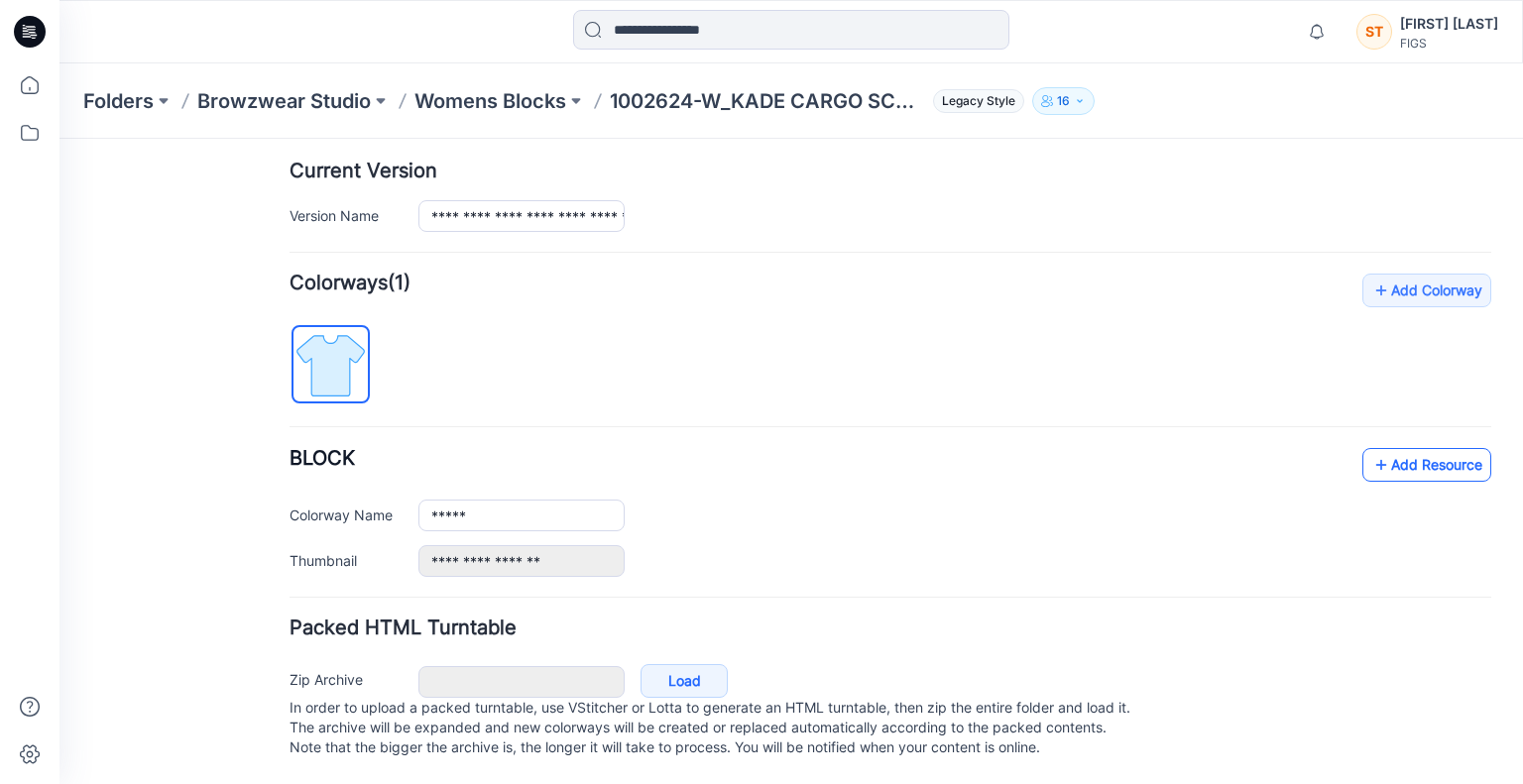 click on "Add Resource" 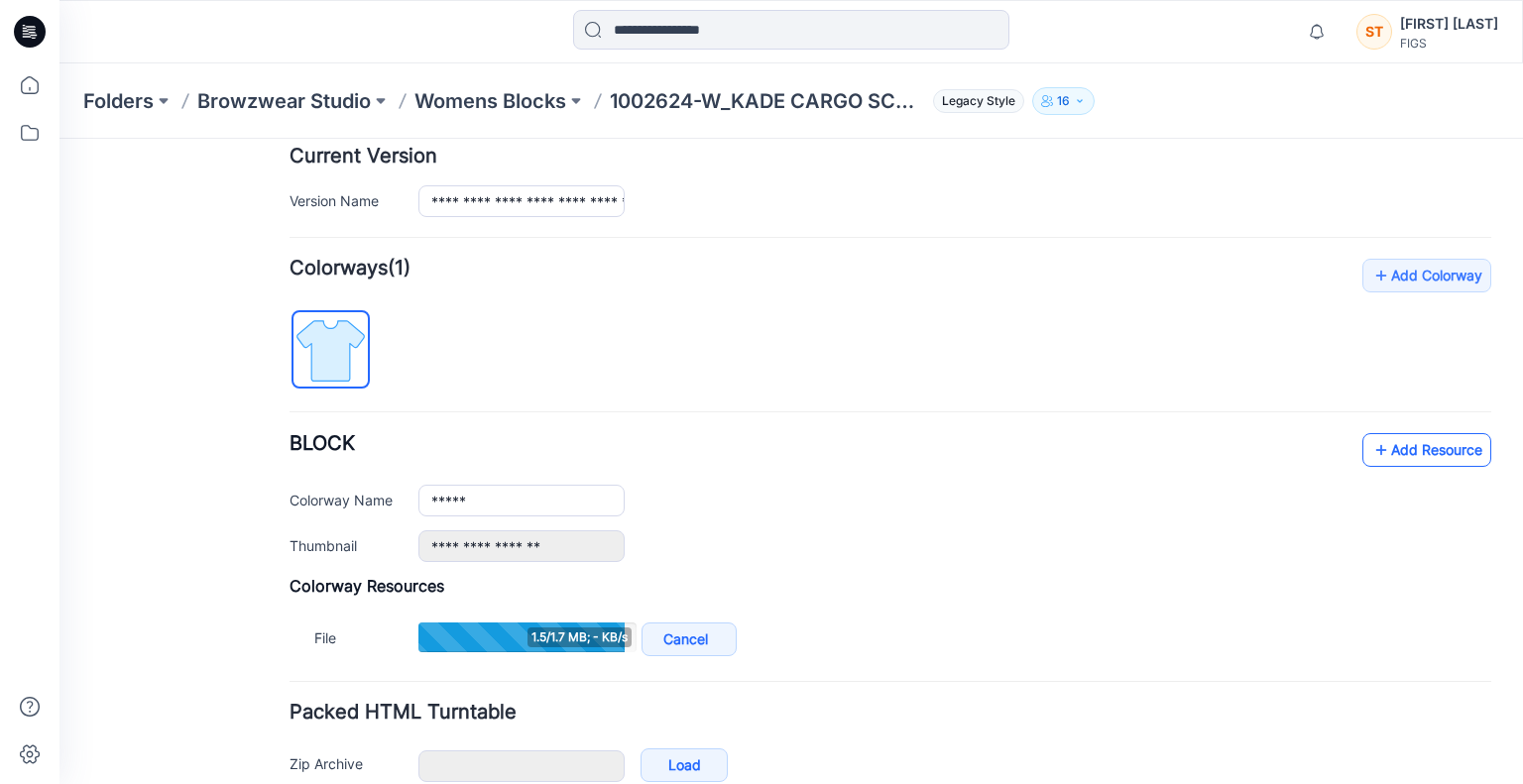 click on "Add Resource" 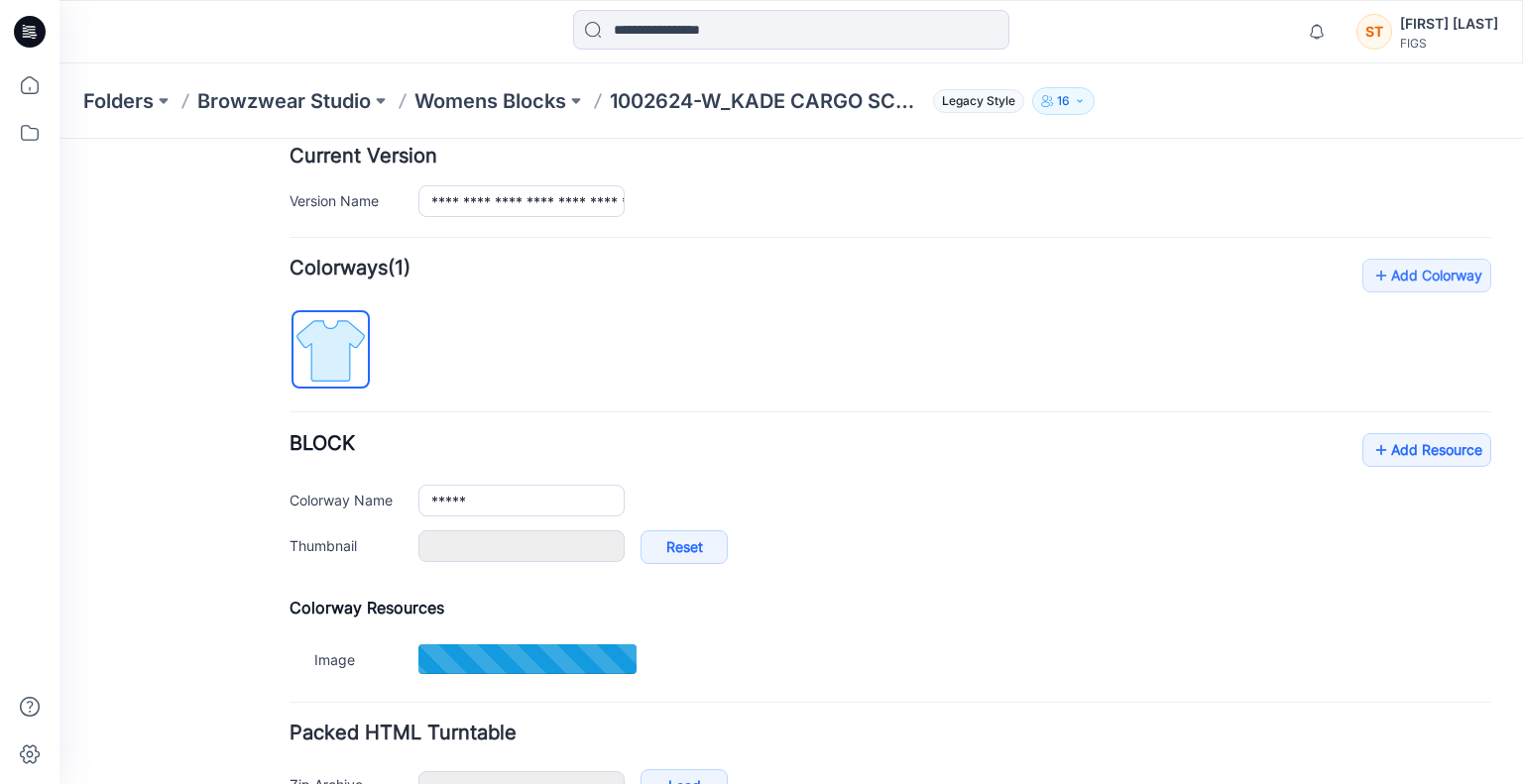 type on "**********" 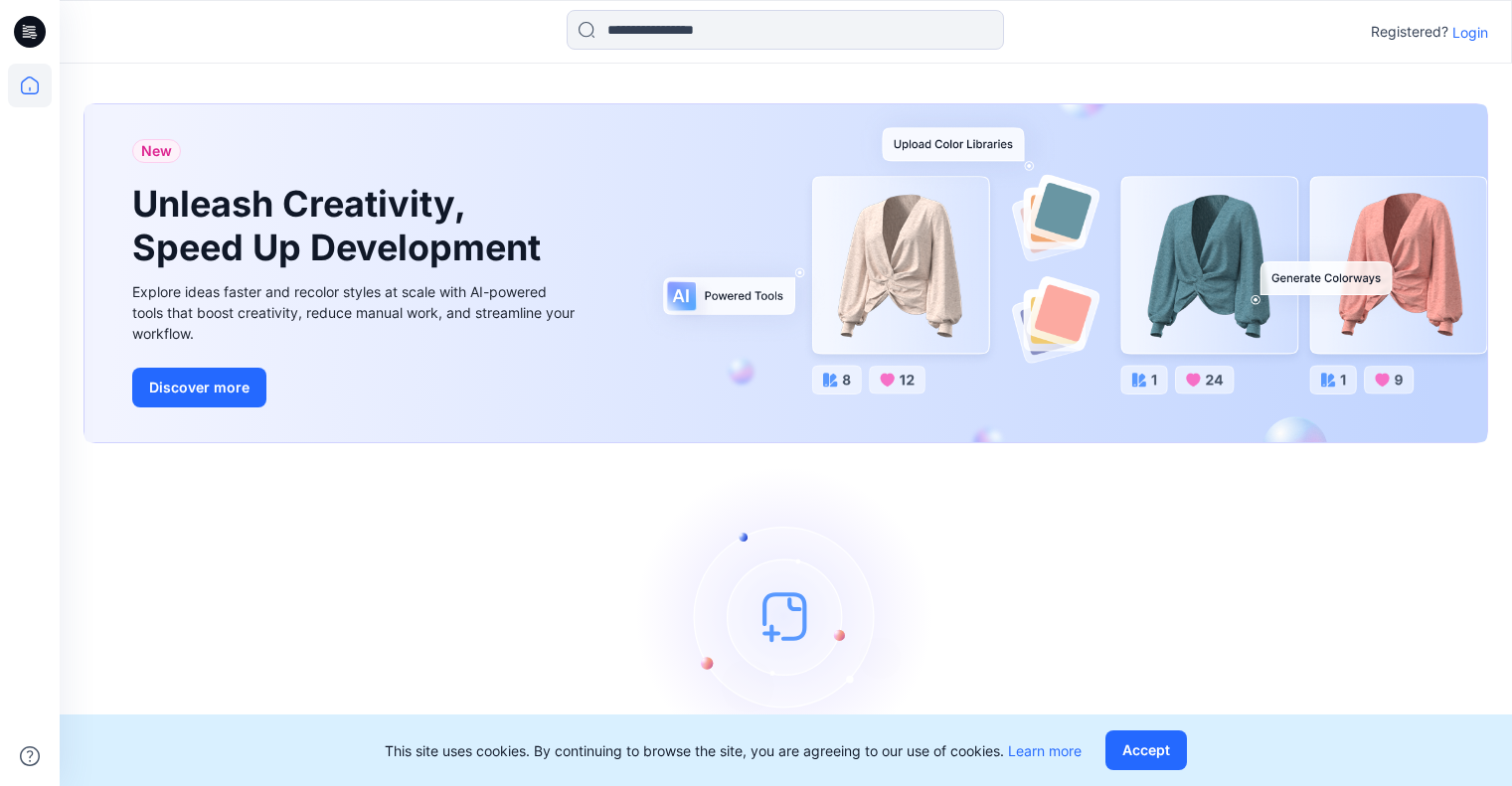 scroll, scrollTop: 0, scrollLeft: 0, axis: both 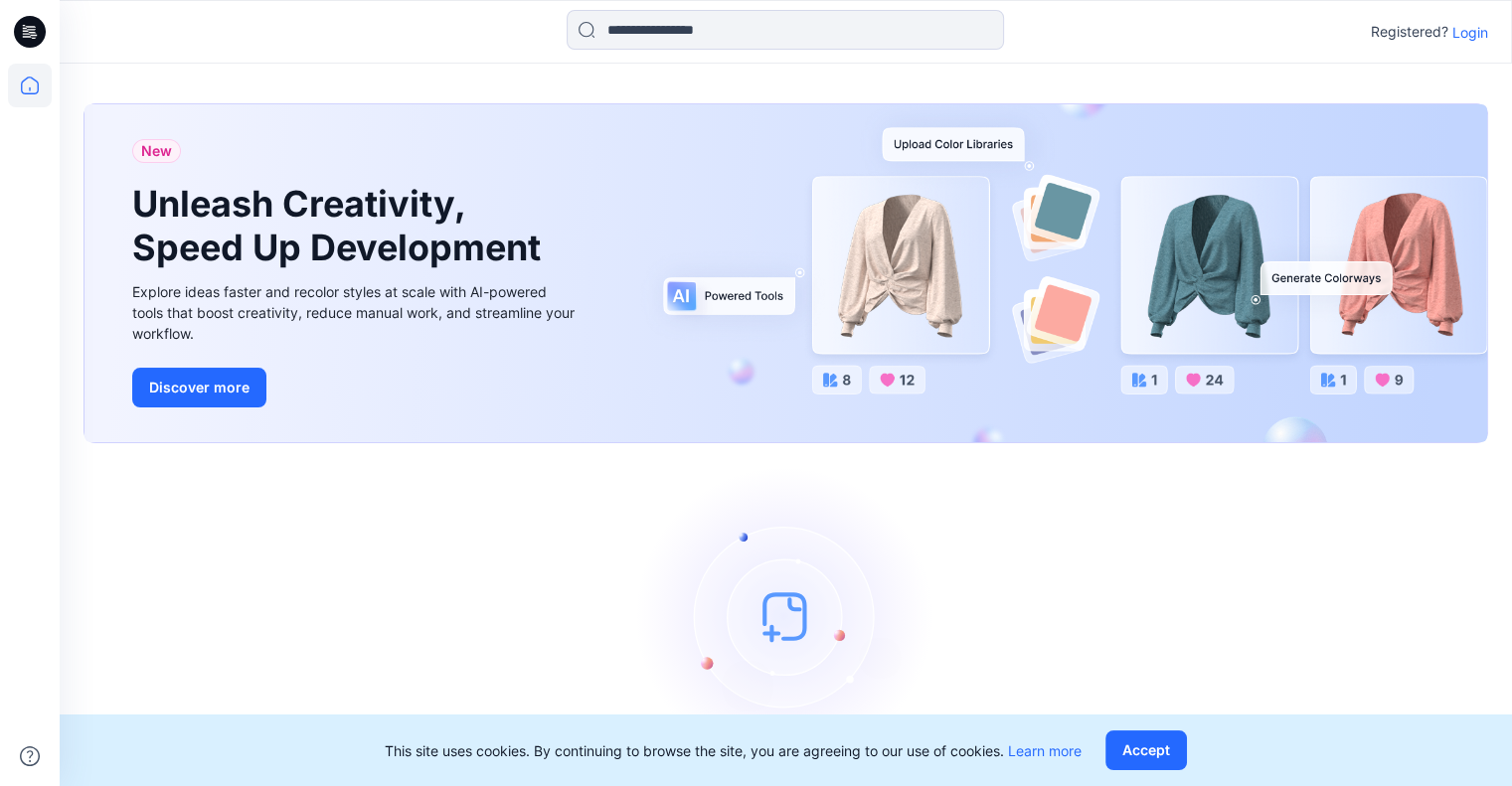 click on "Login" at bounding box center (1470, 32) 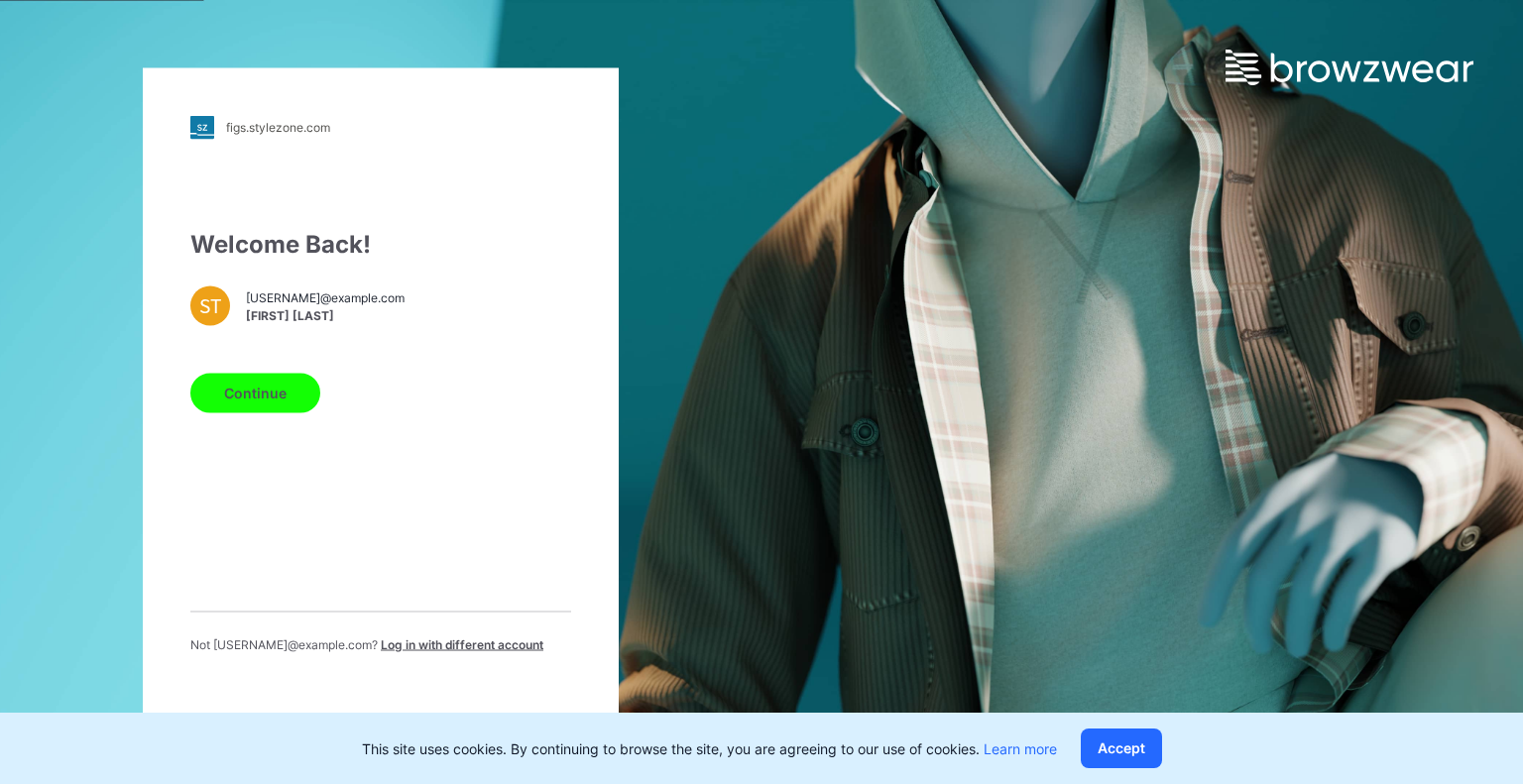 click on "Continue" at bounding box center [255, 392] 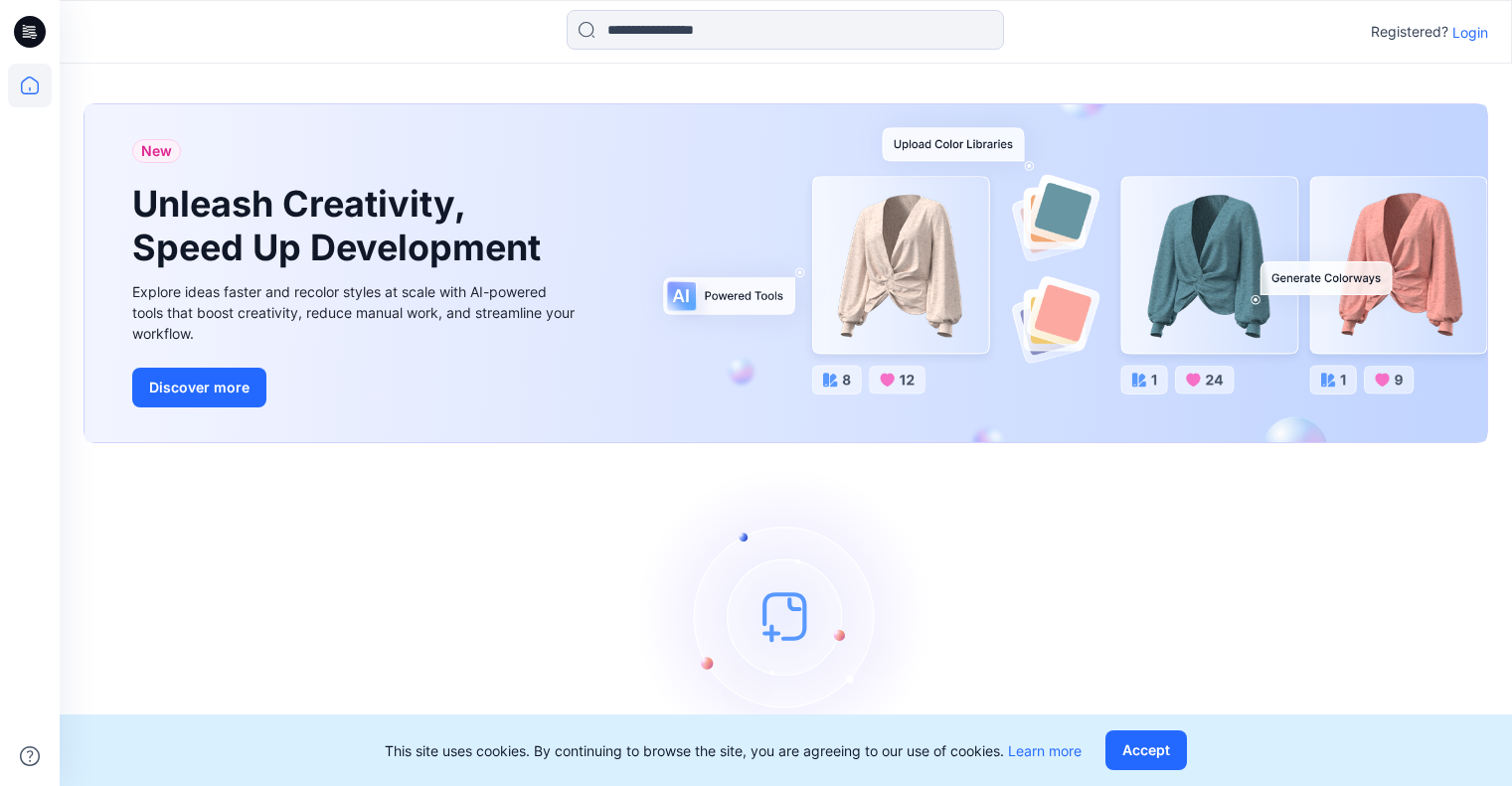 scroll, scrollTop: 0, scrollLeft: 0, axis: both 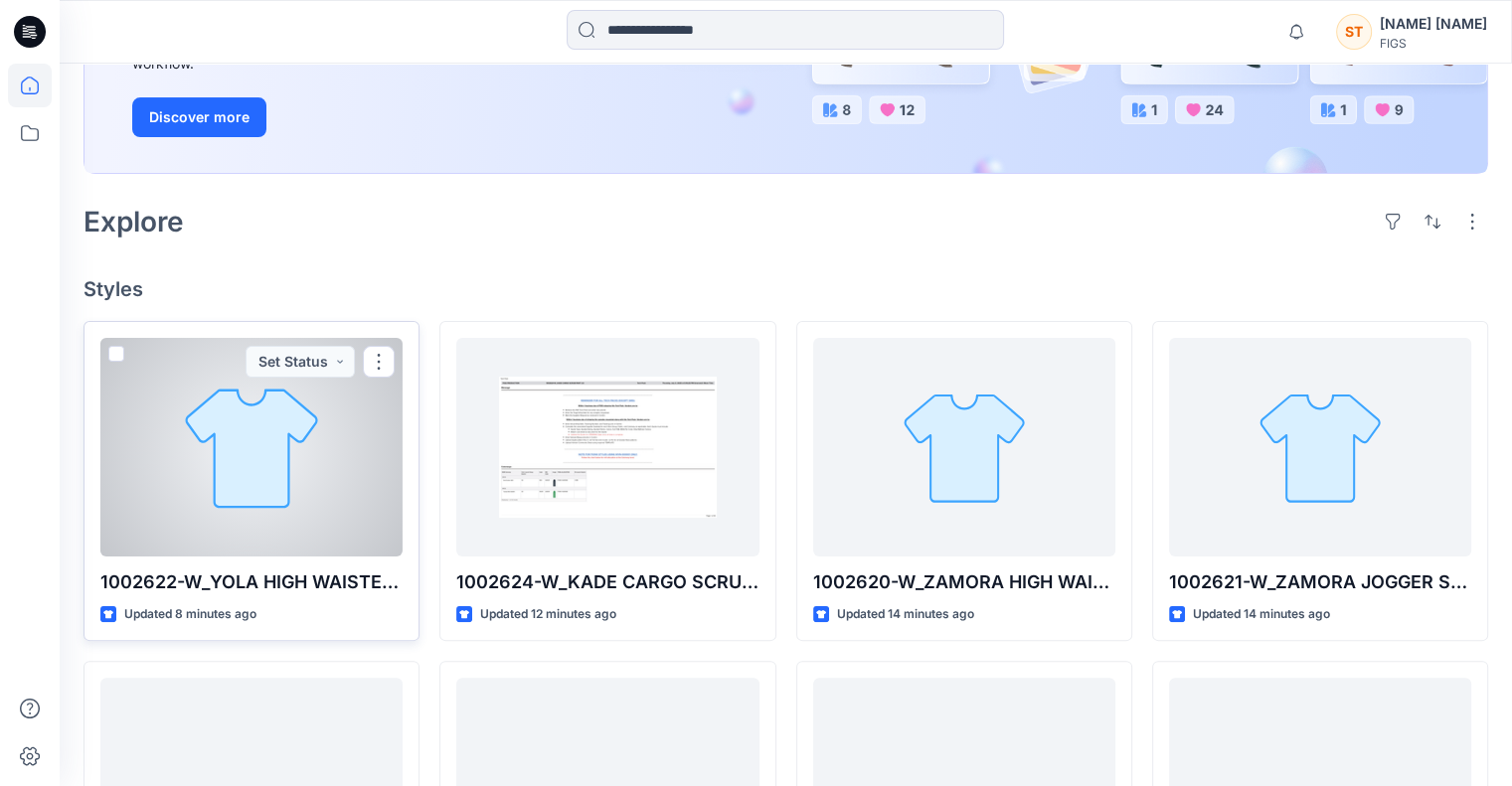 click at bounding box center (252, 447) 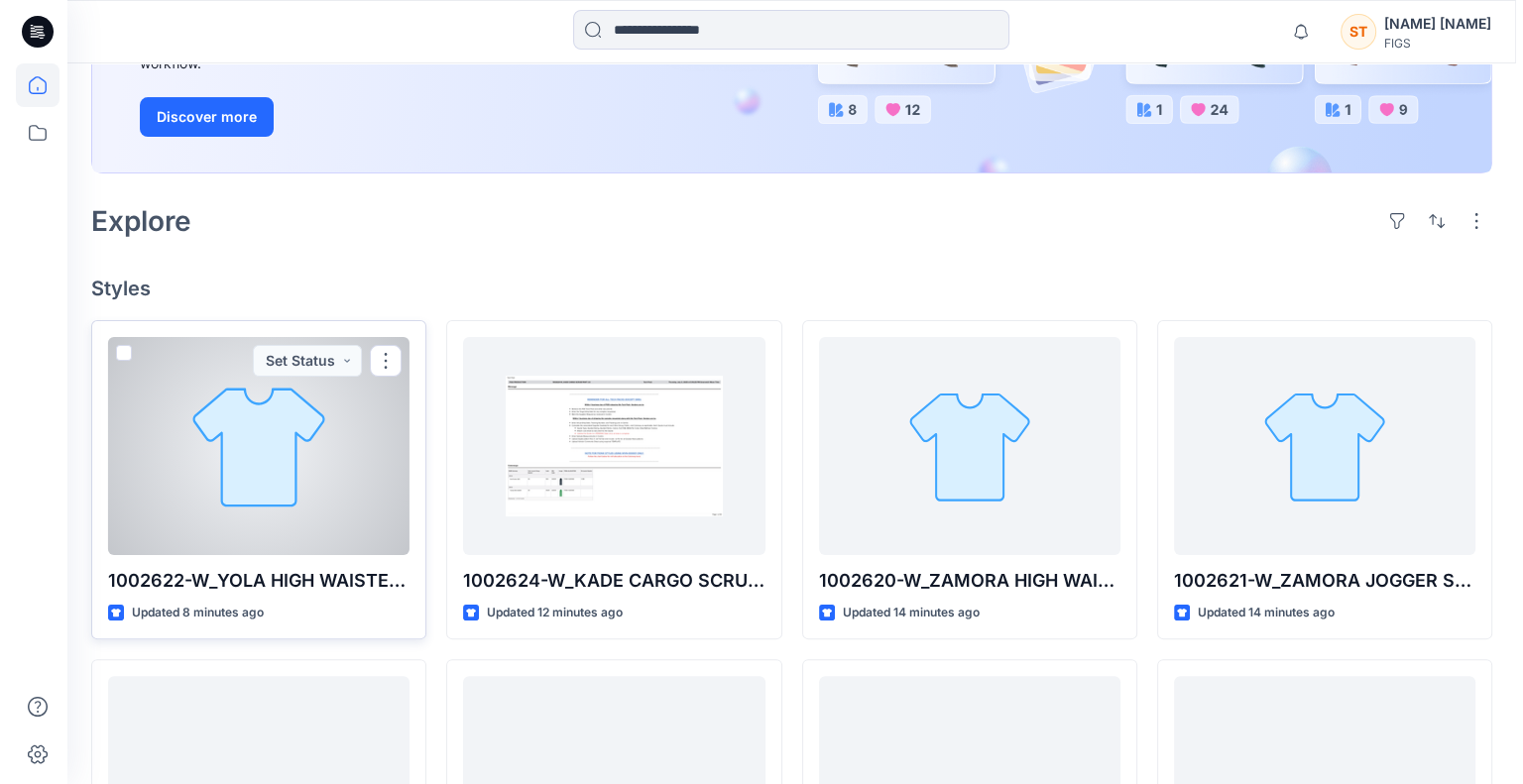 scroll, scrollTop: 0, scrollLeft: 0, axis: both 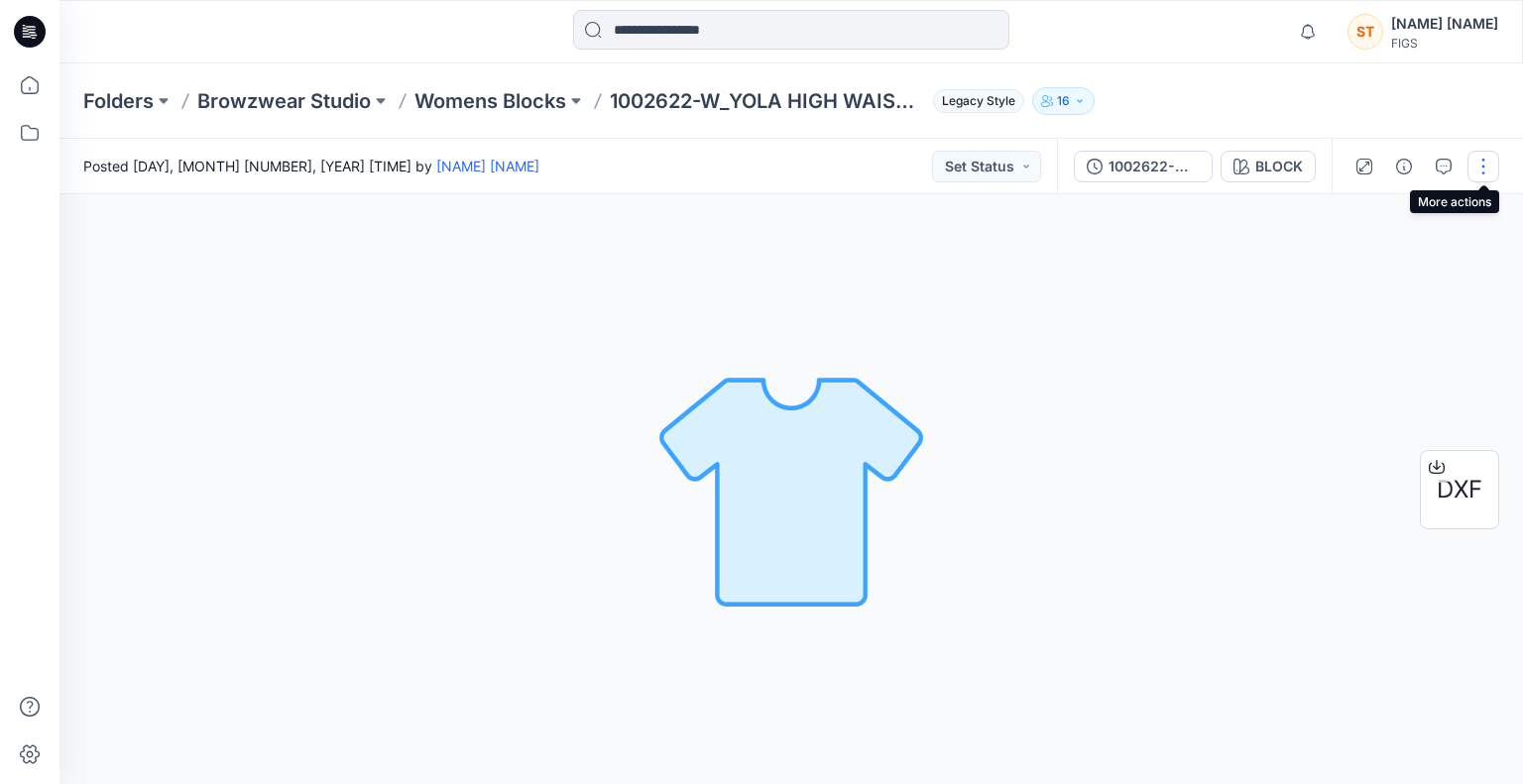 click at bounding box center (1483, 167) 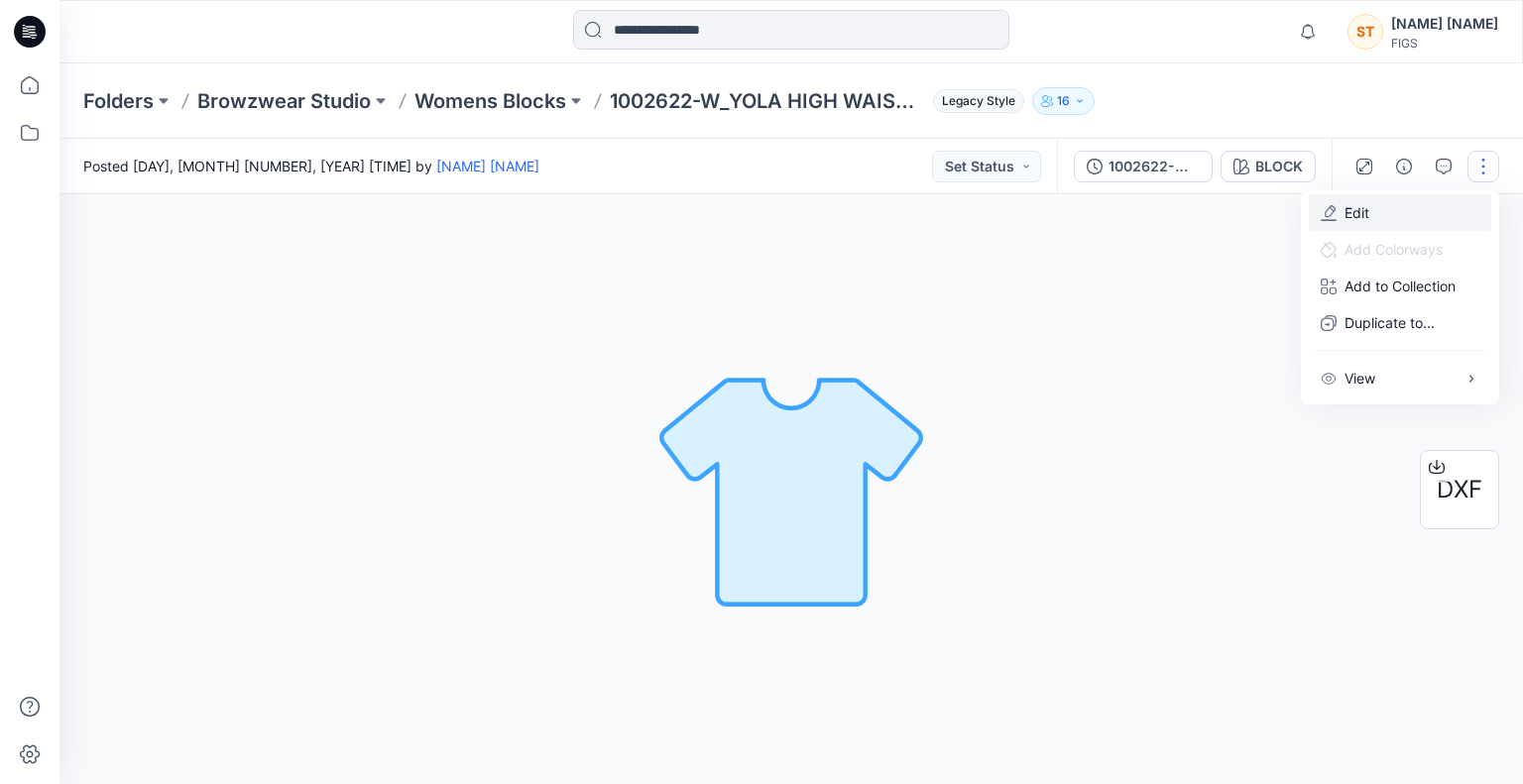 click on "Edit" at bounding box center [1400, 212] 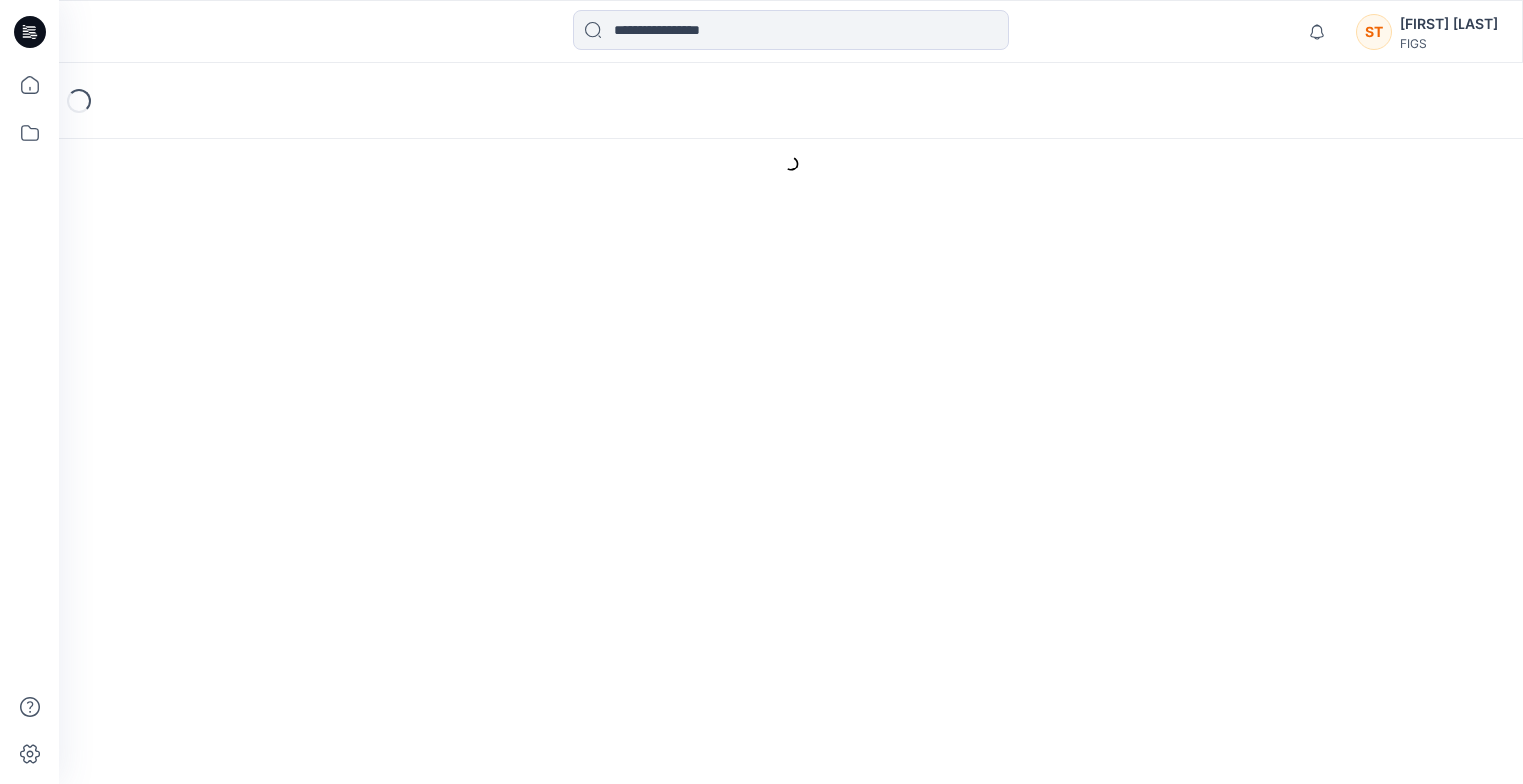 scroll, scrollTop: 0, scrollLeft: 0, axis: both 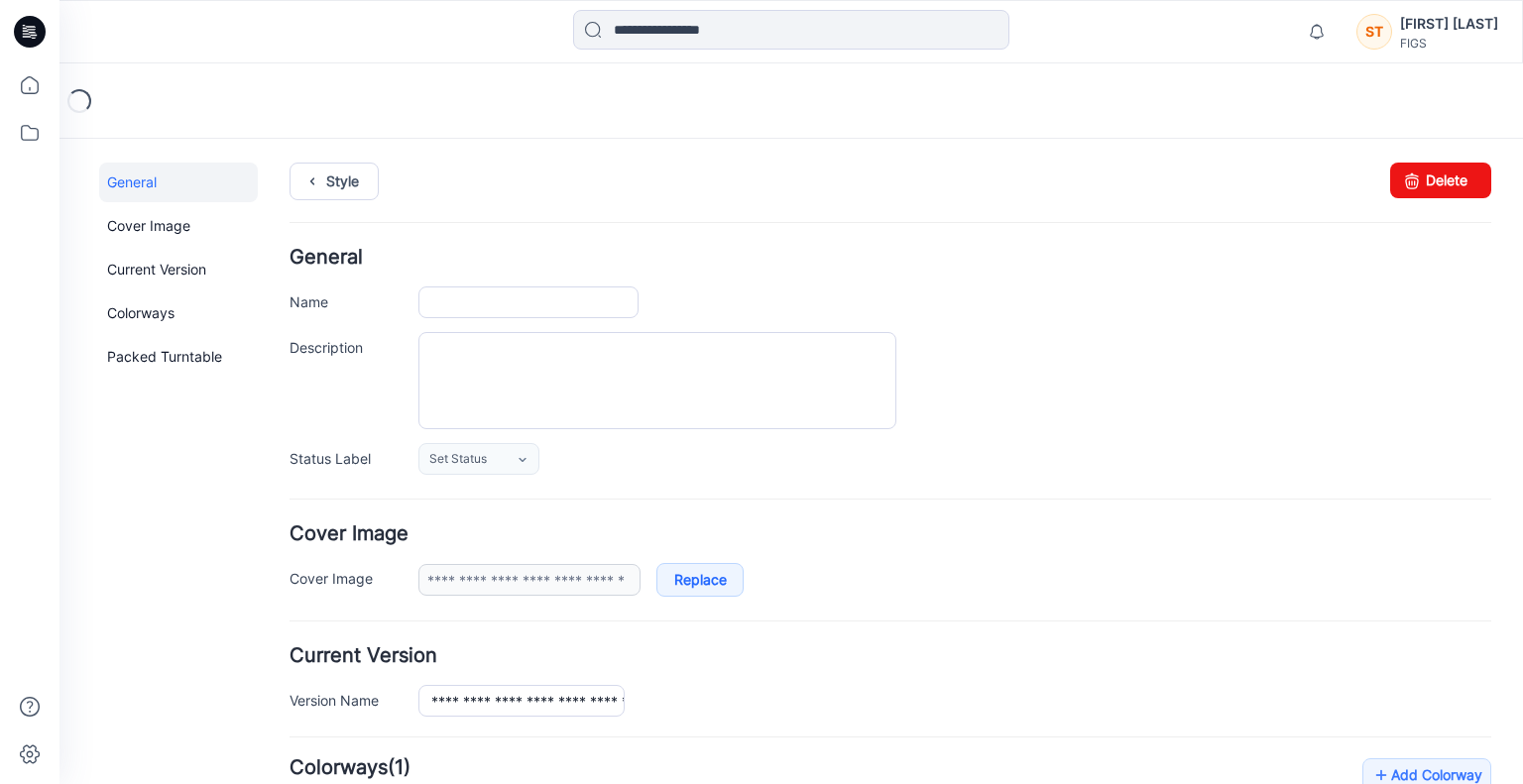 type on "**********" 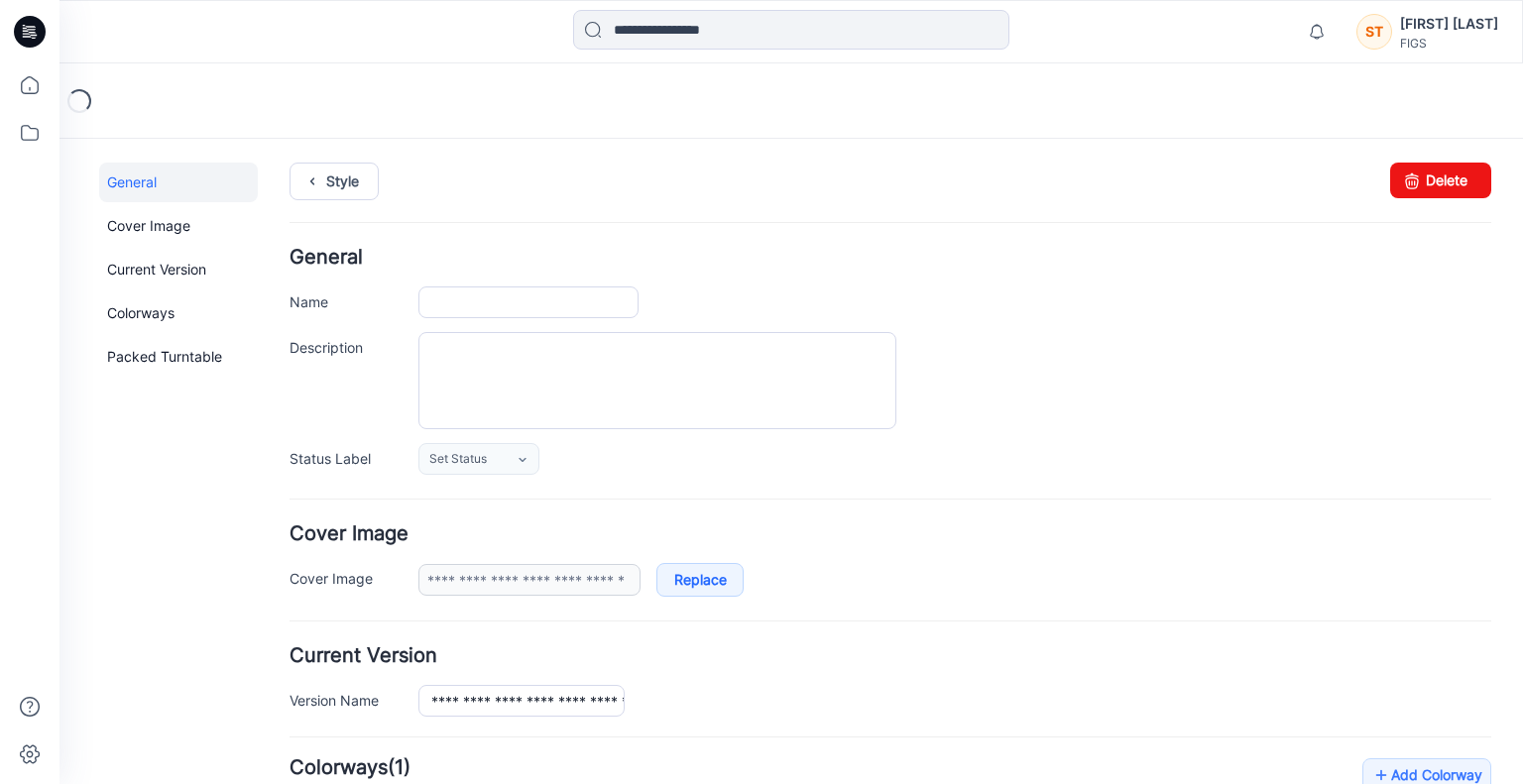type on "*****" 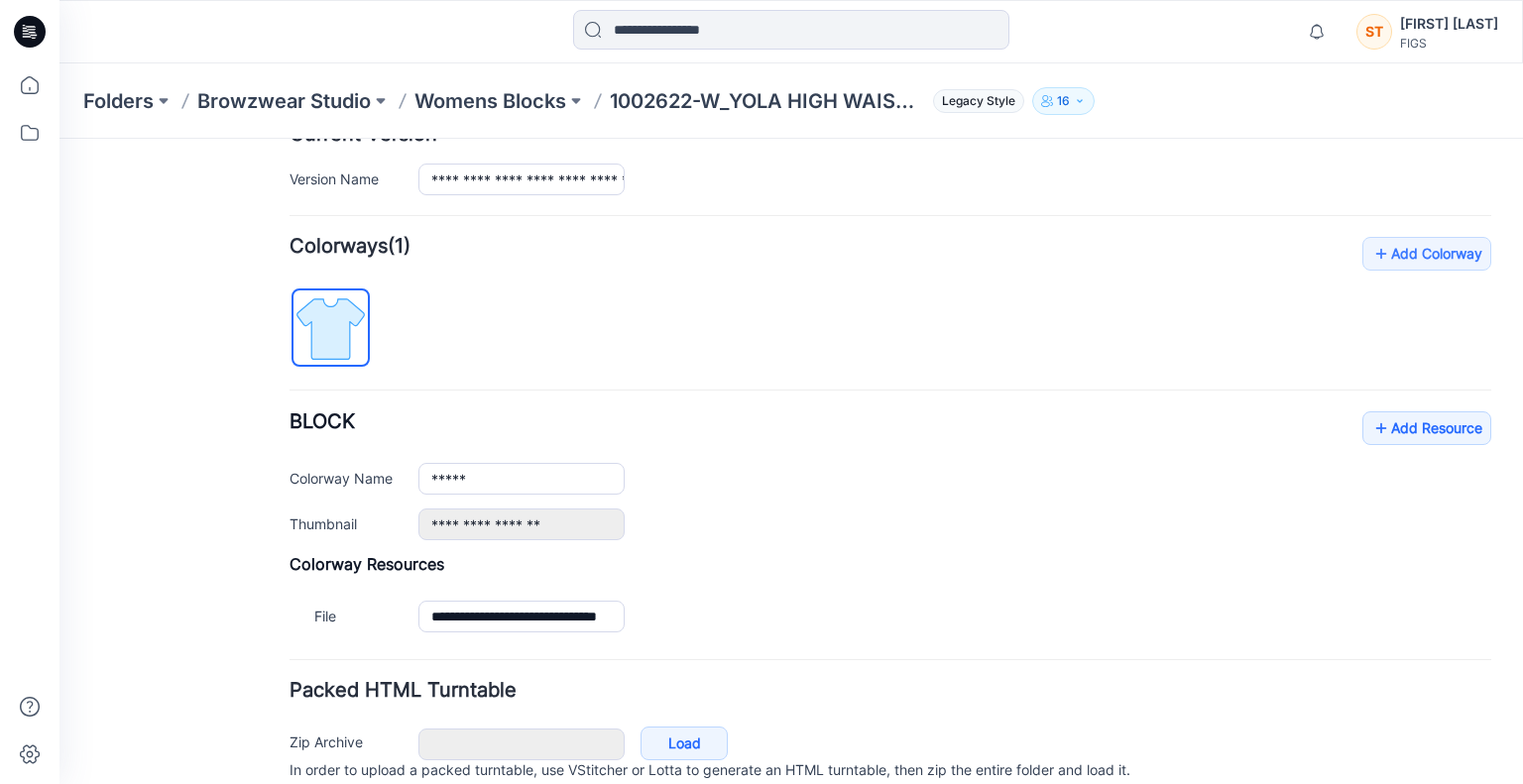 scroll, scrollTop: 526, scrollLeft: 0, axis: vertical 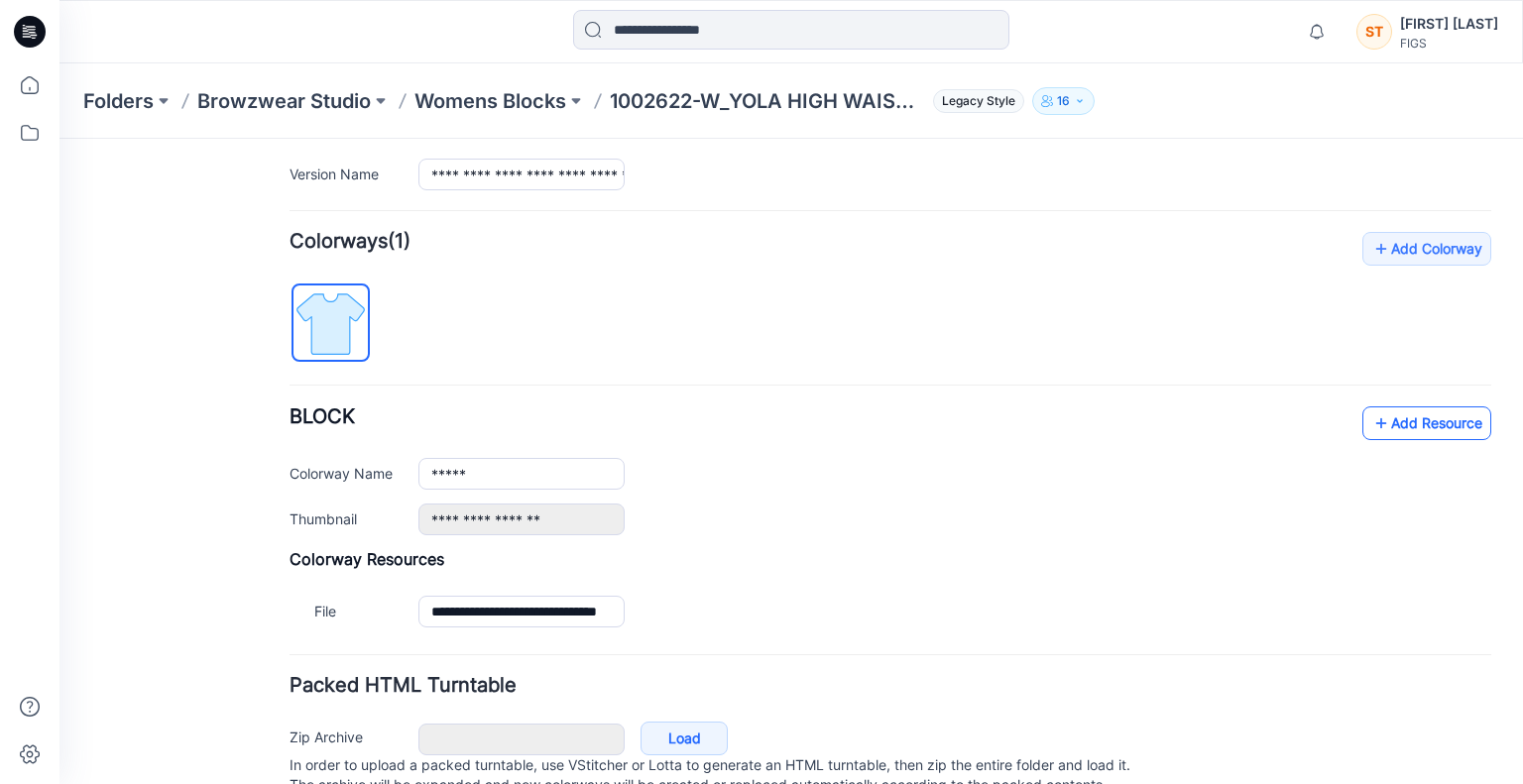 click on "Add Resource" at bounding box center (1427, 423) 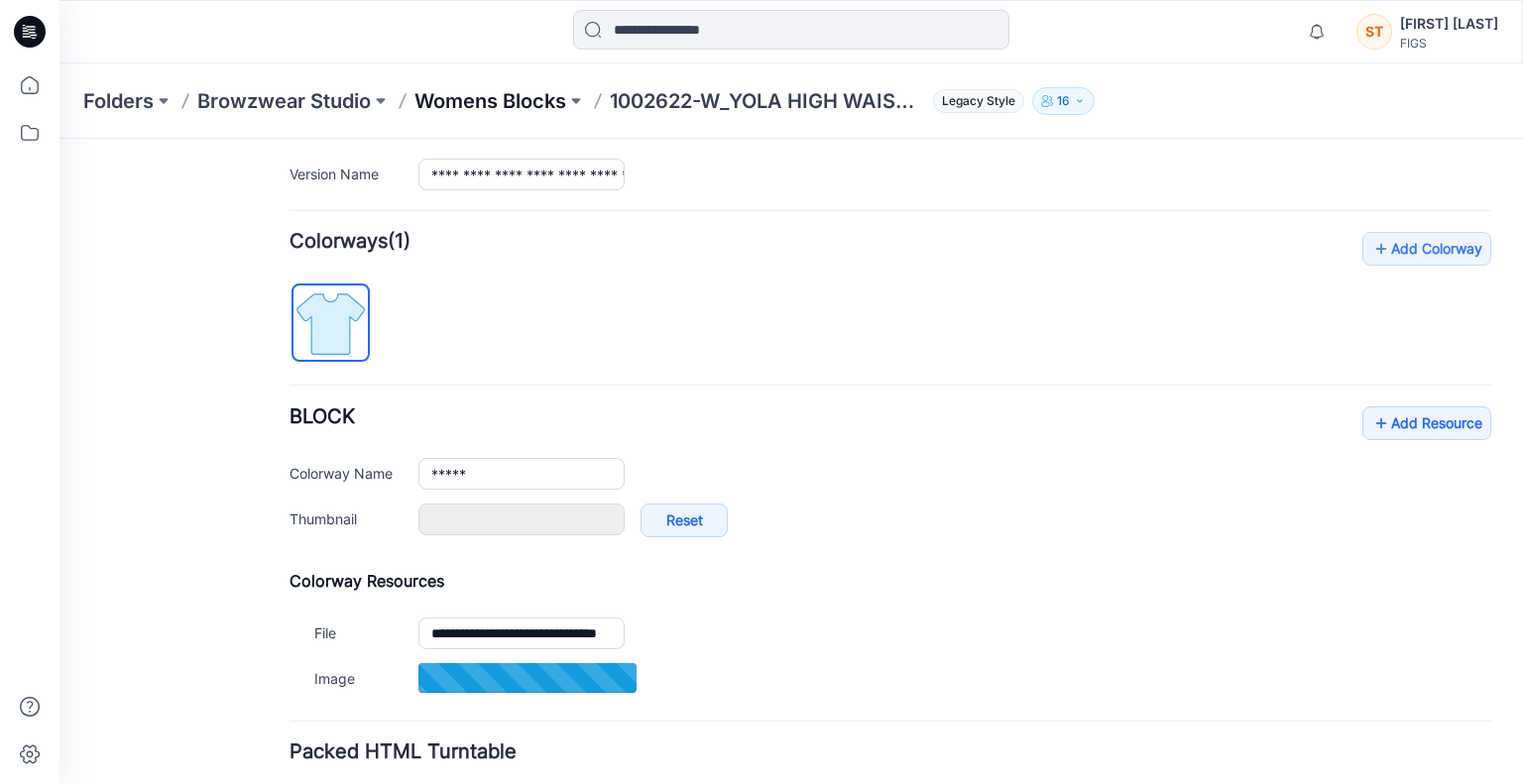 drag, startPoint x: 731, startPoint y: 3, endPoint x: 467, endPoint y: 94, distance: 279.24362 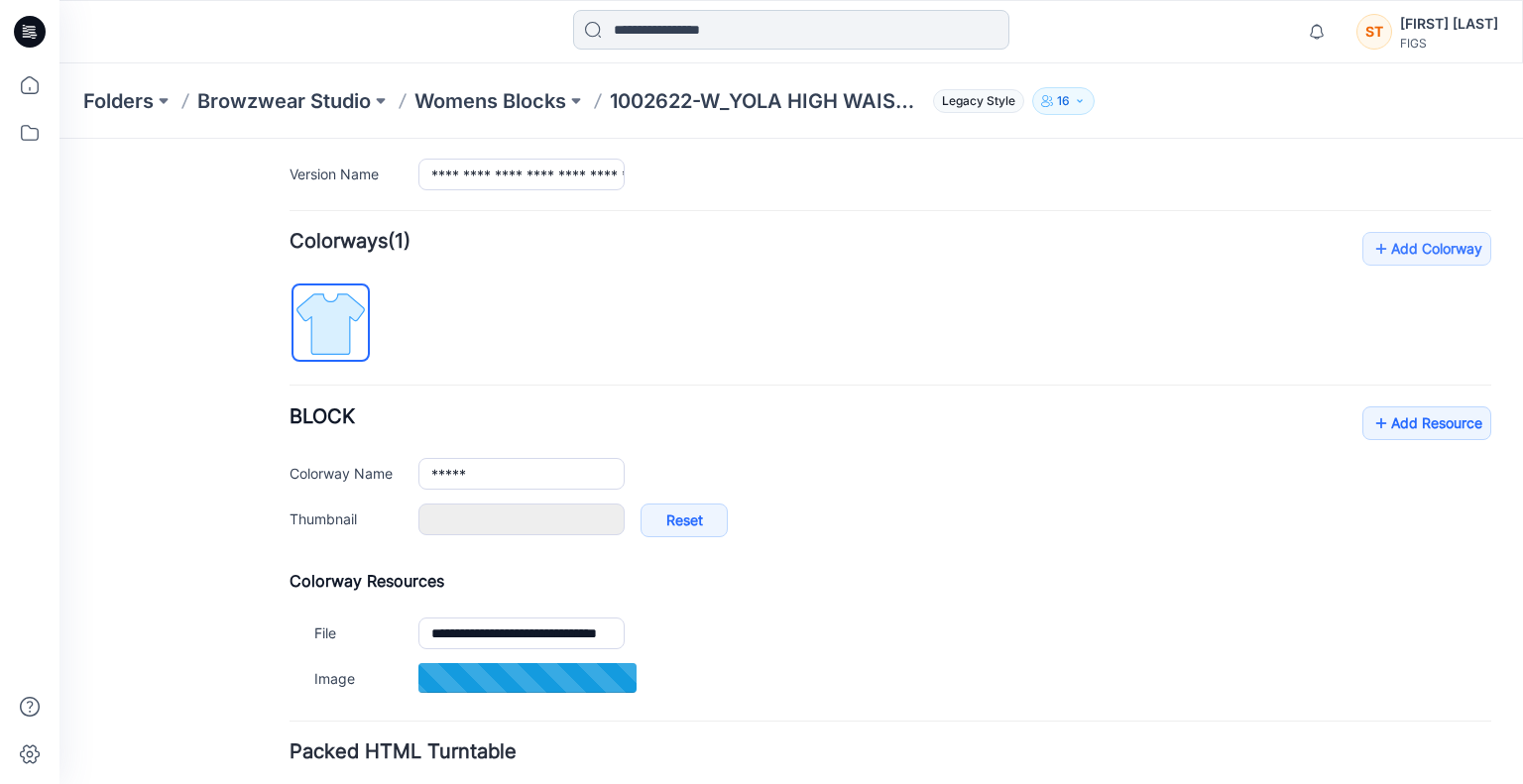 type on "**********" 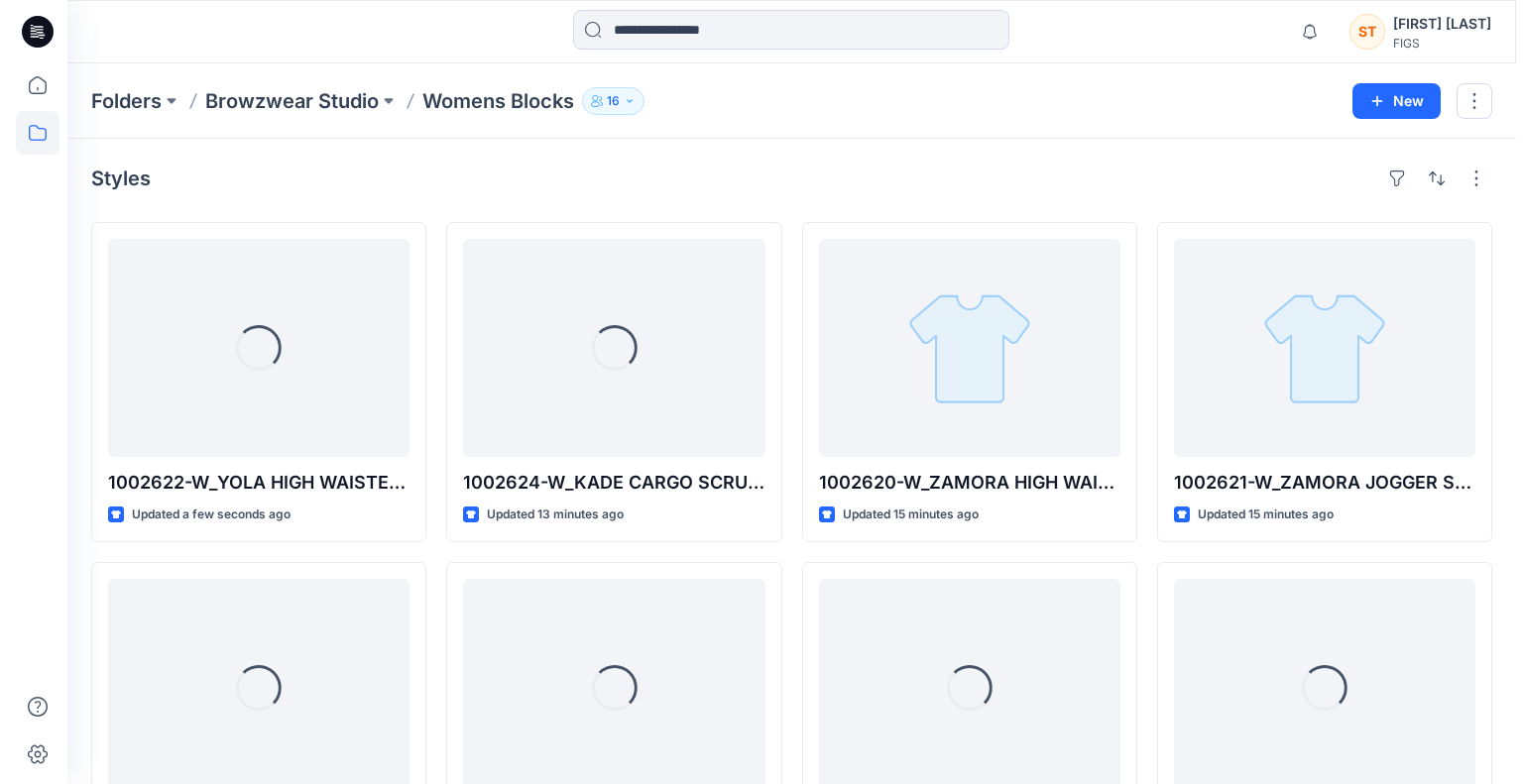 scroll, scrollTop: 0, scrollLeft: 0, axis: both 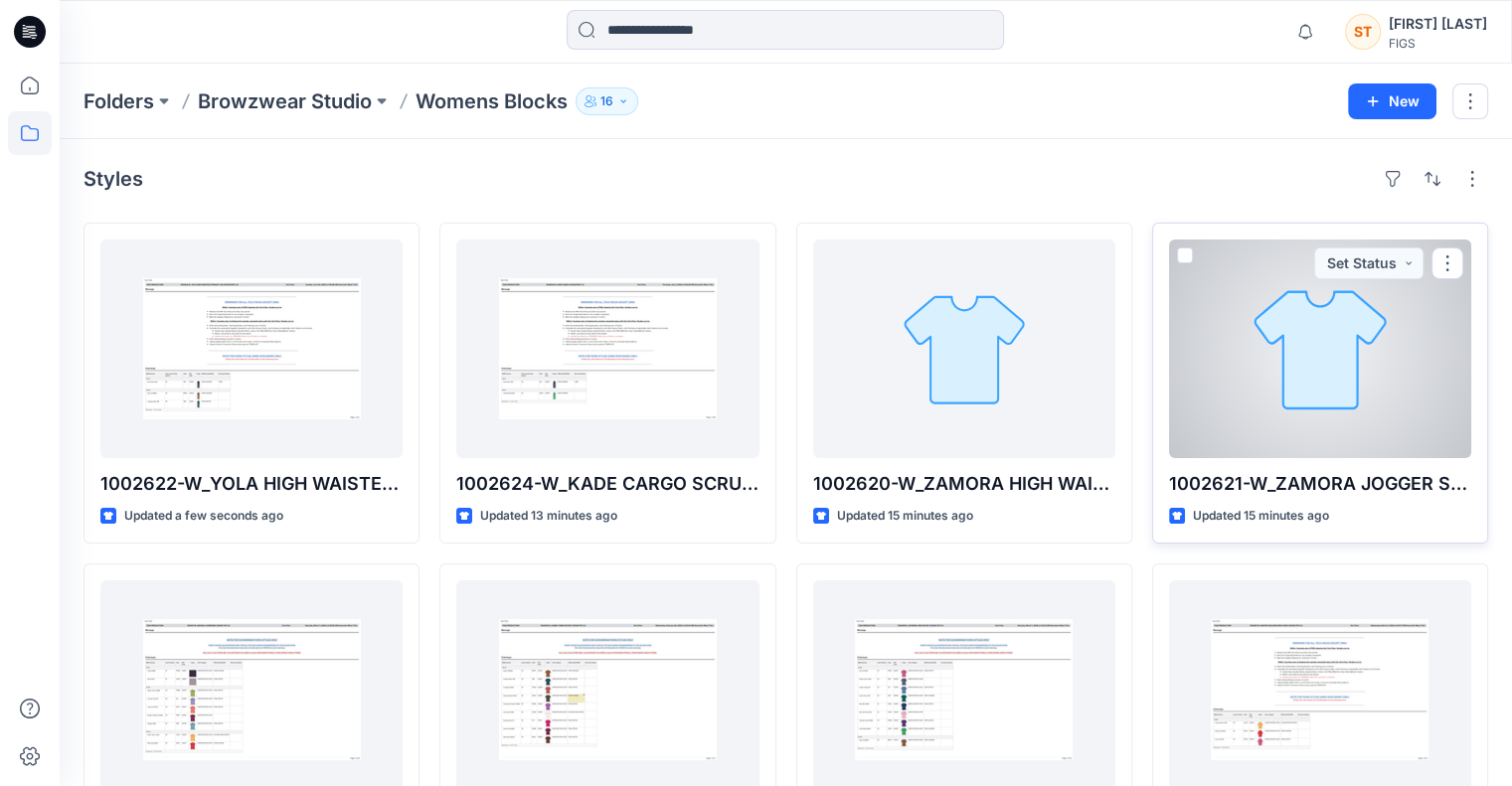 click at bounding box center [1320, 349] 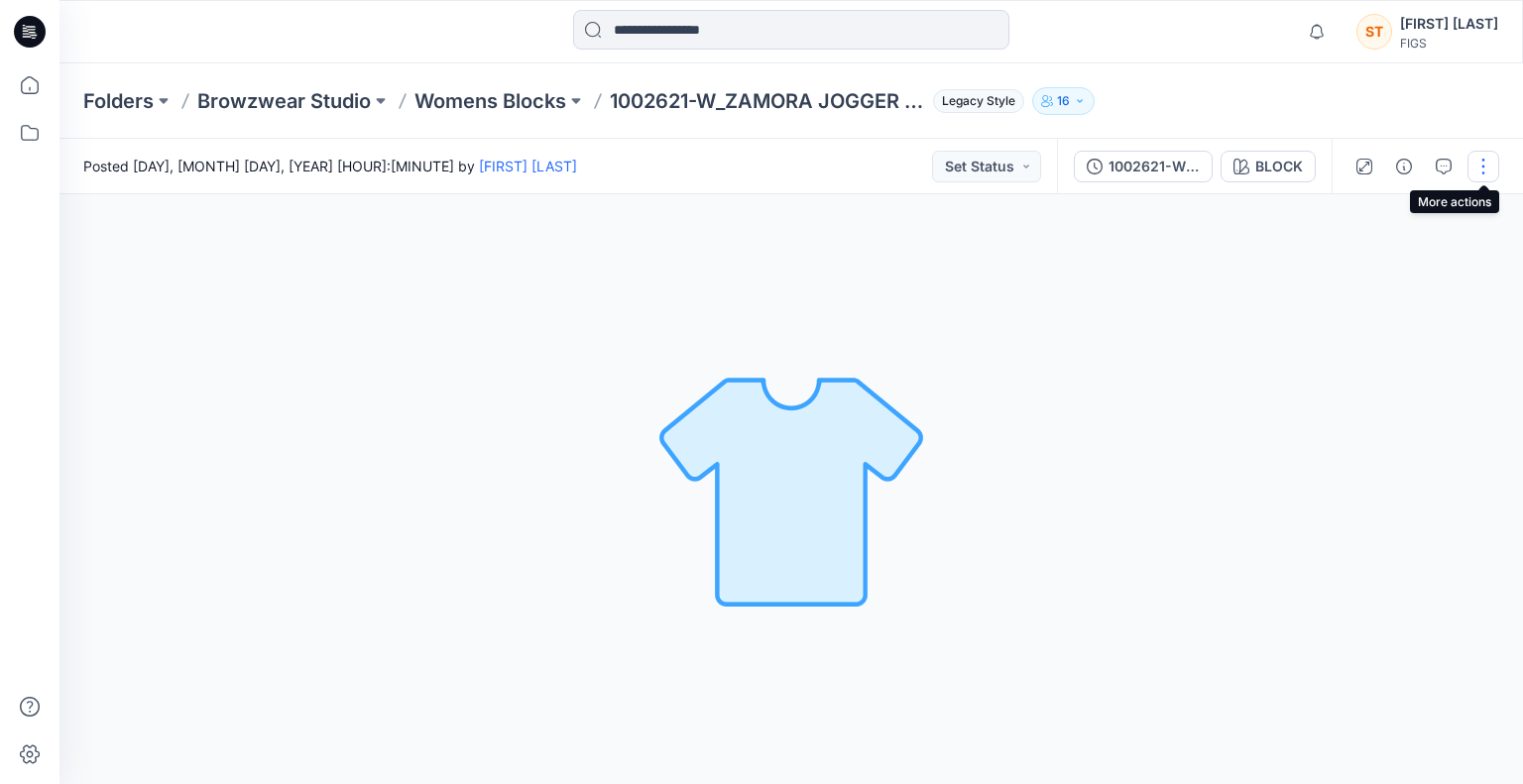 click at bounding box center [1483, 167] 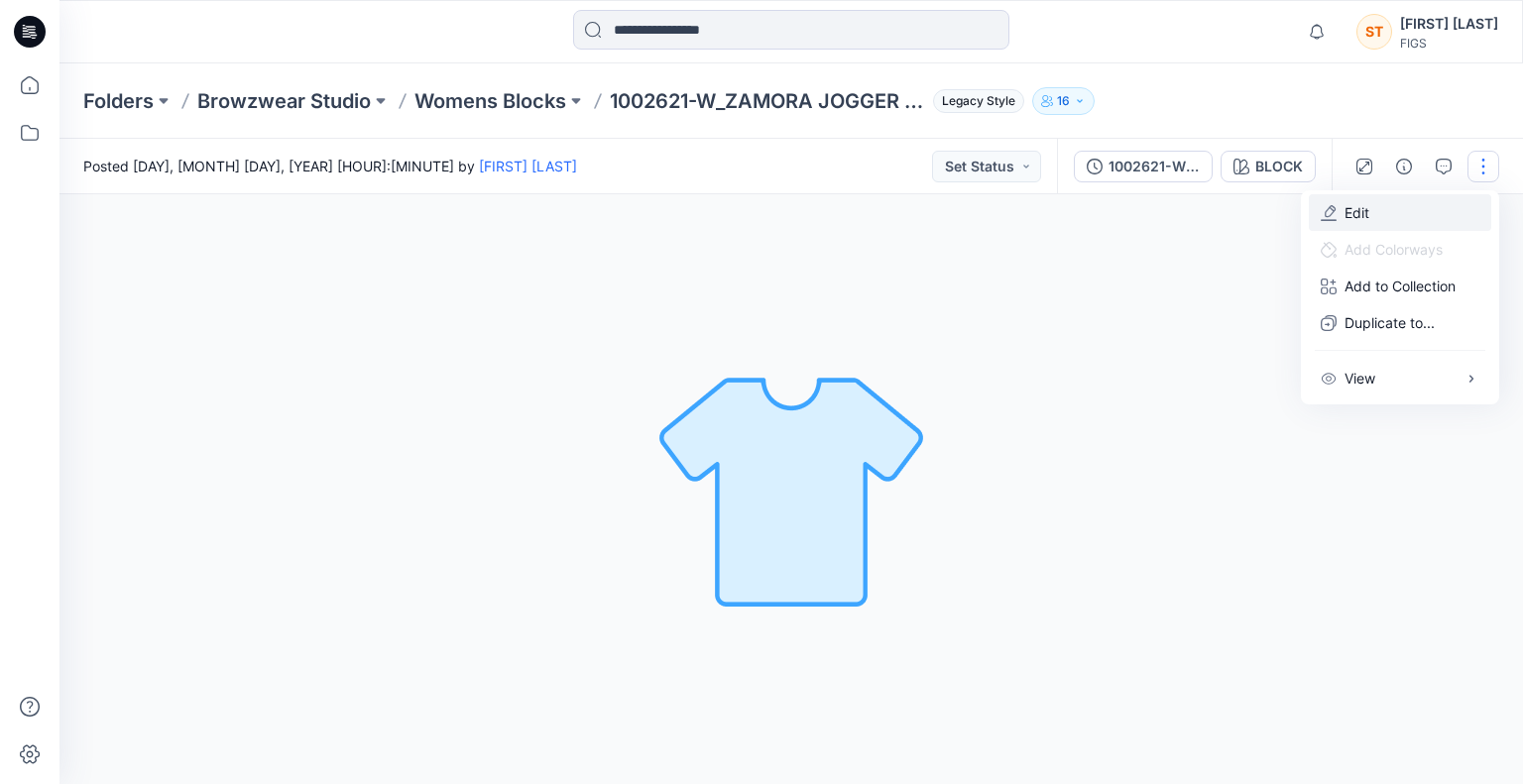 click on "Edit" at bounding box center [1400, 212] 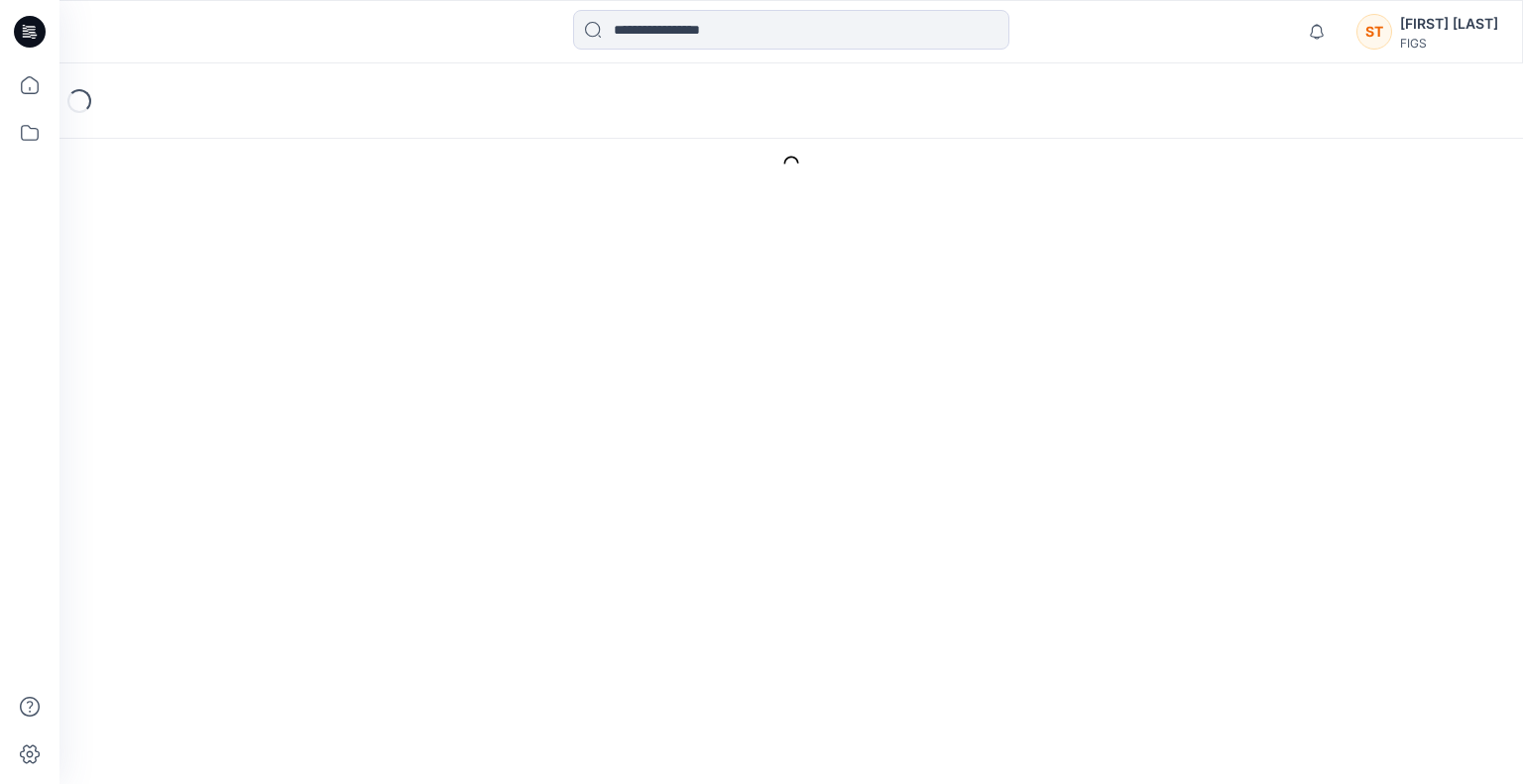 scroll, scrollTop: 0, scrollLeft: 0, axis: both 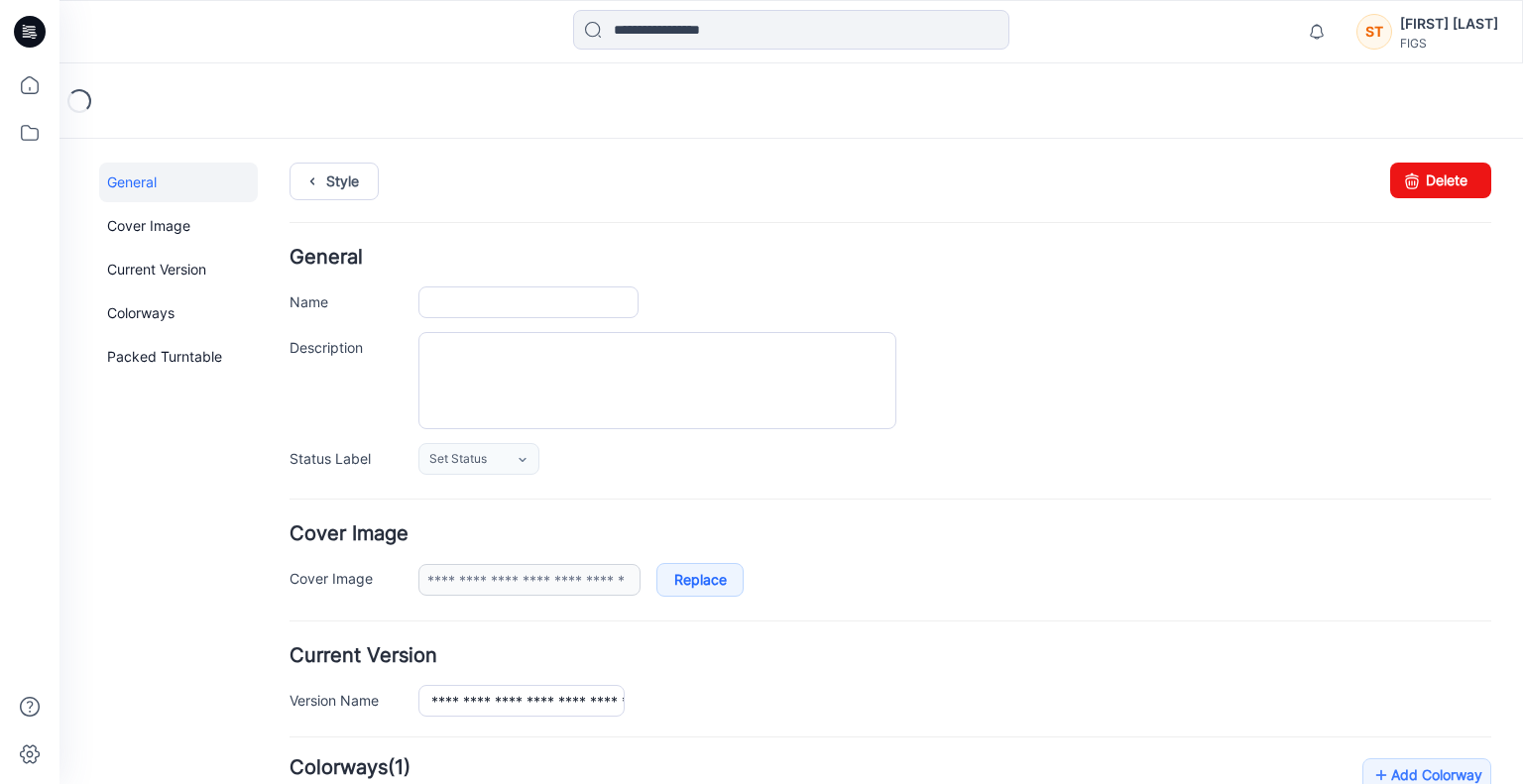 type on "**********" 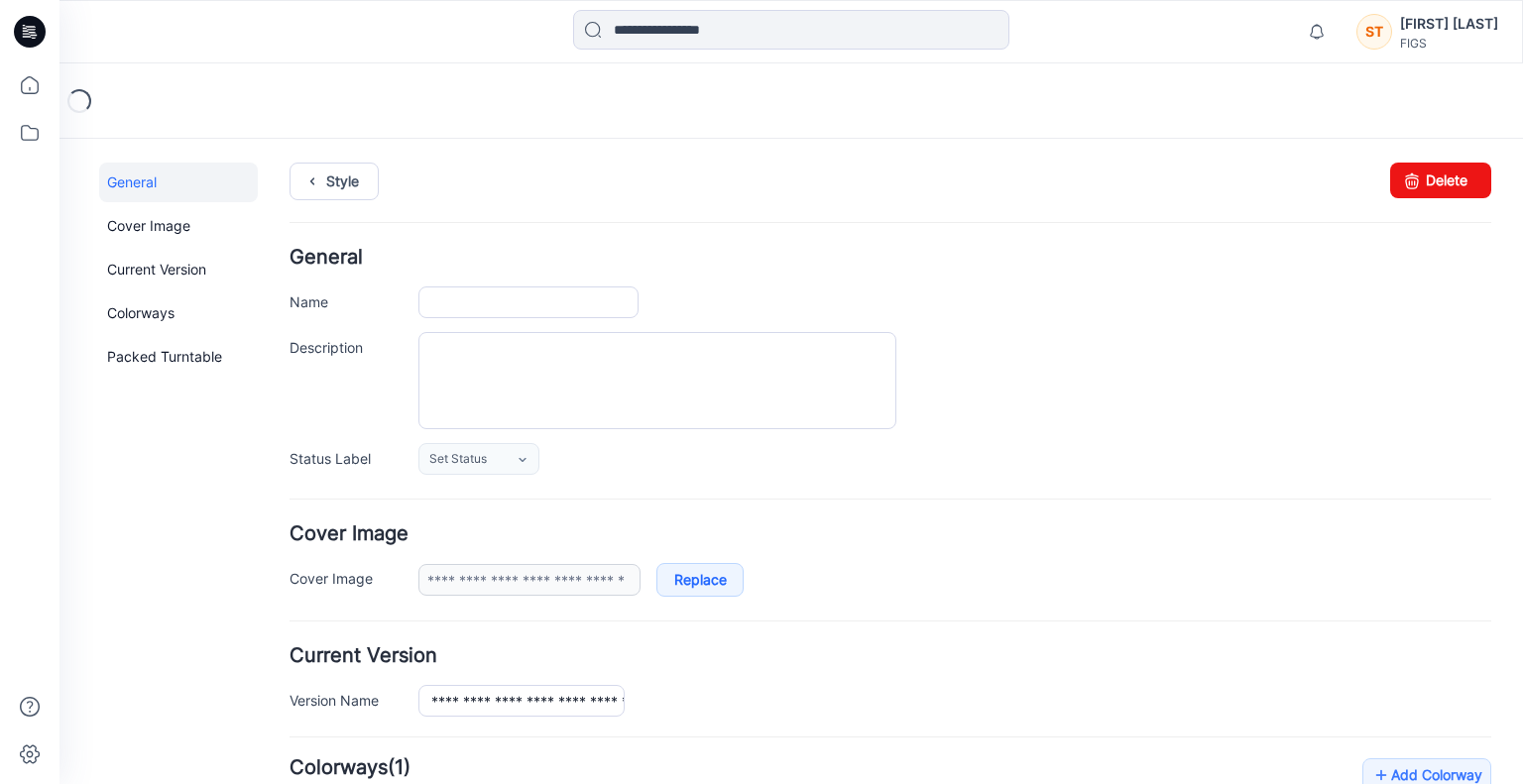 type on "*****" 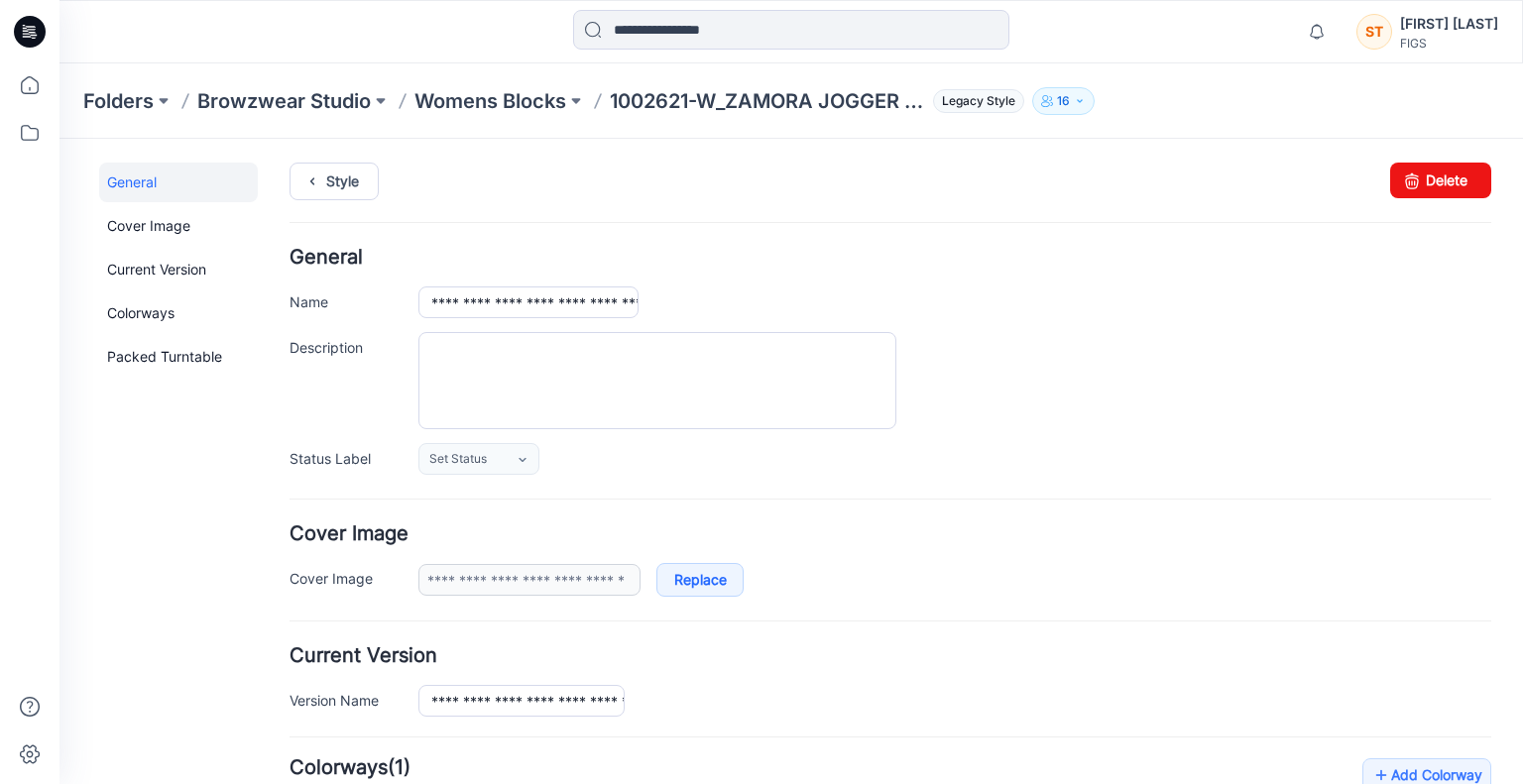 scroll, scrollTop: 500, scrollLeft: 0, axis: vertical 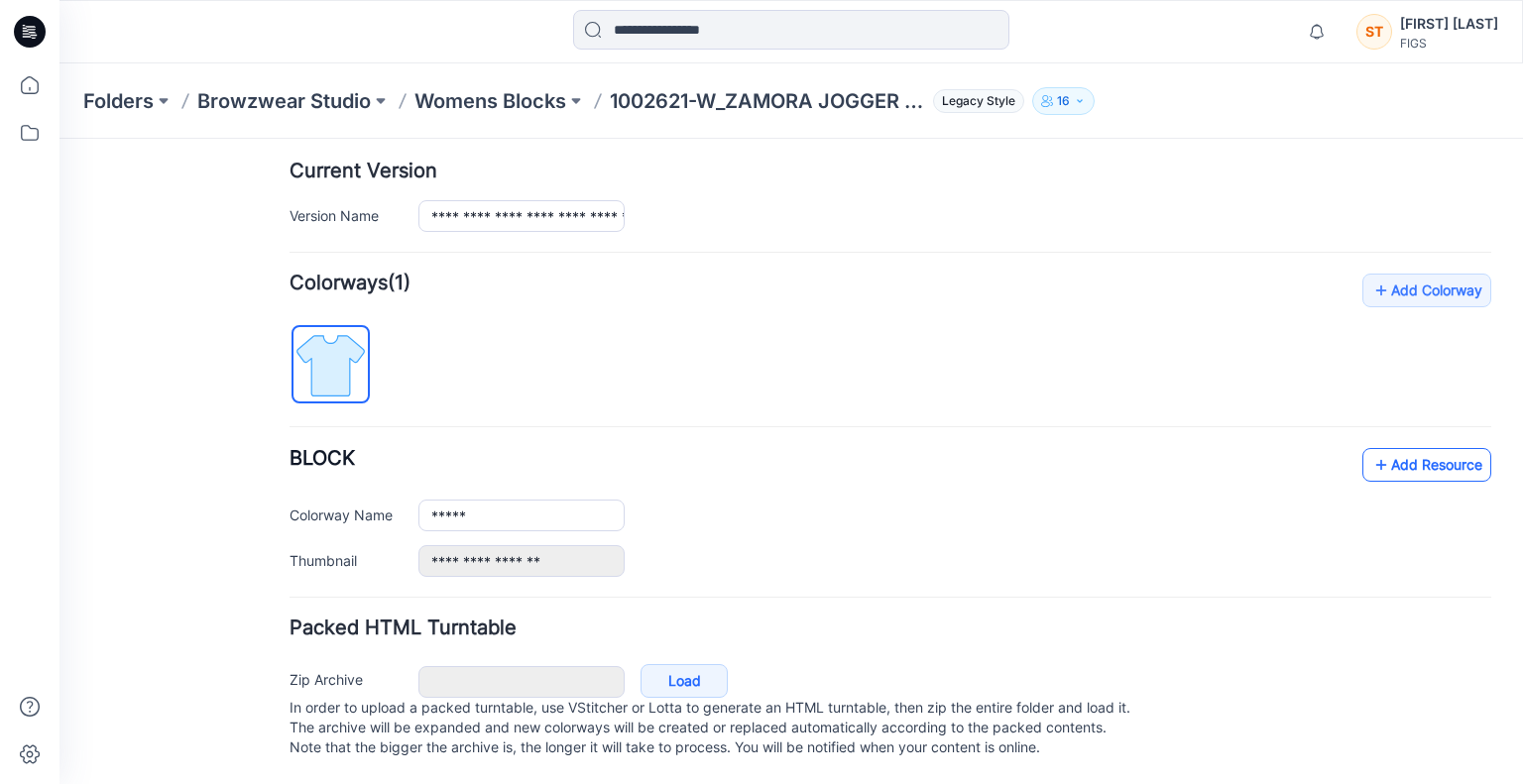 click on "Add Resource" at bounding box center (1427, 465) 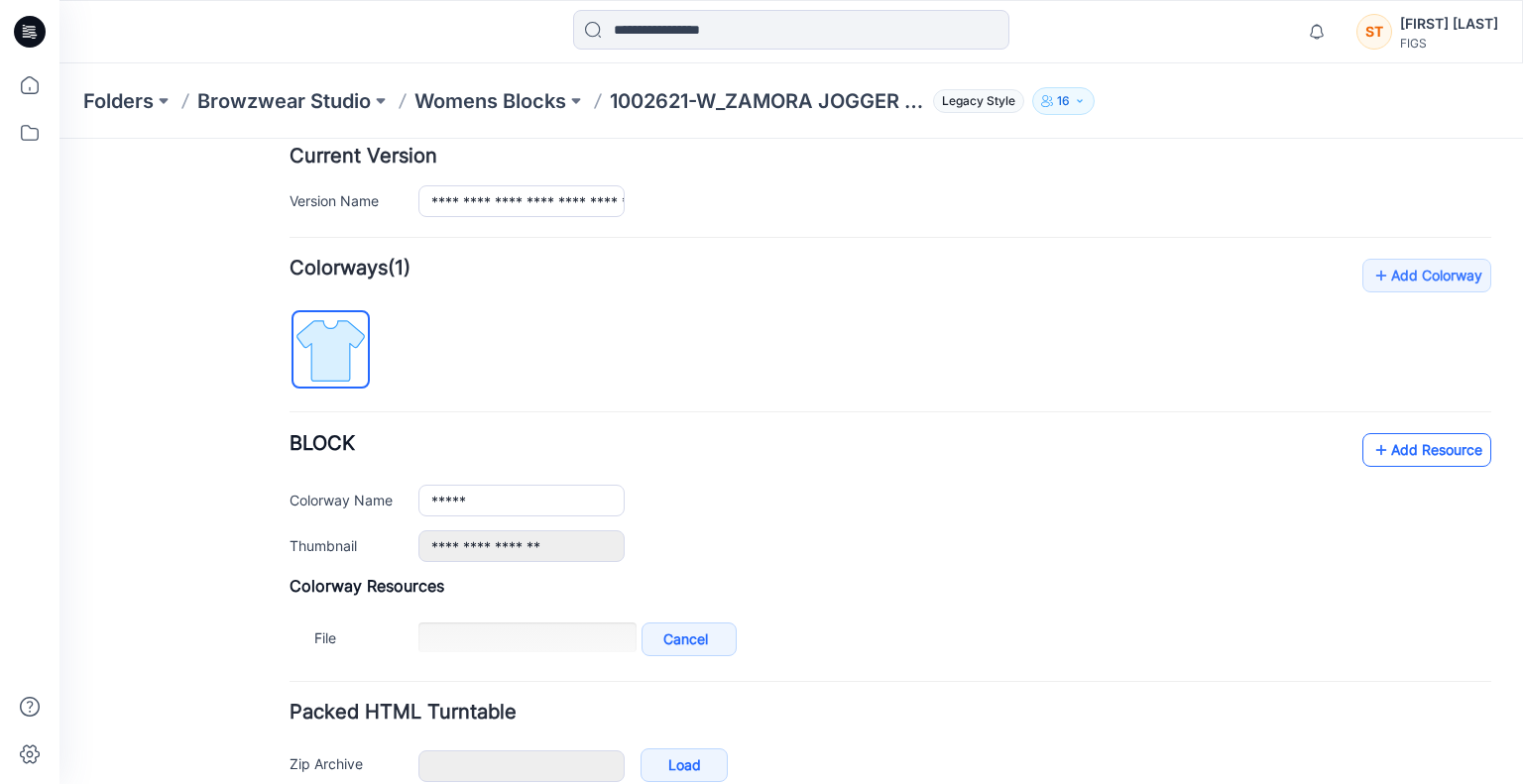 click on "**********" at bounding box center (890, 181) 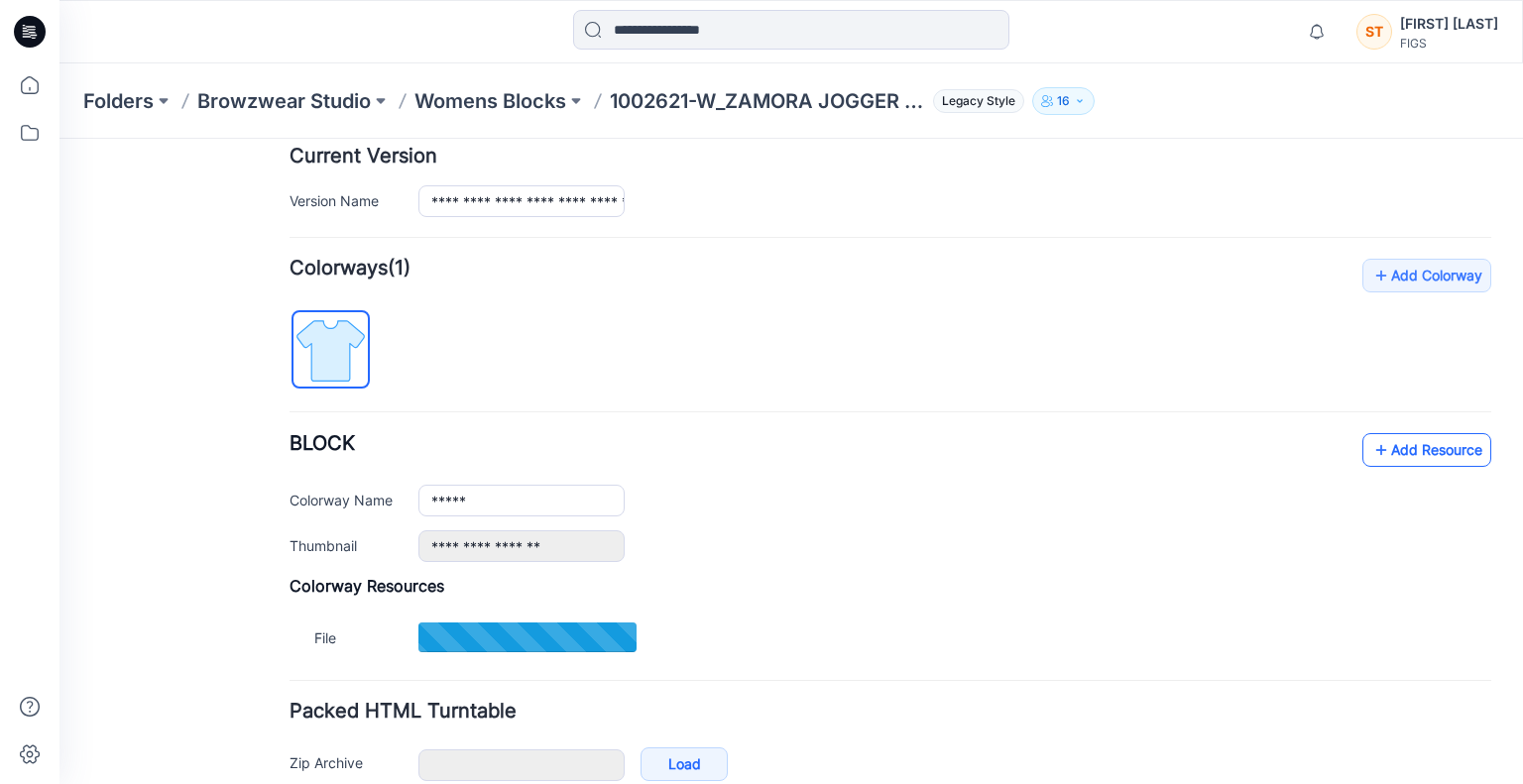 click on "Add Resource" at bounding box center [1427, 450] 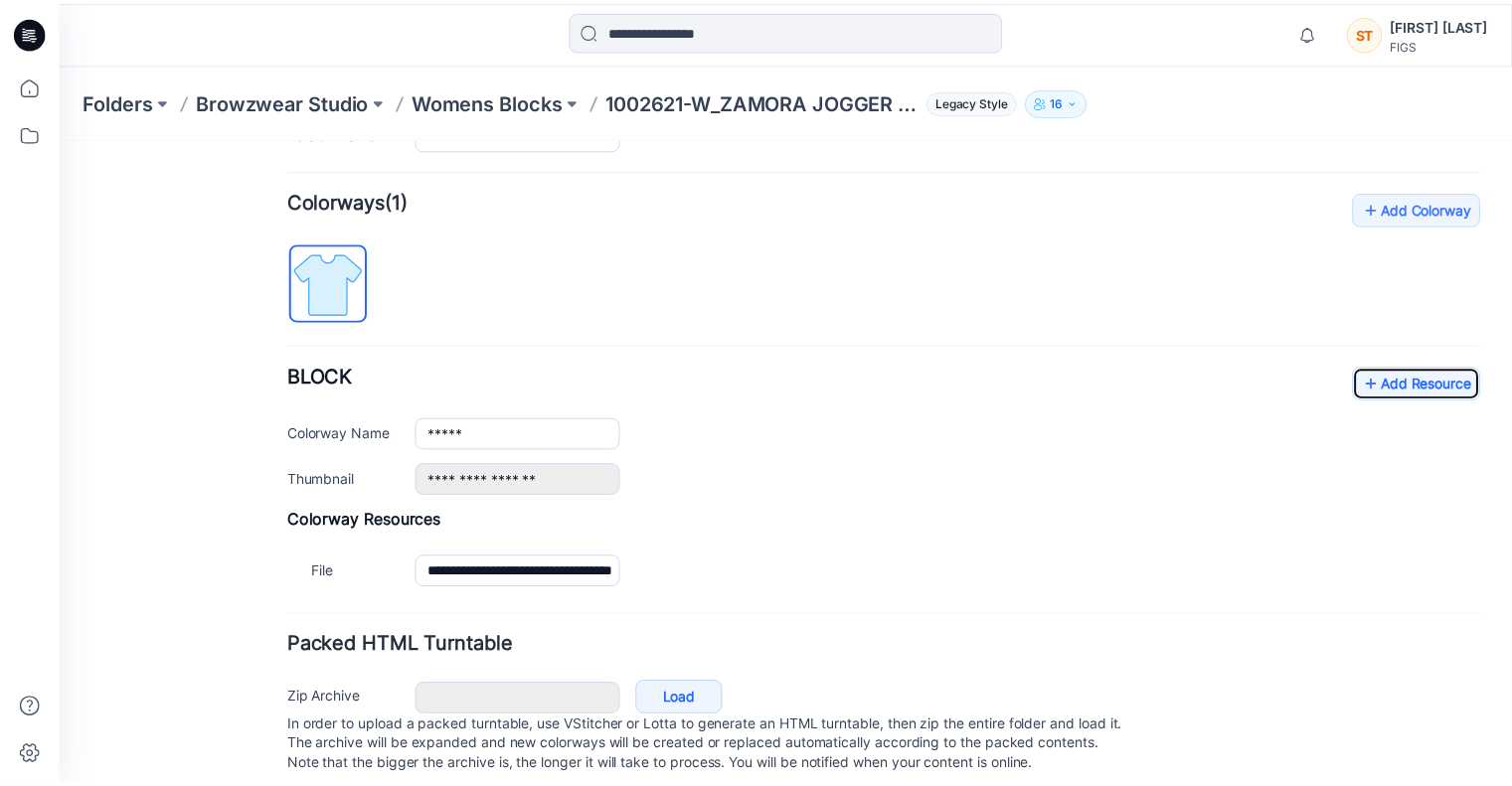 scroll, scrollTop: 571, scrollLeft: 0, axis: vertical 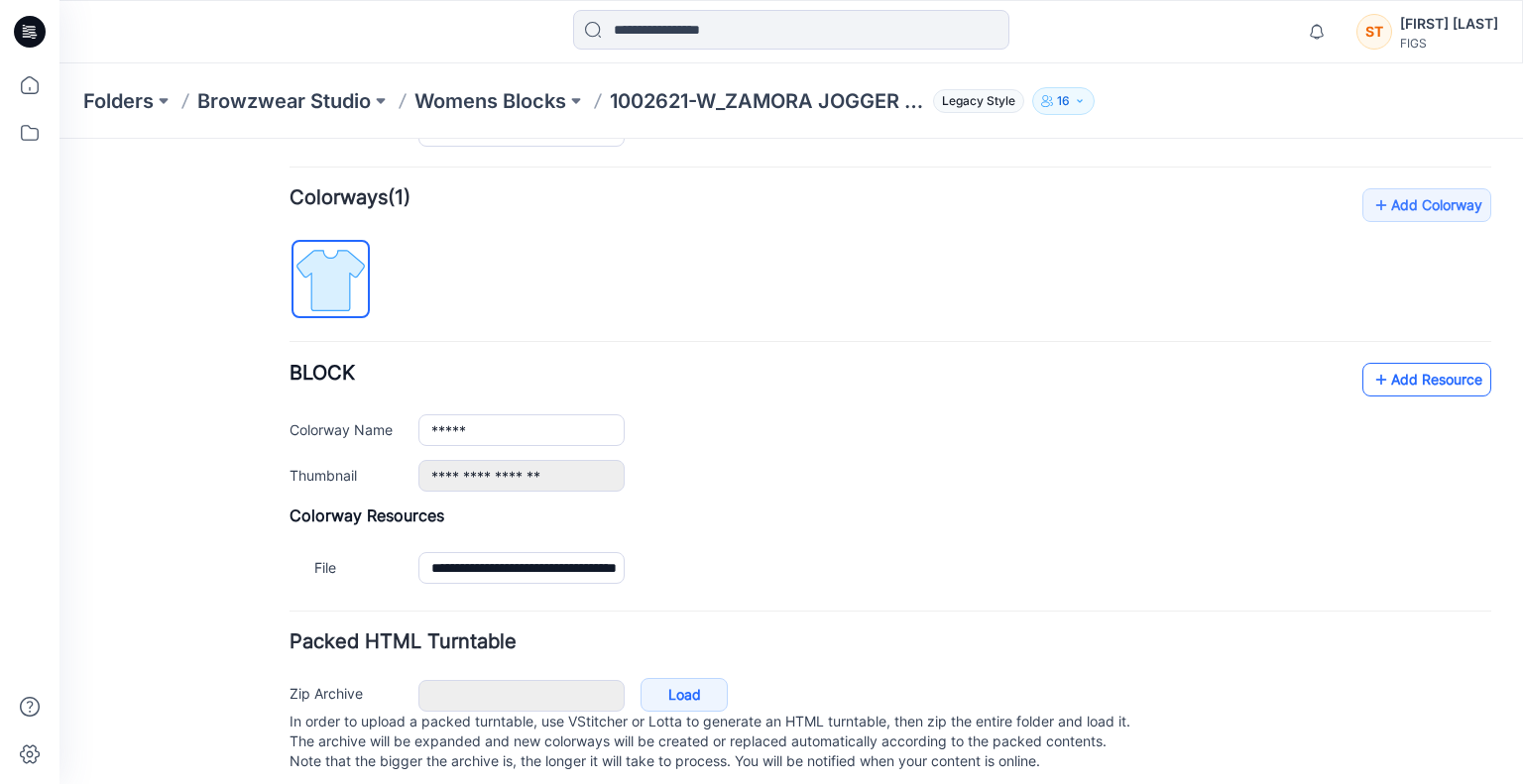 click on "Add Resource" at bounding box center [1427, 380] 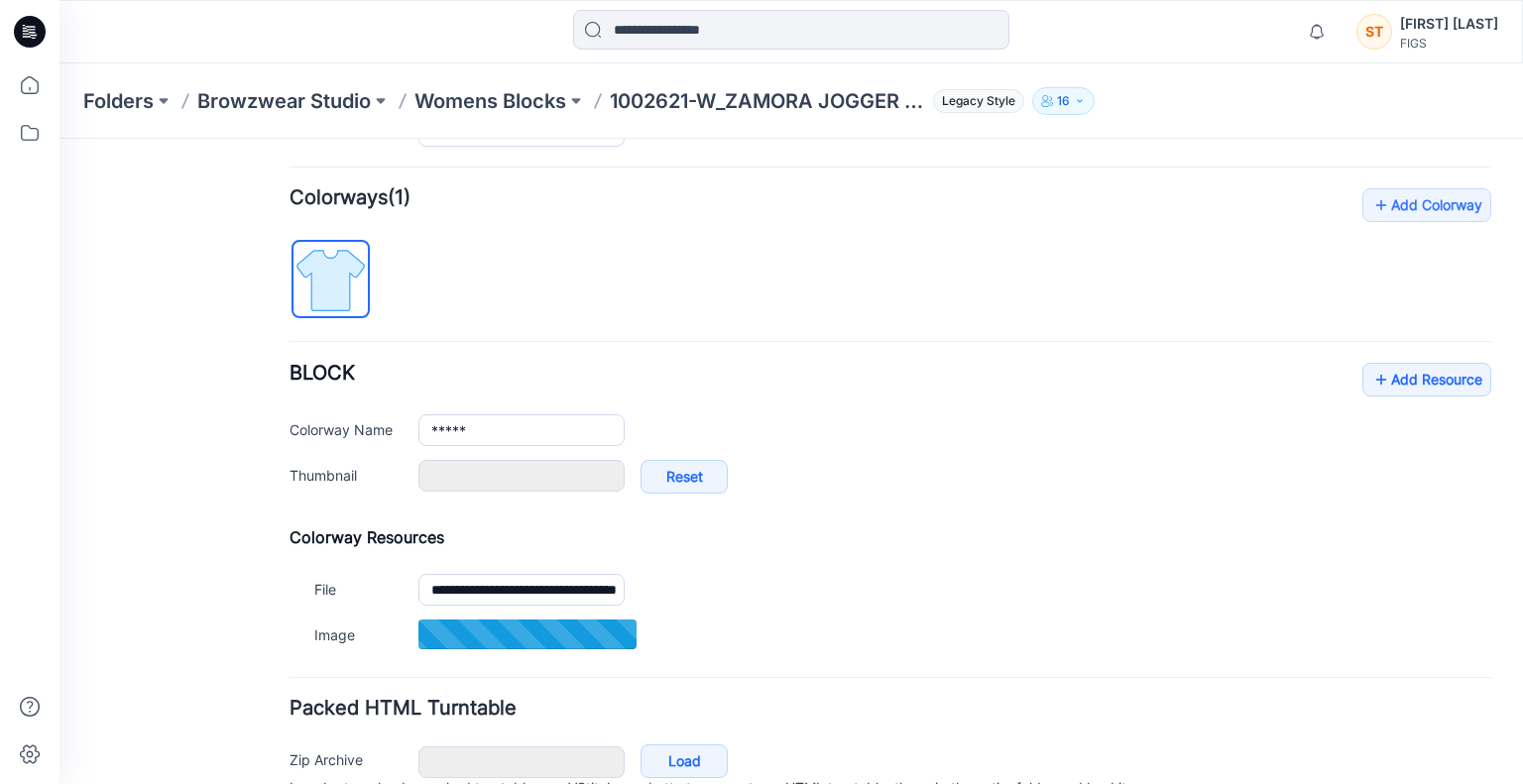 type on "**********" 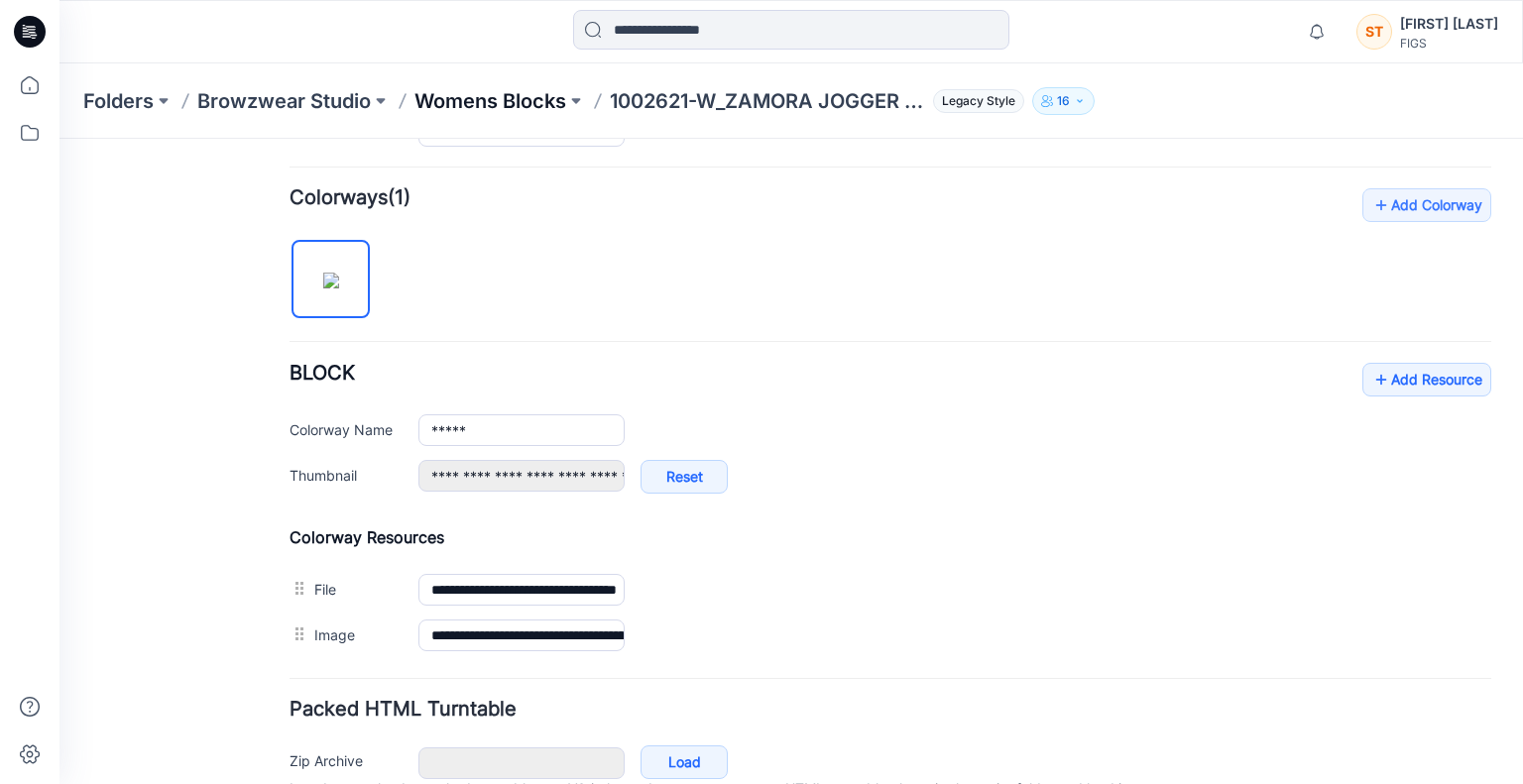 click on "Womens Blocks" at bounding box center (490, 101) 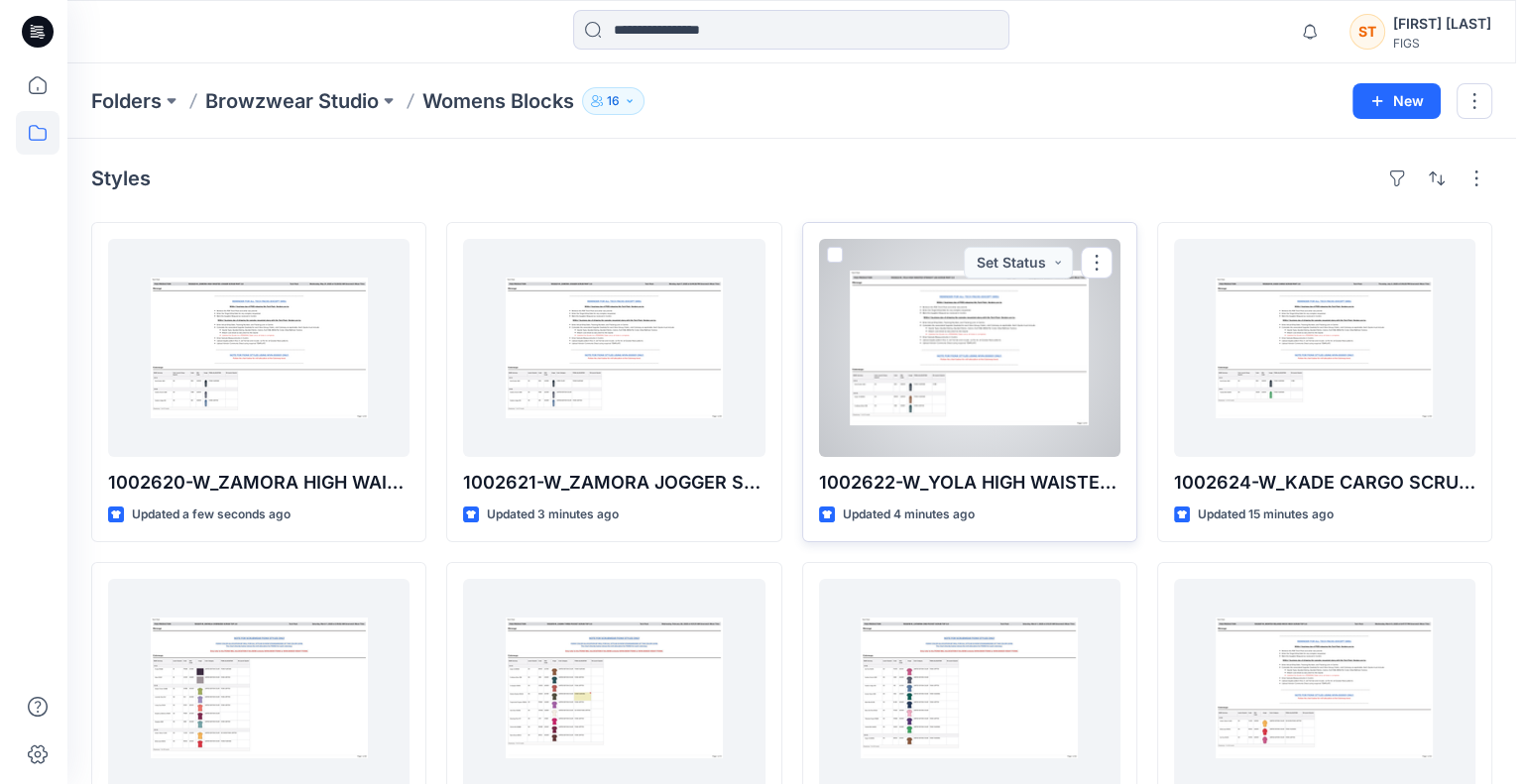 scroll, scrollTop: 0, scrollLeft: 0, axis: both 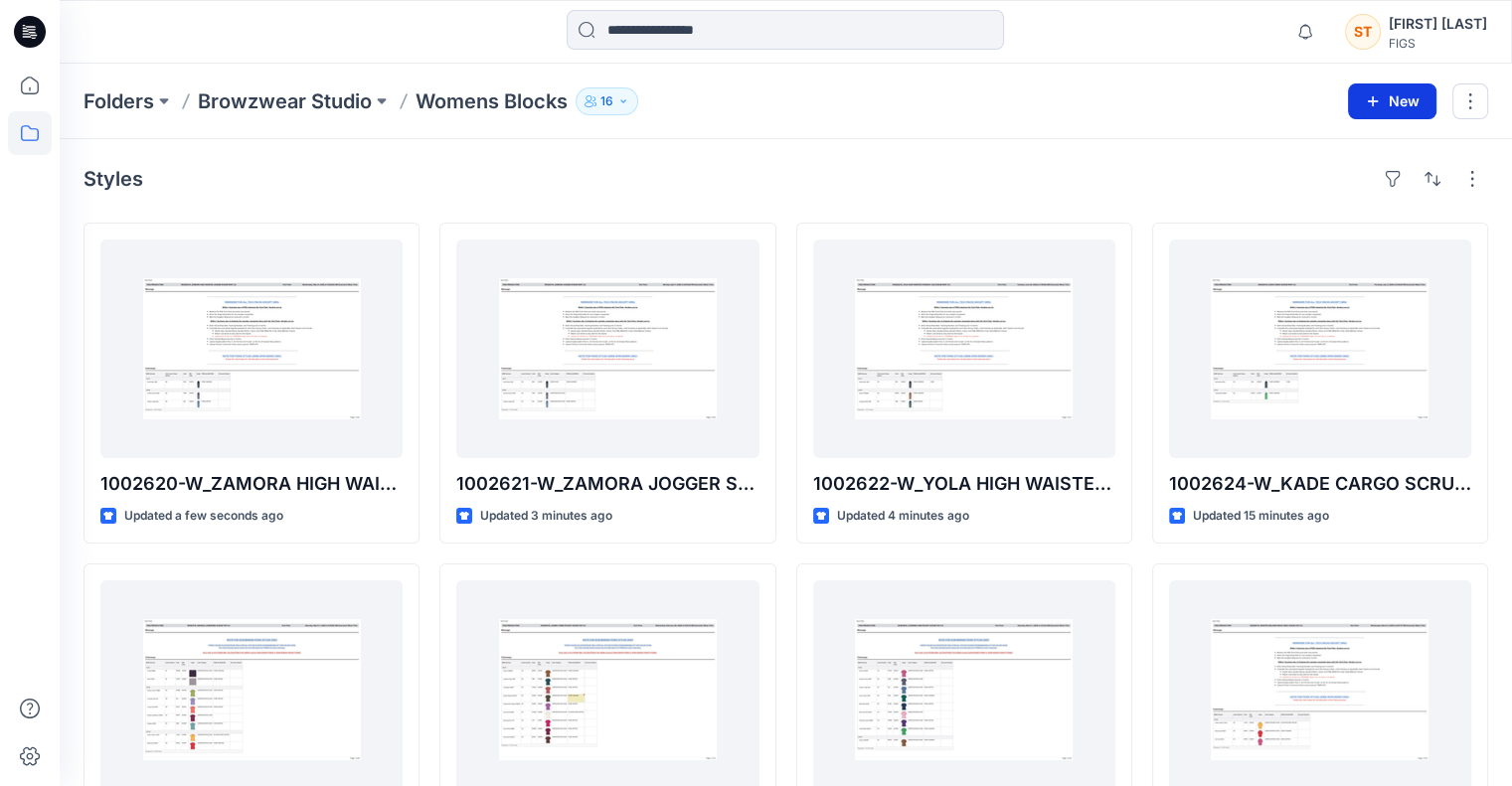 click on "New" at bounding box center (1392, 101) 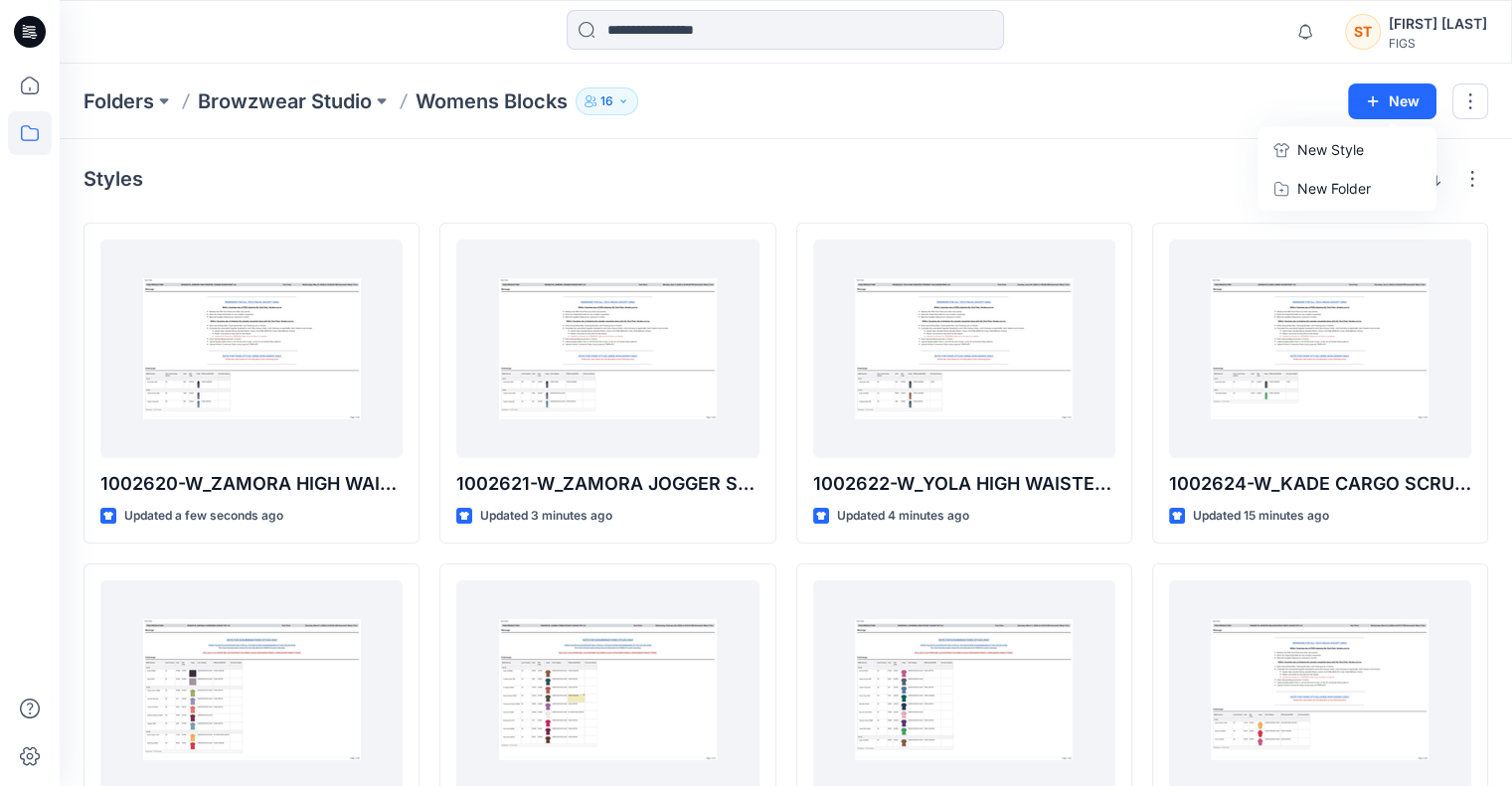 click on "New Style" at bounding box center [1330, 150] 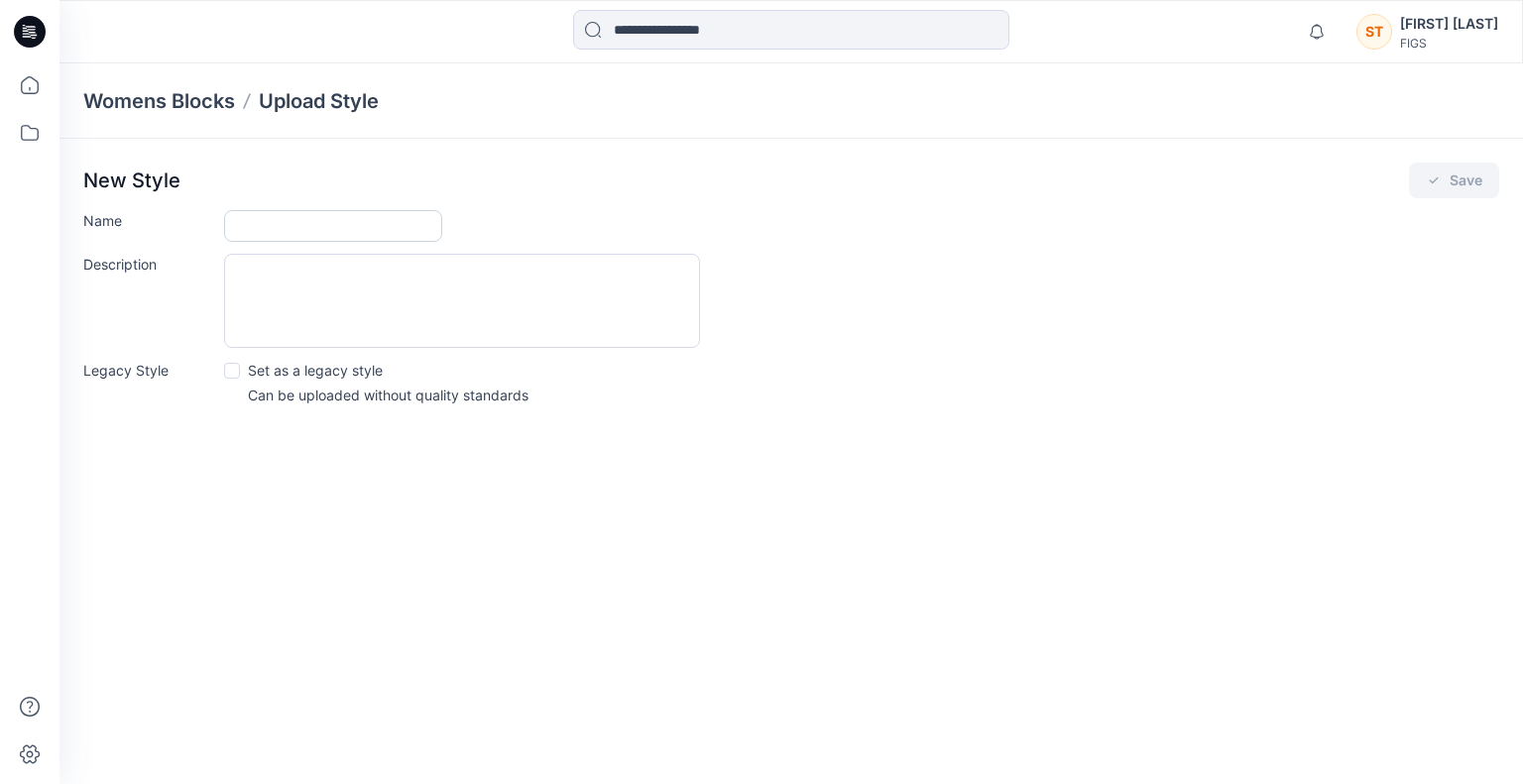 click on "Name" at bounding box center [333, 226] 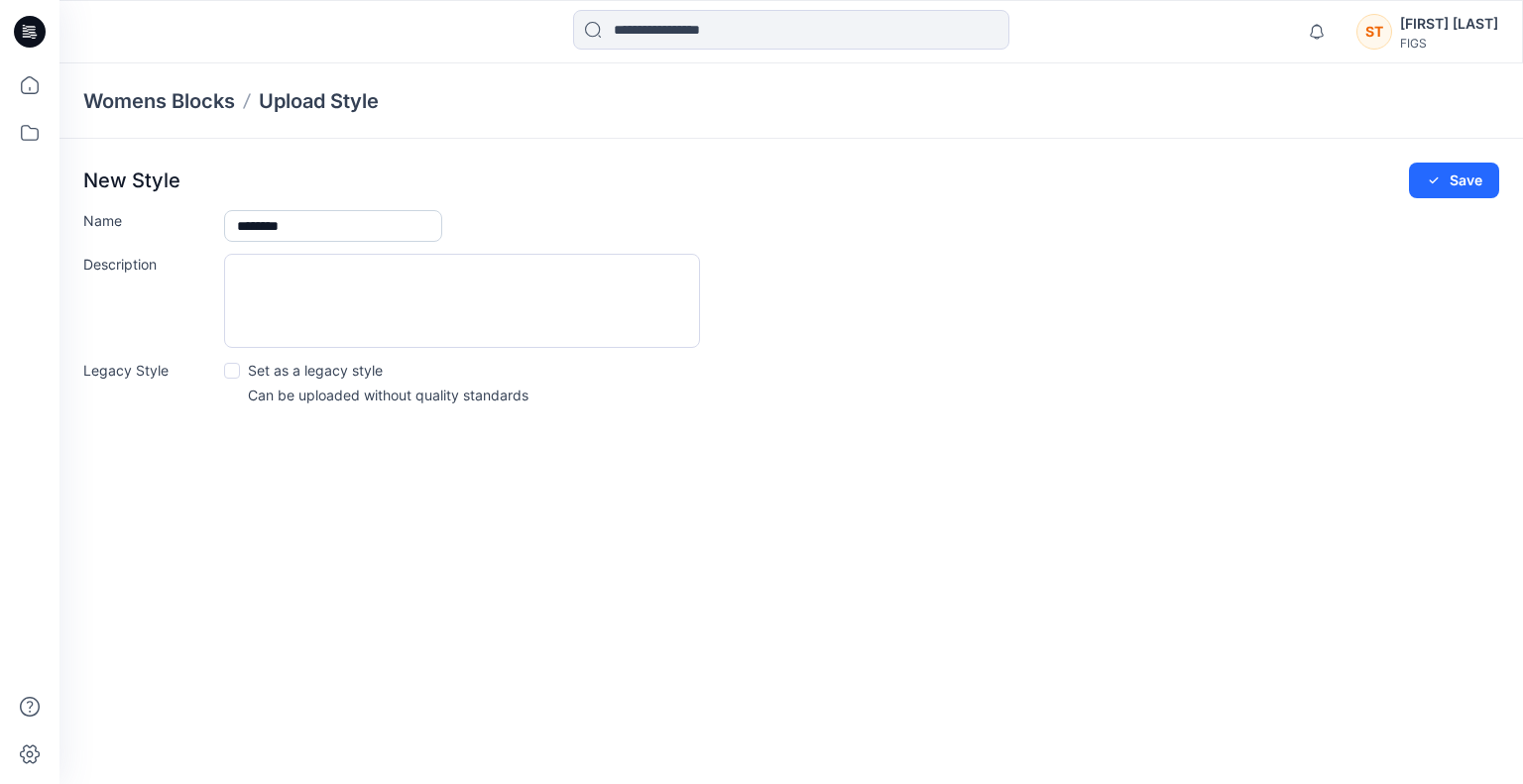 paste on "**********" 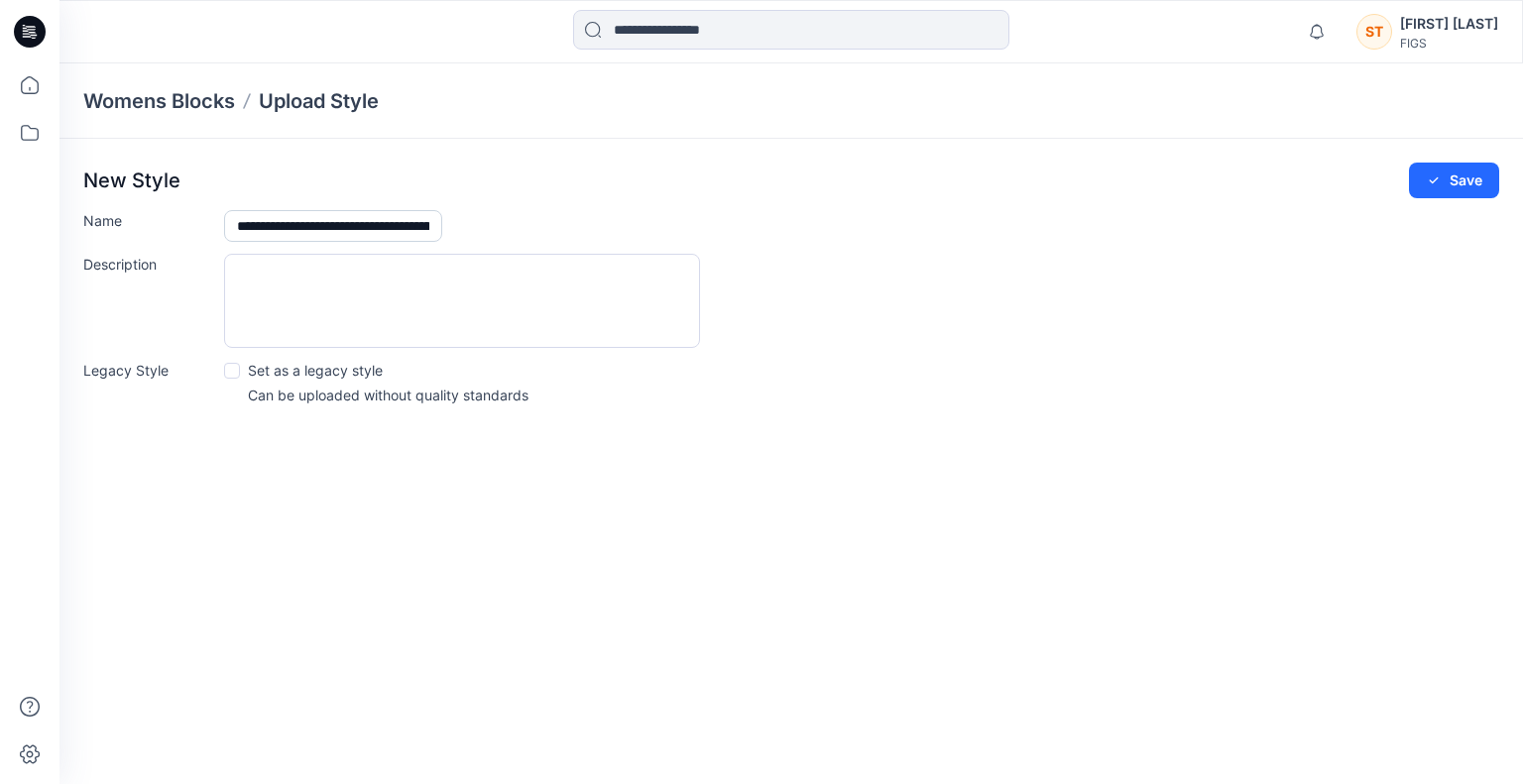 scroll, scrollTop: 0, scrollLeft: 297, axis: horizontal 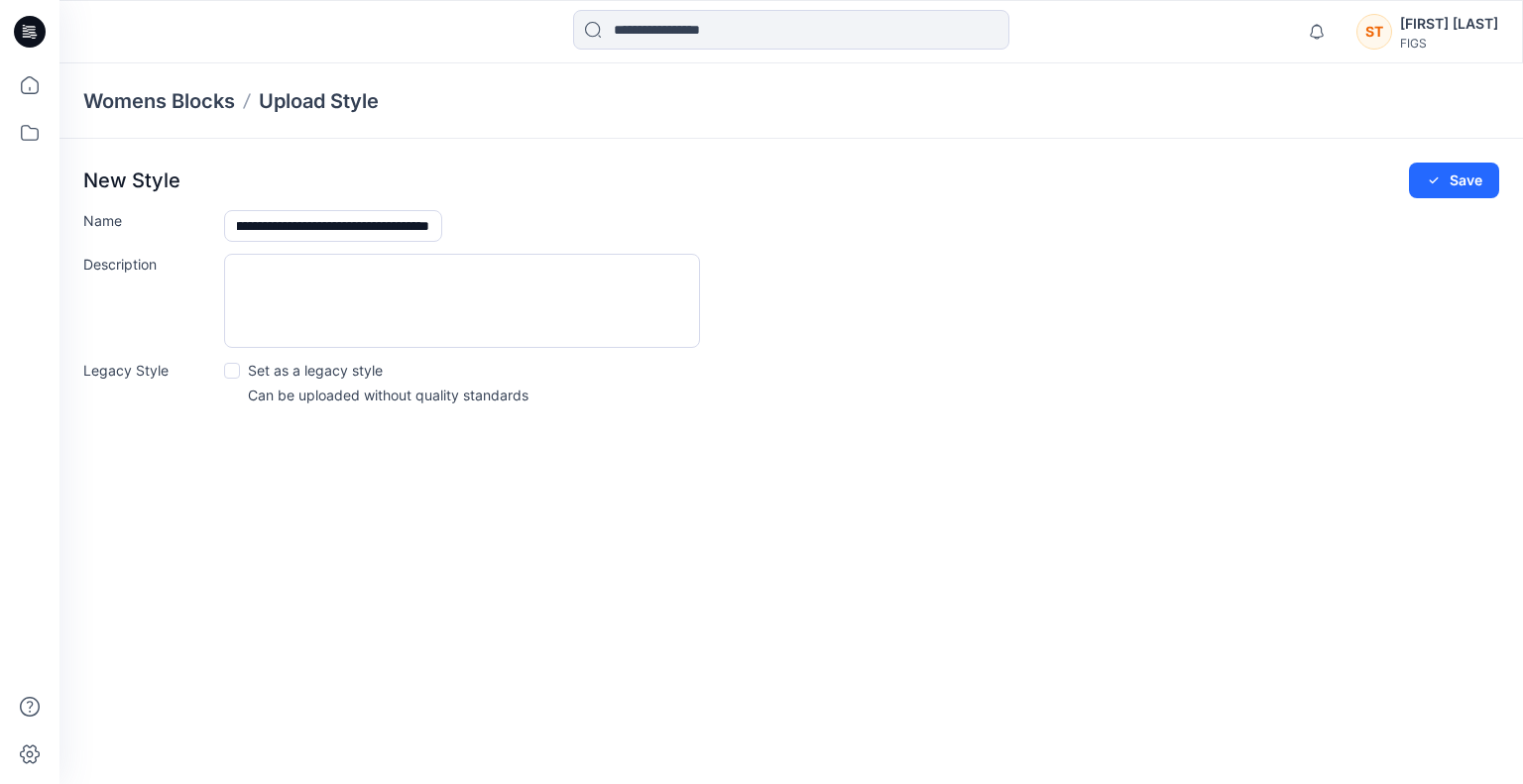 click on "Set as a legacy style" at bounding box center [315, 370] 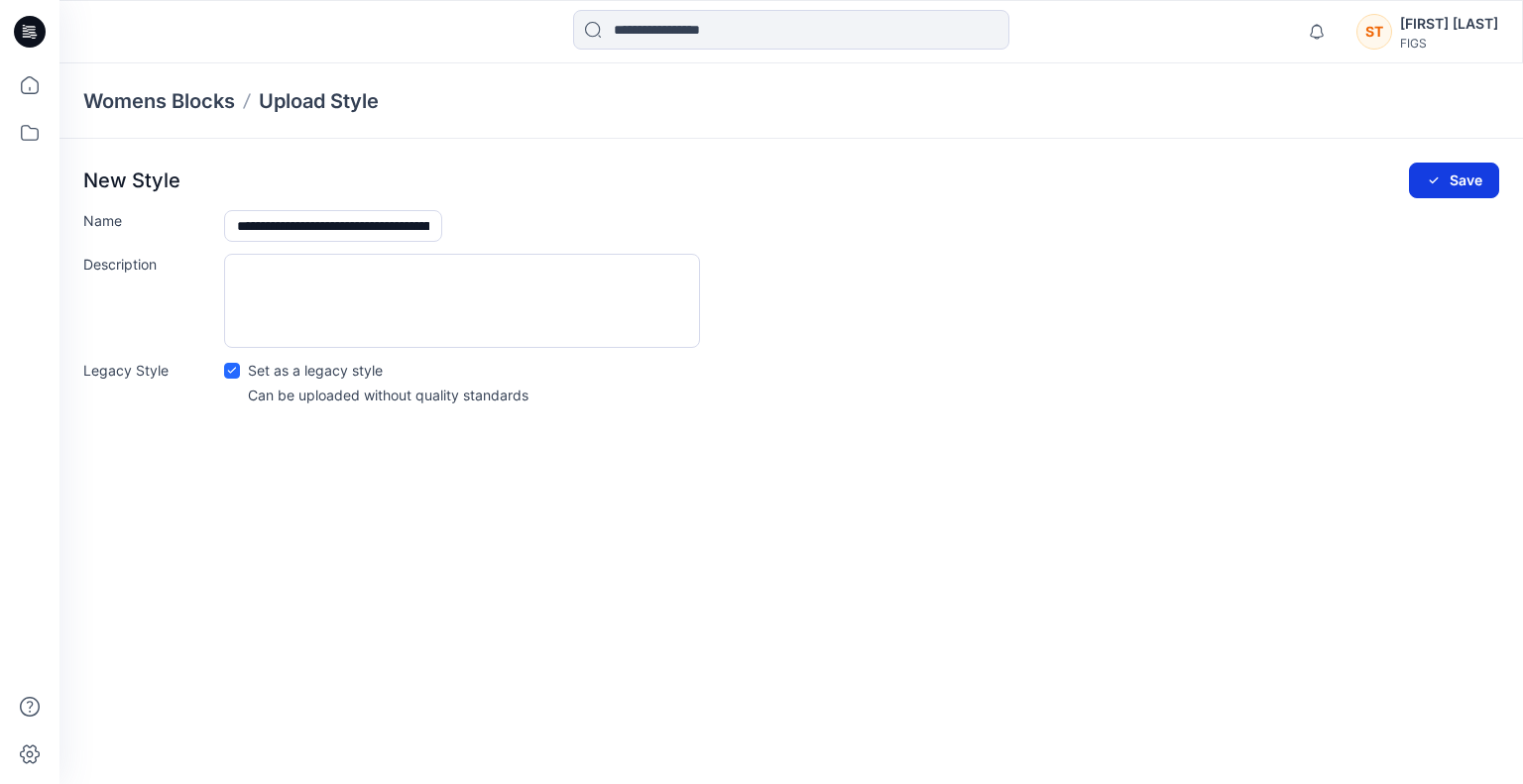 click on "Save" at bounding box center (1454, 180) 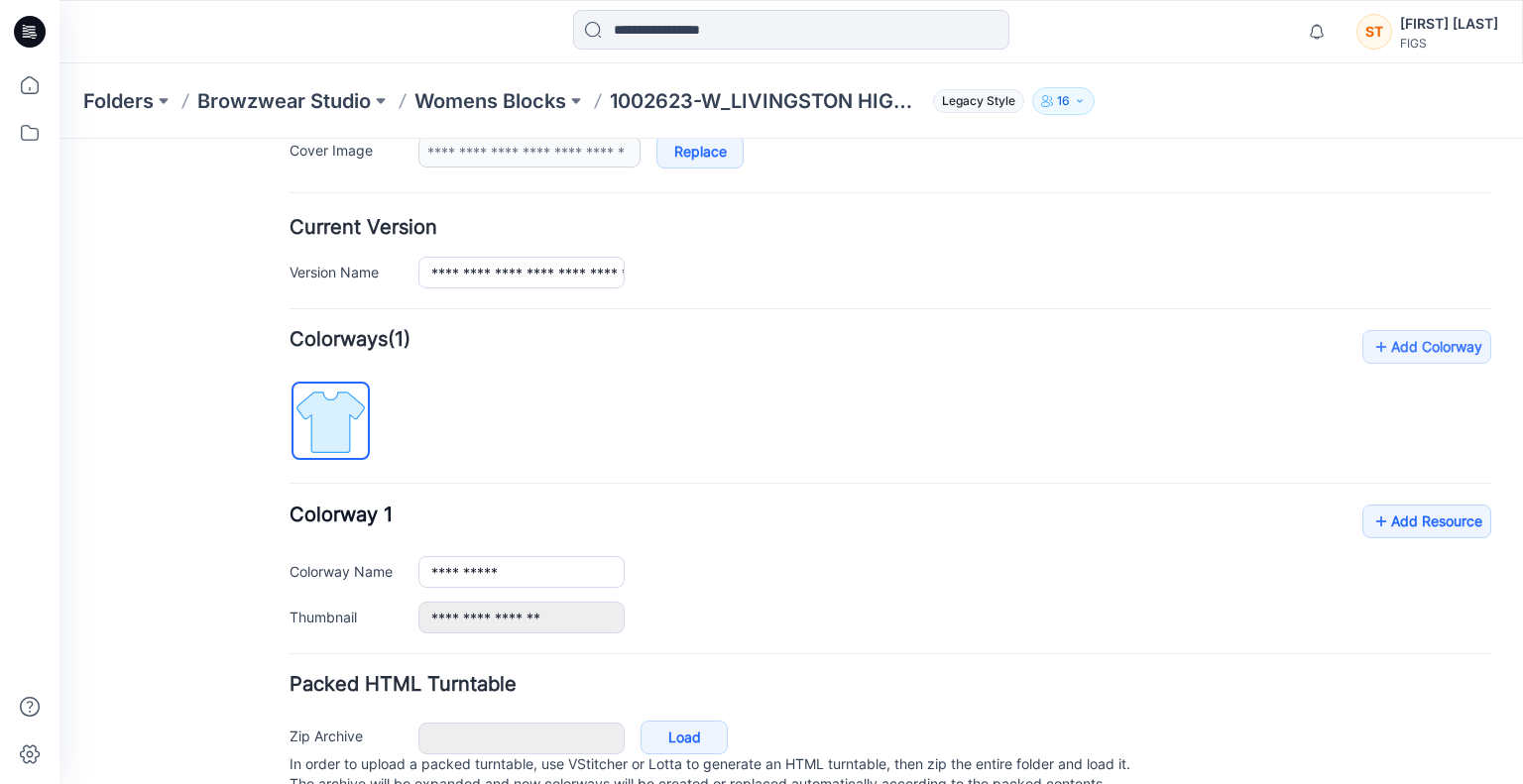 scroll, scrollTop: 500, scrollLeft: 0, axis: vertical 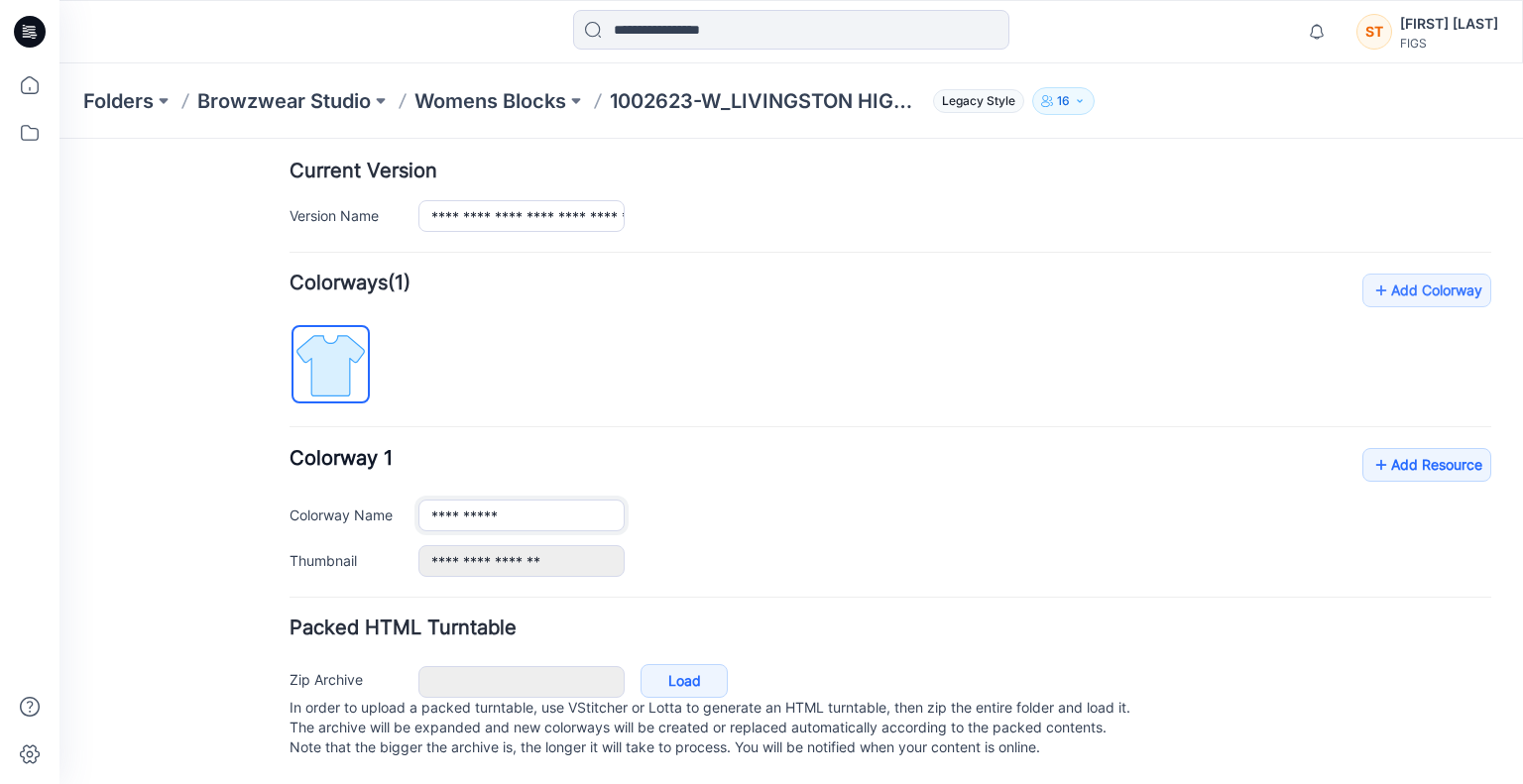 click on "**********" at bounding box center (522, 515) 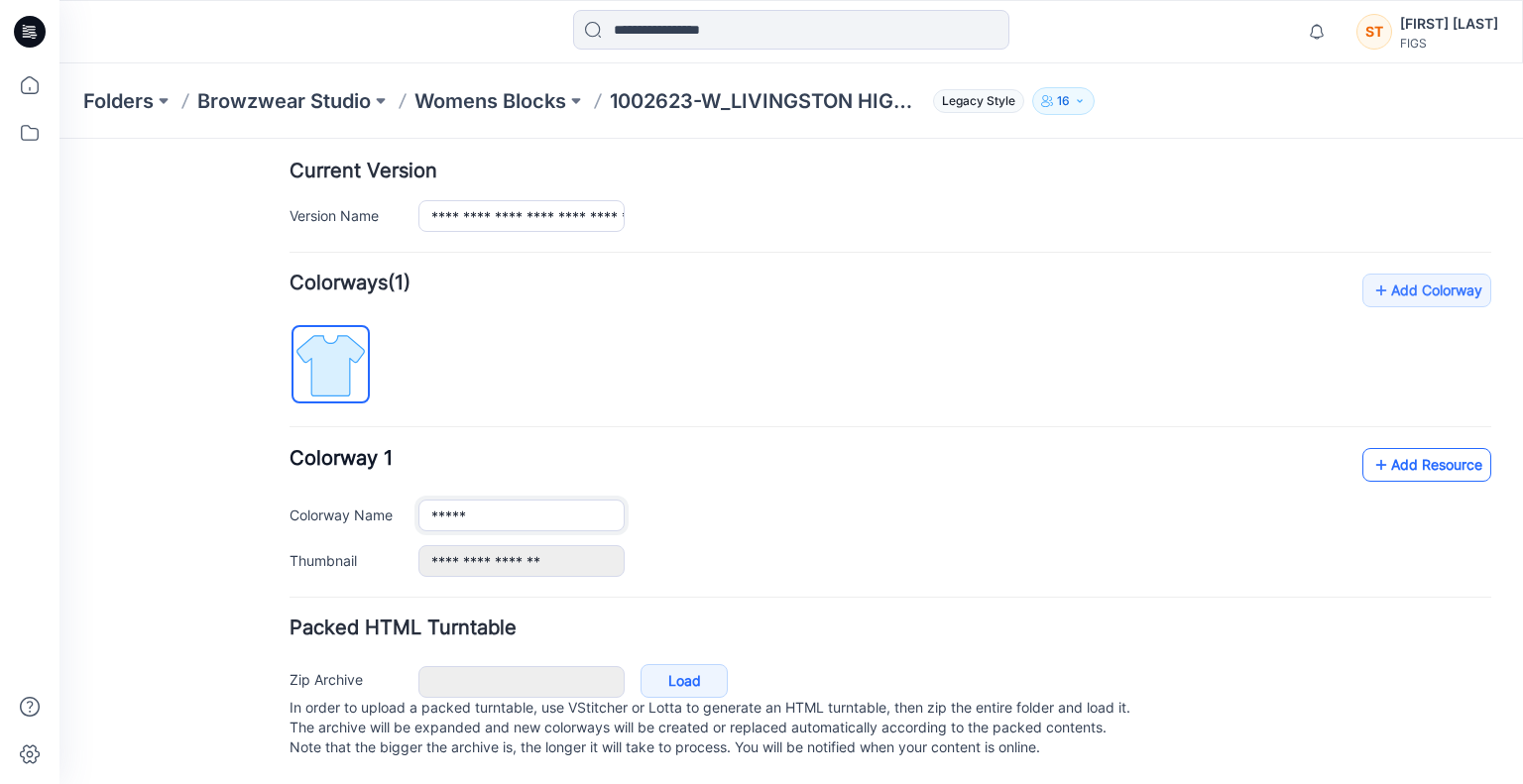 type on "*****" 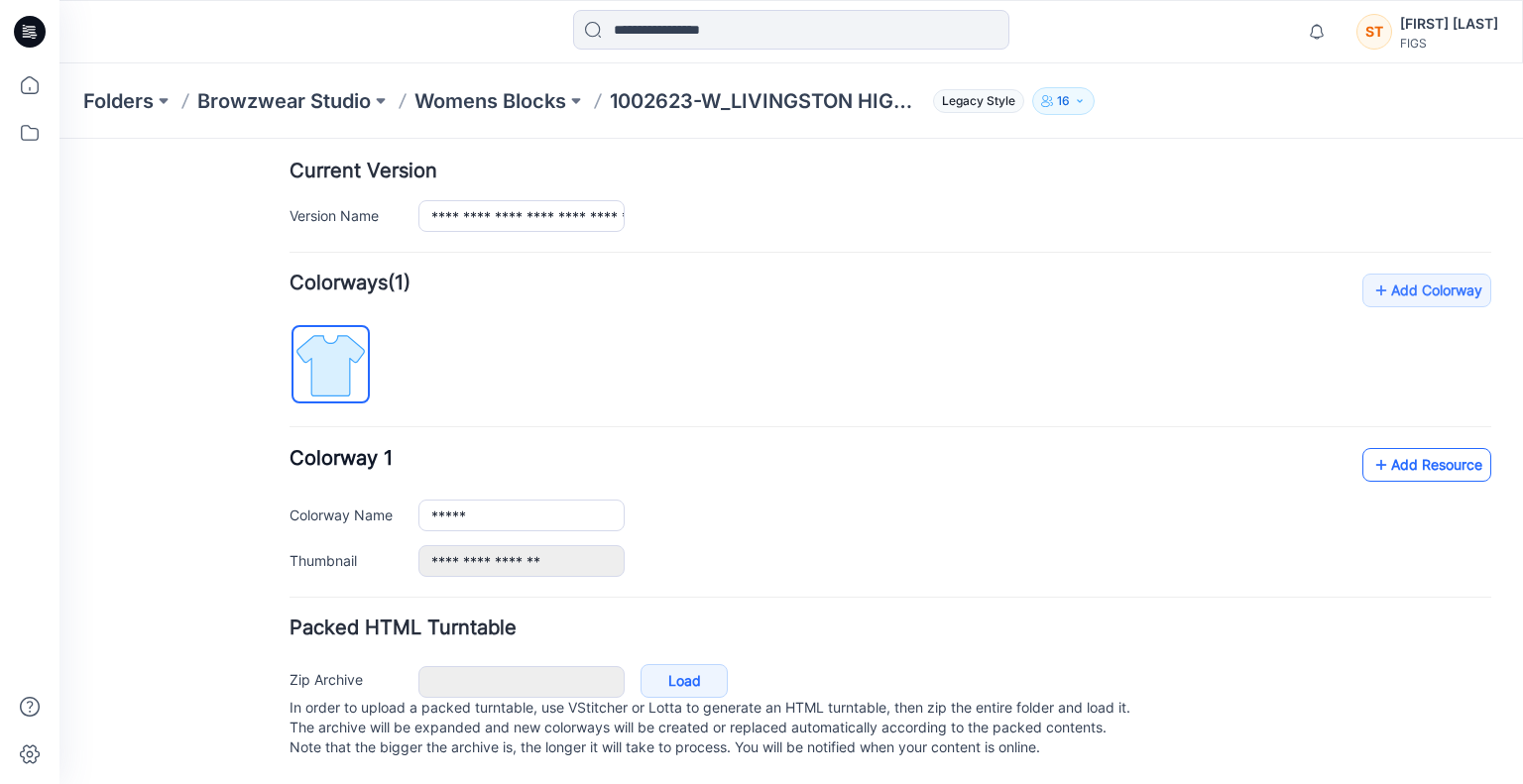 click on "Add Resource" at bounding box center [1427, 465] 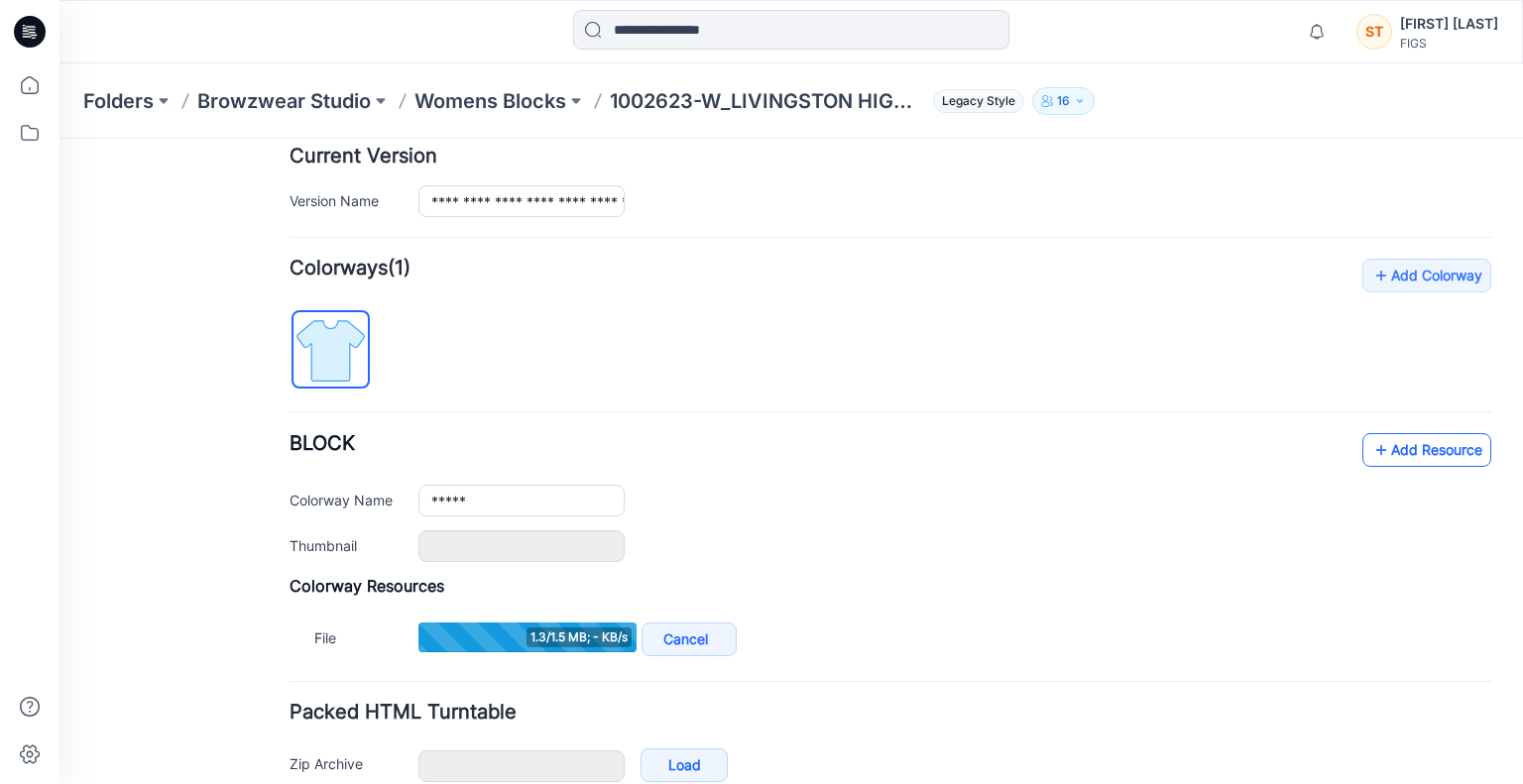 click on "Add Resource" at bounding box center [1427, 450] 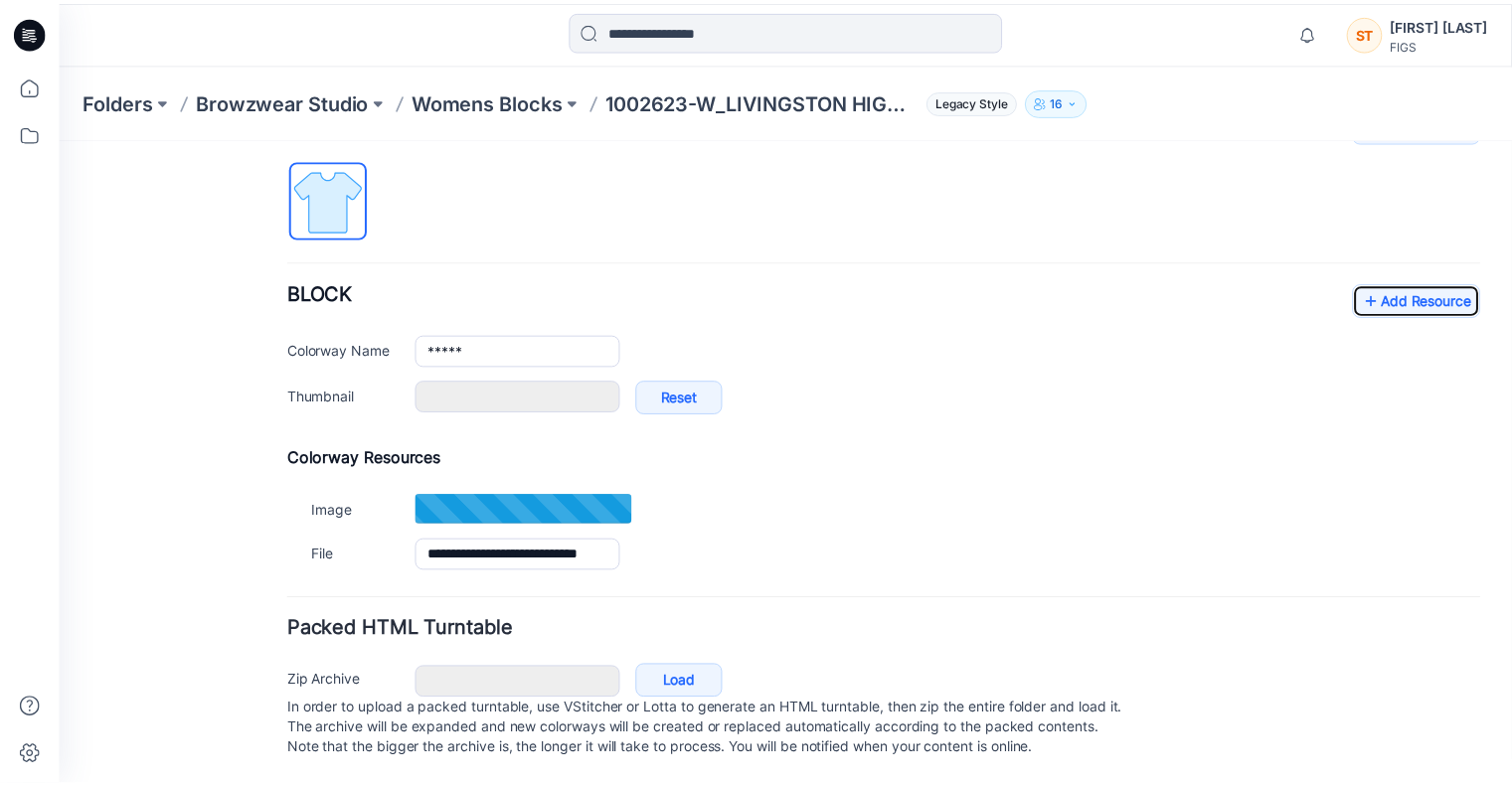 scroll, scrollTop: 668, scrollLeft: 0, axis: vertical 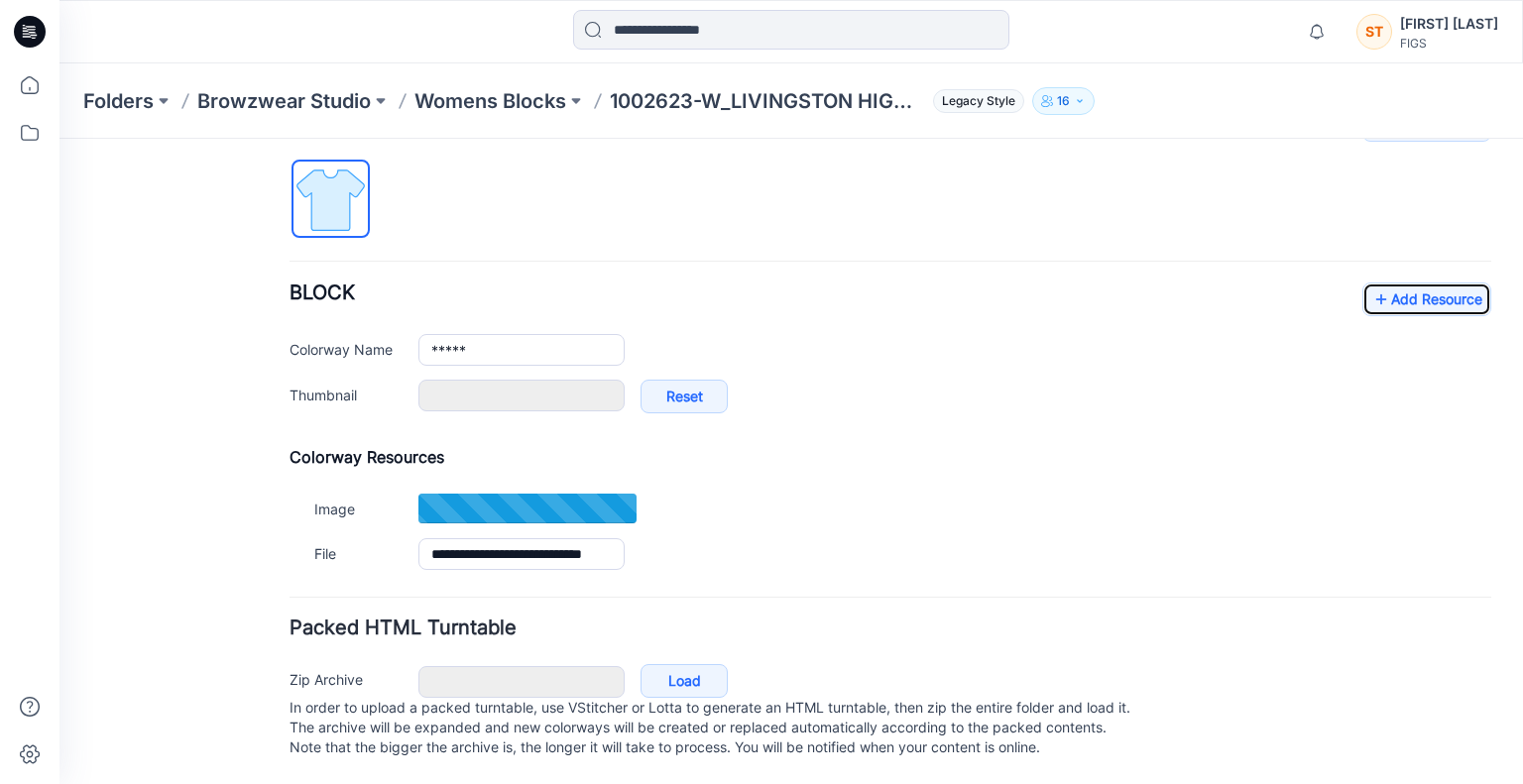 type on "**********" 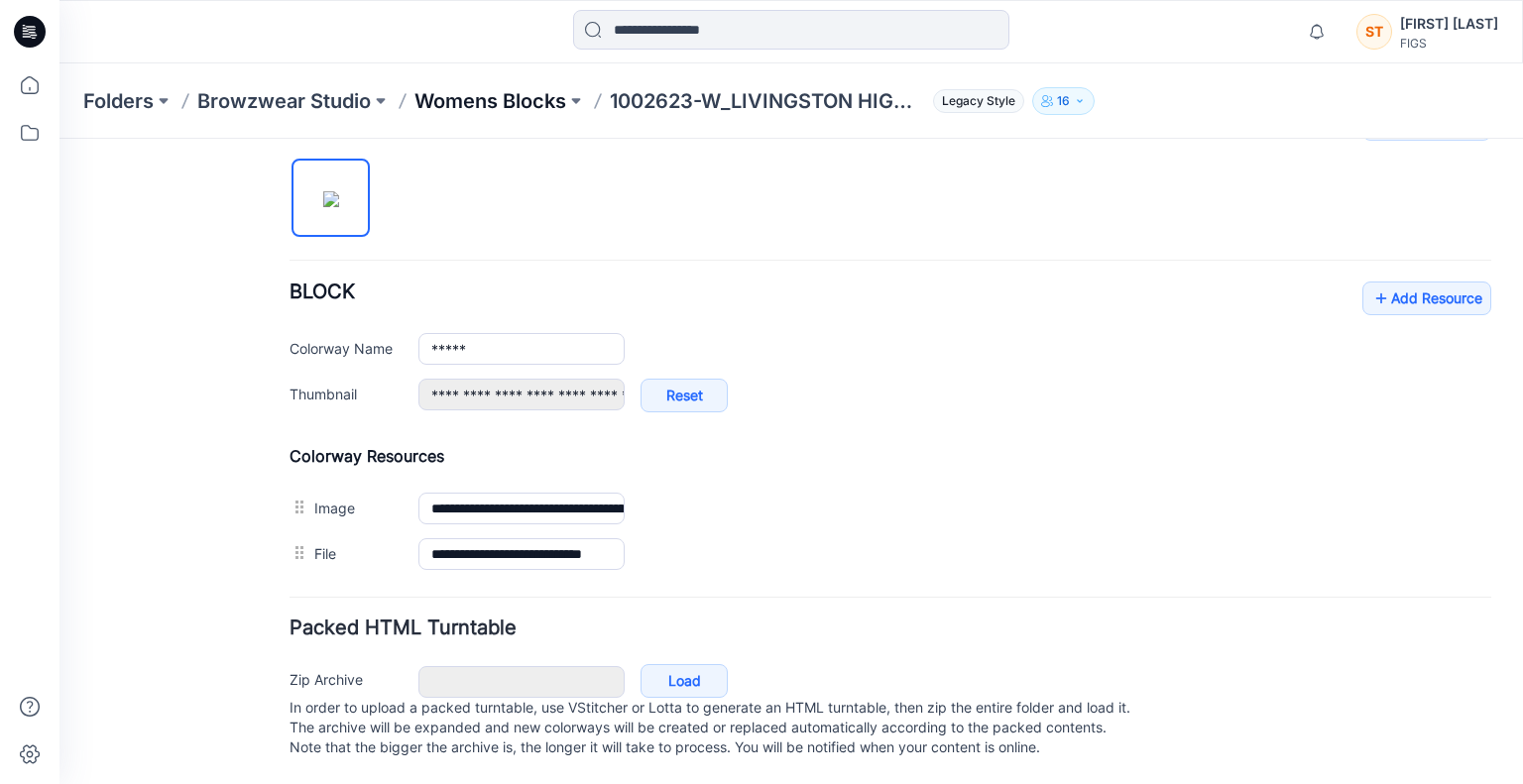 click on "Womens Blocks" at bounding box center (490, 101) 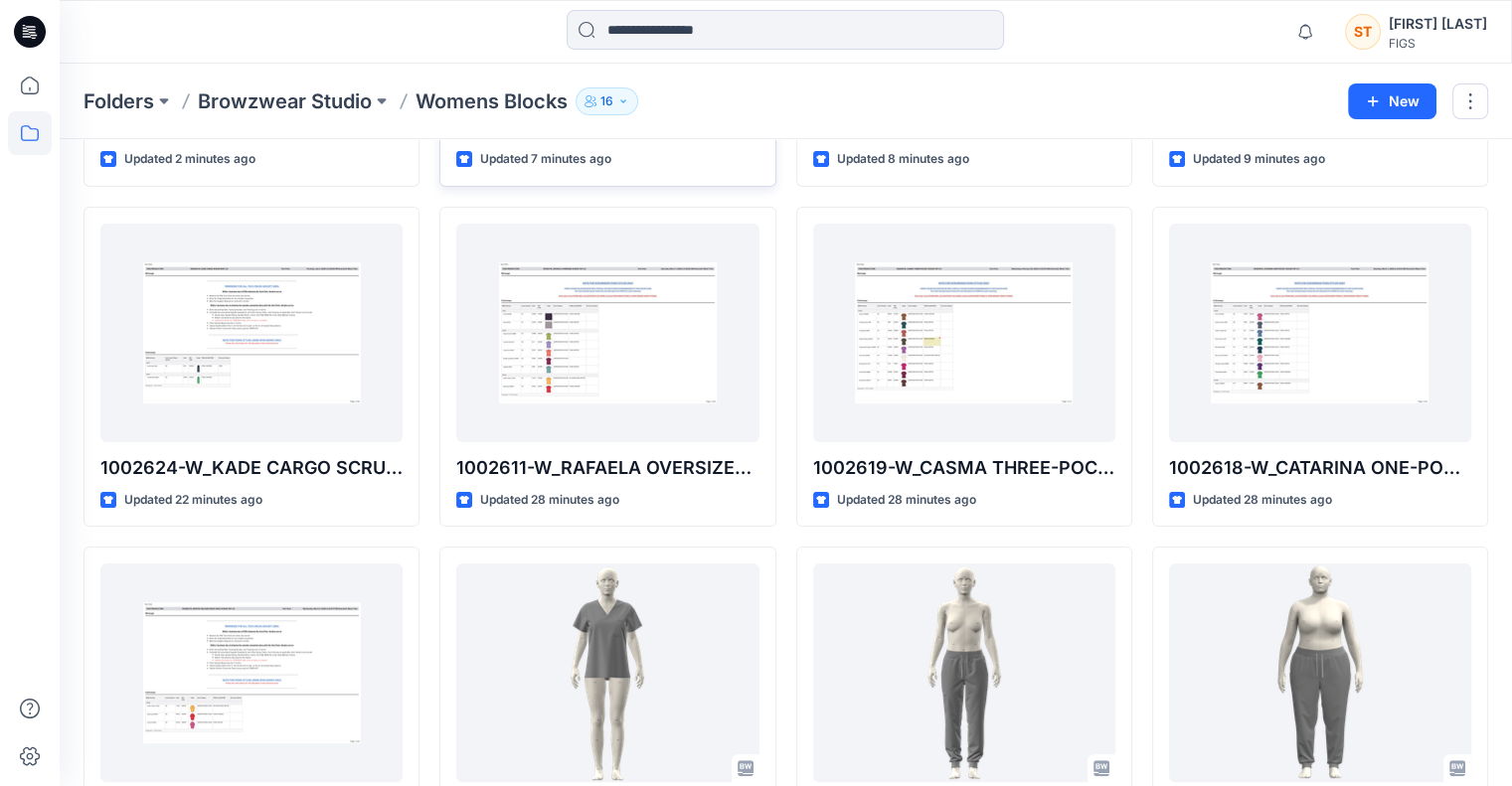scroll, scrollTop: 358, scrollLeft: 0, axis: vertical 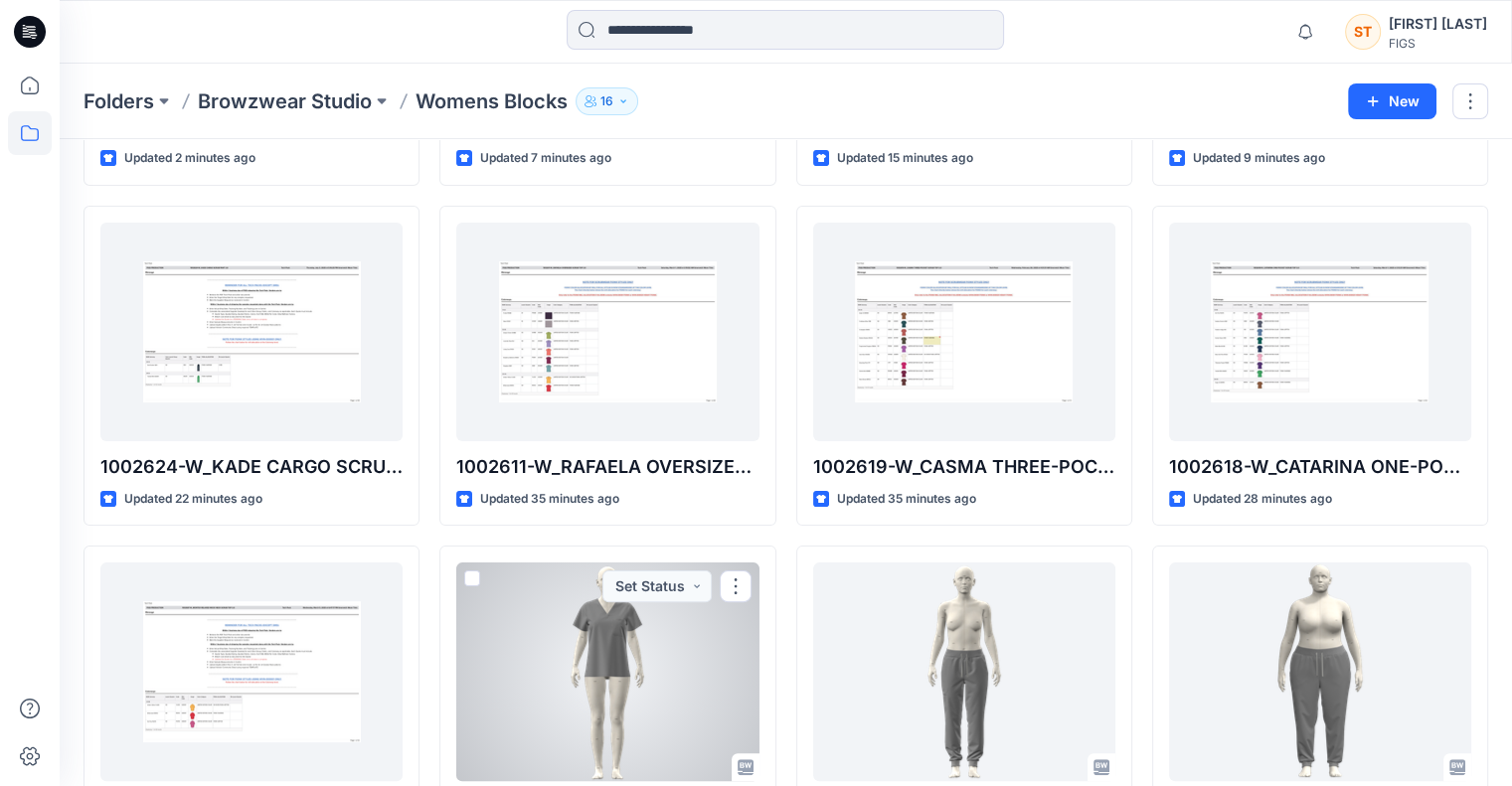 drag, startPoint x: 570, startPoint y: 663, endPoint x: 980, endPoint y: 654, distance: 410.09877 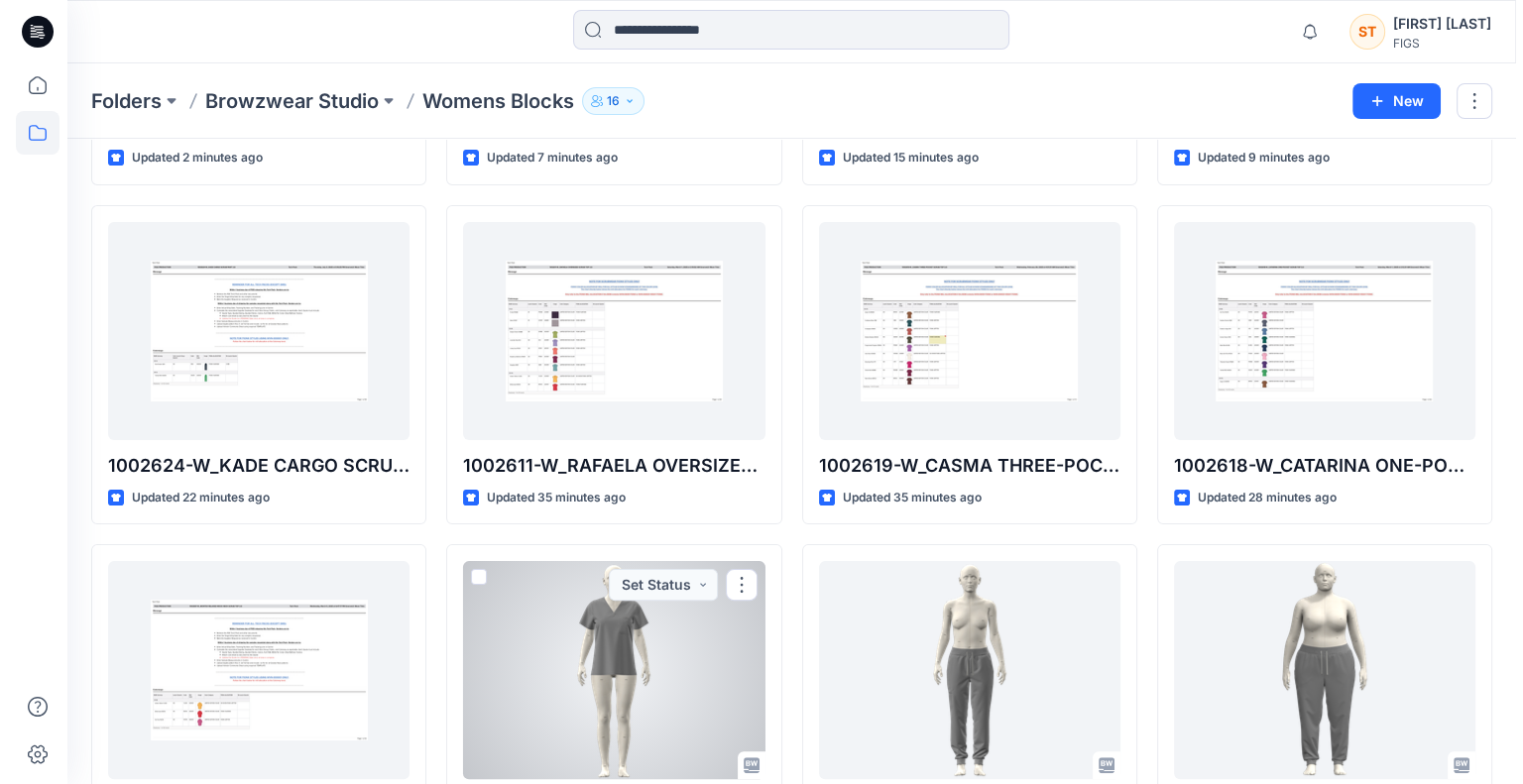 scroll, scrollTop: 0, scrollLeft: 0, axis: both 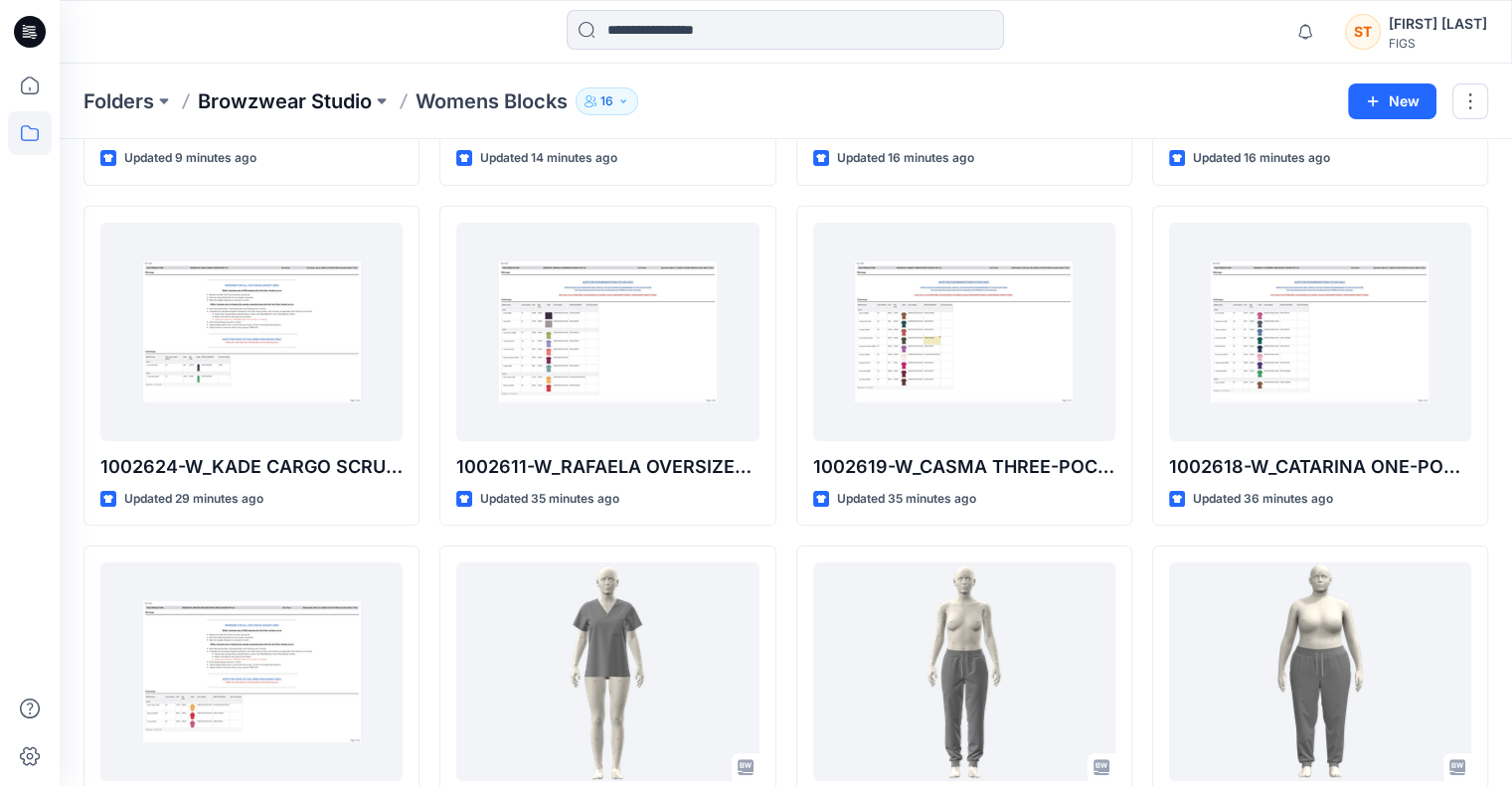 click on "Browzwear Studio" at bounding box center (284, 101) 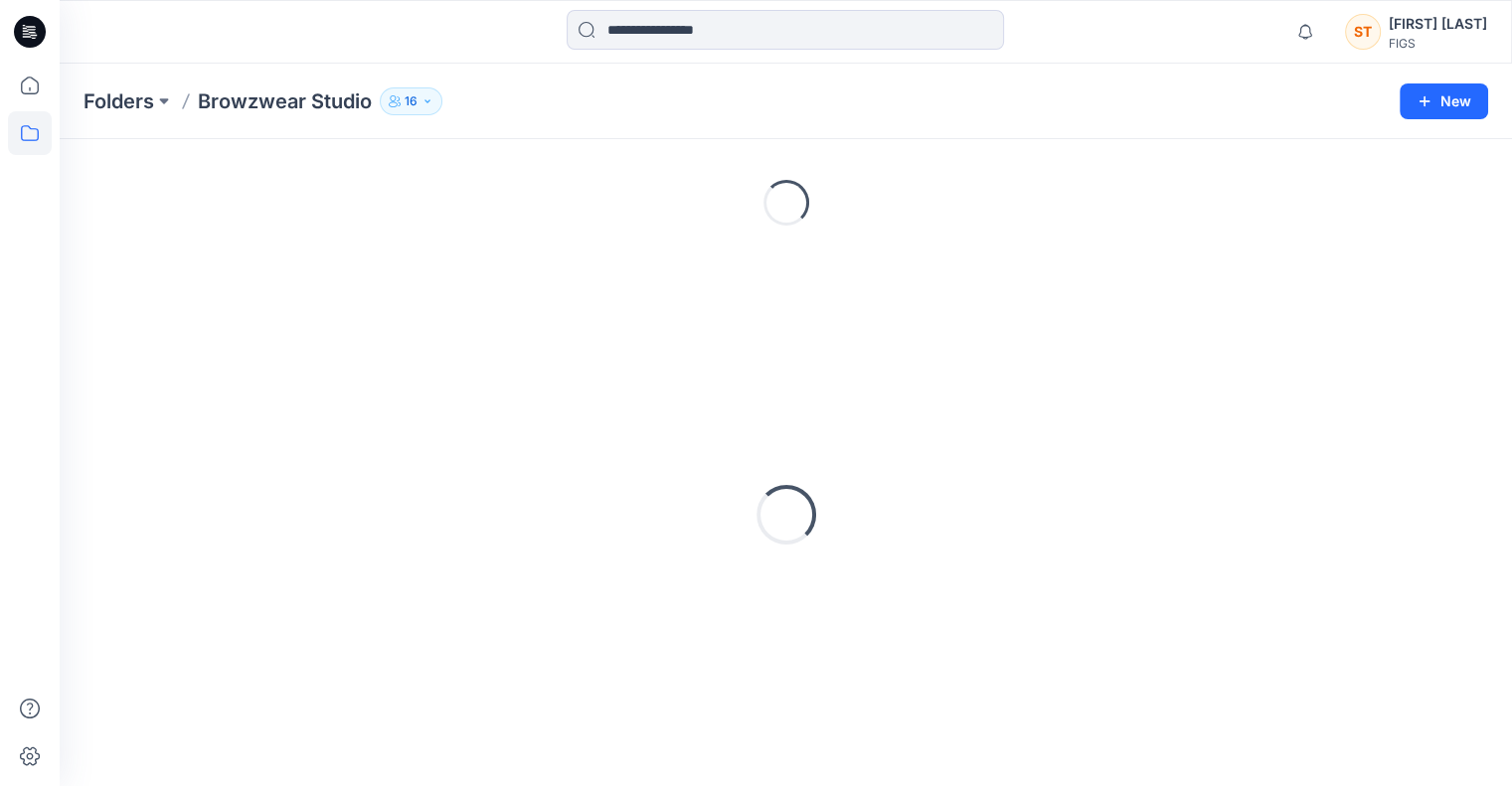 scroll, scrollTop: 0, scrollLeft: 0, axis: both 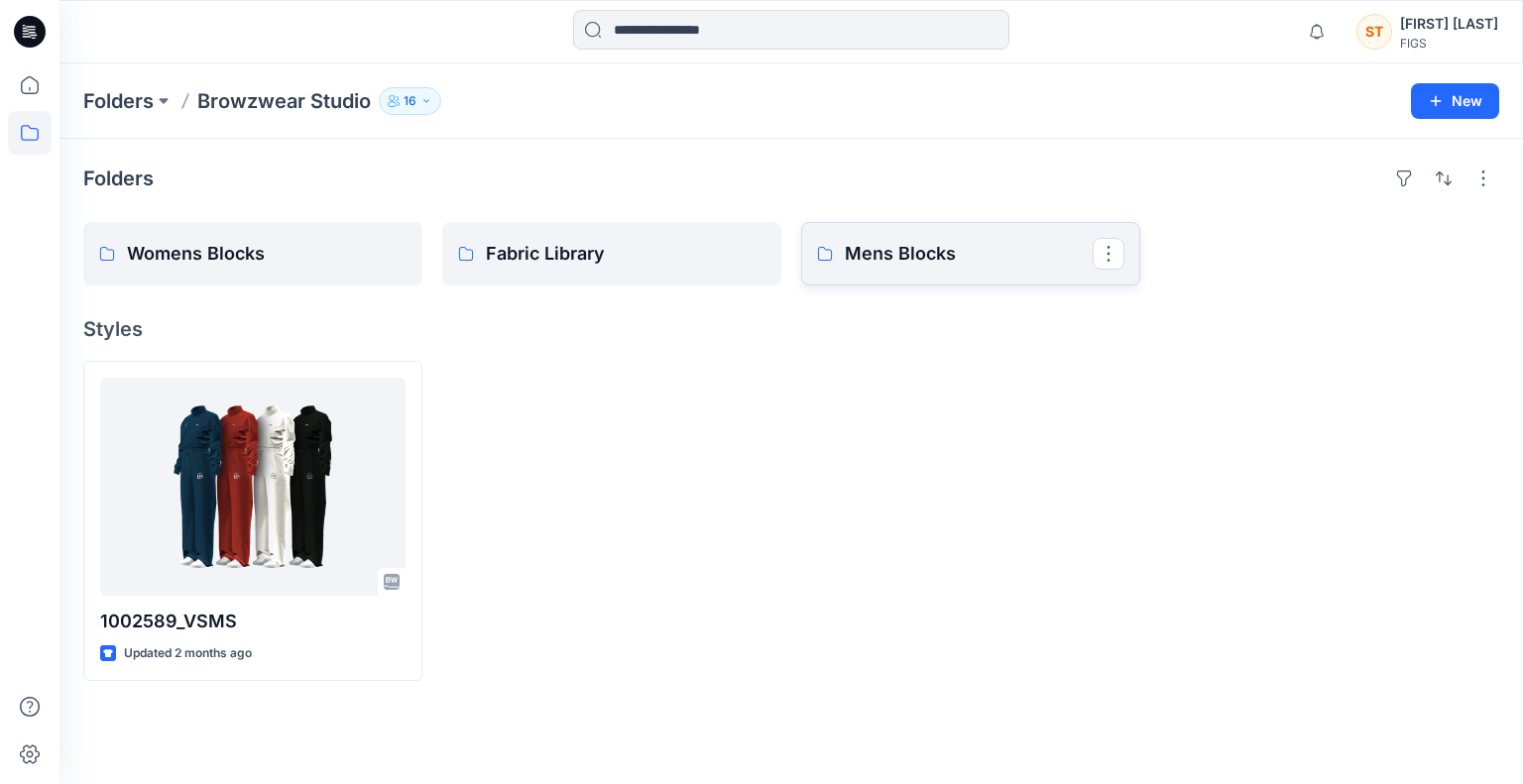 click on "Mens Blocks" at bounding box center [969, 254] 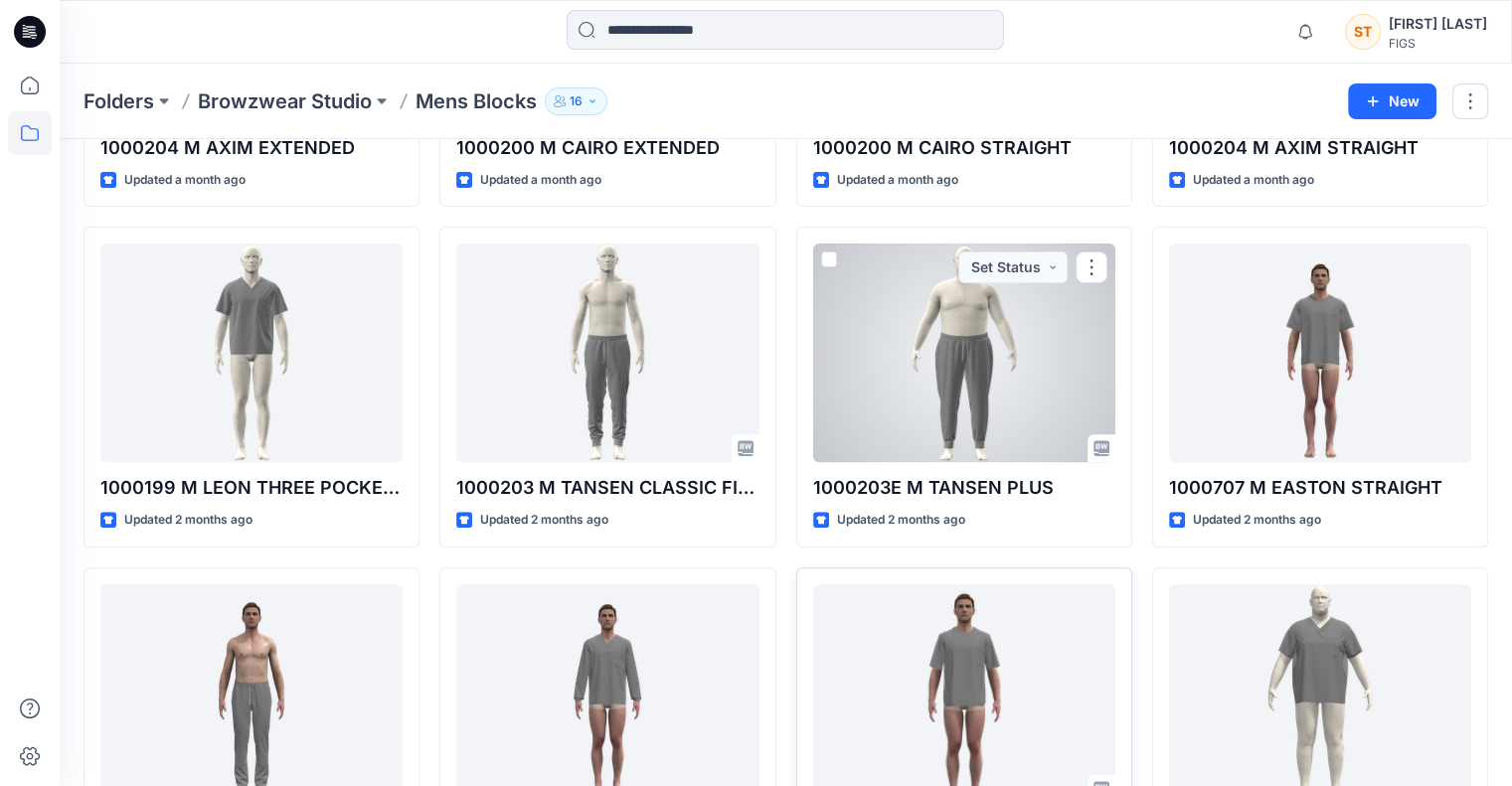 scroll, scrollTop: 799, scrollLeft: 0, axis: vertical 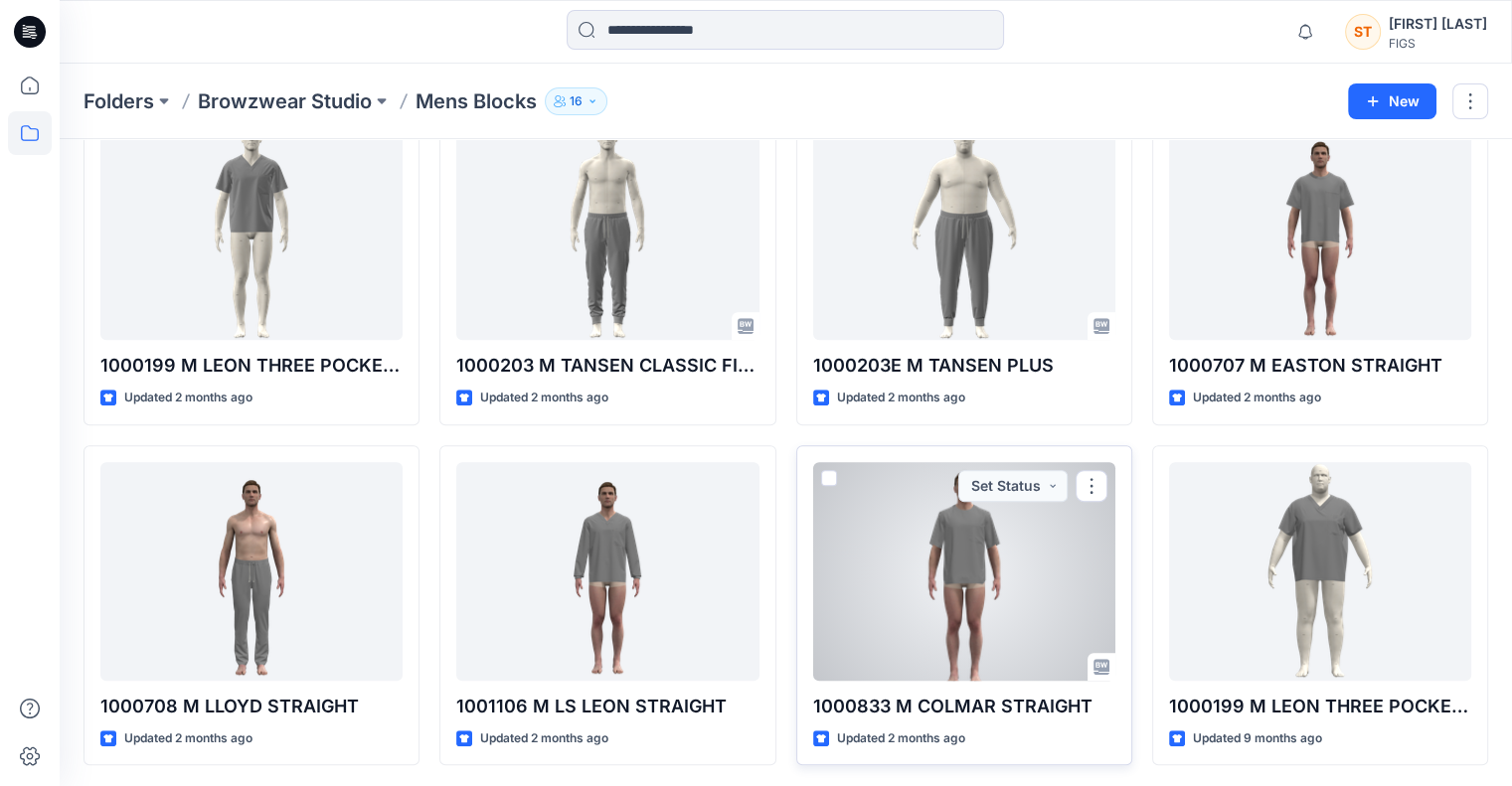 click at bounding box center (964, 571) 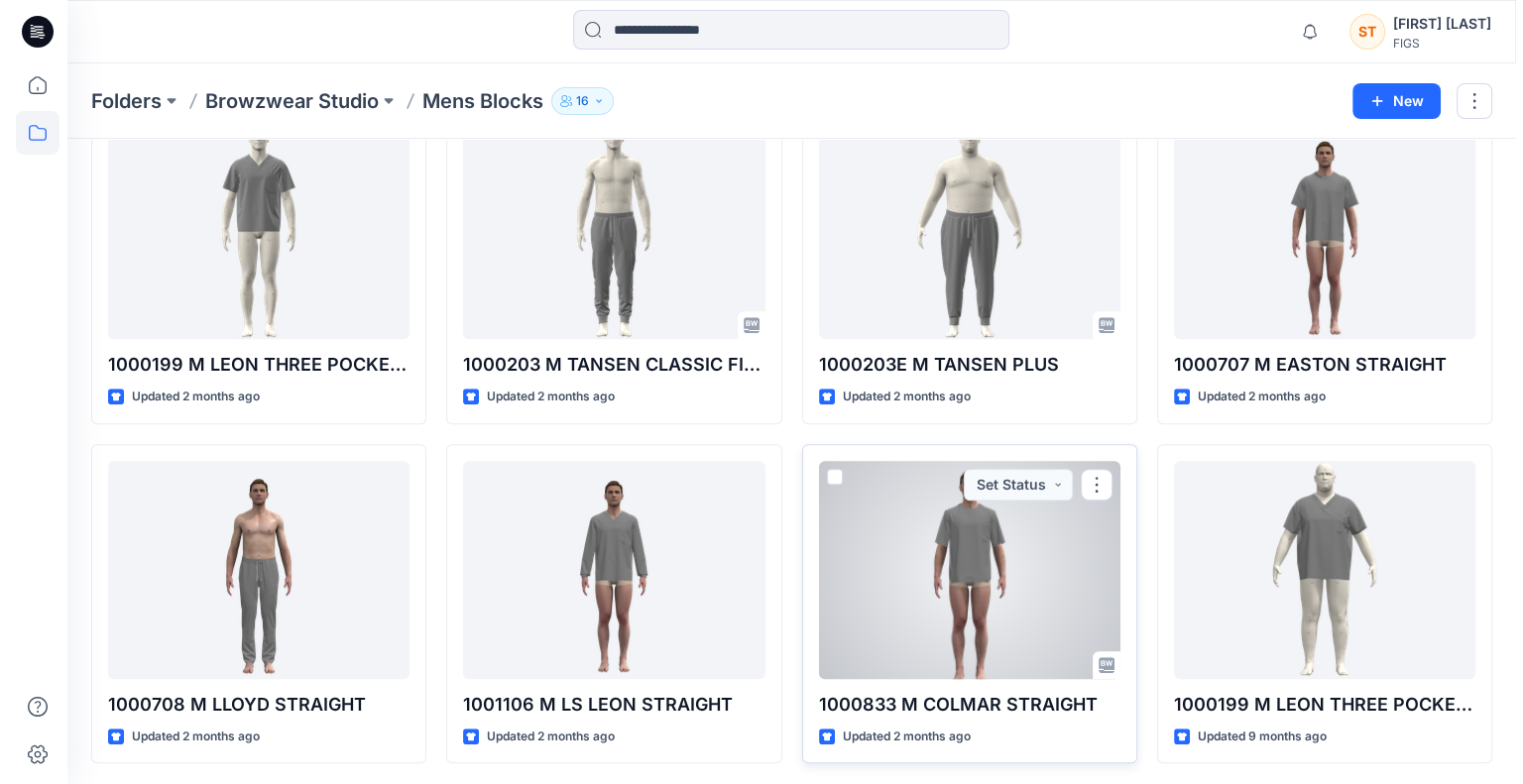 scroll, scrollTop: 0, scrollLeft: 0, axis: both 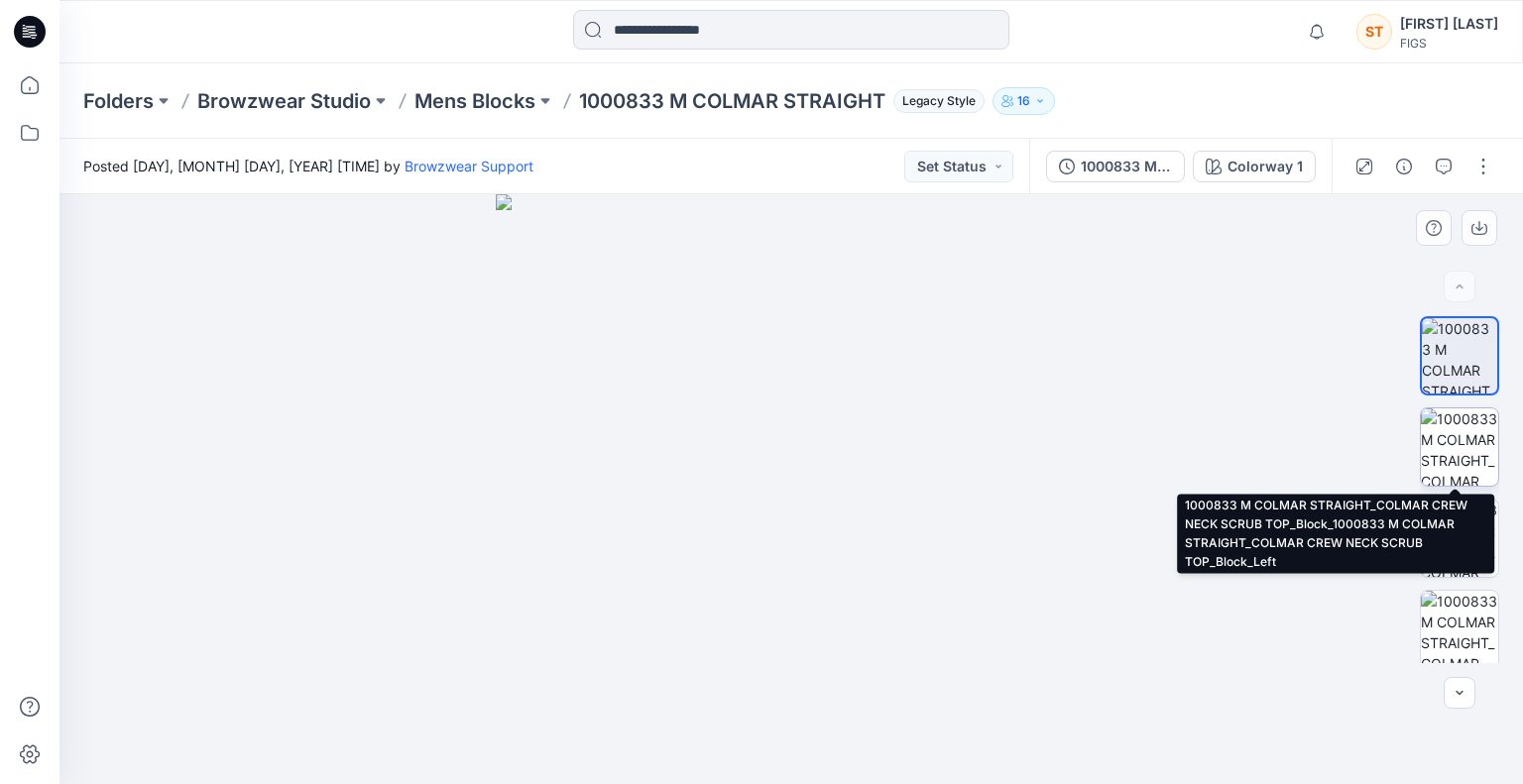 click at bounding box center [1460, 447] 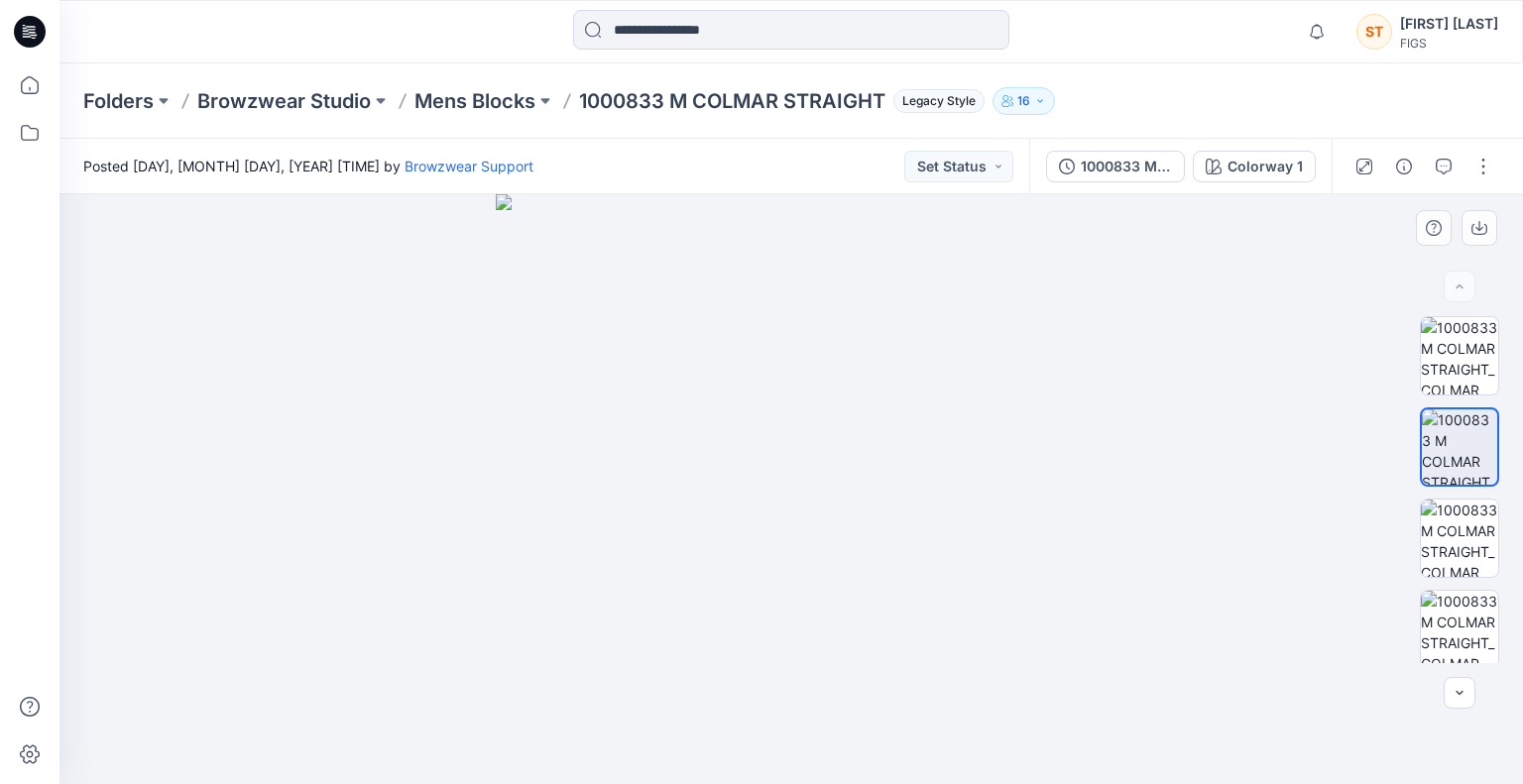 scroll, scrollTop: 187, scrollLeft: 0, axis: vertical 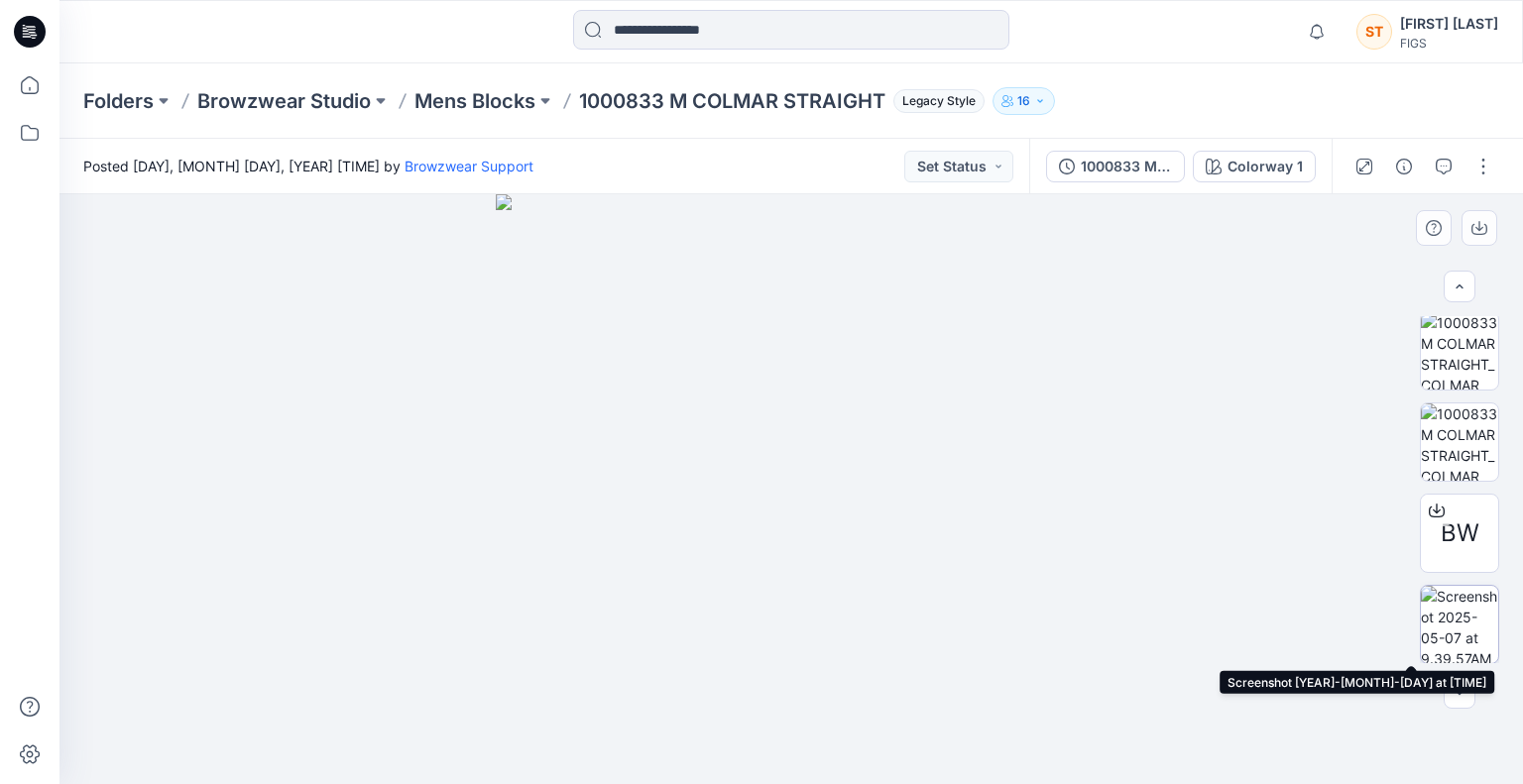 click at bounding box center (1460, 624) 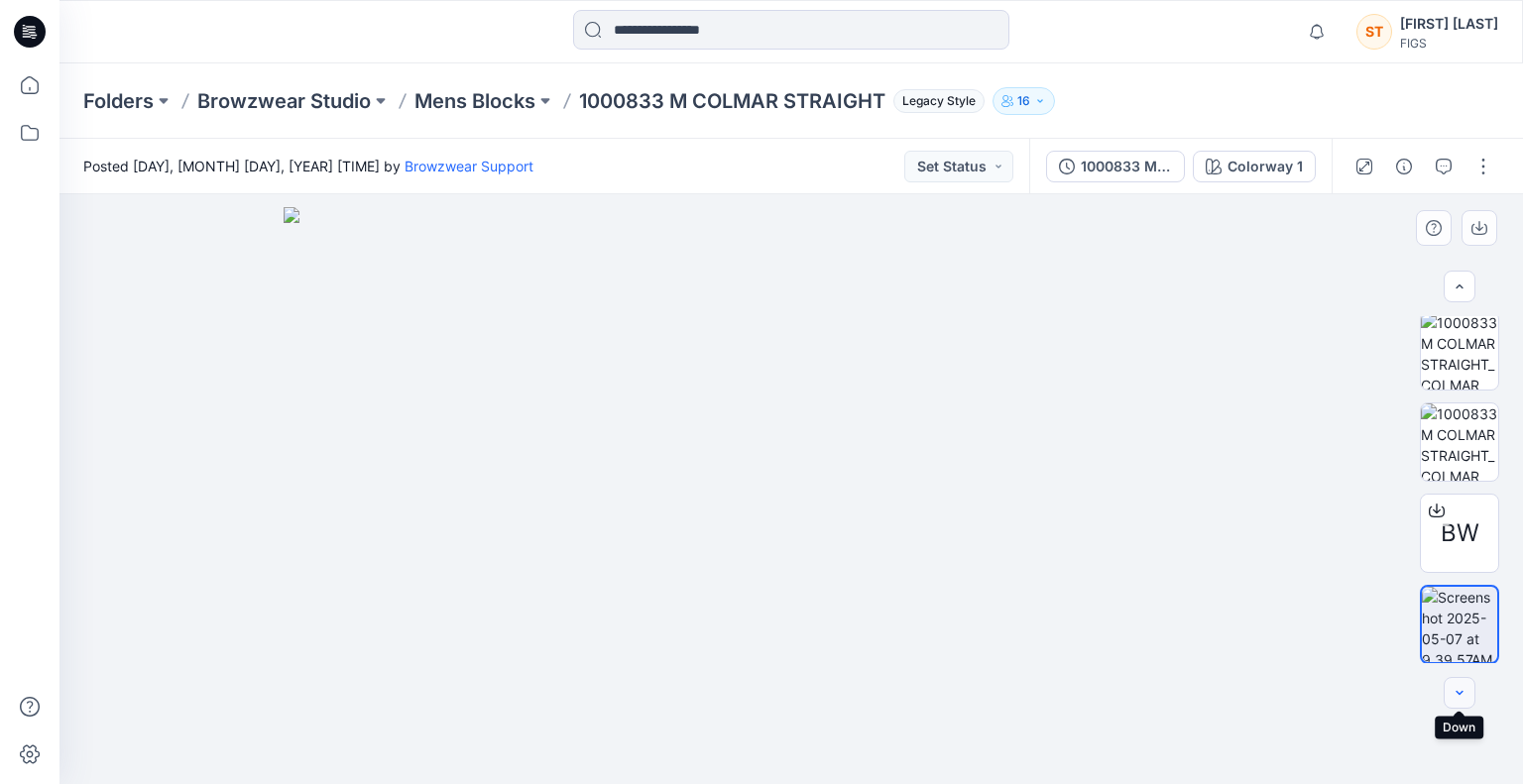 click 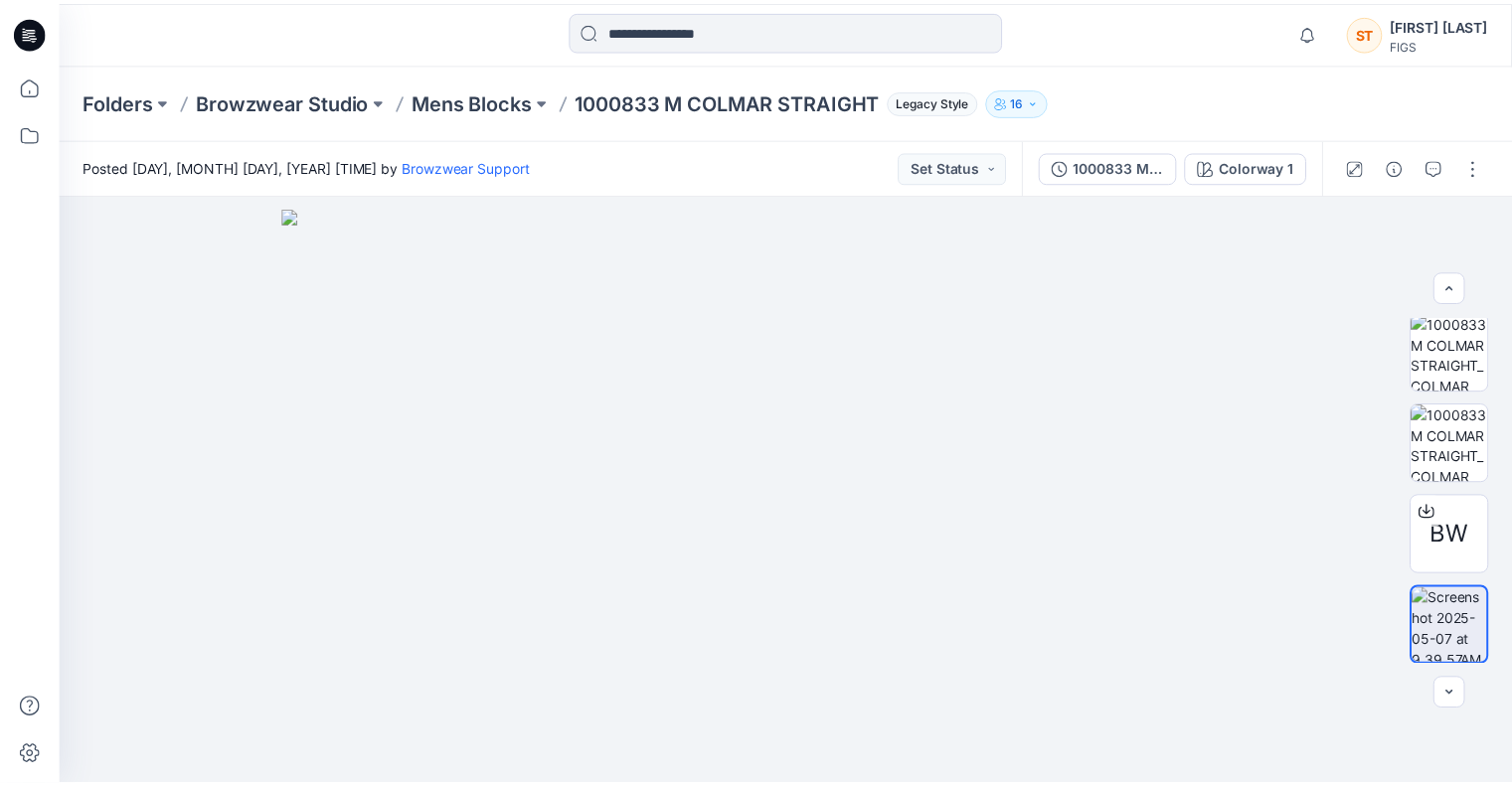 scroll, scrollTop: 799, scrollLeft: 0, axis: vertical 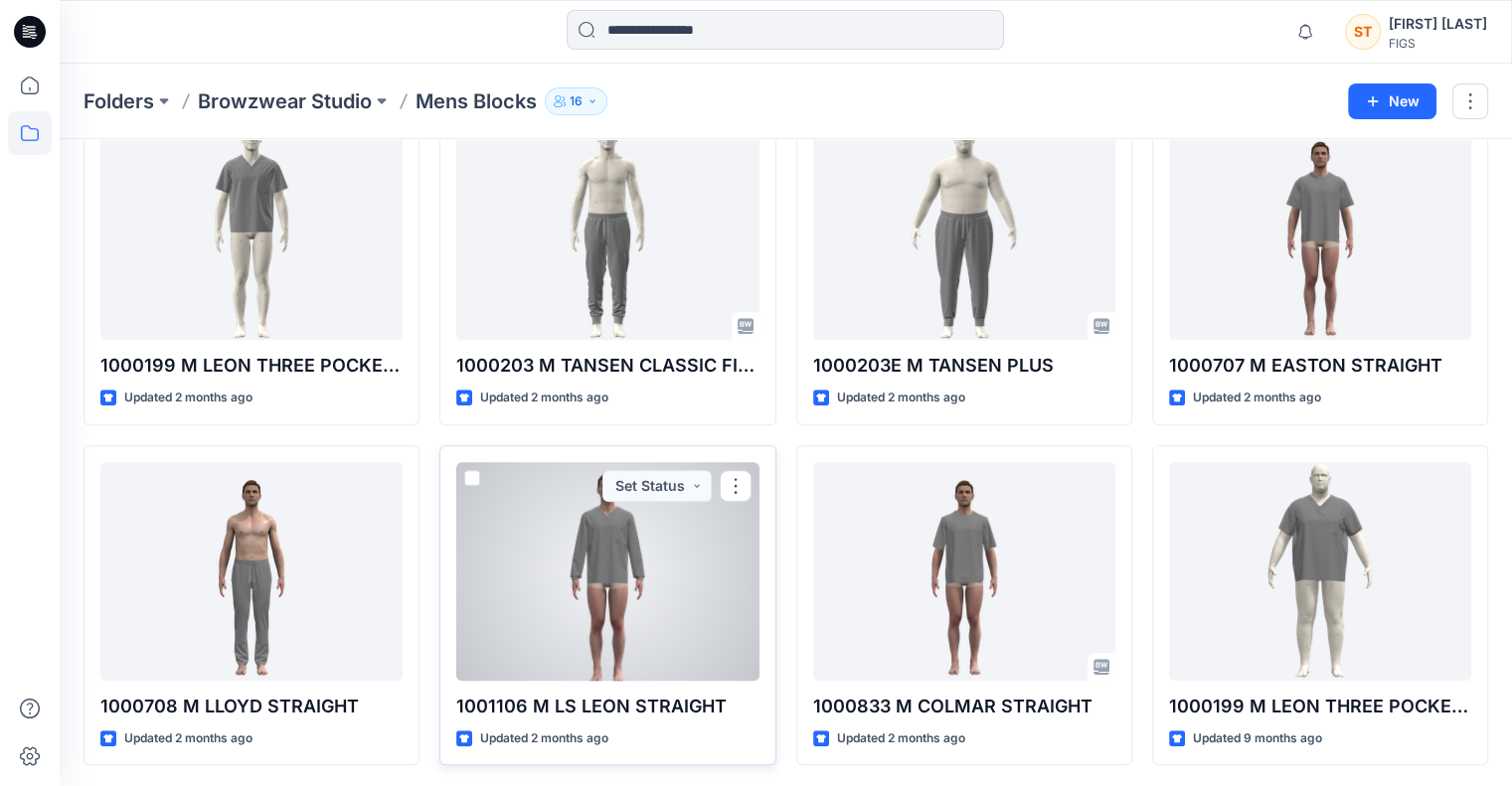 click at bounding box center (607, 571) 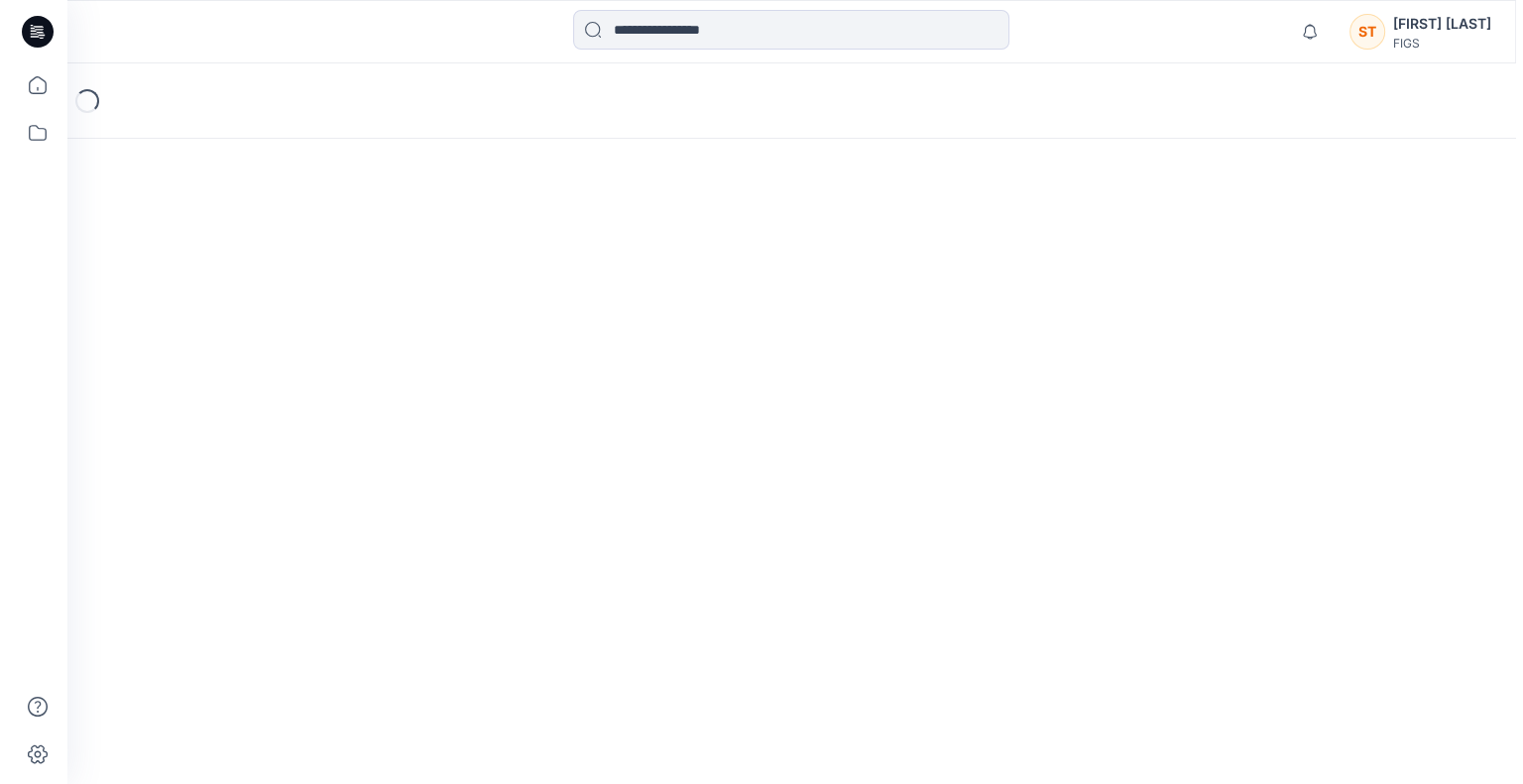 scroll, scrollTop: 0, scrollLeft: 0, axis: both 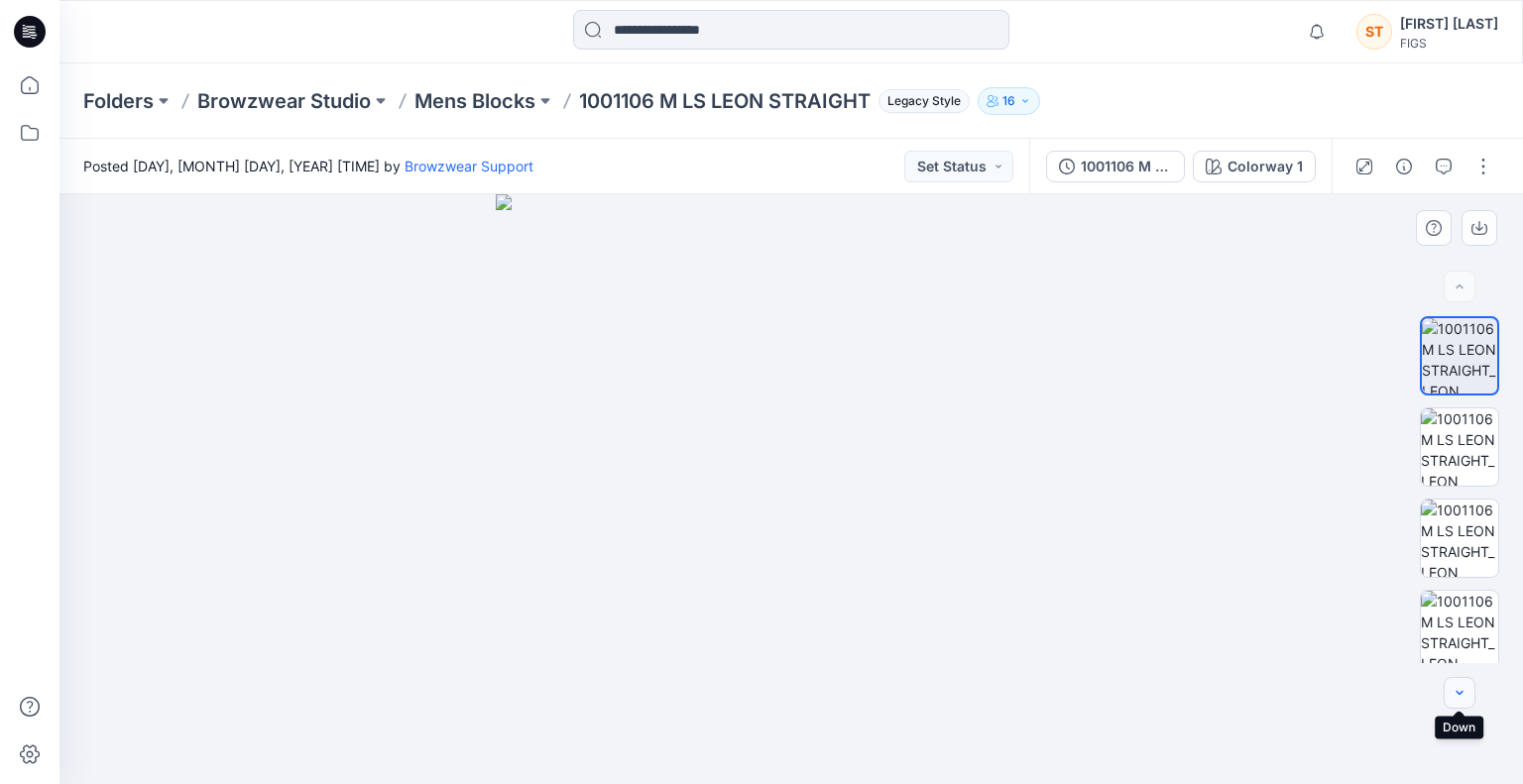 click 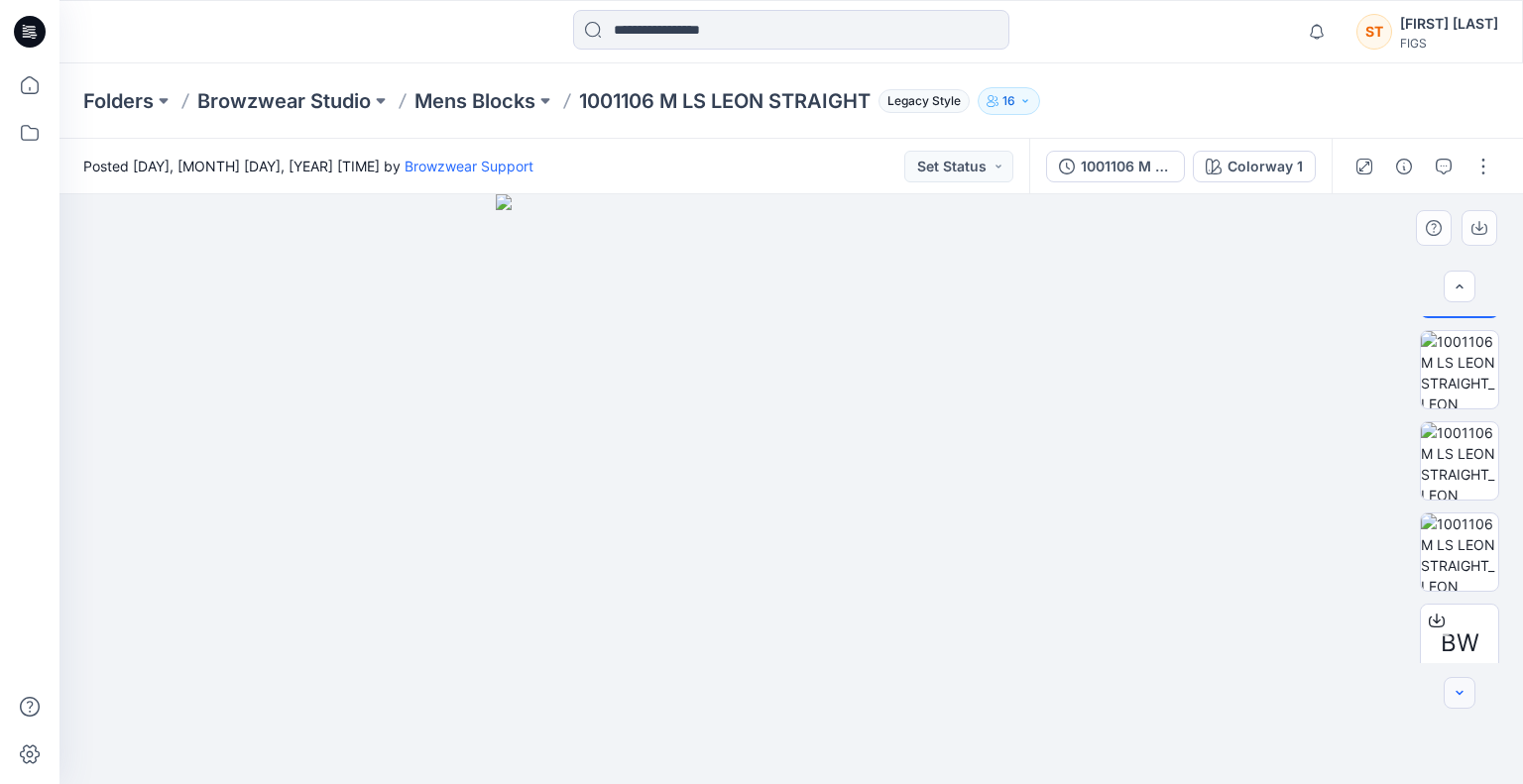 click 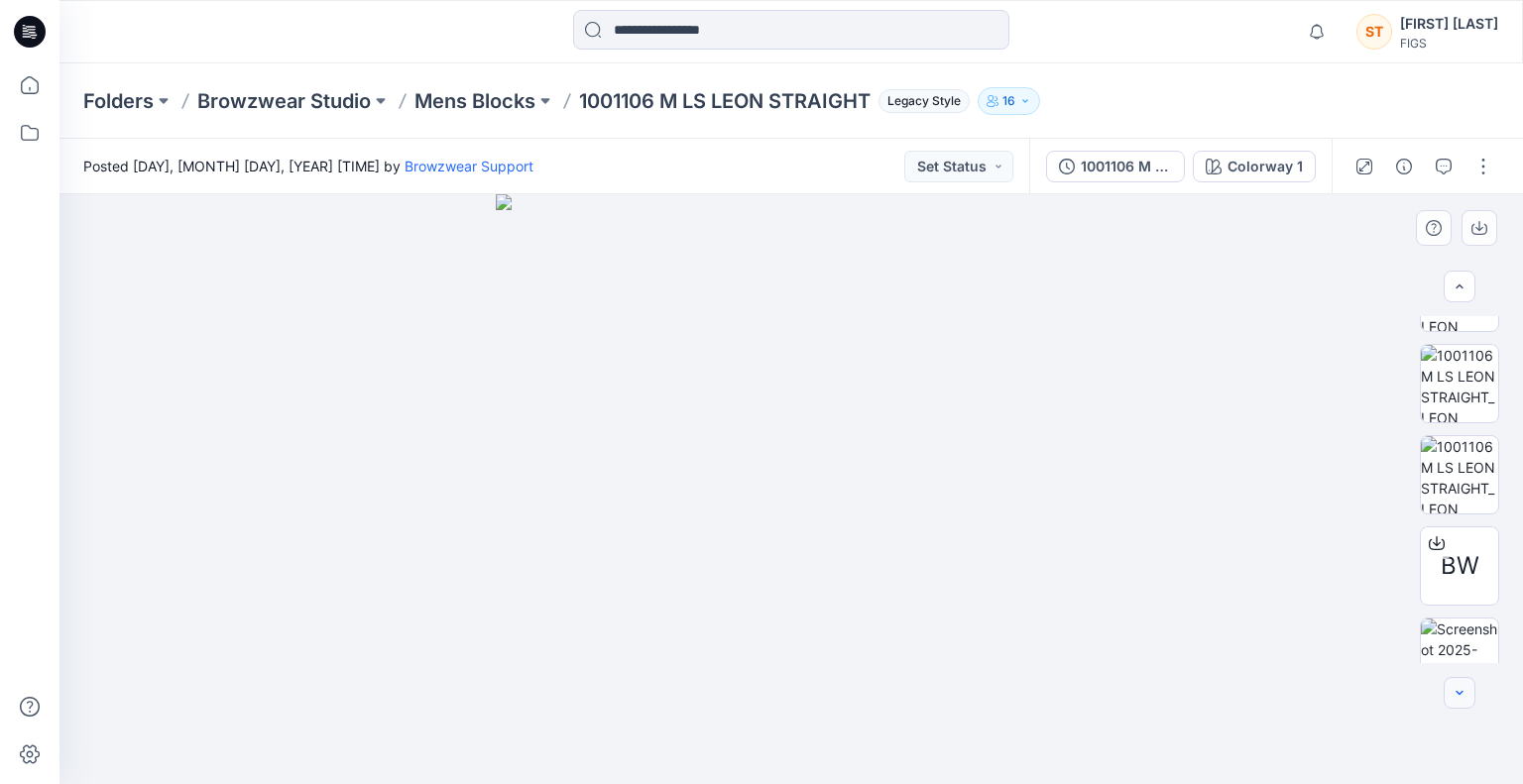 click 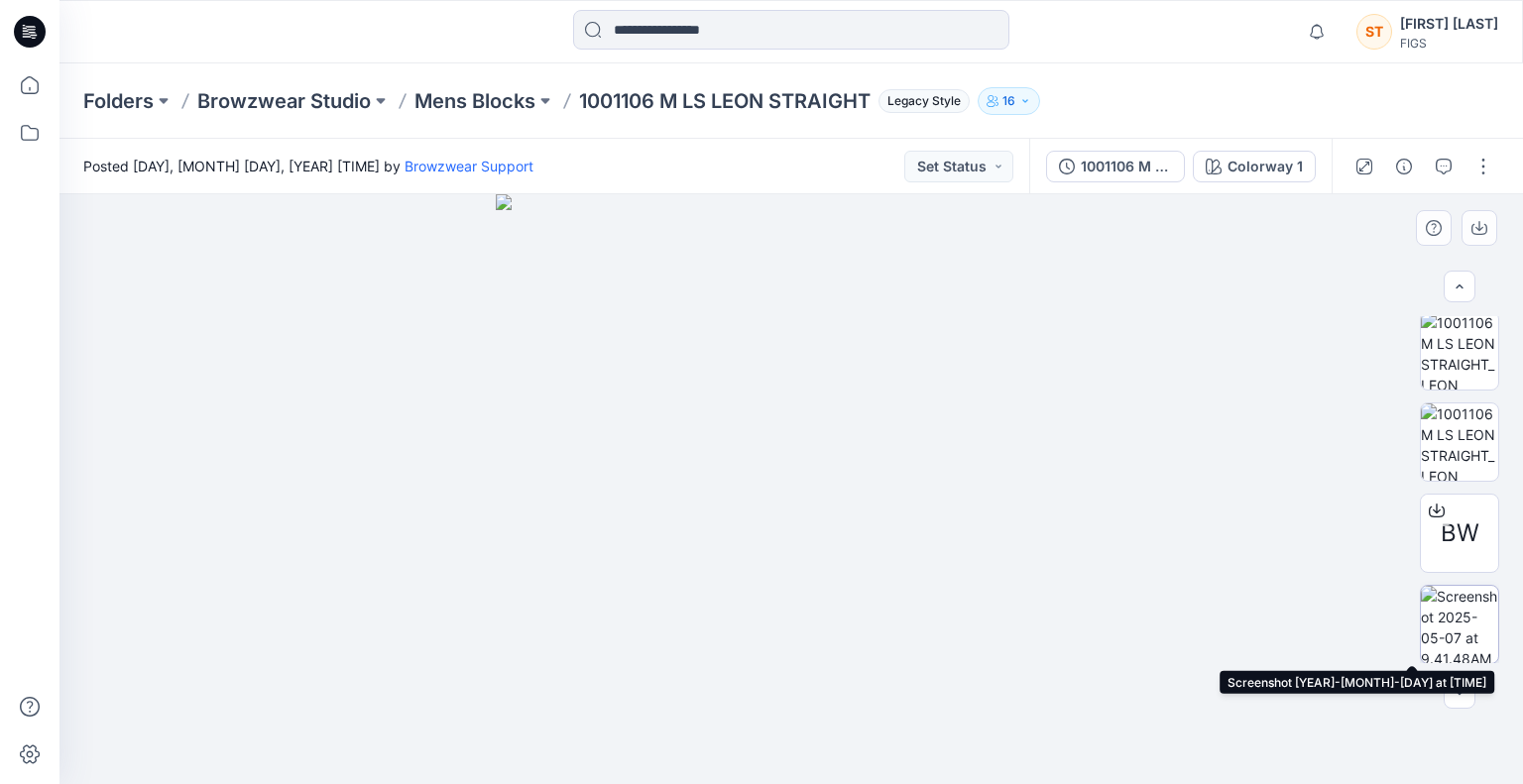 click at bounding box center (1460, 624) 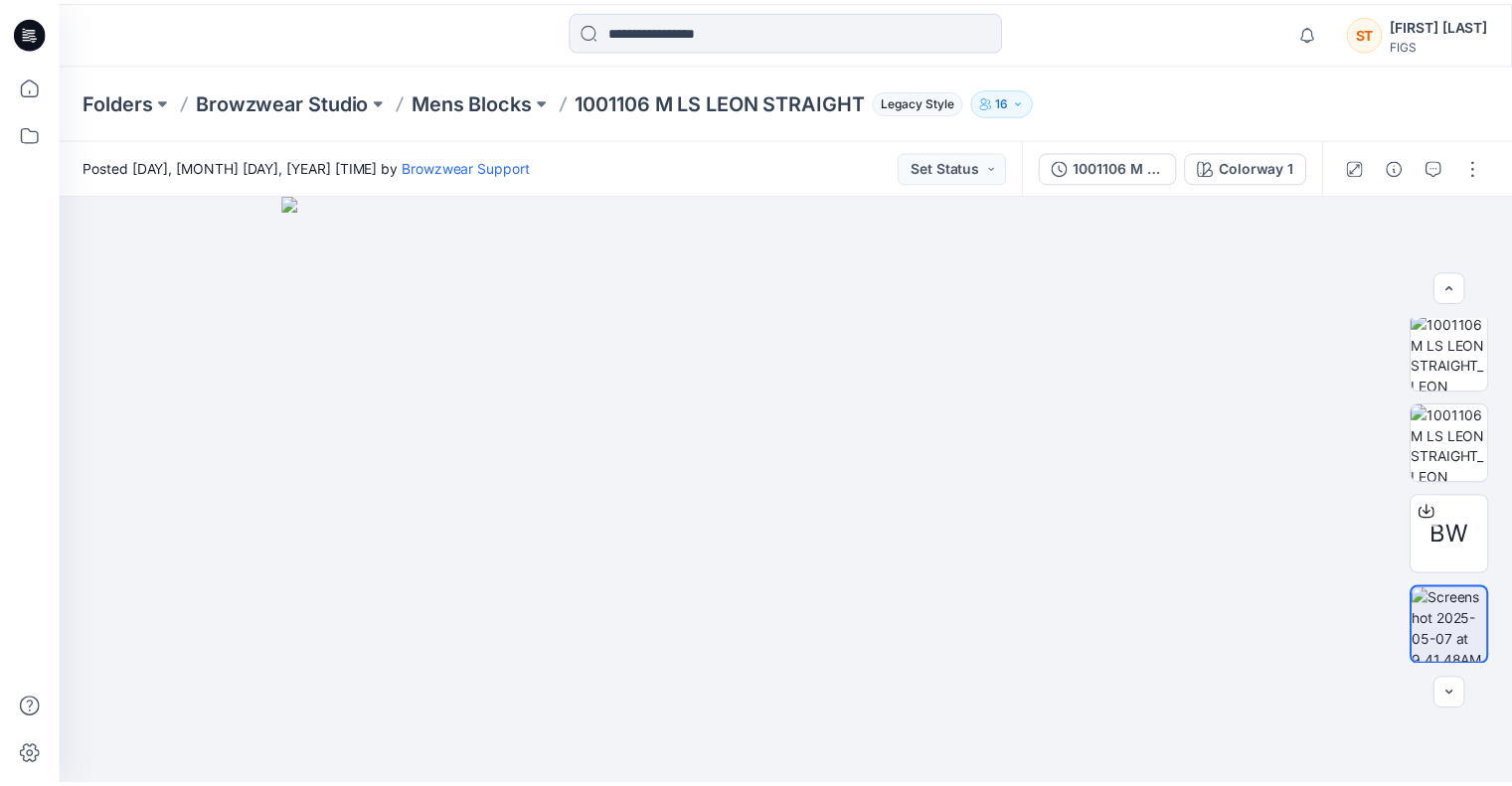scroll, scrollTop: 799, scrollLeft: 0, axis: vertical 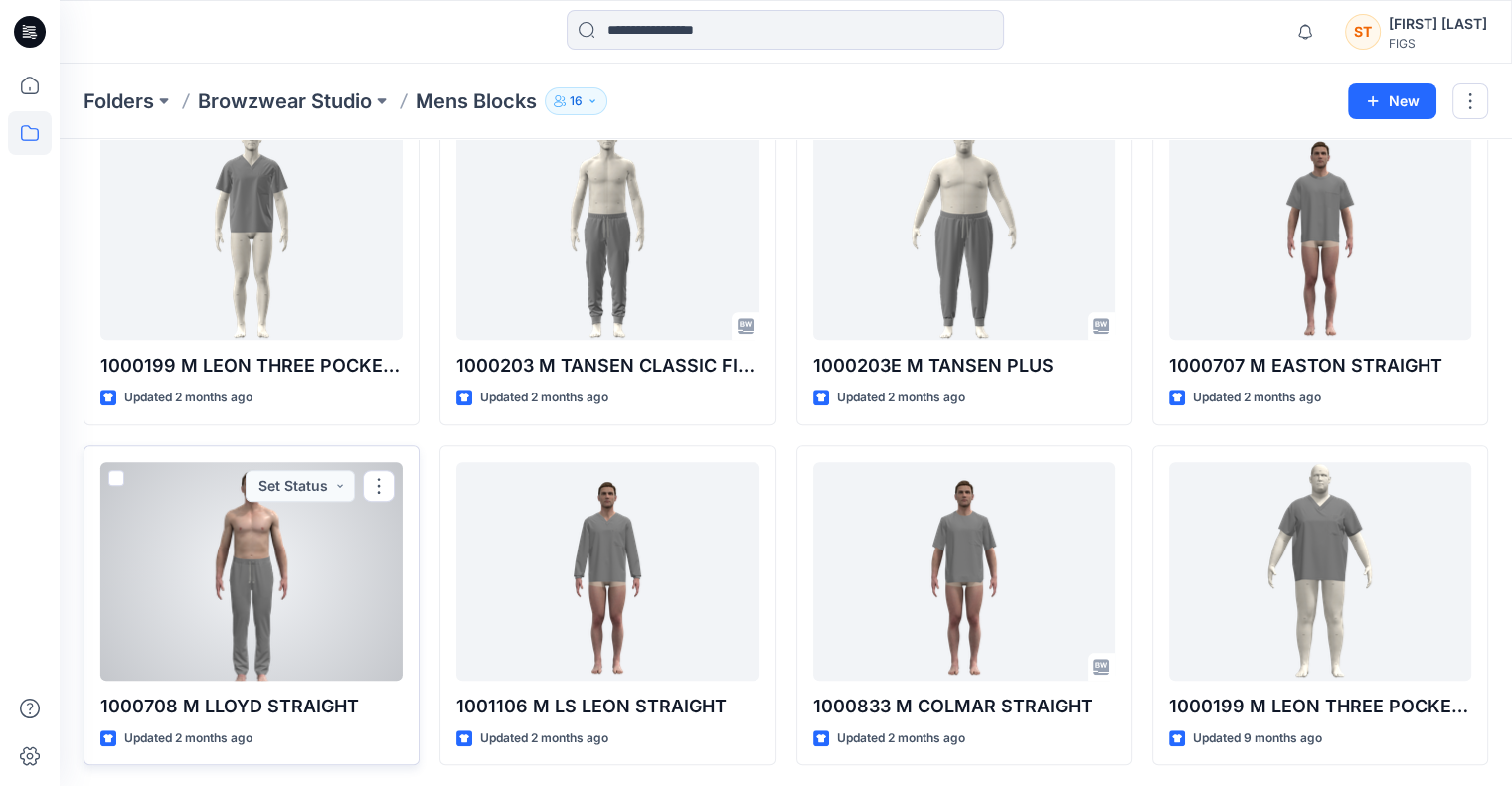 click at bounding box center [252, 571] 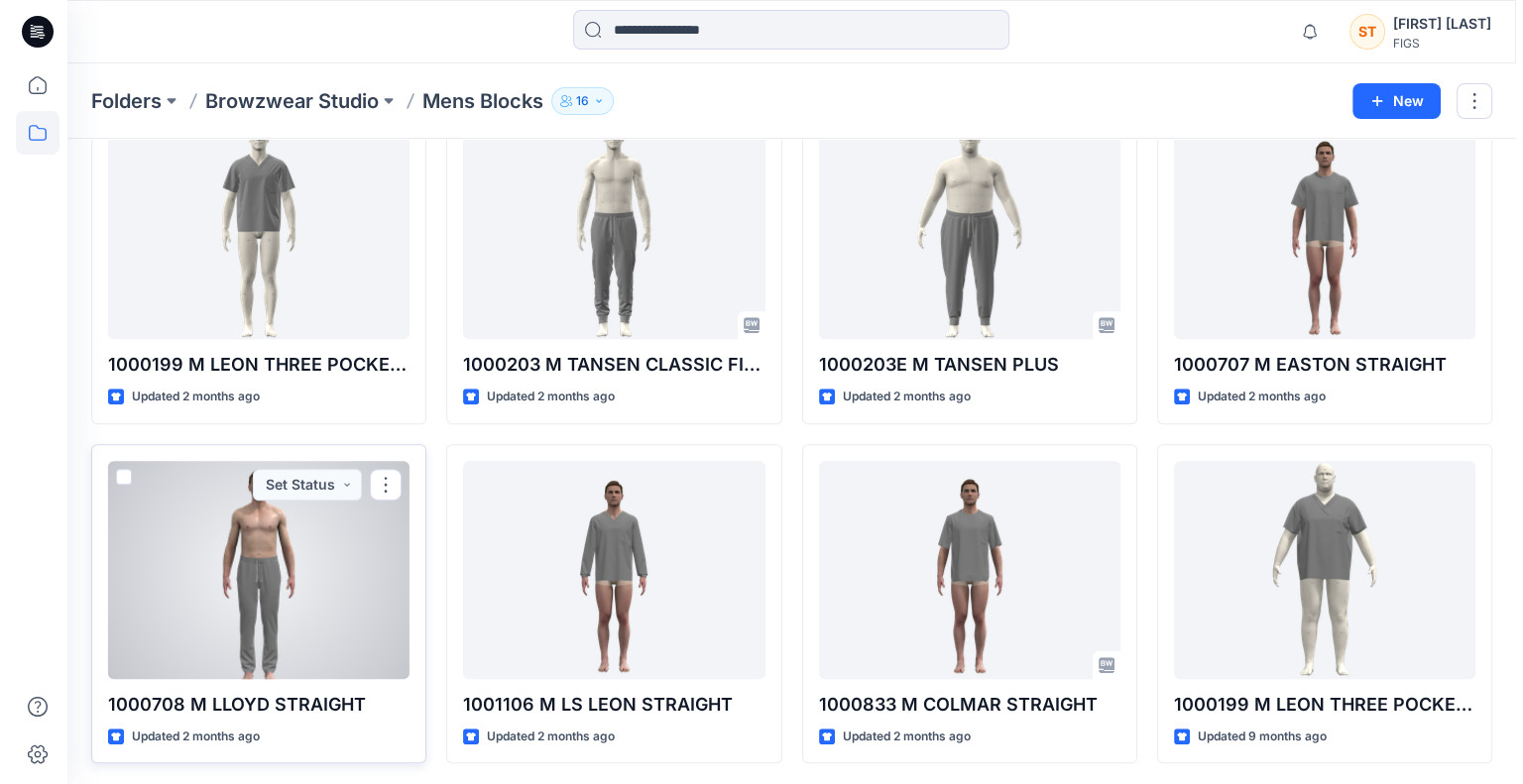 scroll, scrollTop: 0, scrollLeft: 0, axis: both 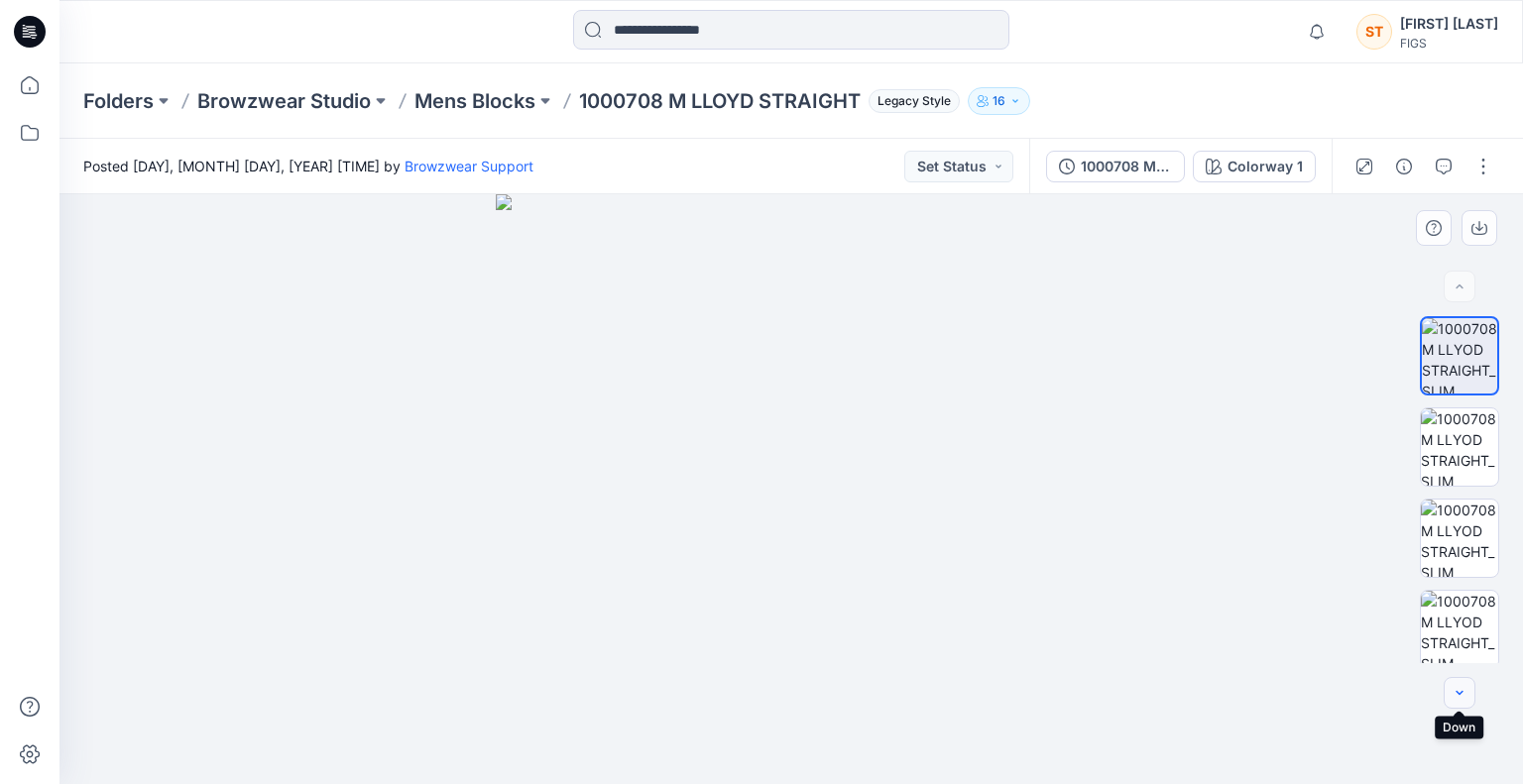 click 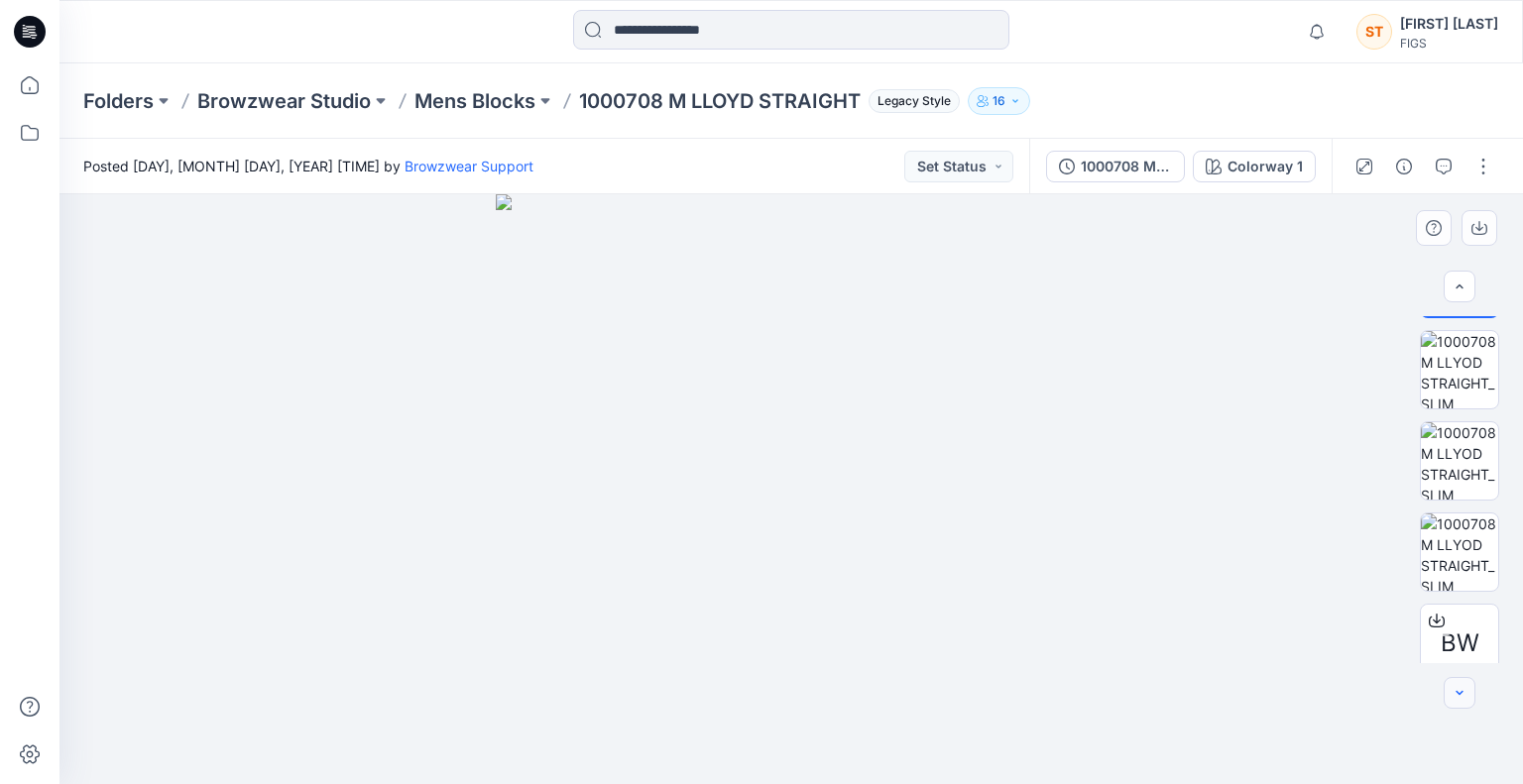 click 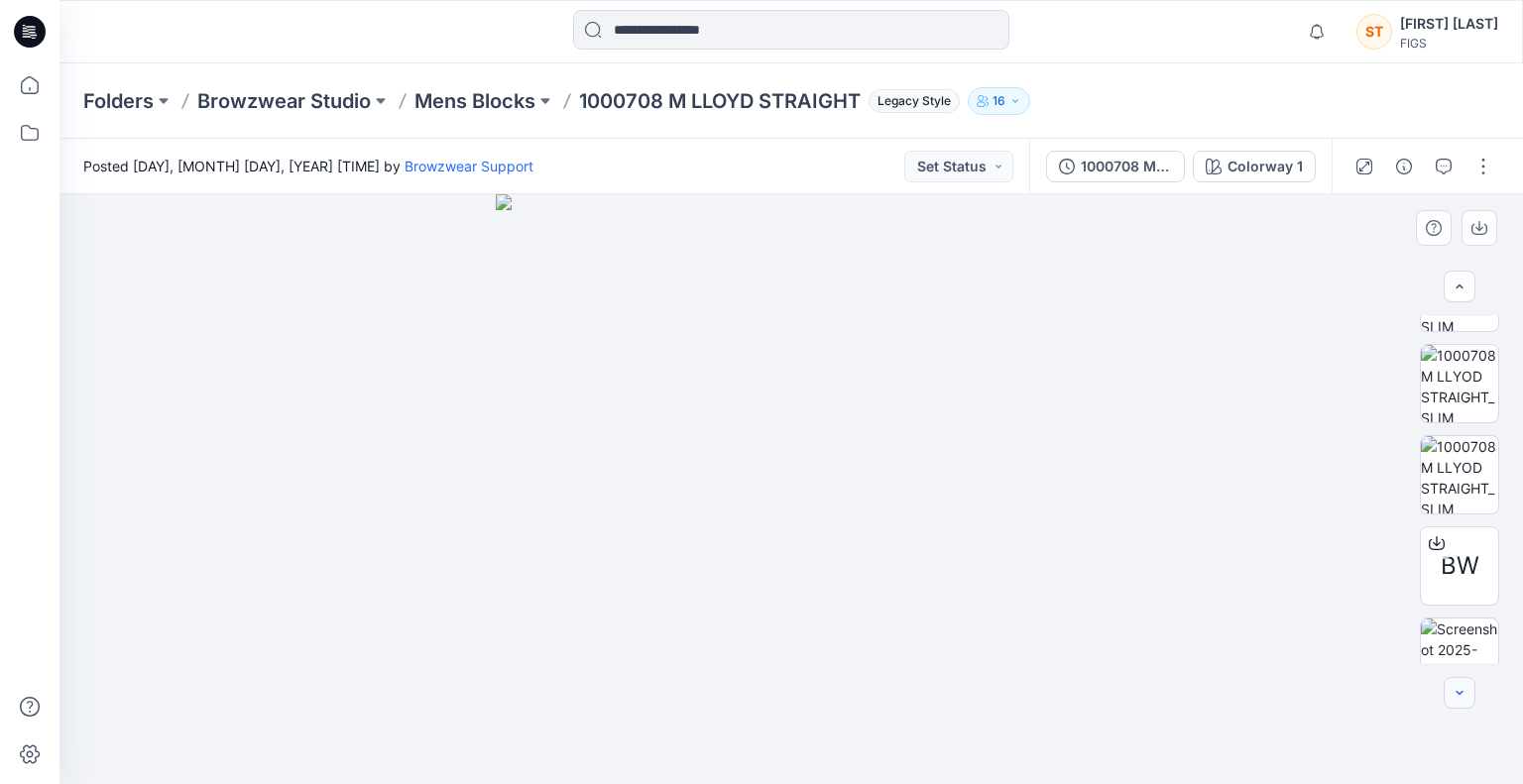 click 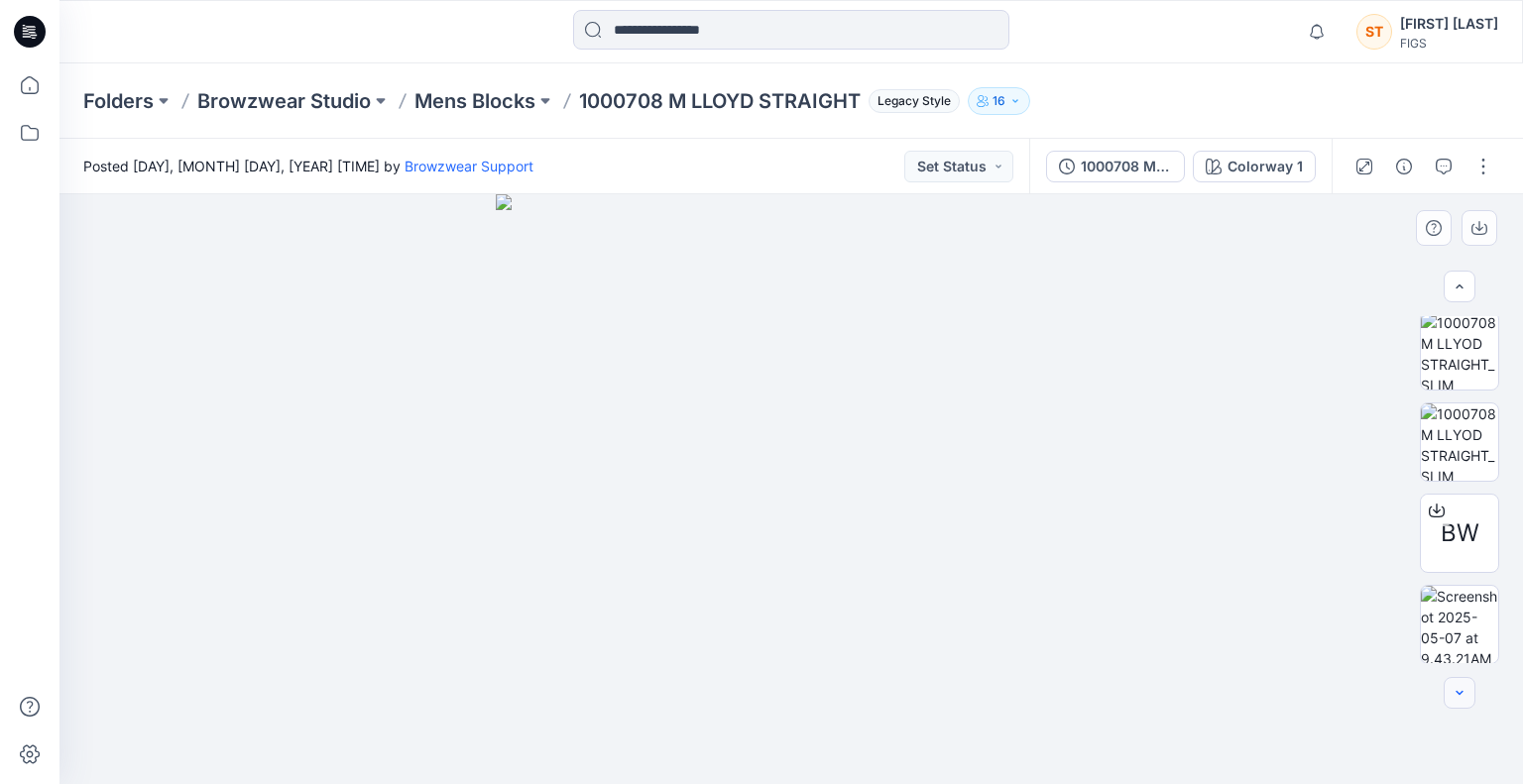 click 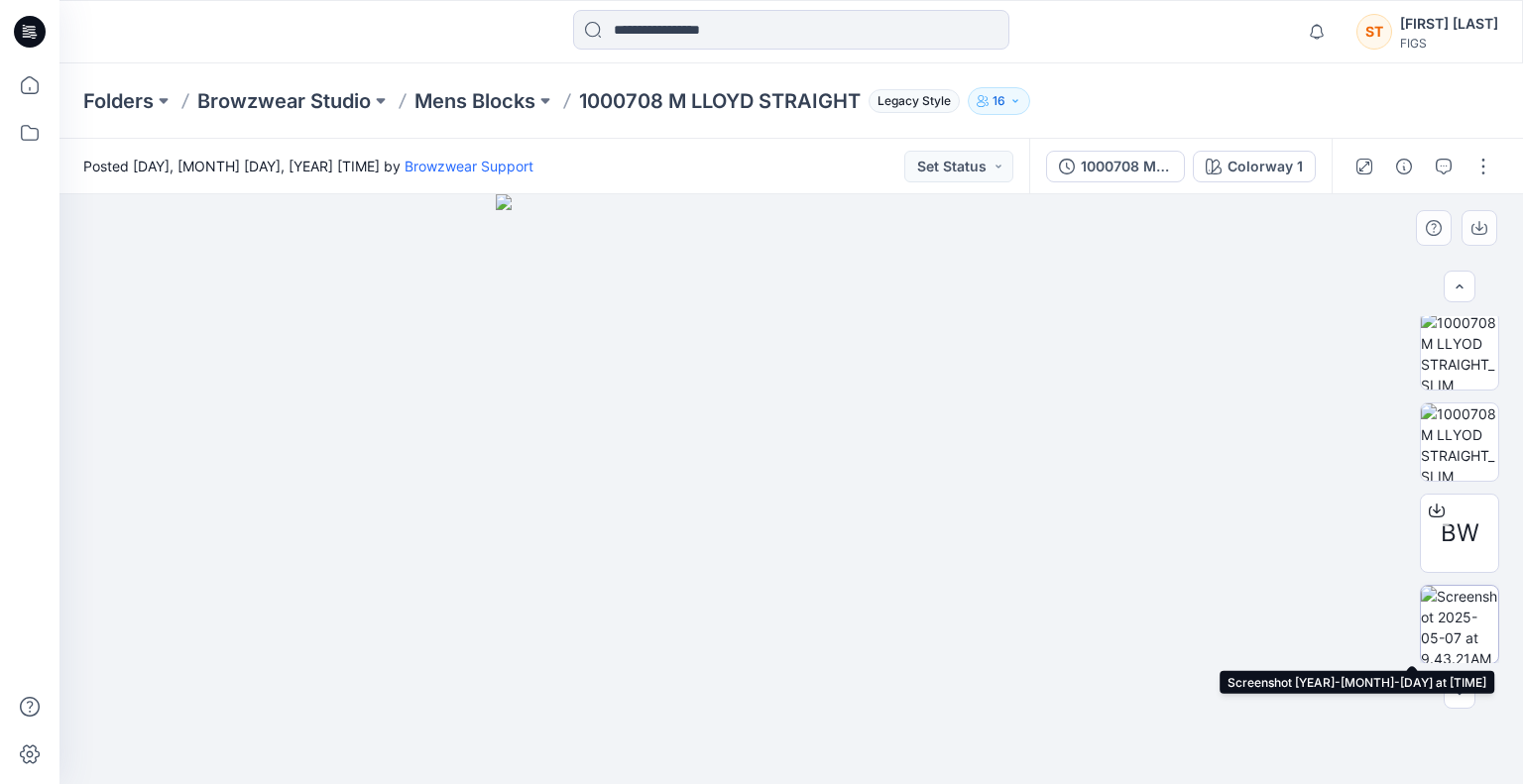 click at bounding box center [1460, 624] 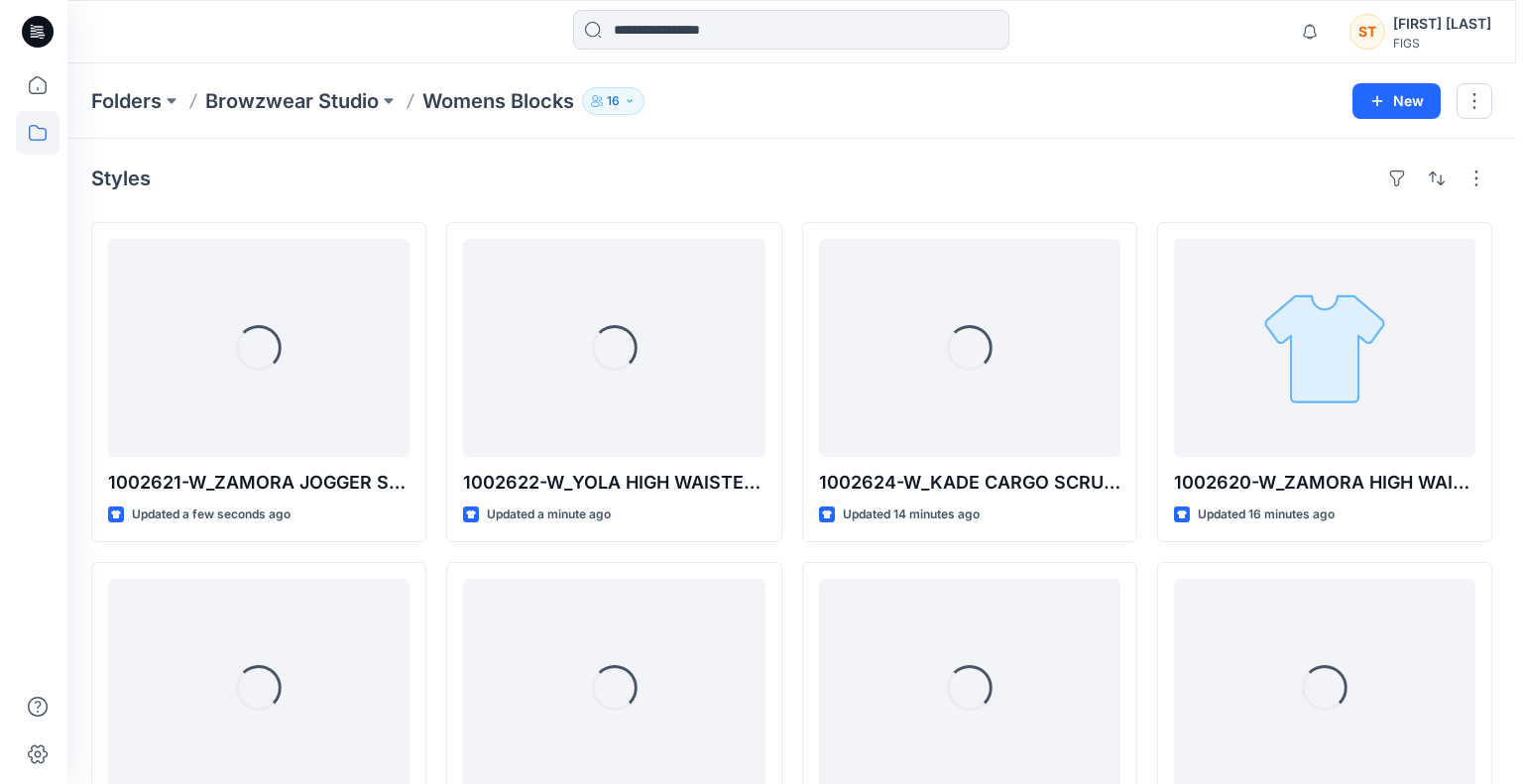 scroll, scrollTop: 0, scrollLeft: 0, axis: both 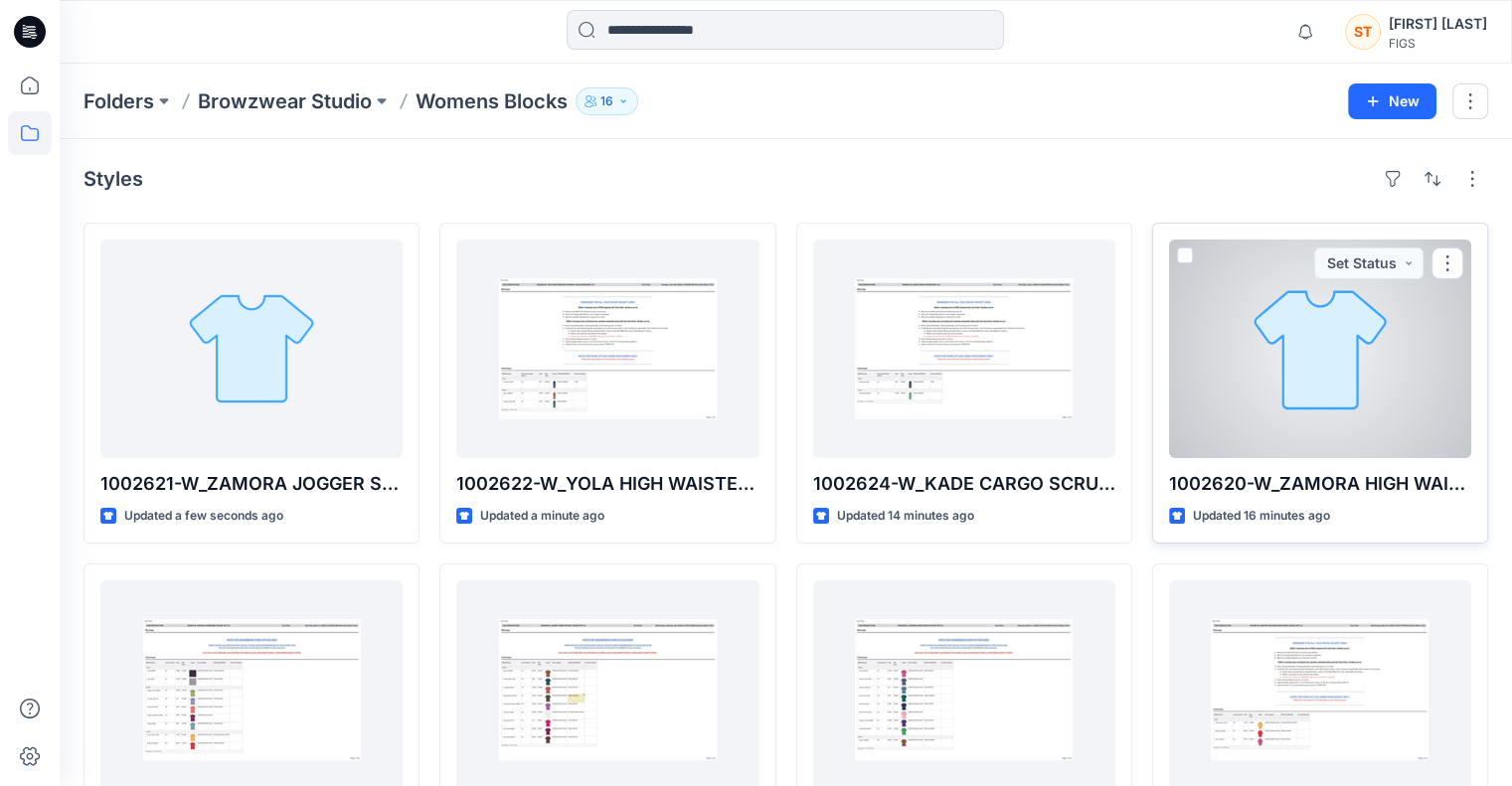 click at bounding box center (1320, 349) 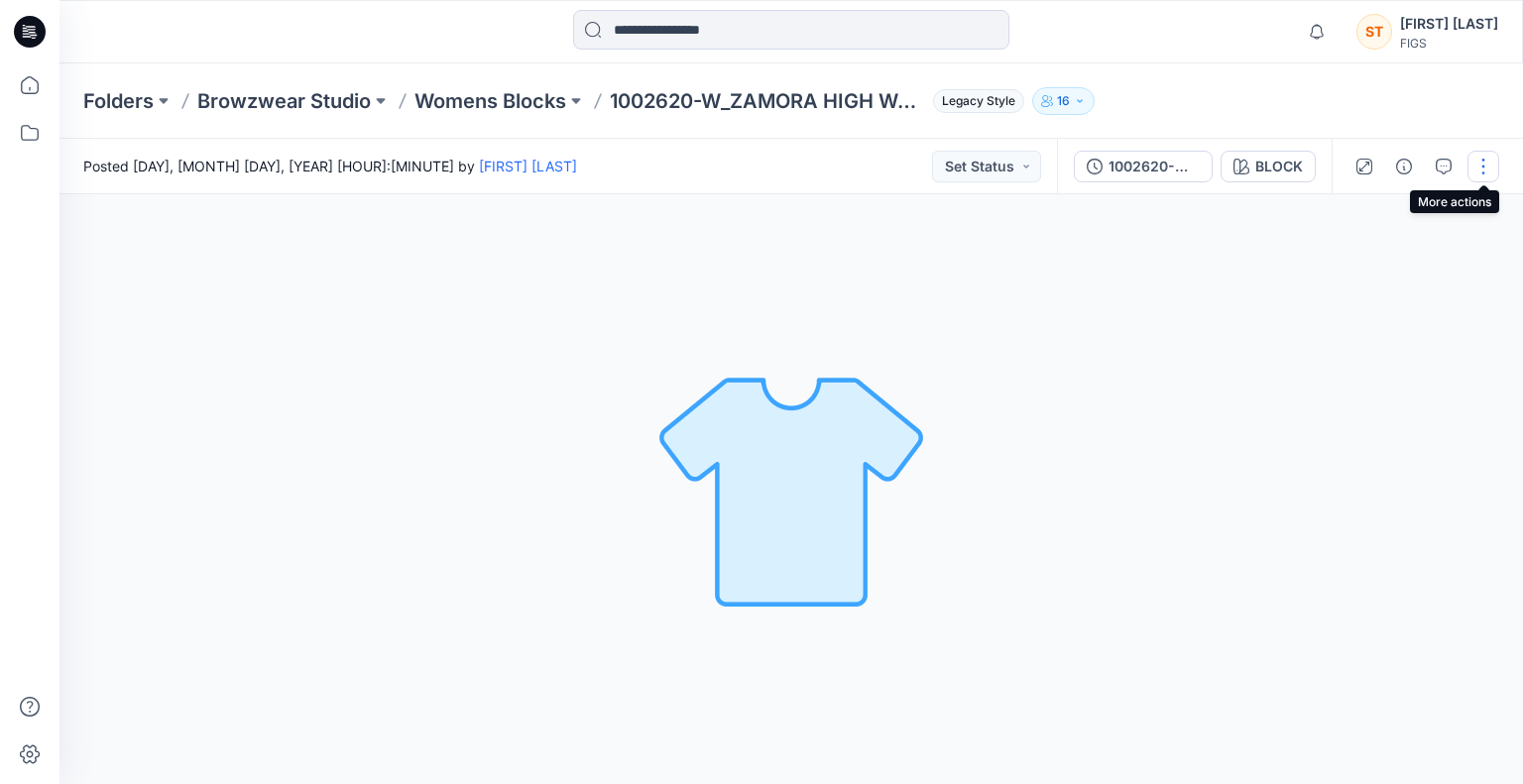 click at bounding box center (1483, 167) 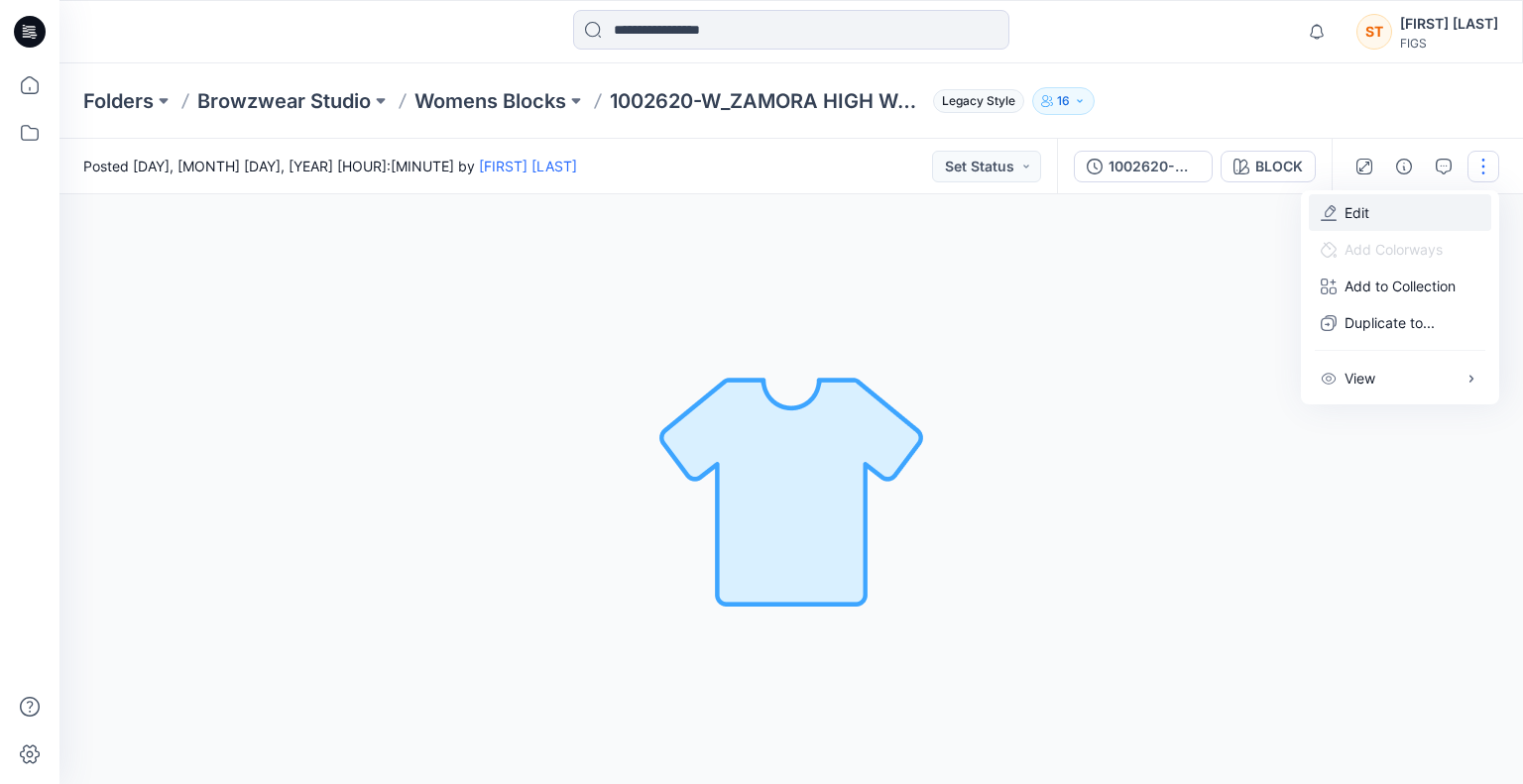 click on "Edit" at bounding box center [1400, 212] 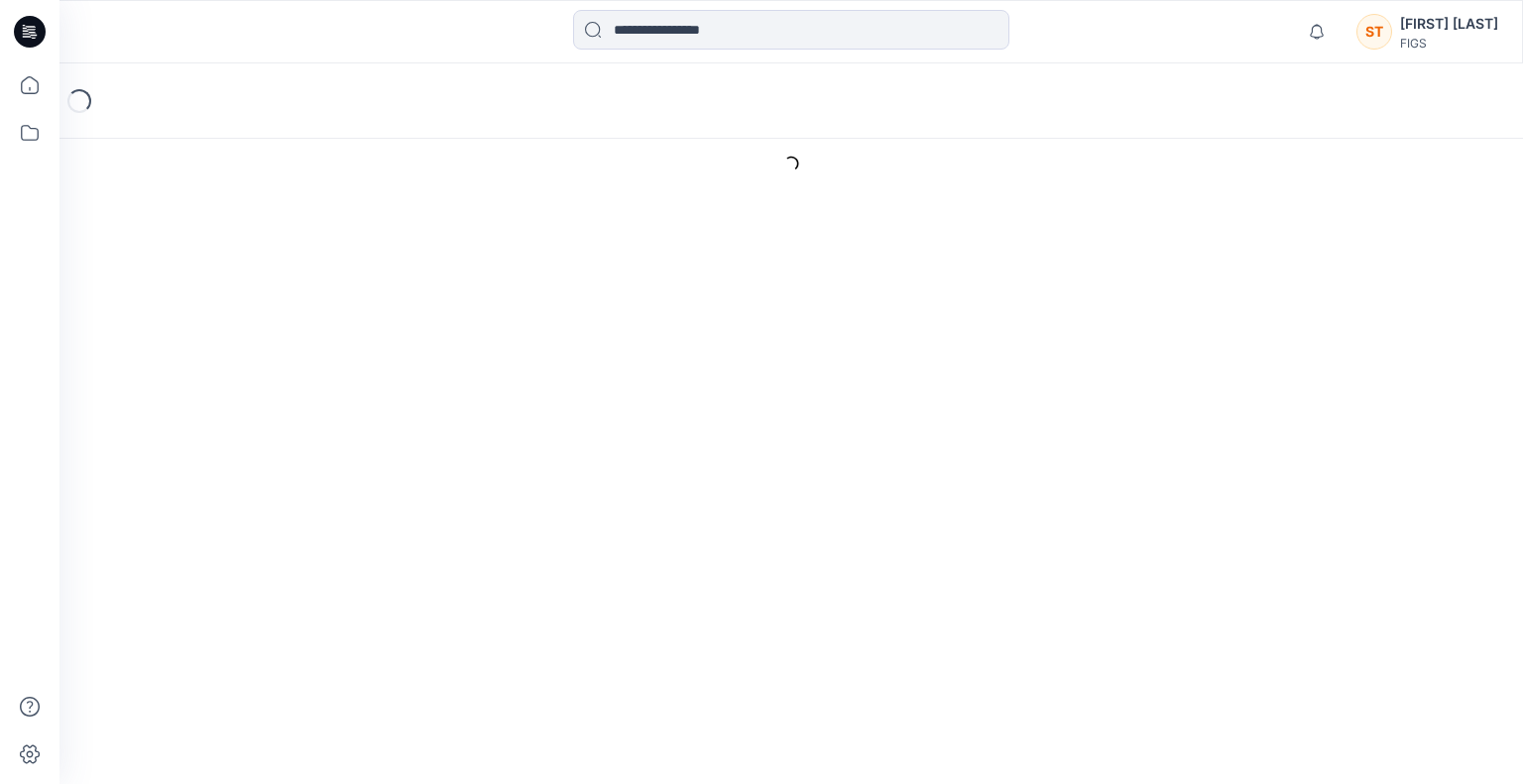 scroll, scrollTop: 0, scrollLeft: 0, axis: both 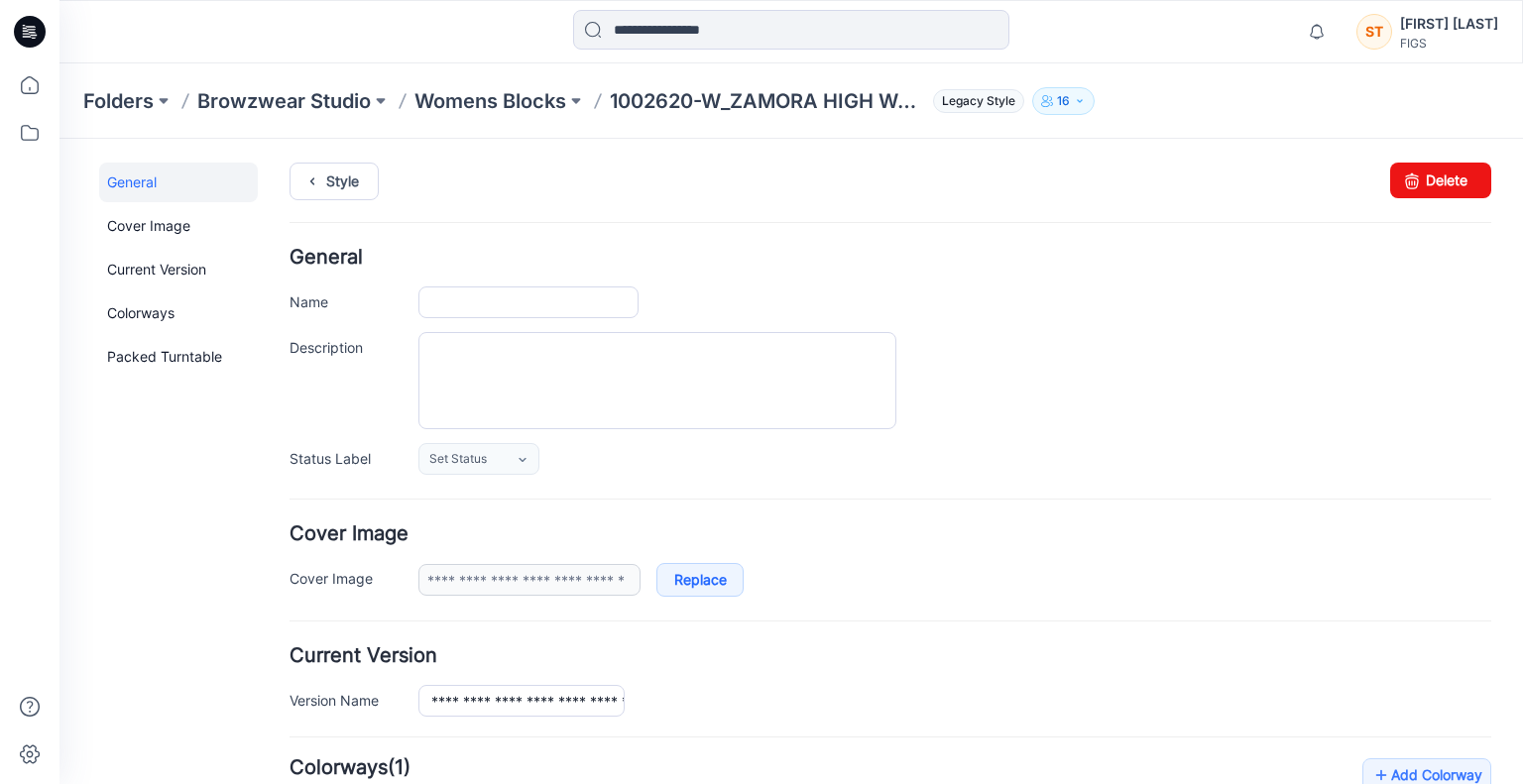 type on "**********" 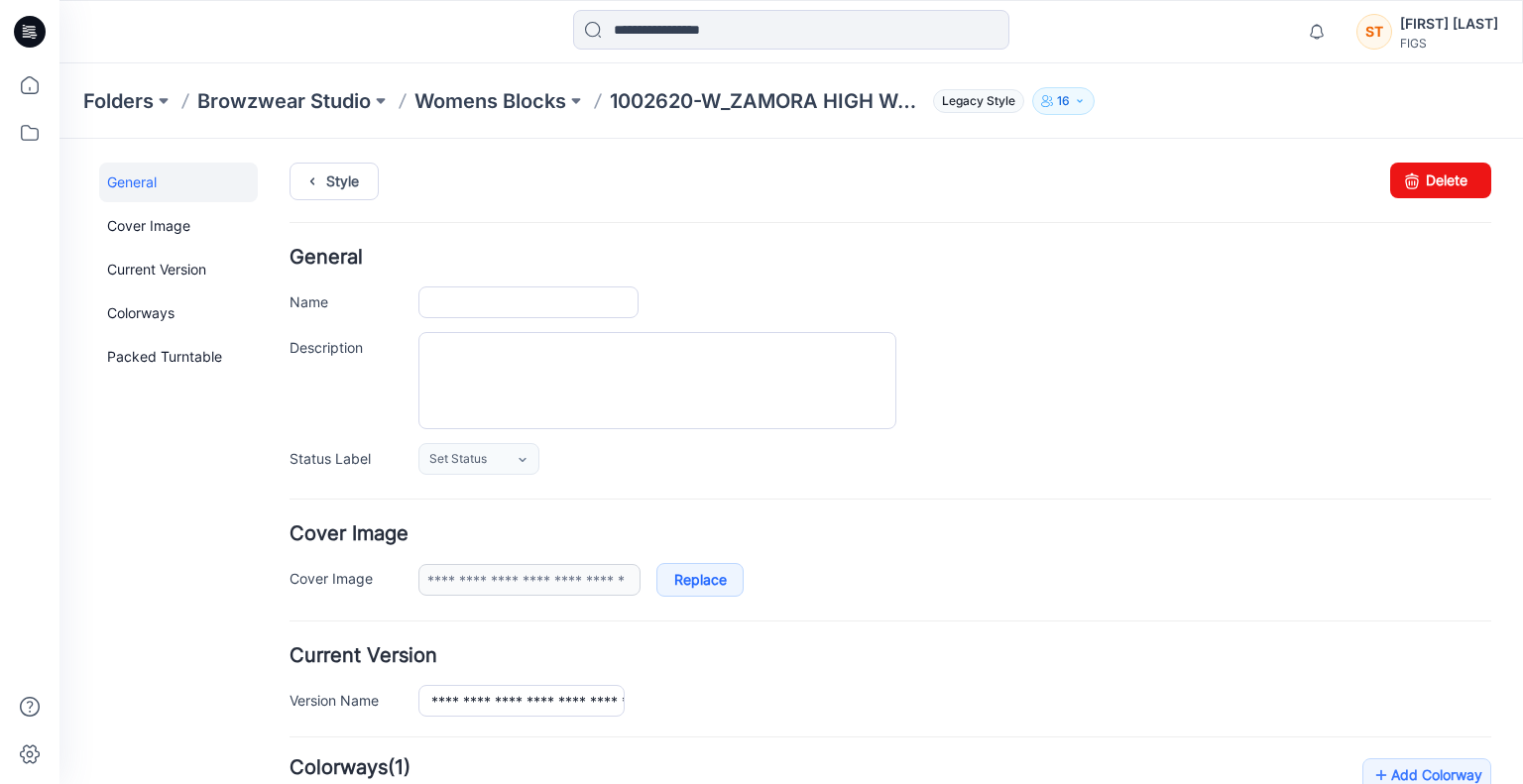 type on "*****" 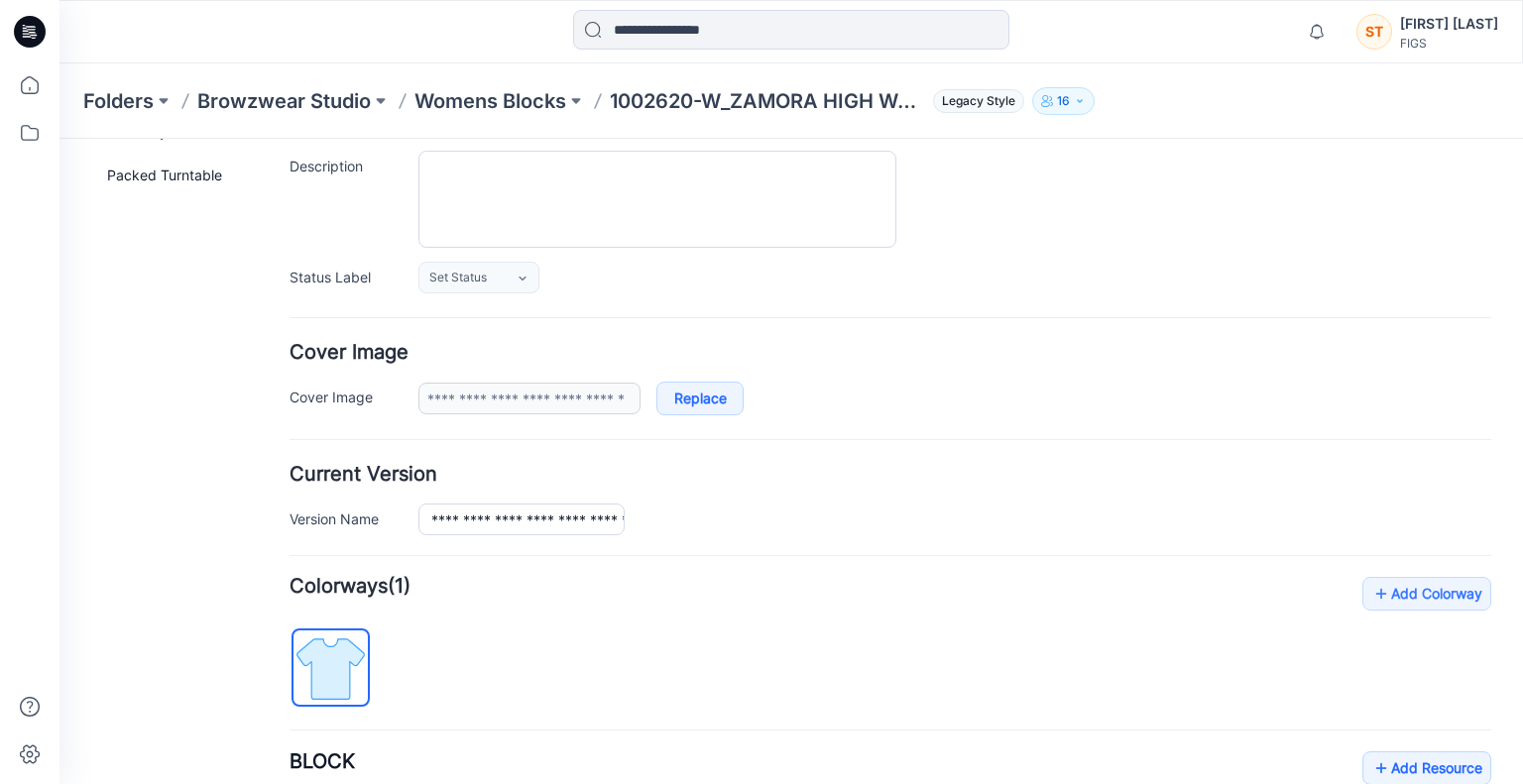 scroll, scrollTop: 500, scrollLeft: 0, axis: vertical 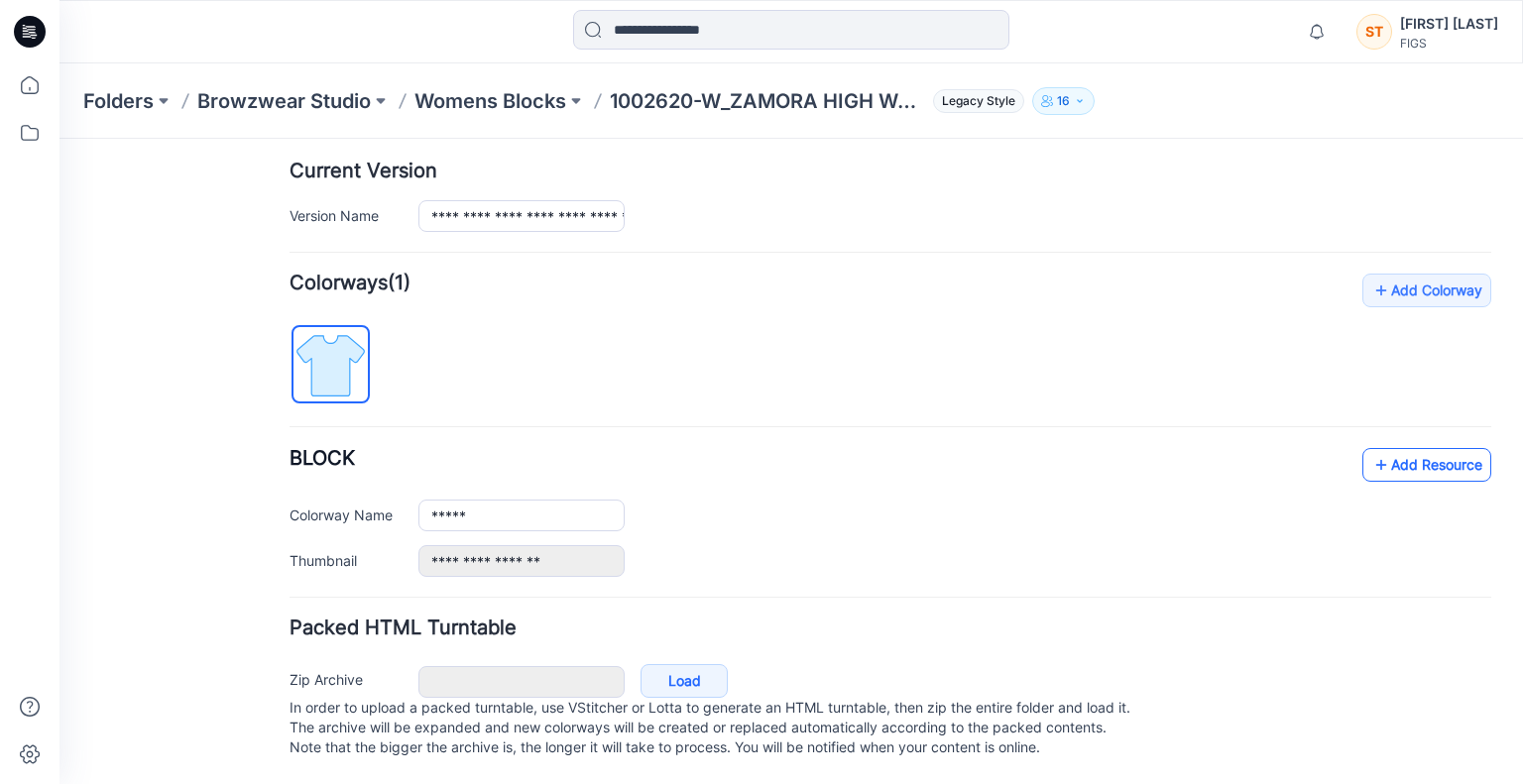 click on "Add Resource" at bounding box center (1427, 465) 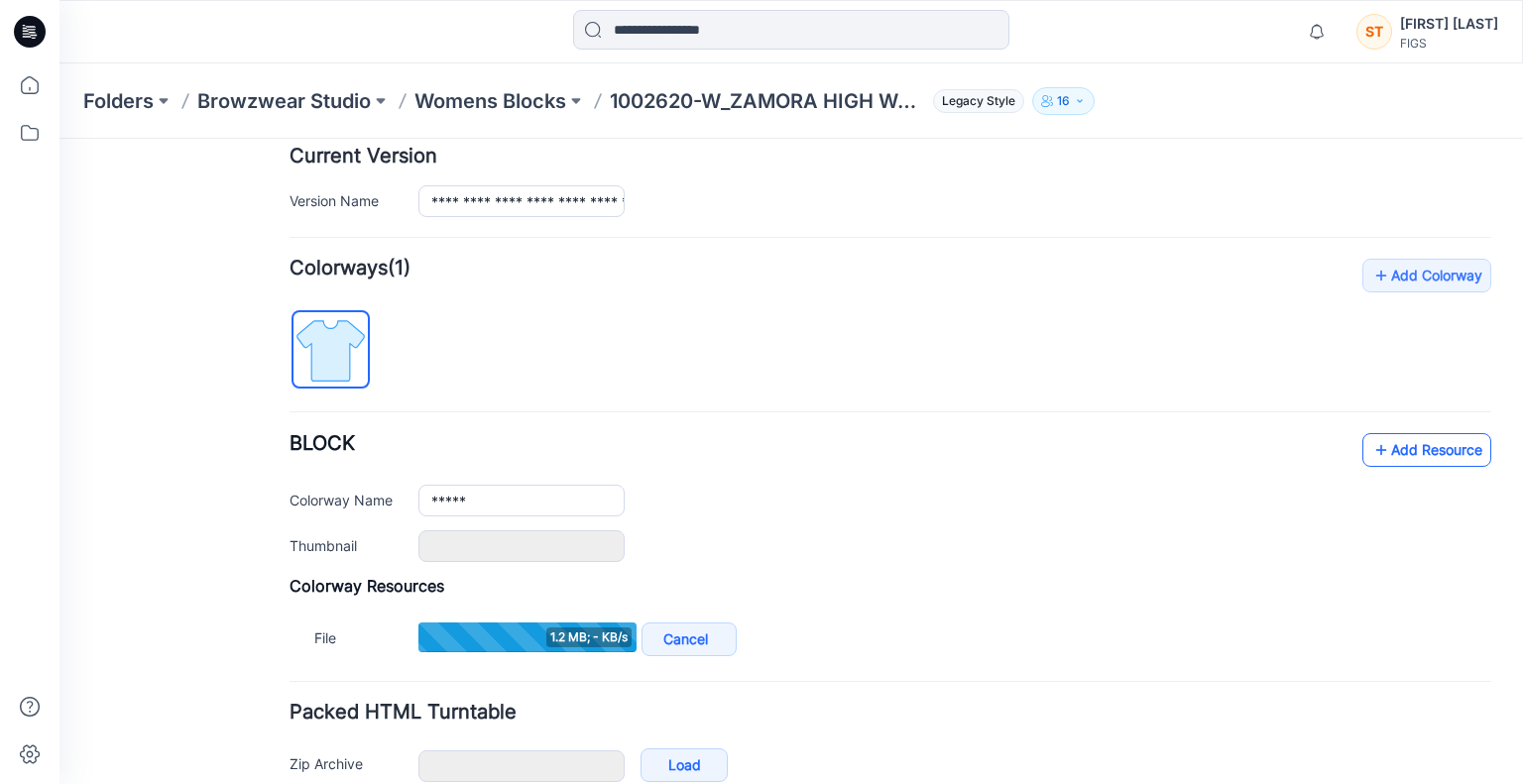 click on "Add Resource" at bounding box center (1427, 450) 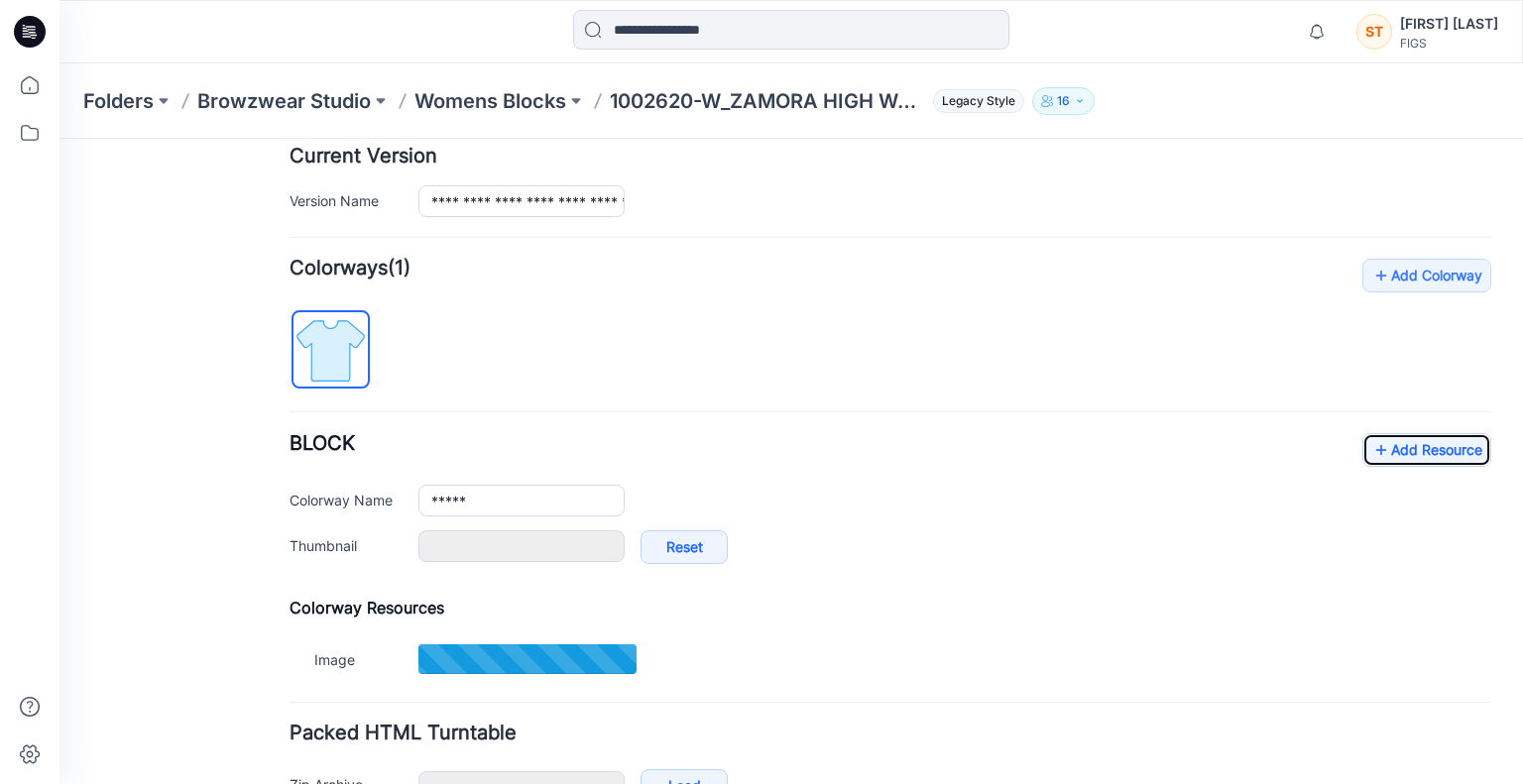 type on "**********" 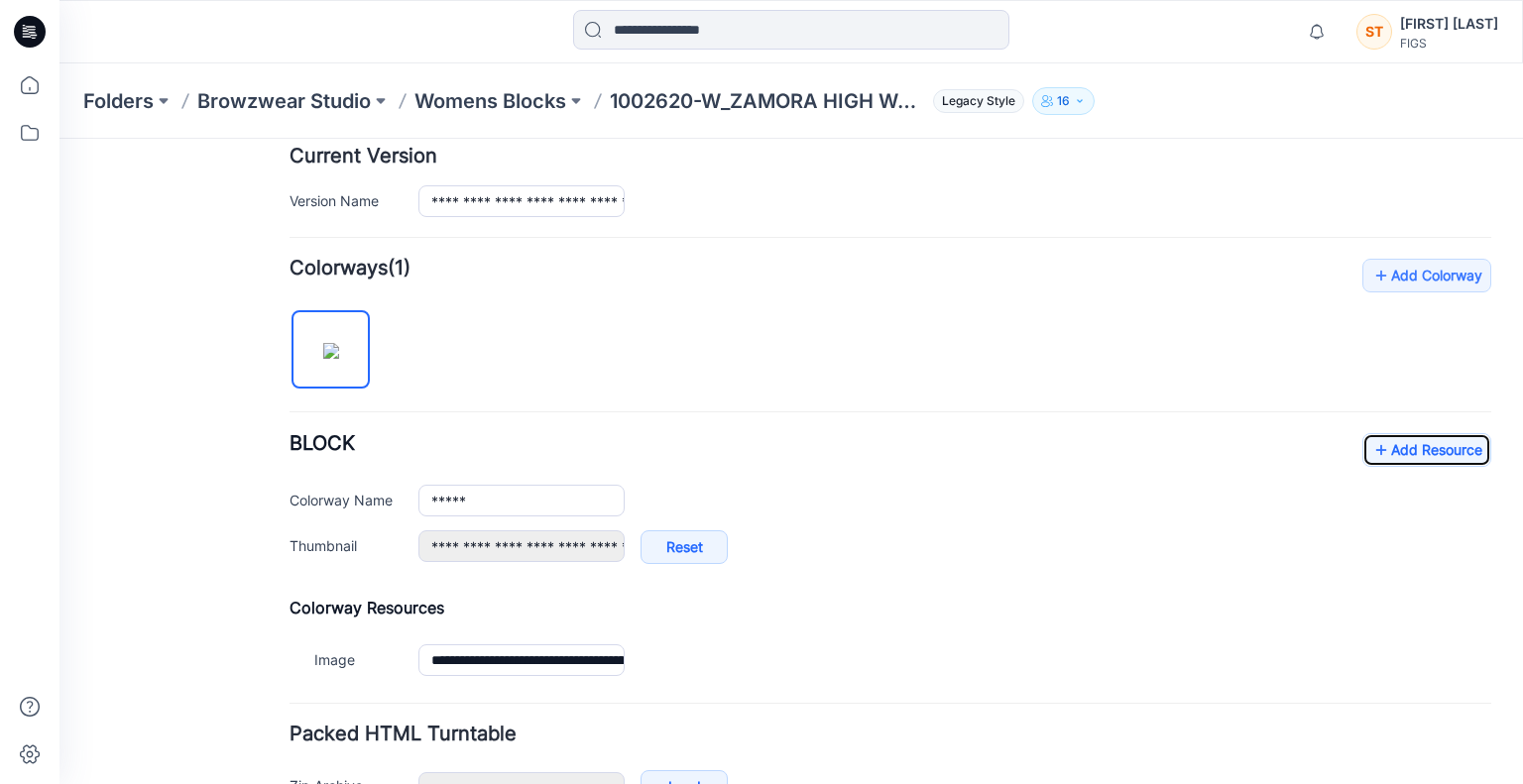 scroll, scrollTop: 621, scrollLeft: 0, axis: vertical 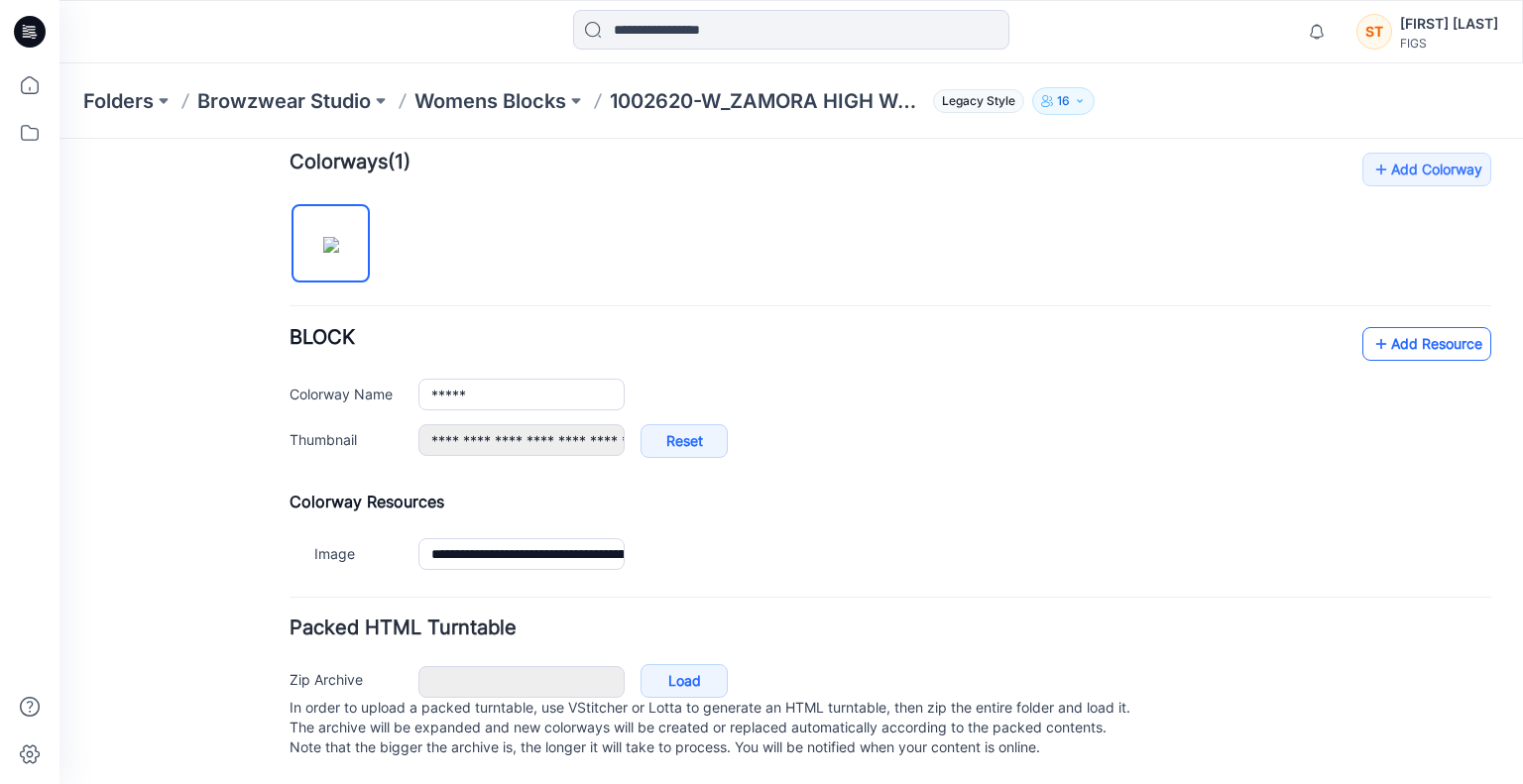 click on "Add Resource" at bounding box center (1427, 344) 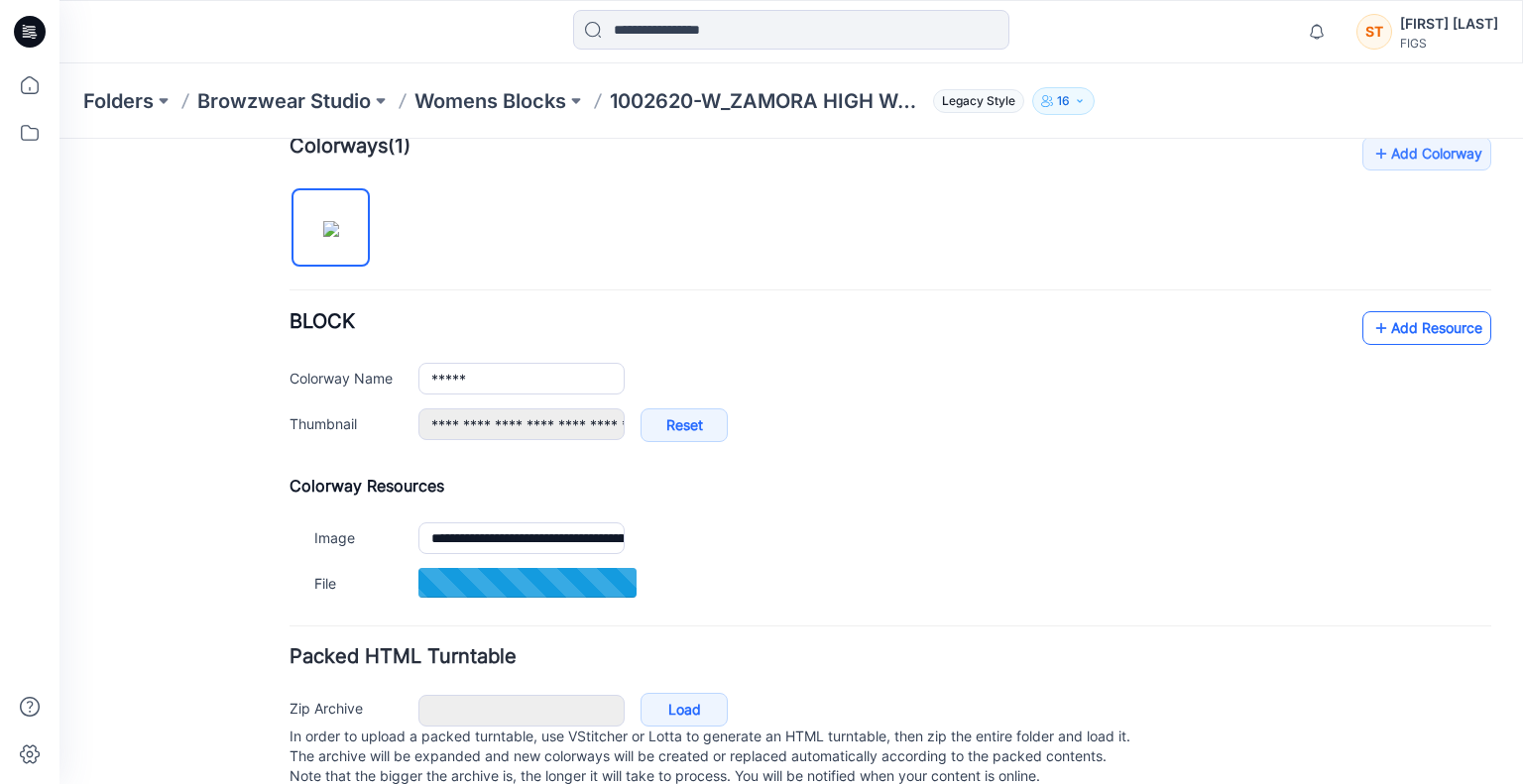 click on "Add Resource" at bounding box center [1427, 328] 